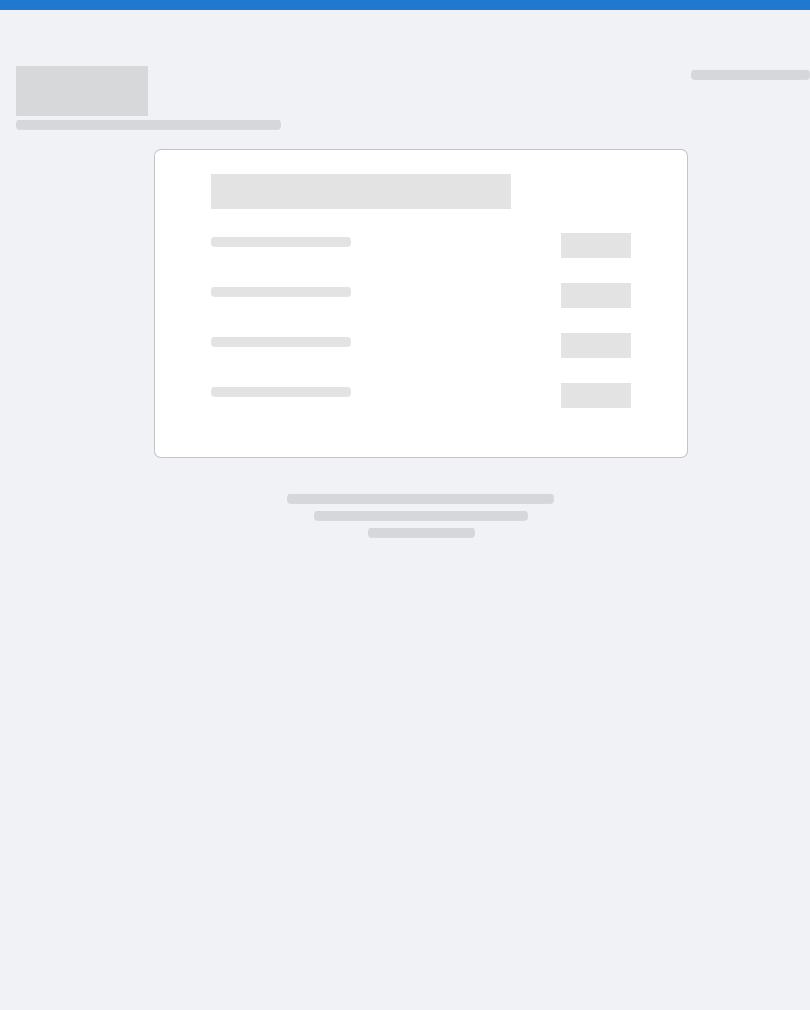 scroll, scrollTop: 0, scrollLeft: 0, axis: both 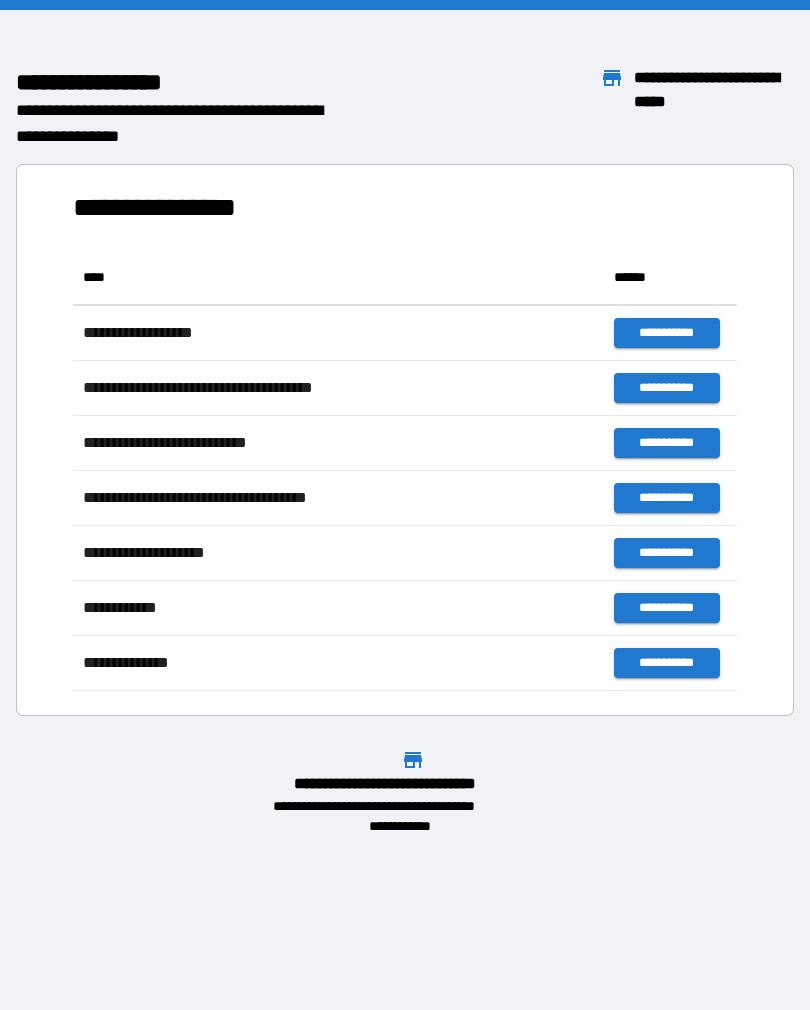 click on "**********" at bounding box center [405, 432] 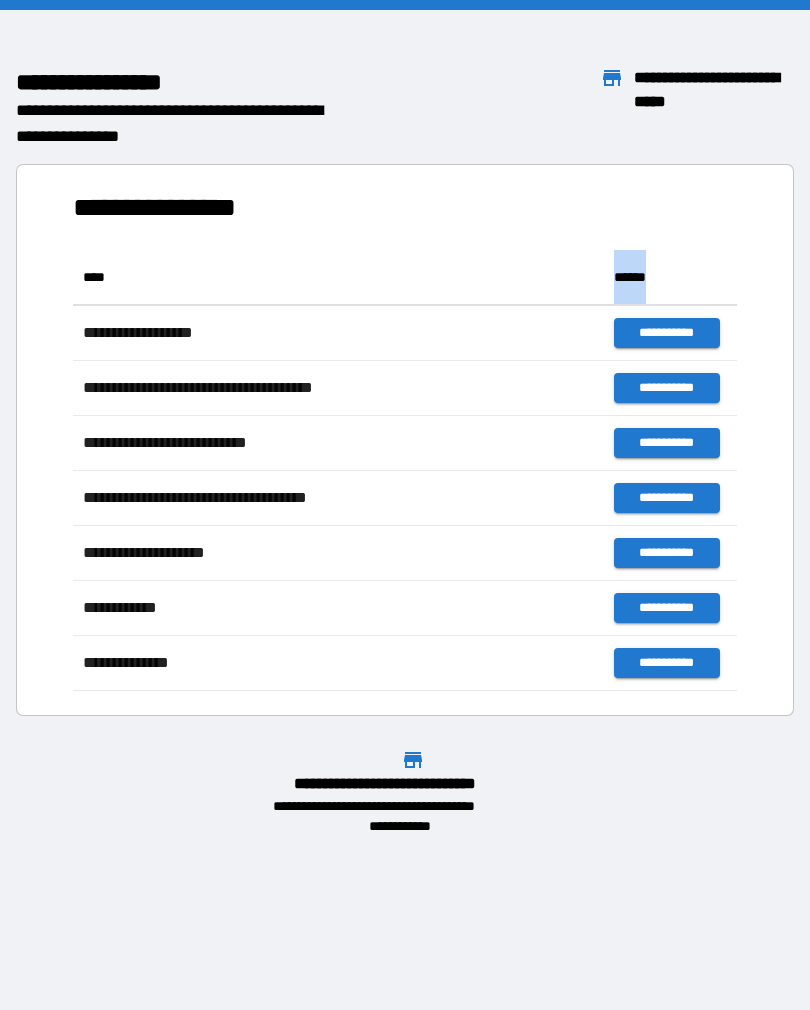 click on "**********" at bounding box center (405, 440) 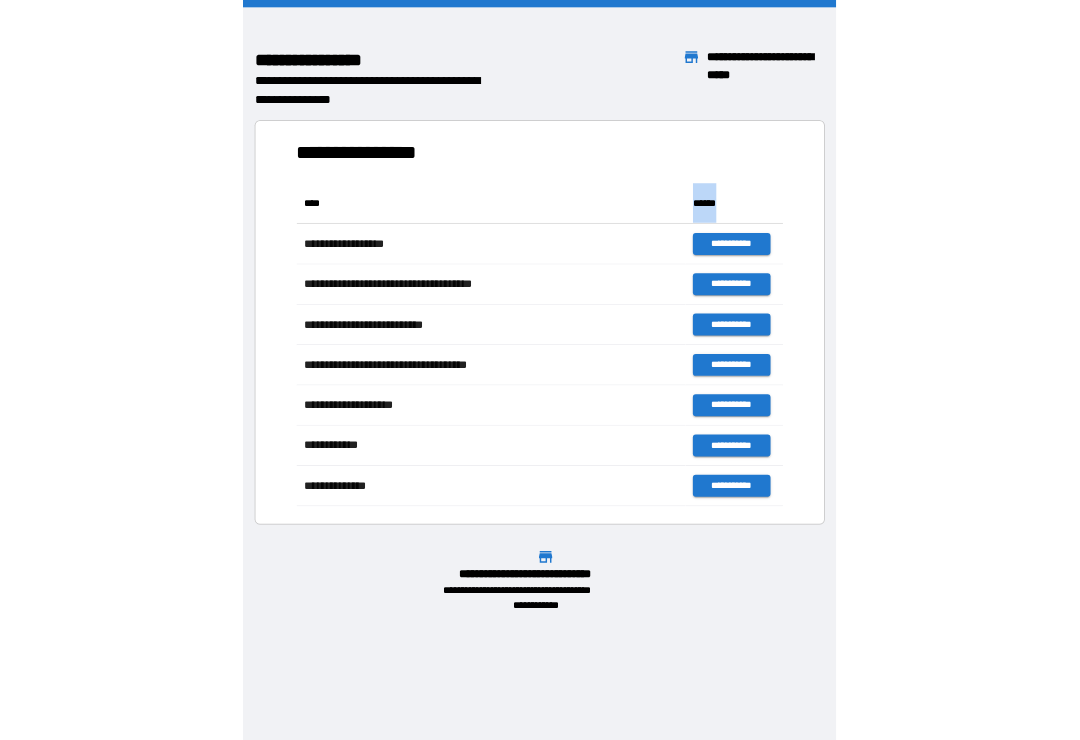 scroll, scrollTop: 1, scrollLeft: 1, axis: both 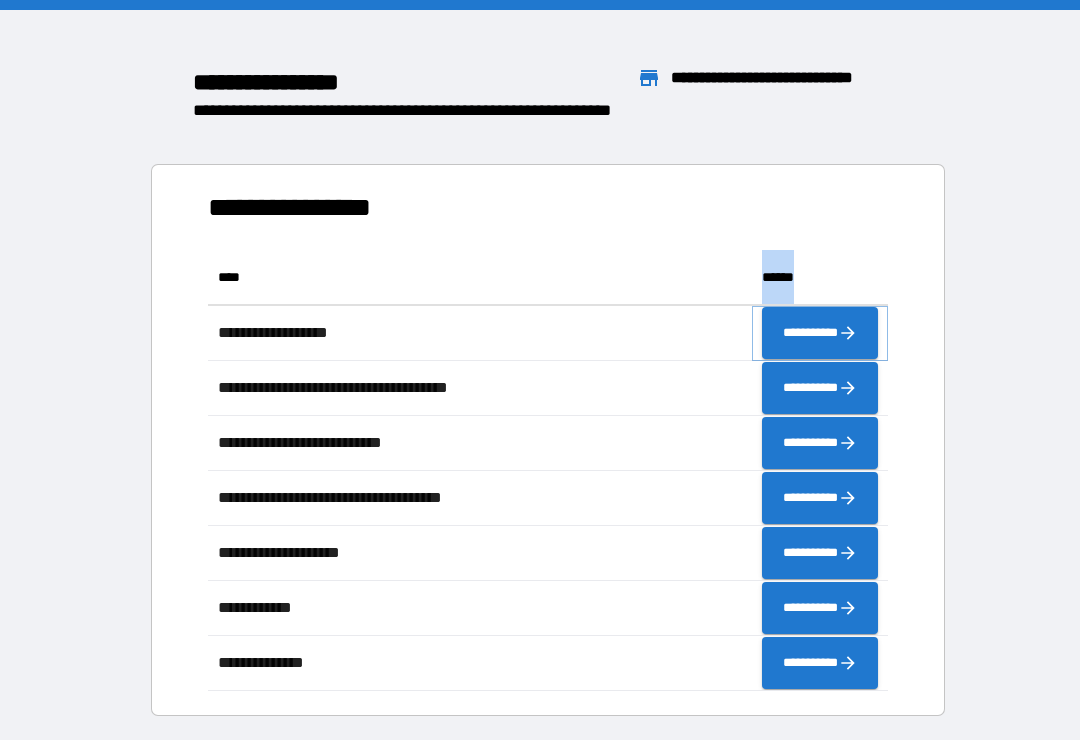 click on "**********" at bounding box center (820, 333) 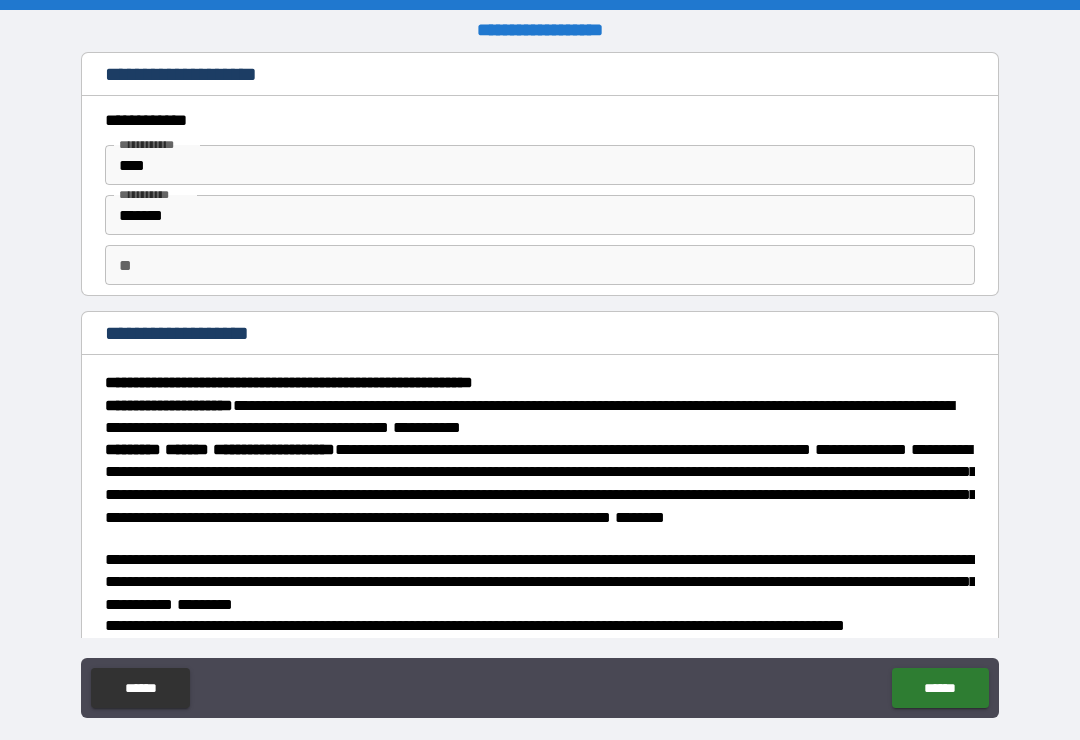 click on "******" at bounding box center [940, 688] 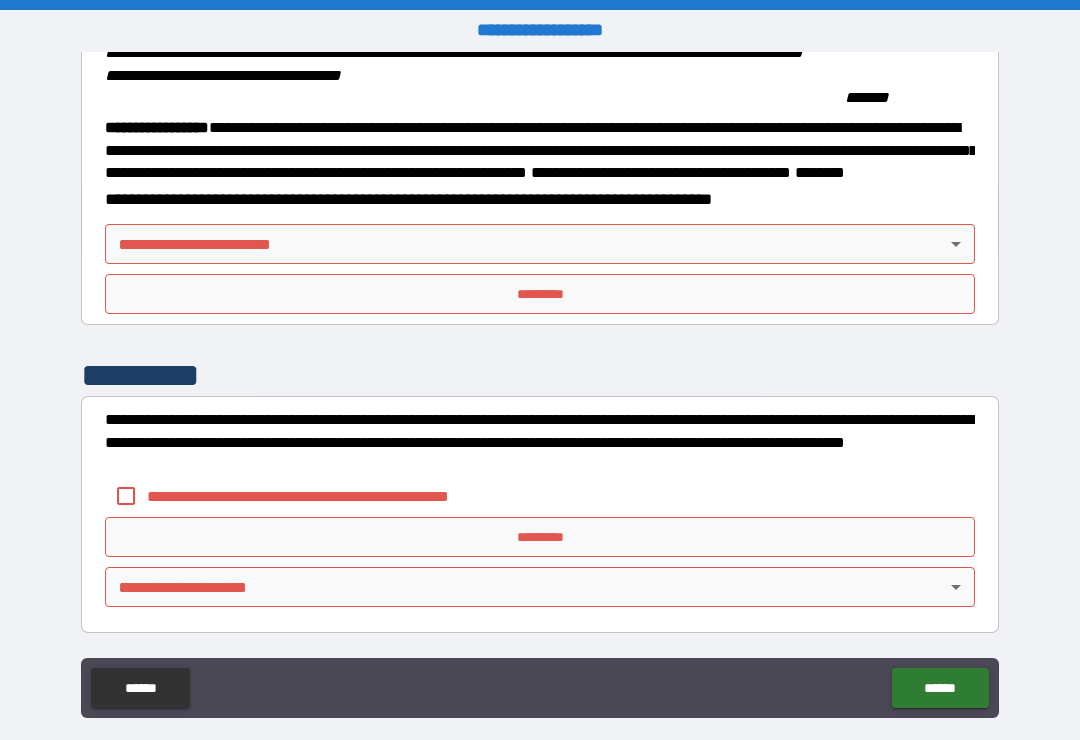 scroll, scrollTop: 2149, scrollLeft: 0, axis: vertical 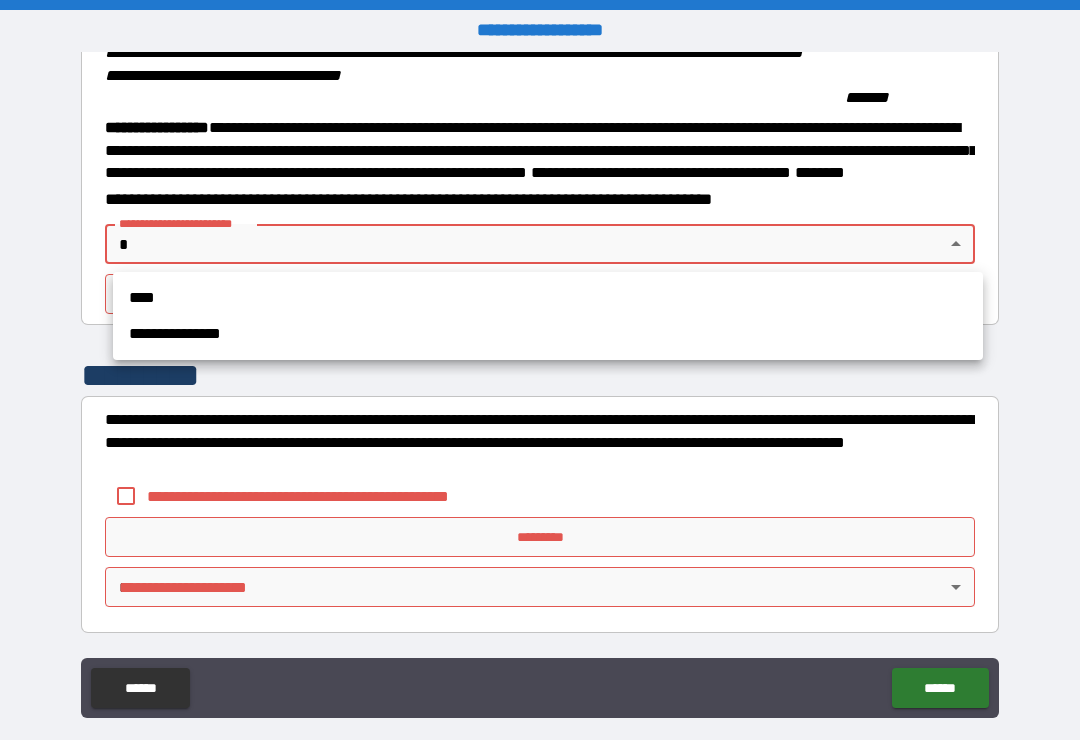 click on "**********" at bounding box center (548, 334) 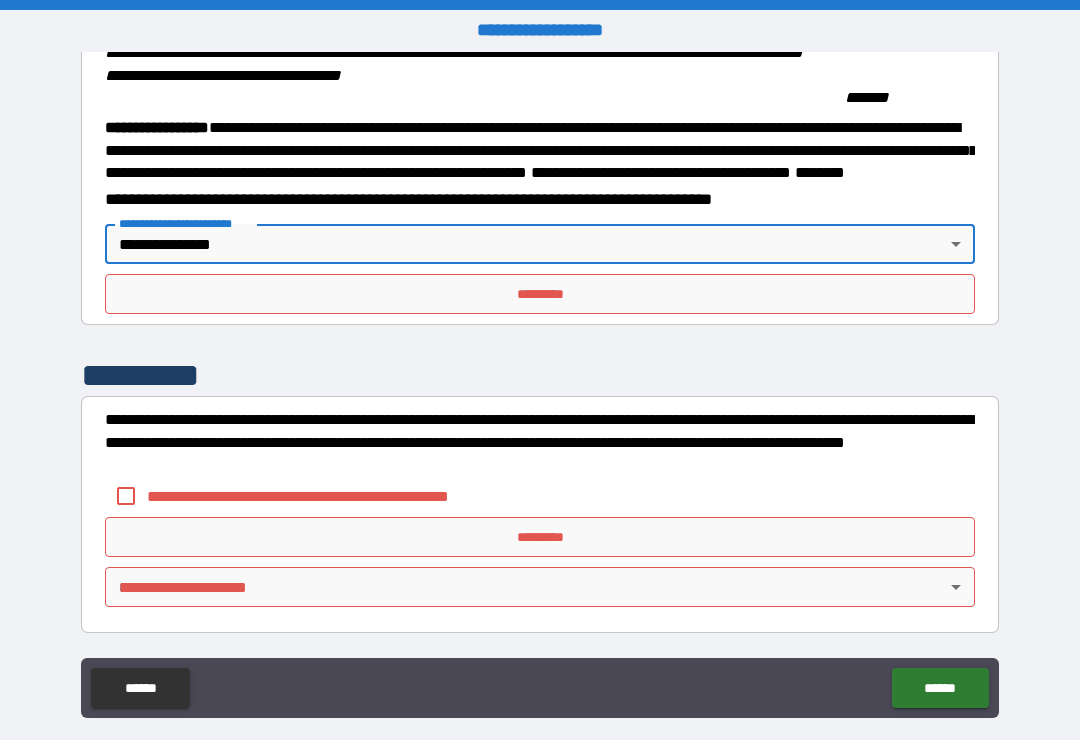 type on "**********" 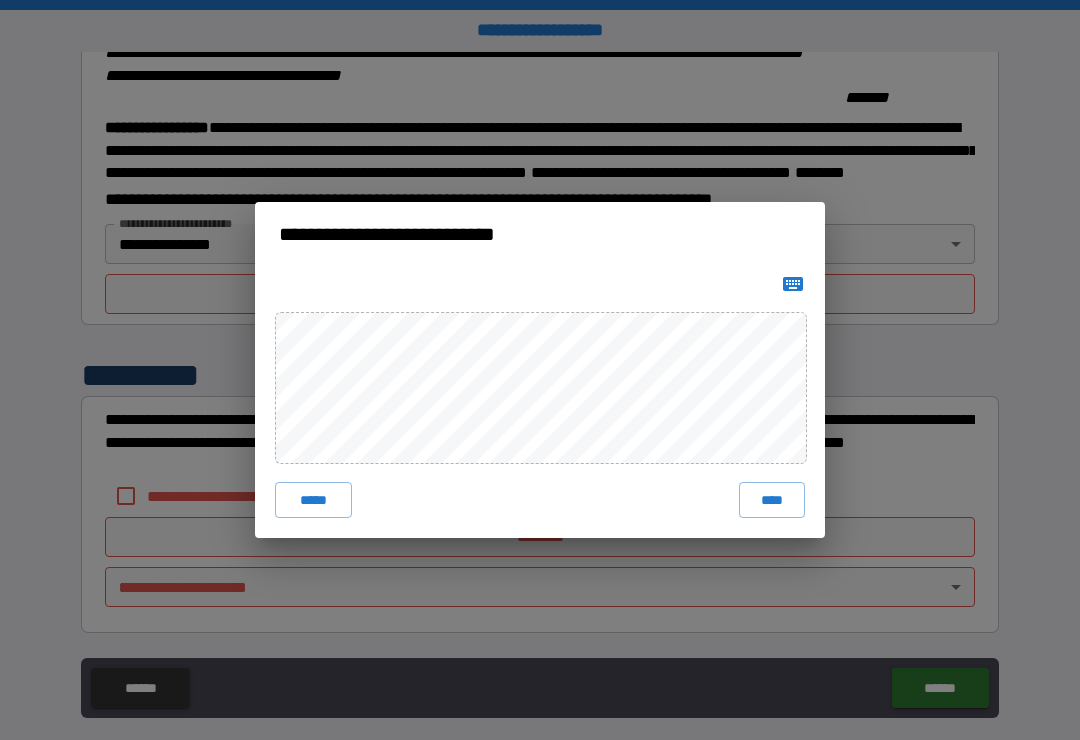 click on "****" at bounding box center [772, 500] 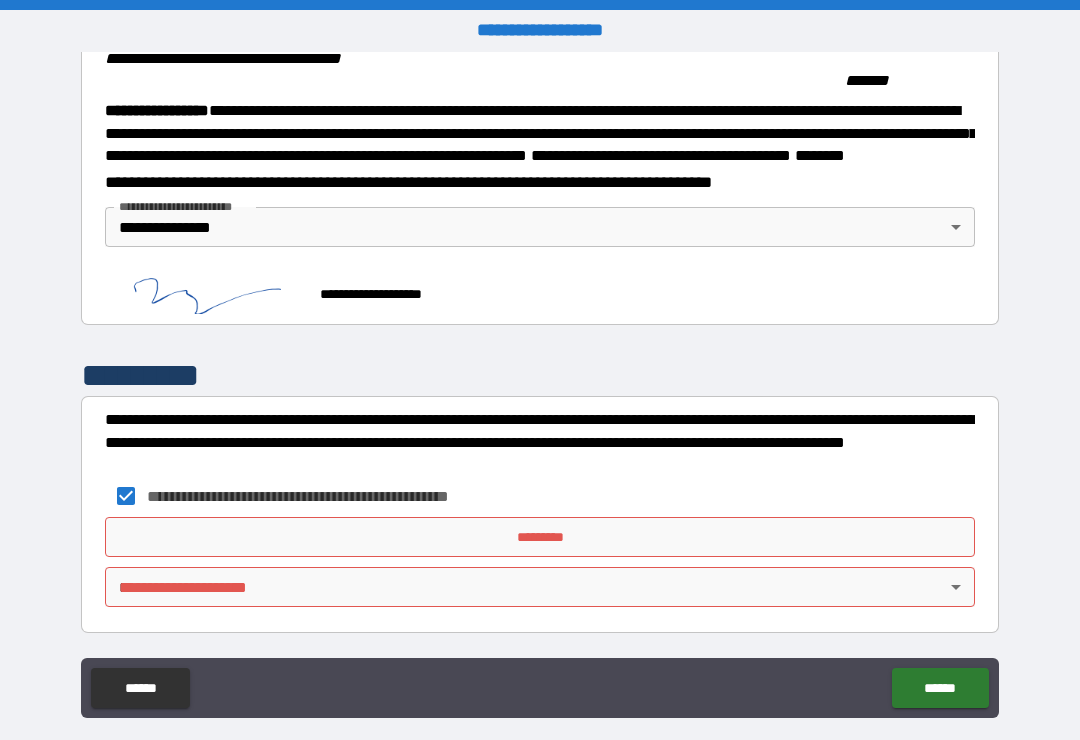 click on "*********" at bounding box center (540, 537) 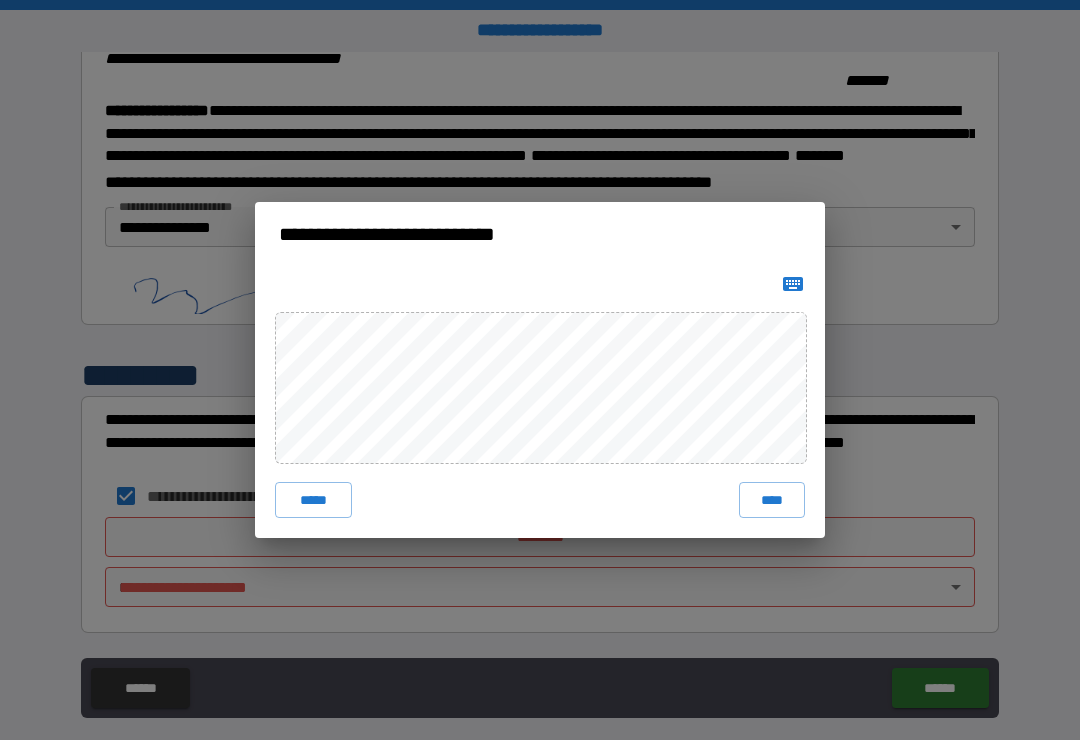 click on "**********" at bounding box center [540, 370] 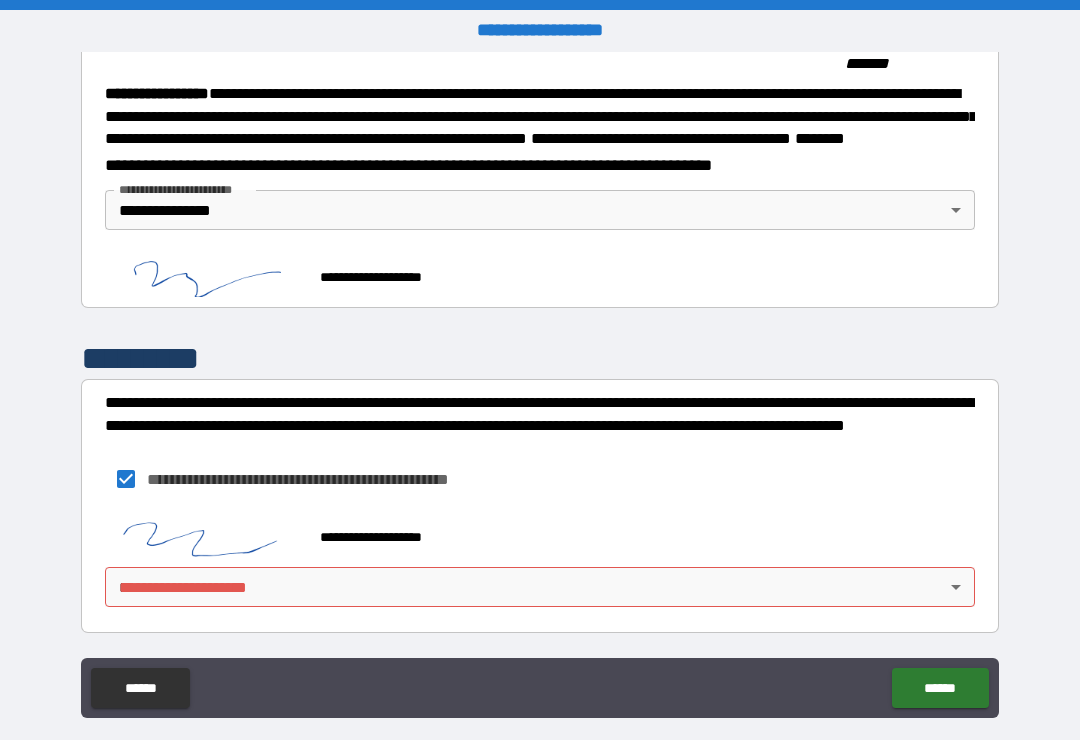click on "**********" at bounding box center (540, 425) 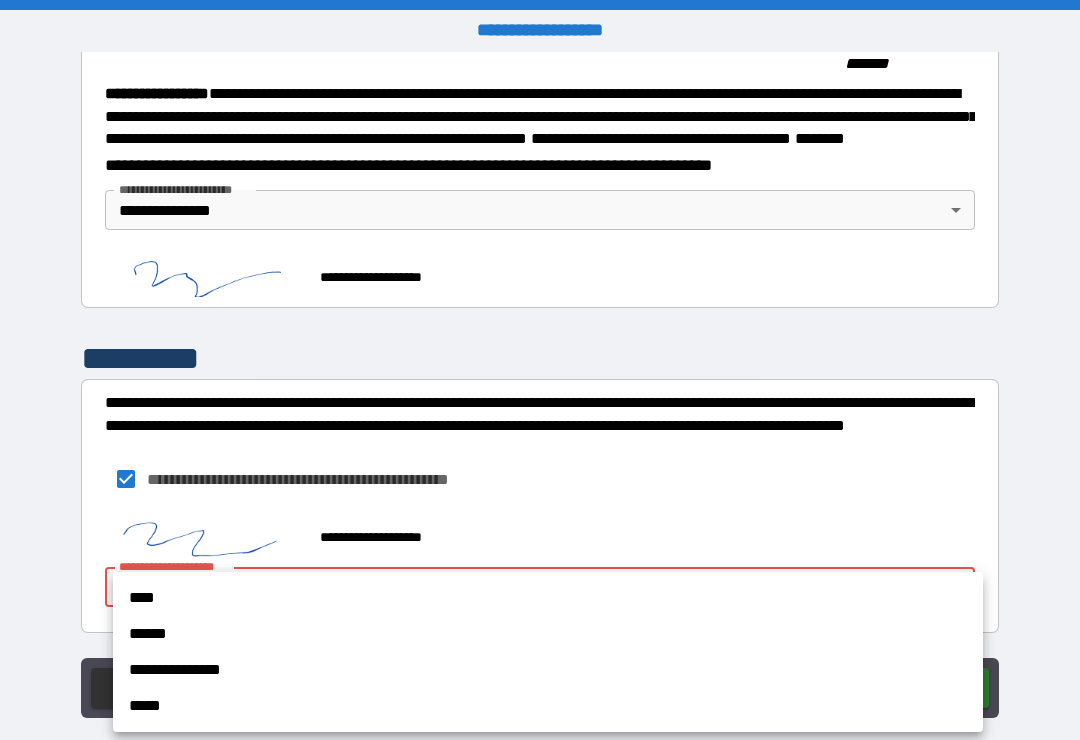 click on "**********" at bounding box center [548, 670] 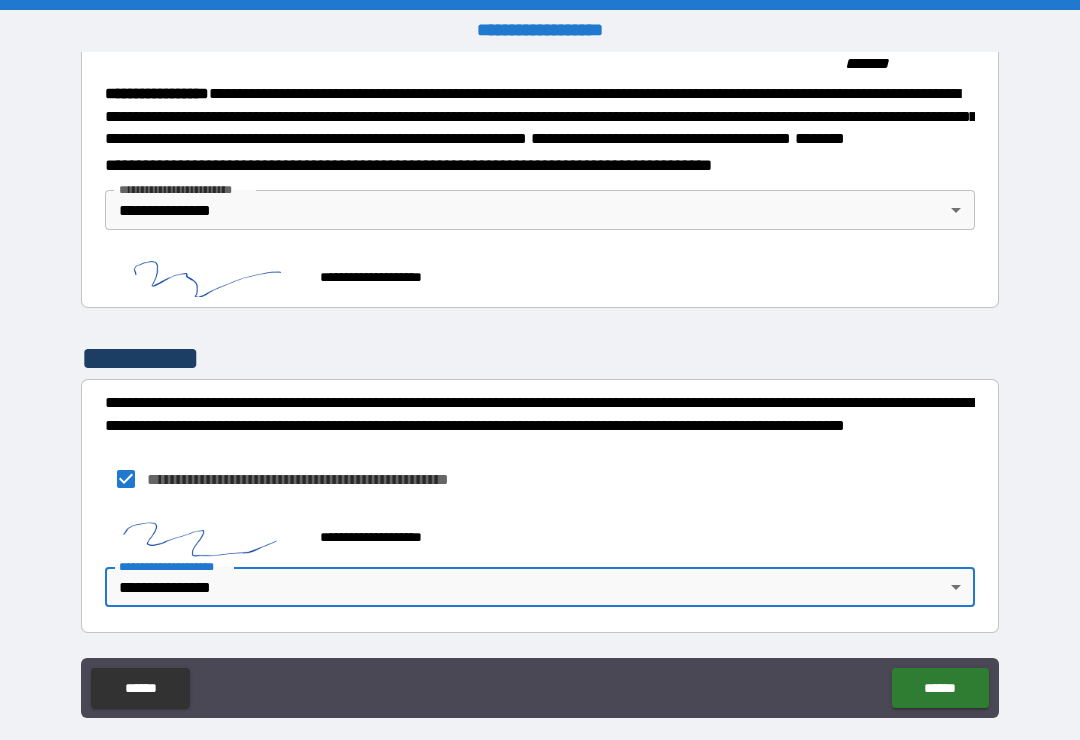 type on "**********" 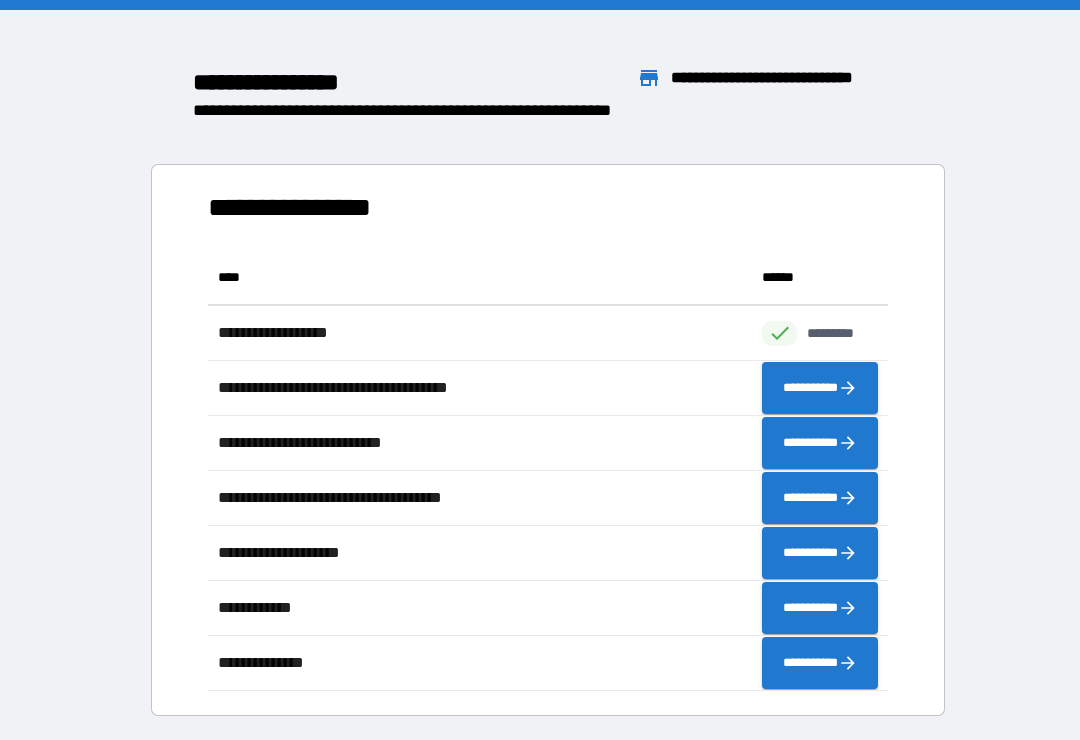 scroll, scrollTop: 441, scrollLeft: 680, axis: both 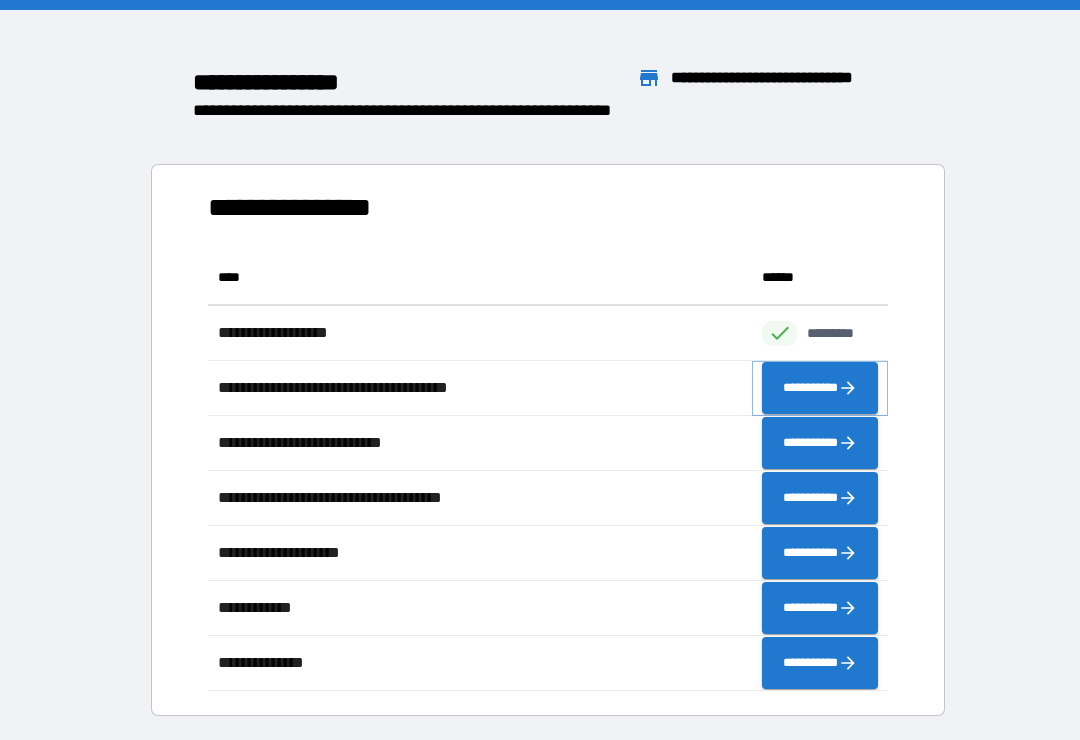 click on "**********" at bounding box center [820, 388] 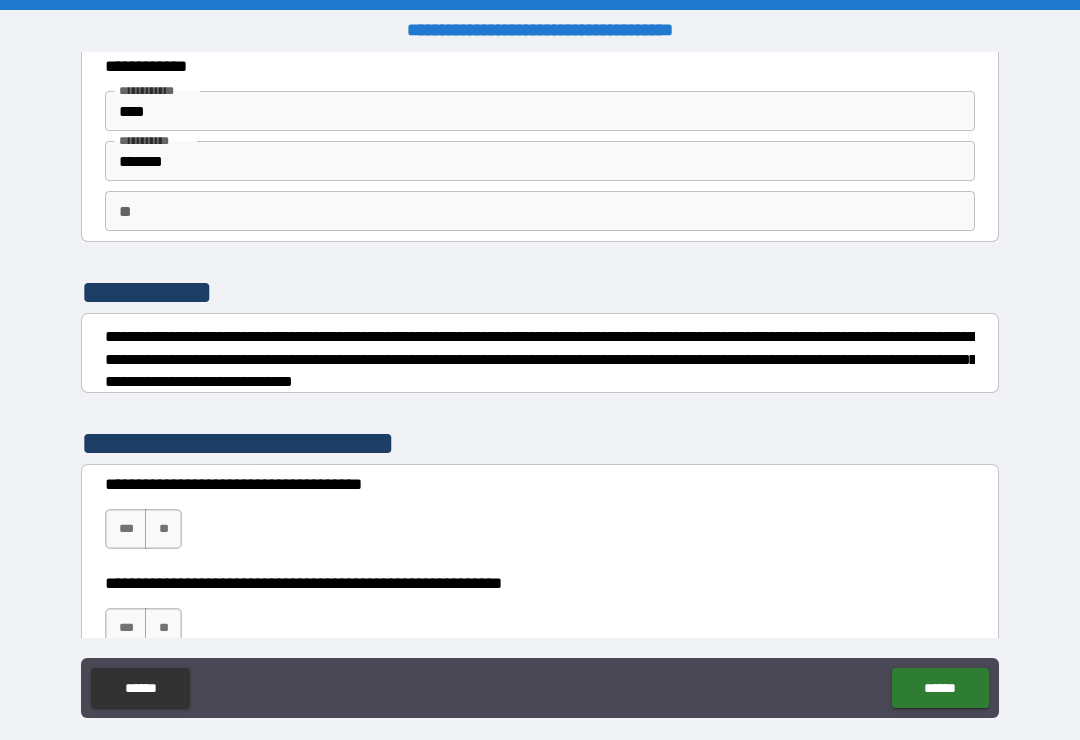 scroll, scrollTop: 231, scrollLeft: 0, axis: vertical 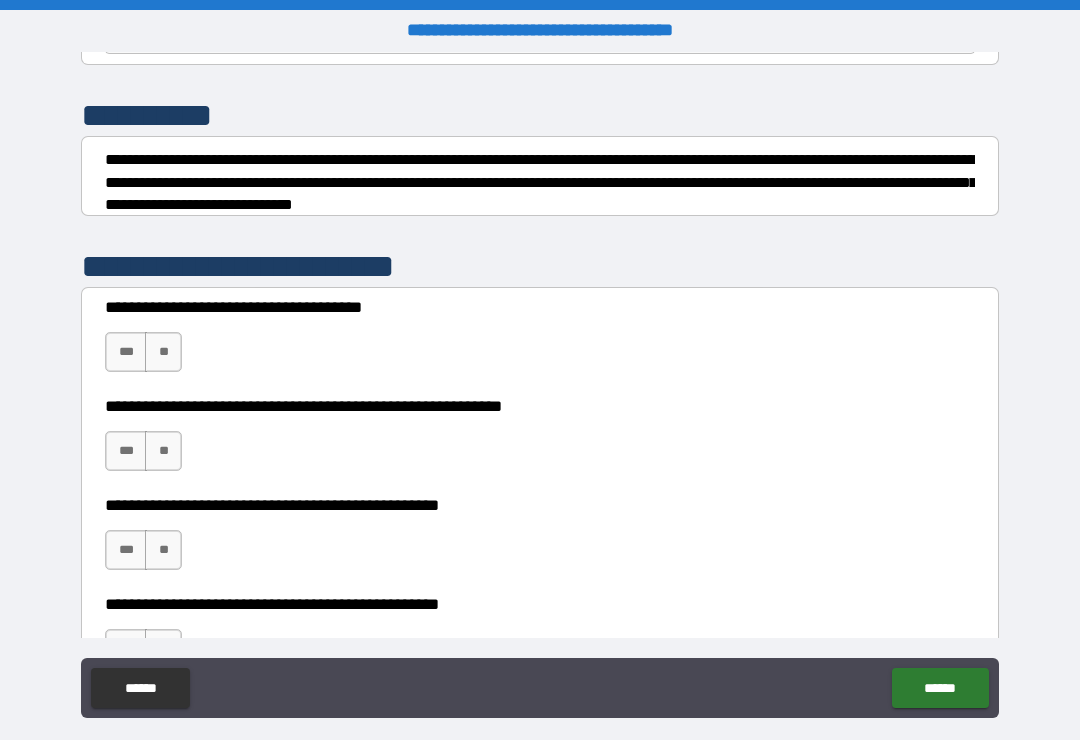 click on "**" at bounding box center (163, 352) 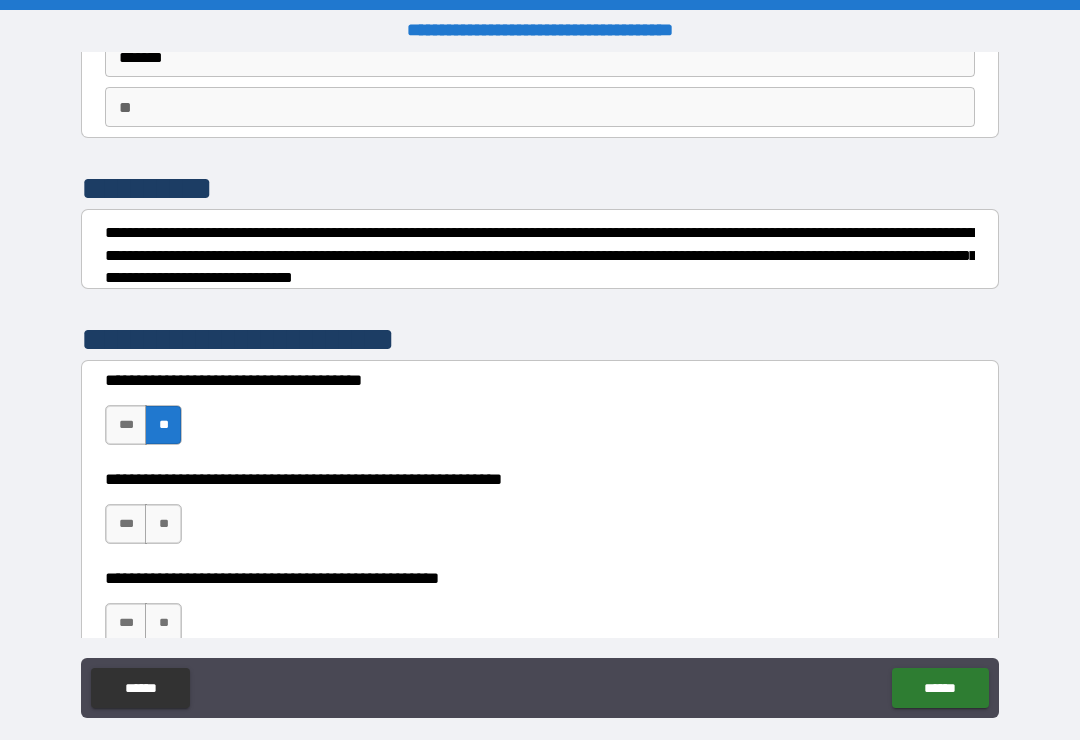 scroll, scrollTop: 230, scrollLeft: 0, axis: vertical 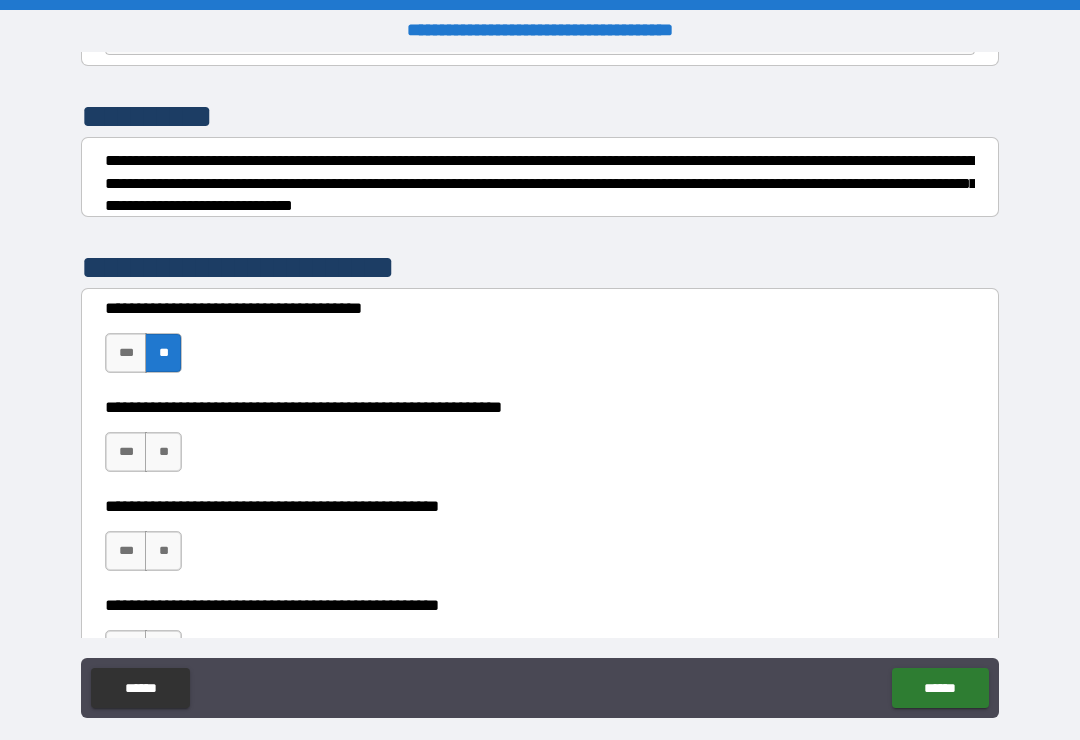 click on "***" at bounding box center (126, 353) 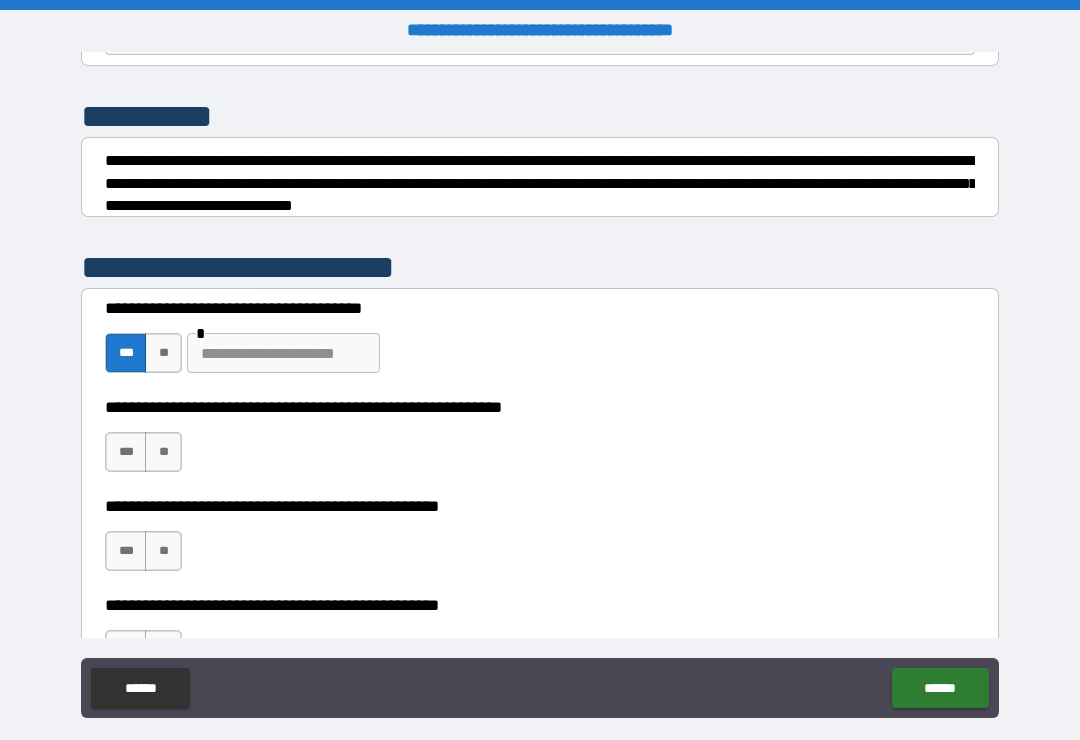 click on "**" at bounding box center [163, 452] 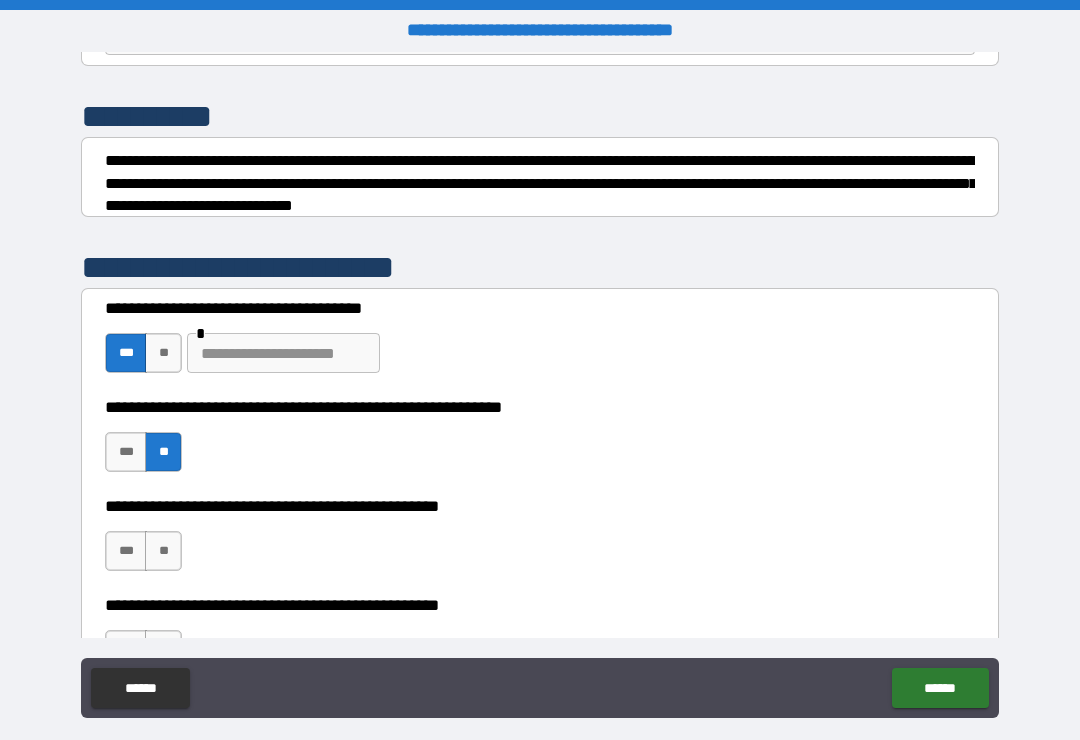 click on "**" at bounding box center (163, 551) 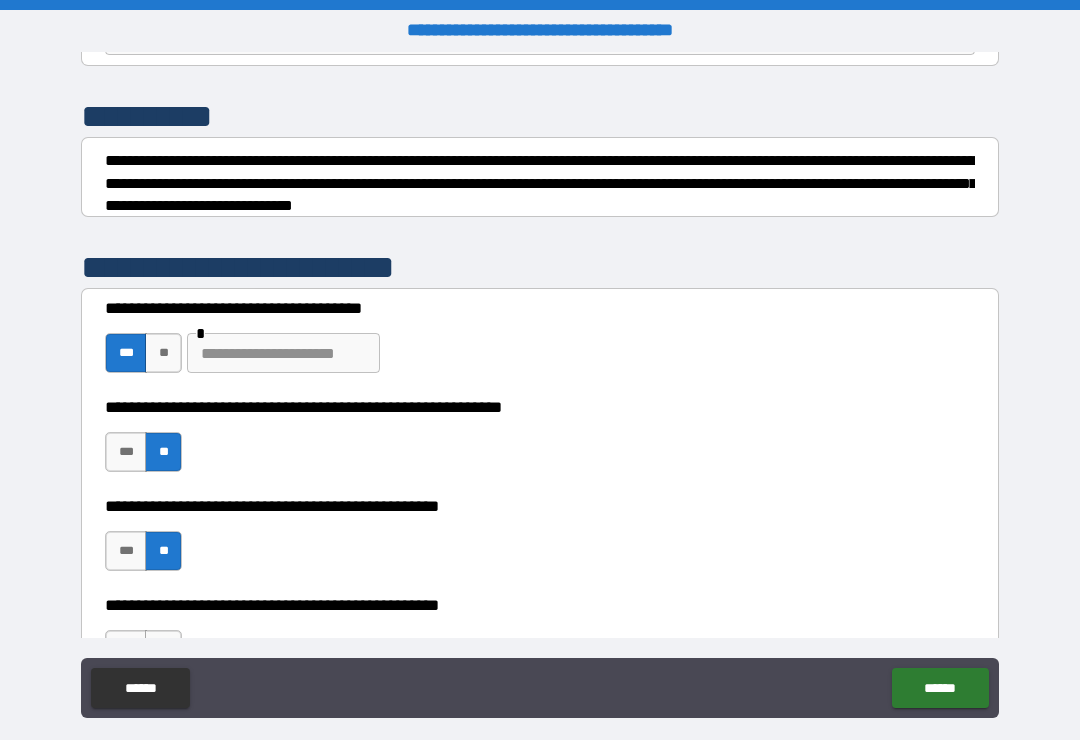 click on "**" at bounding box center (163, 353) 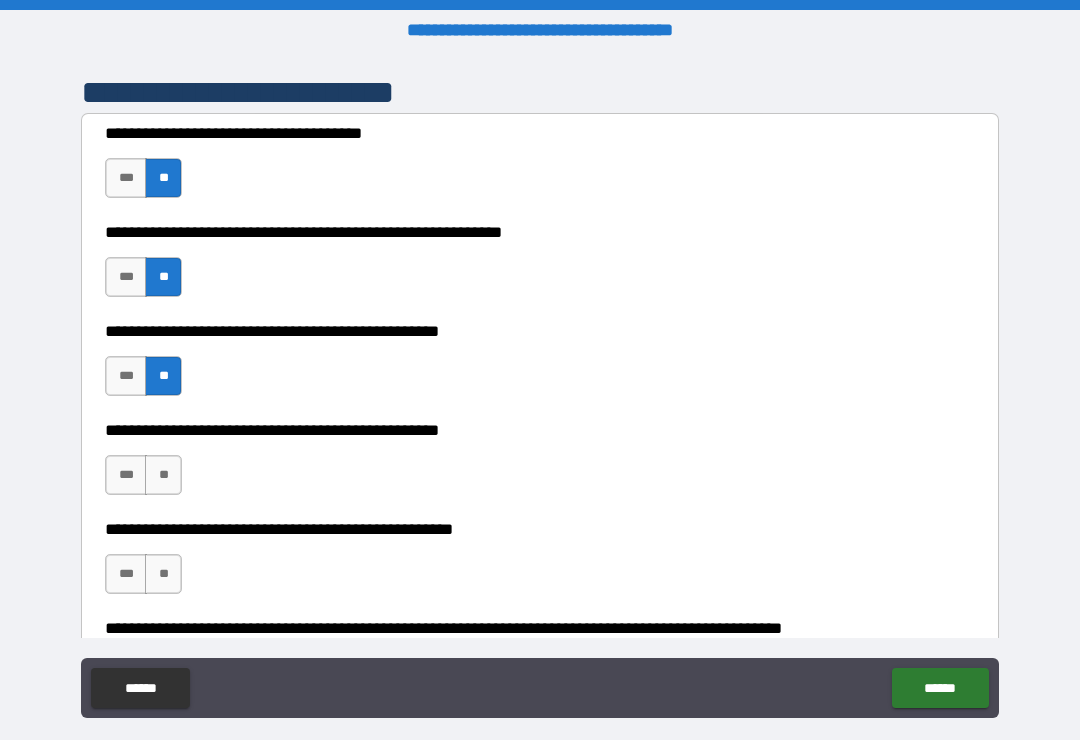 scroll, scrollTop: 439, scrollLeft: 0, axis: vertical 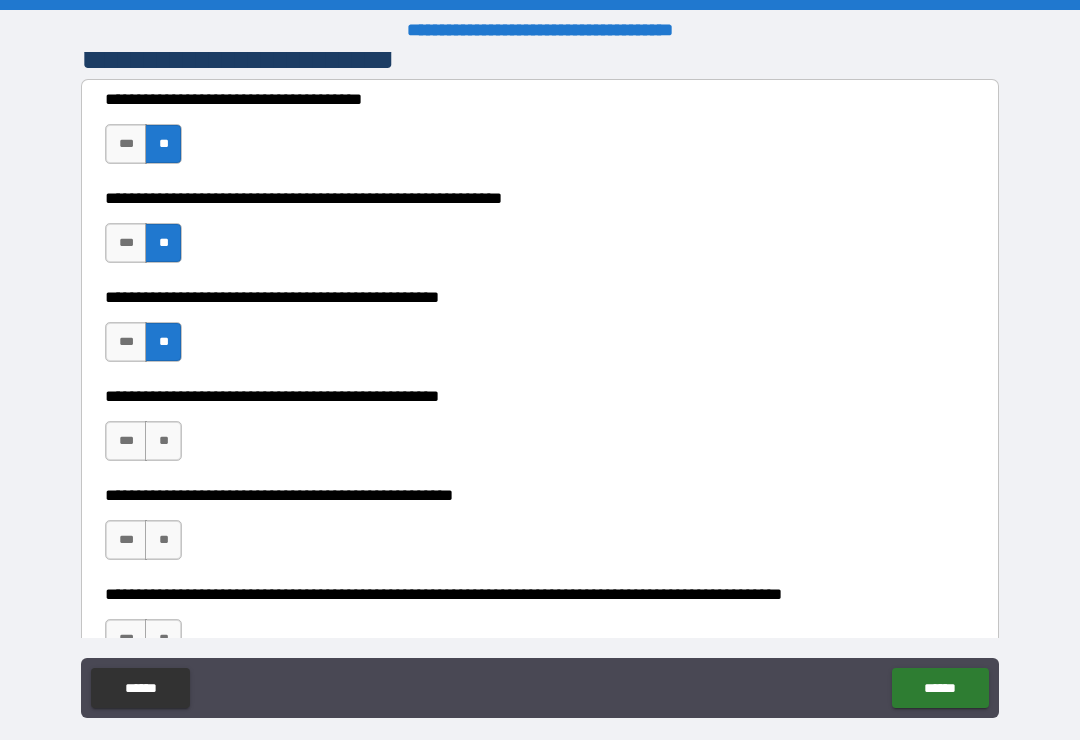 click on "**" at bounding box center [163, 441] 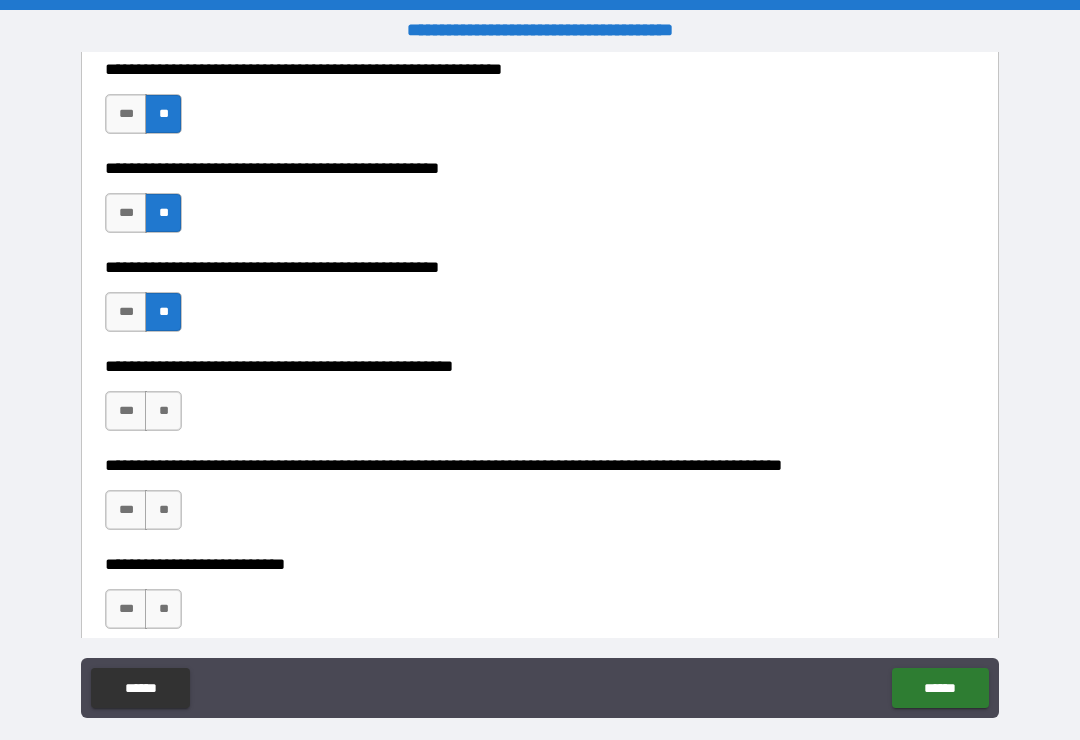 scroll, scrollTop: 570, scrollLeft: 0, axis: vertical 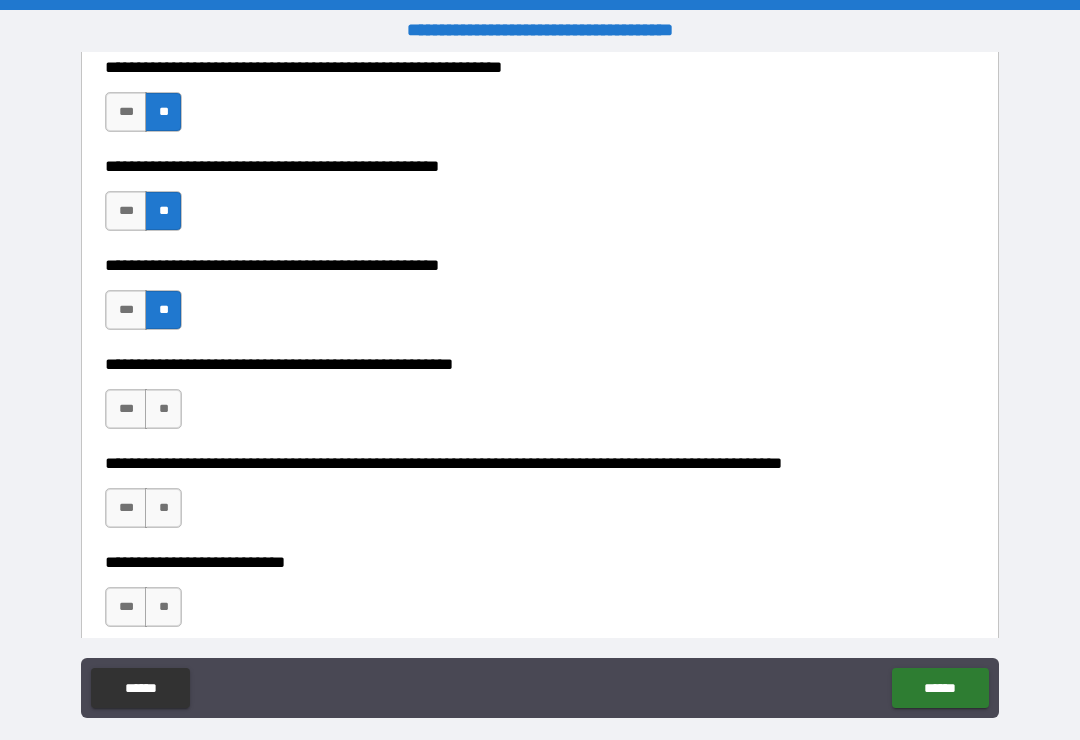 click on "**" at bounding box center [163, 409] 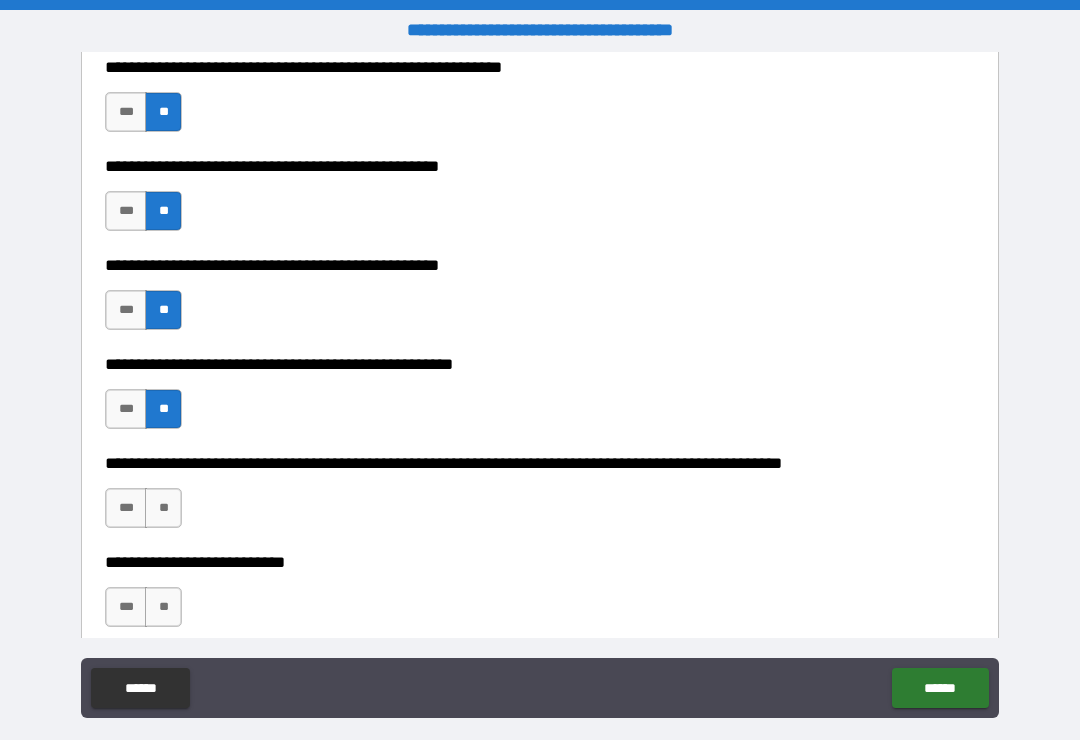 click on "**" at bounding box center [163, 508] 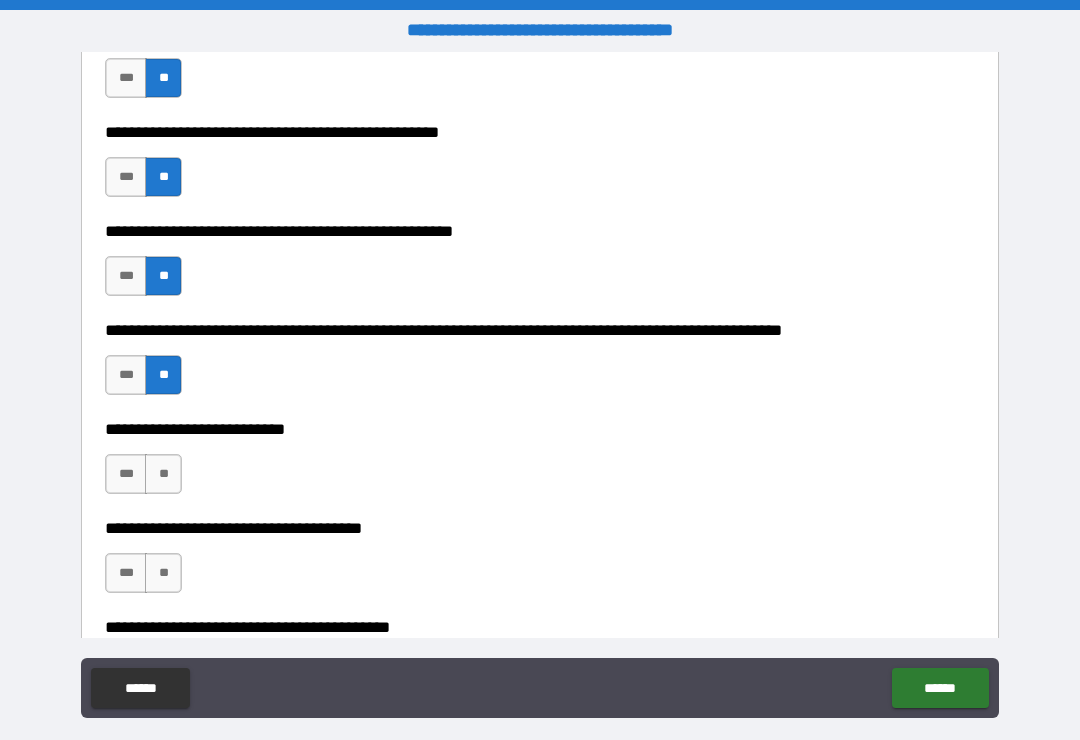 scroll, scrollTop: 737, scrollLeft: 0, axis: vertical 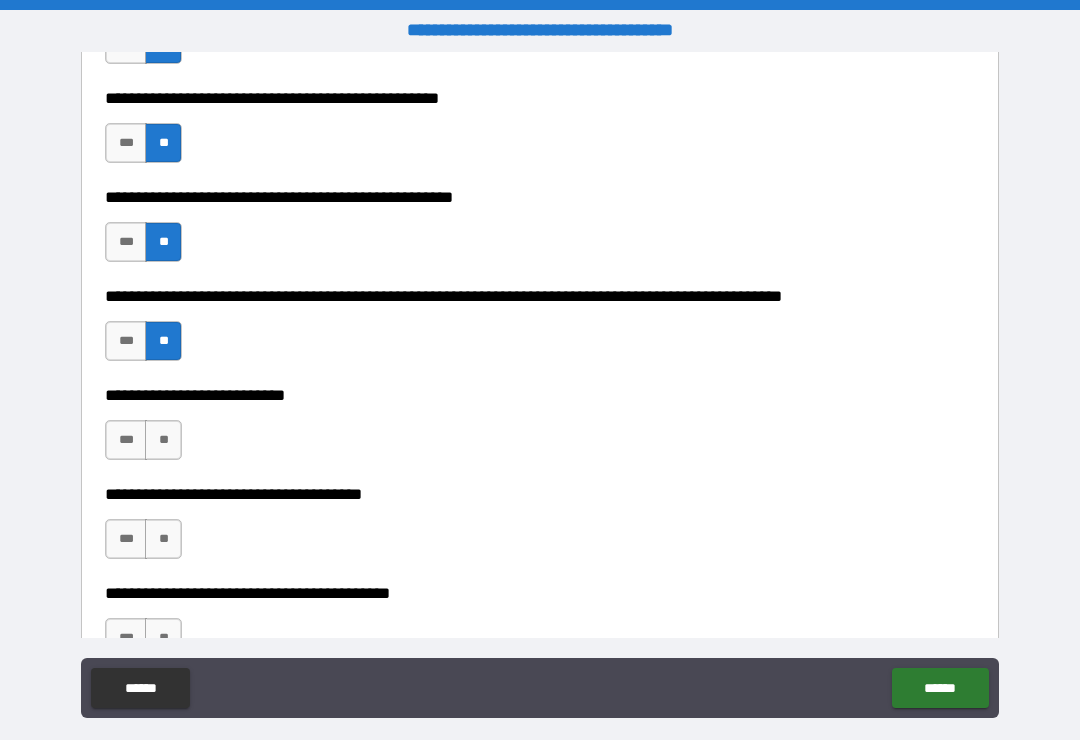 click on "**" at bounding box center [163, 440] 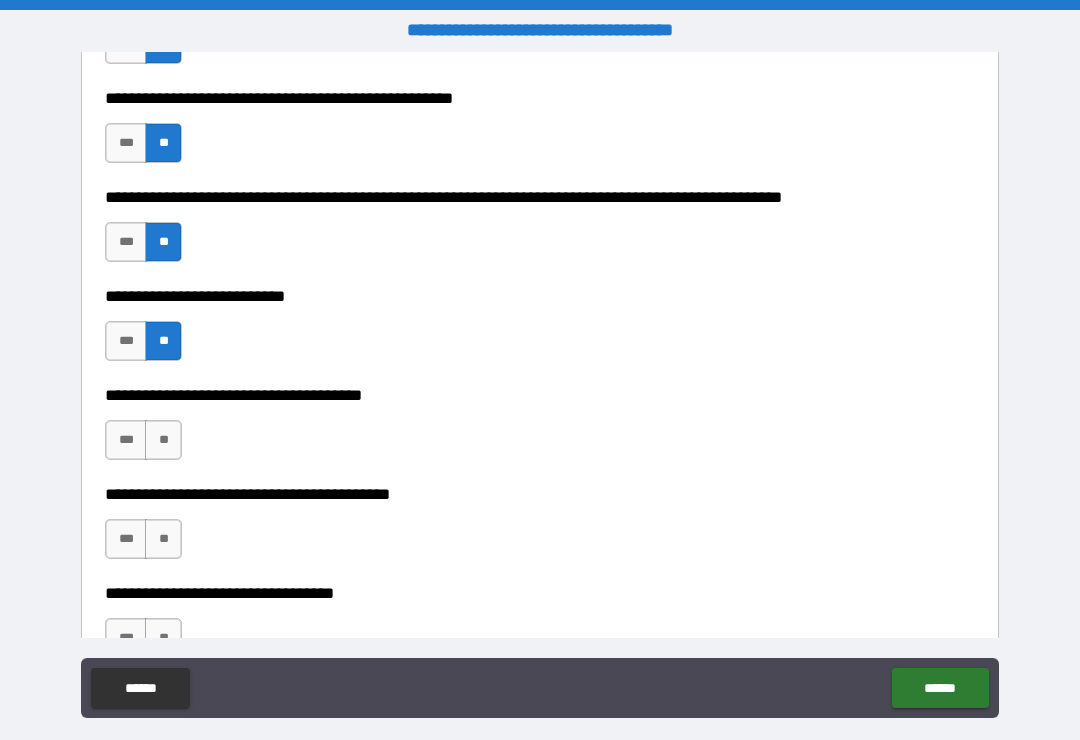 scroll, scrollTop: 837, scrollLeft: 0, axis: vertical 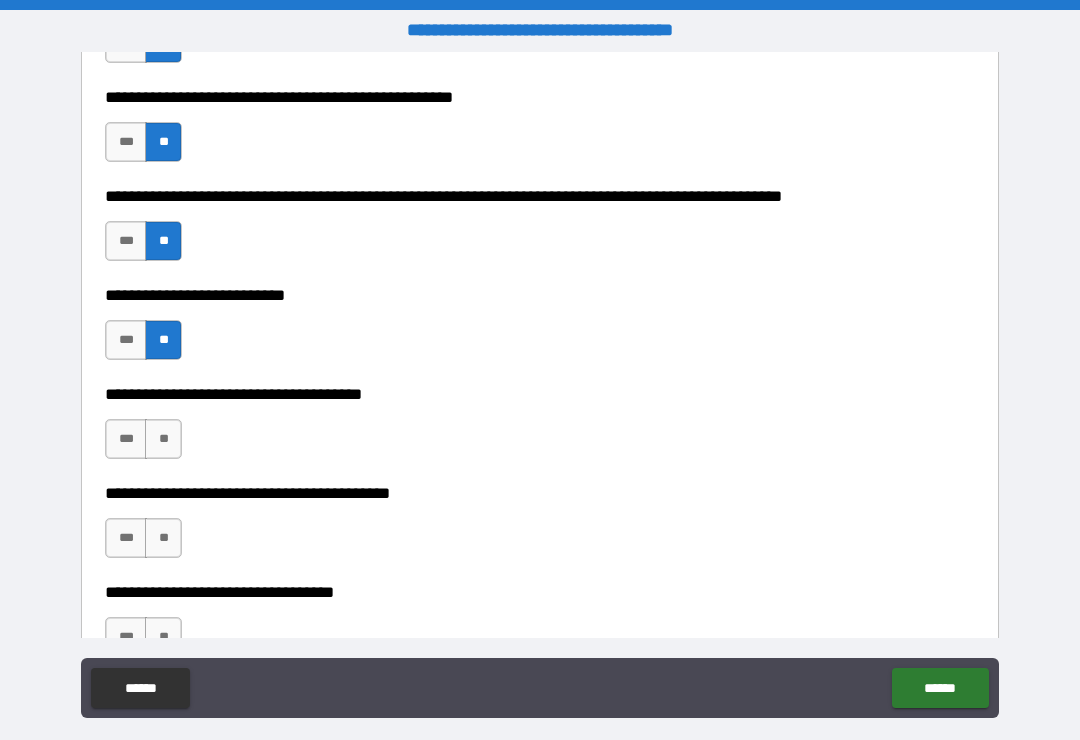 click on "**" at bounding box center [163, 439] 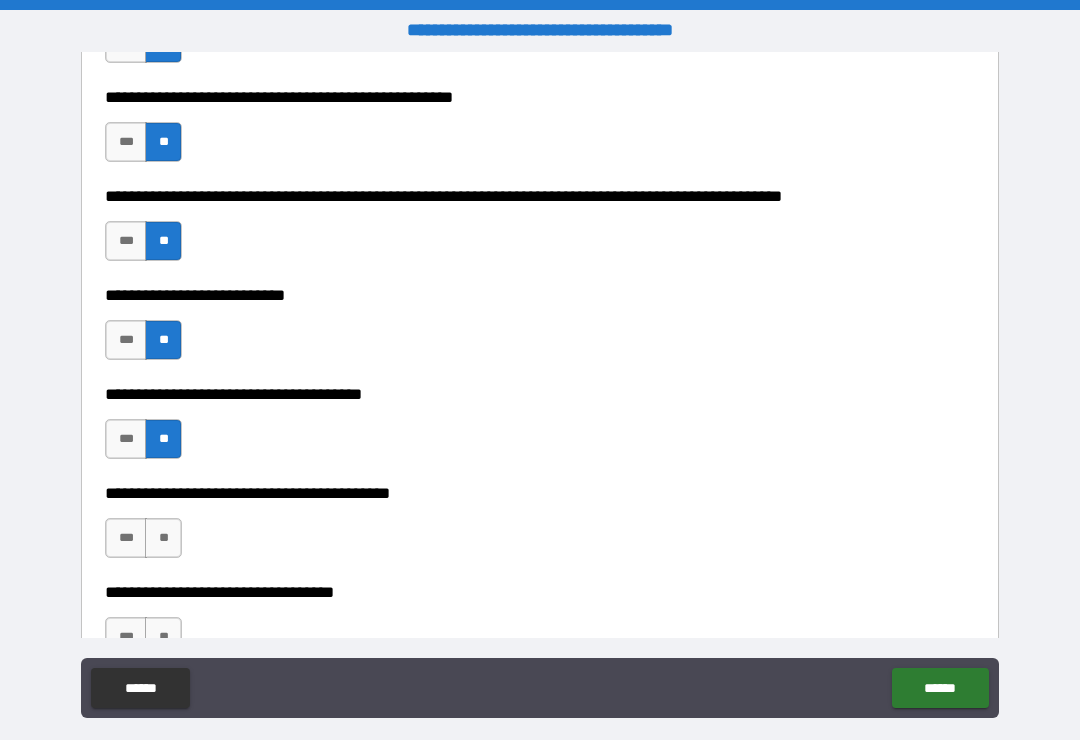 click on "**" at bounding box center [163, 538] 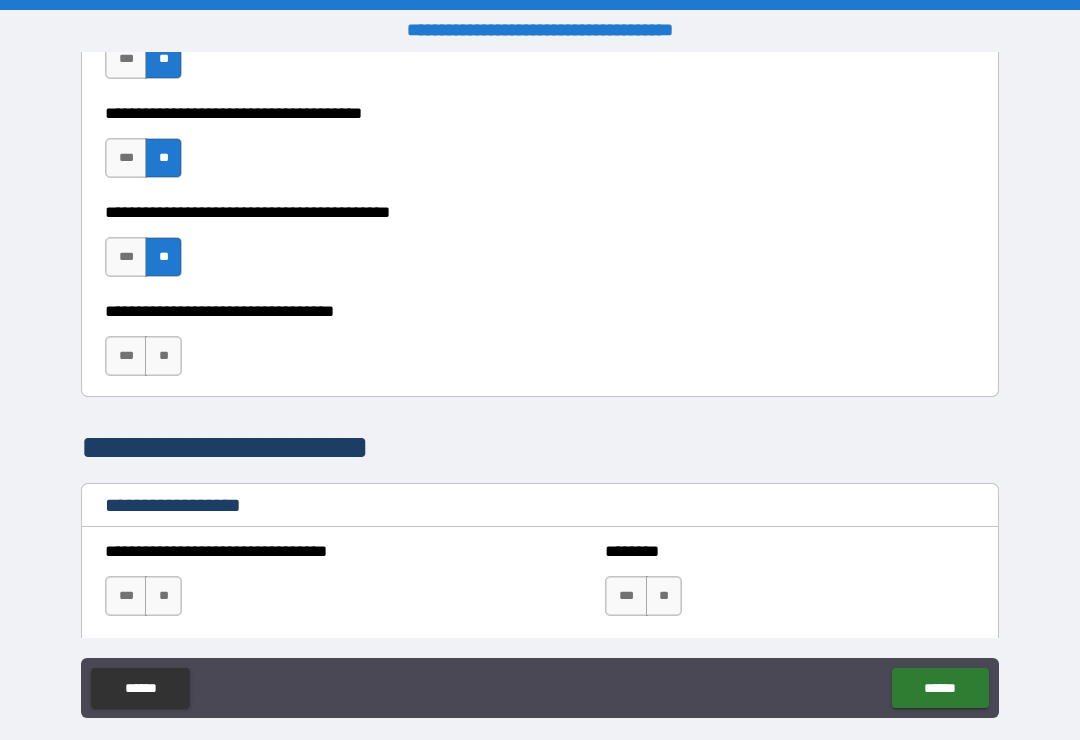 scroll, scrollTop: 1146, scrollLeft: 0, axis: vertical 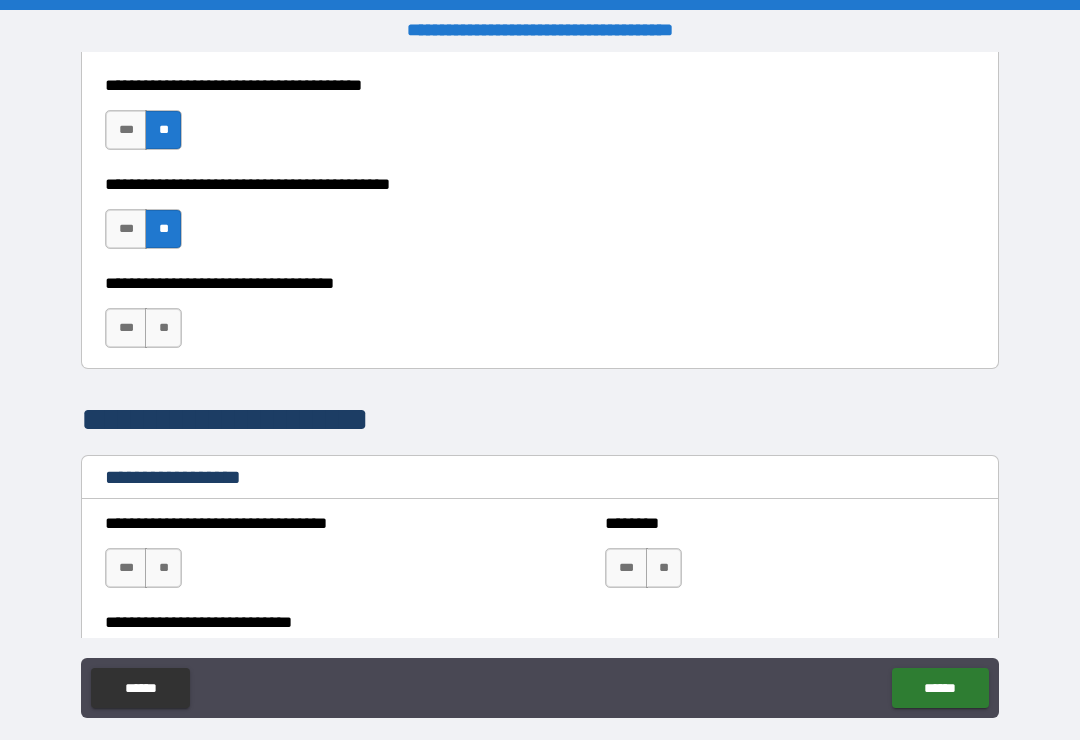 click on "**" at bounding box center [163, 328] 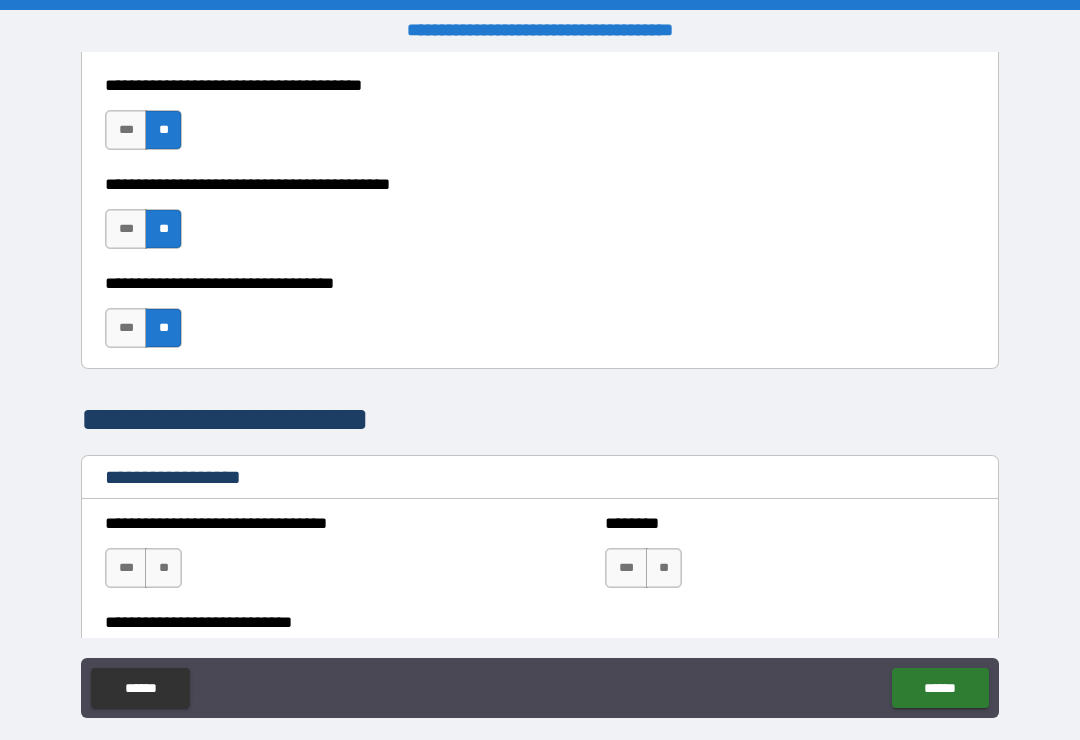 click on "**" at bounding box center (163, 568) 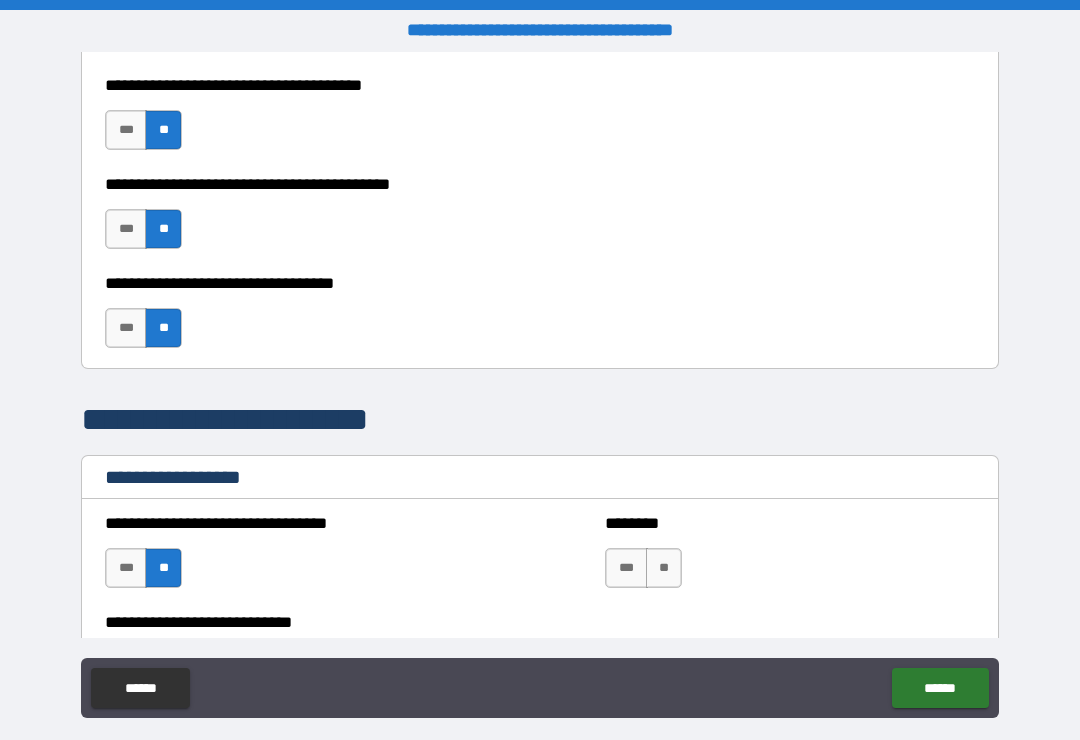 click on "**" at bounding box center (664, 568) 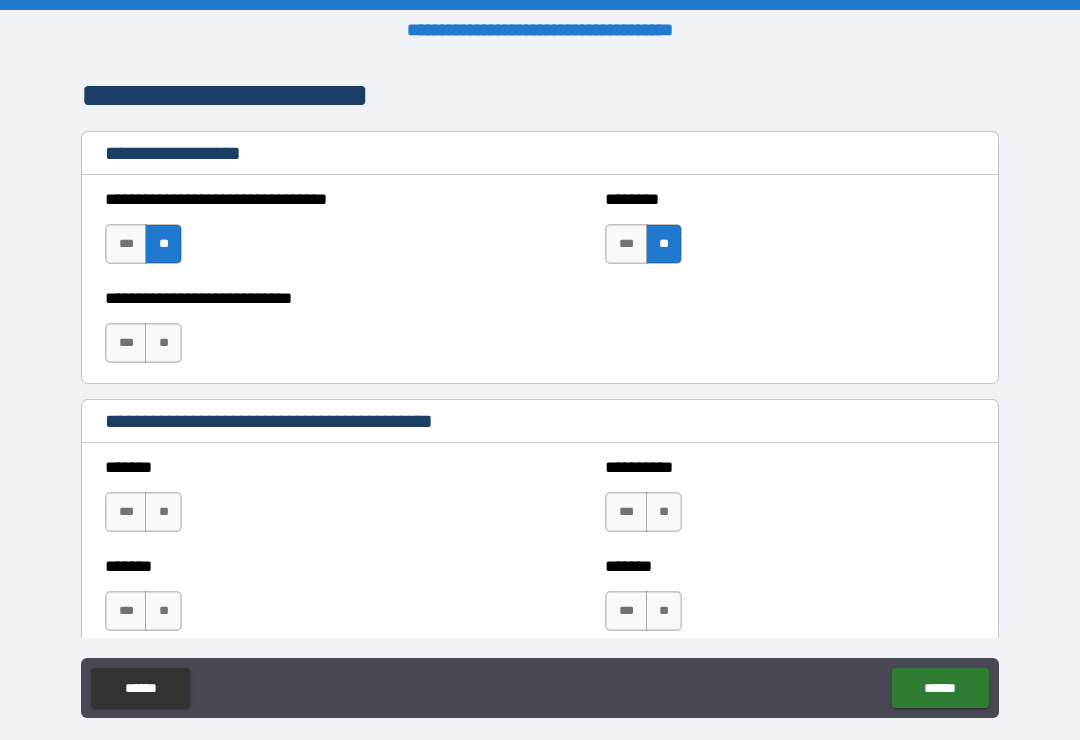 scroll, scrollTop: 1471, scrollLeft: 0, axis: vertical 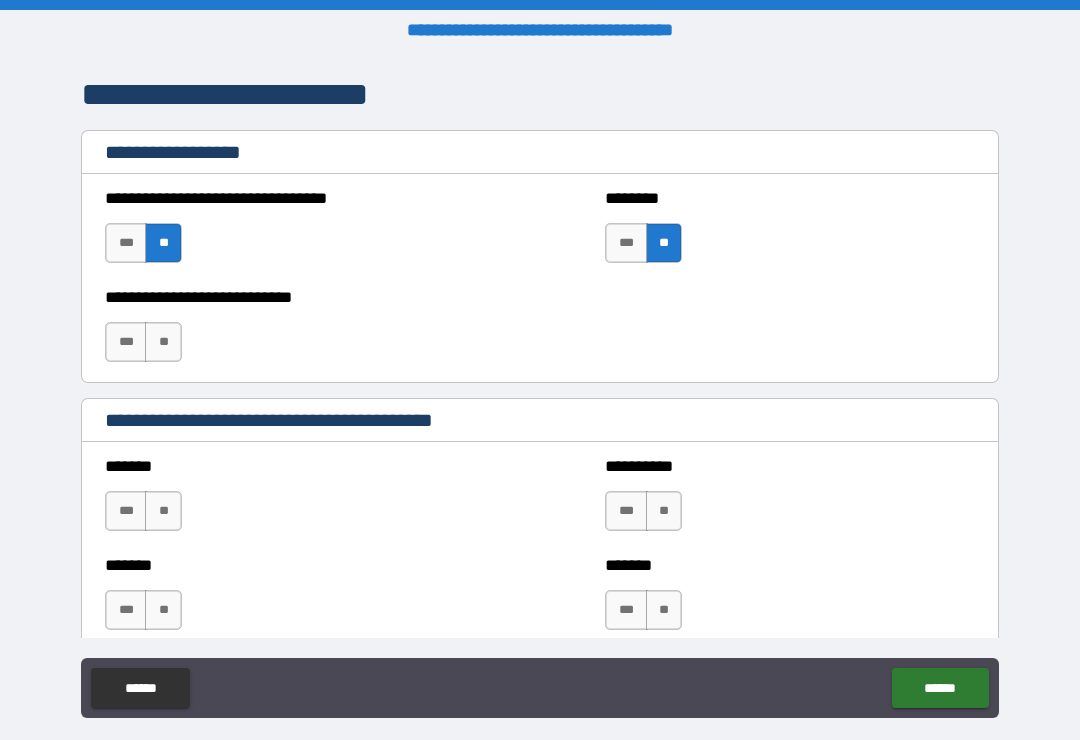 click on "**" at bounding box center [163, 342] 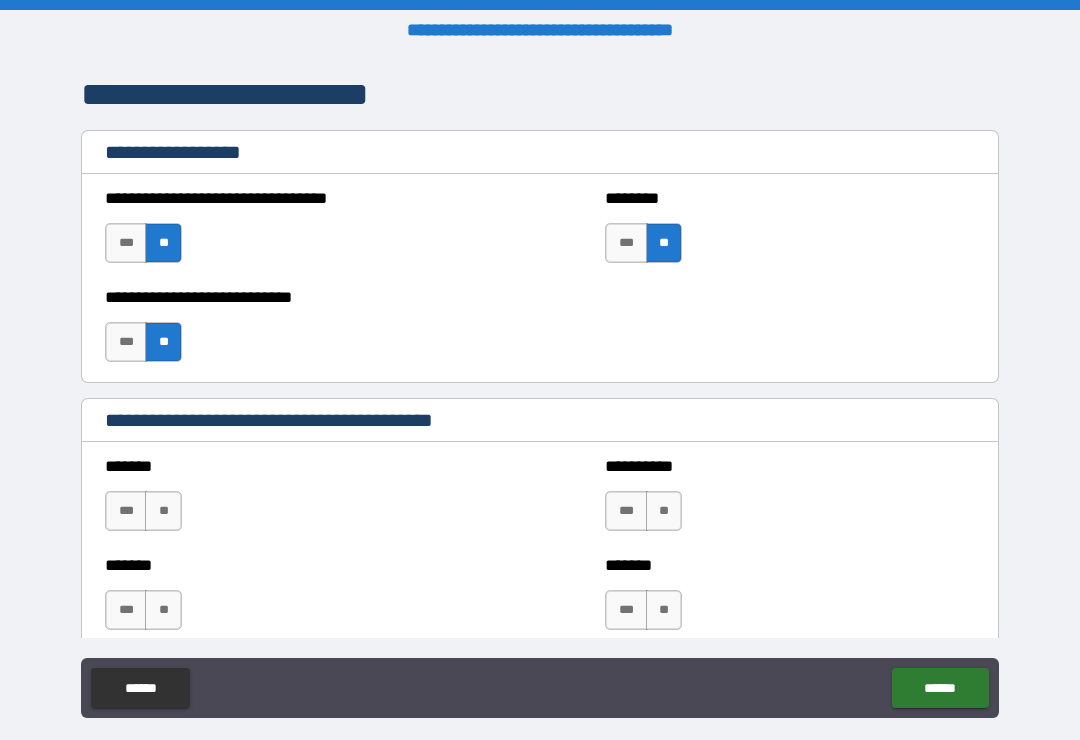 click on "**" at bounding box center (163, 511) 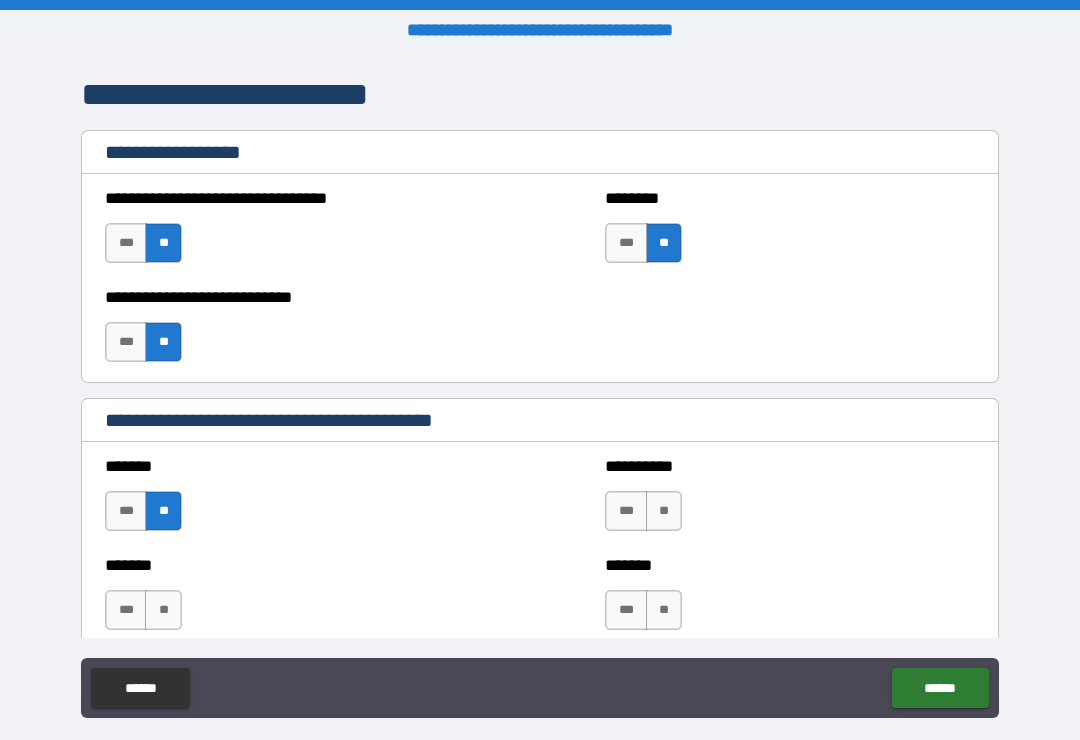 click on "**" at bounding box center (163, 610) 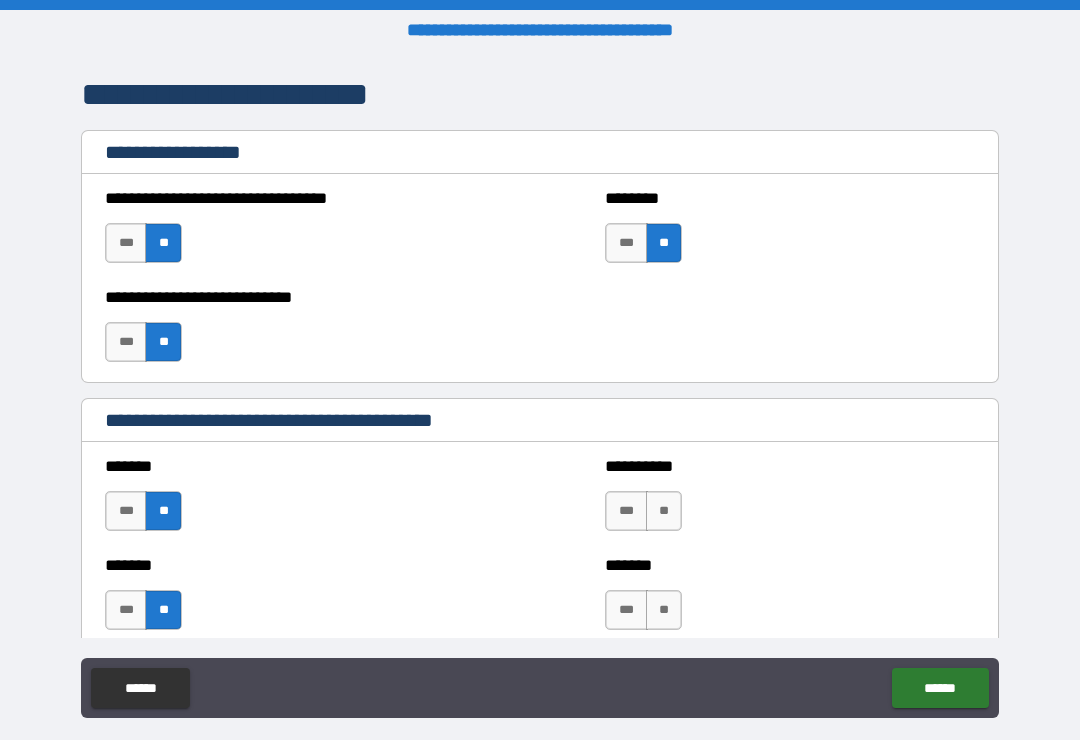 click on "**" at bounding box center [664, 511] 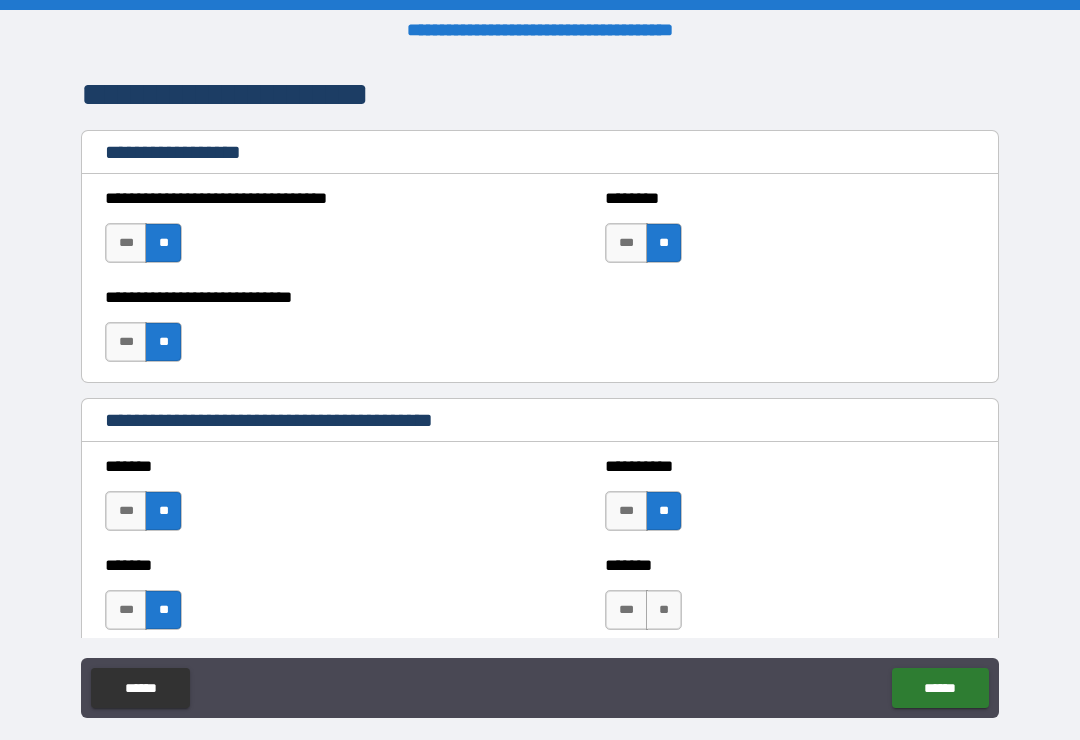 click on "**" at bounding box center (664, 610) 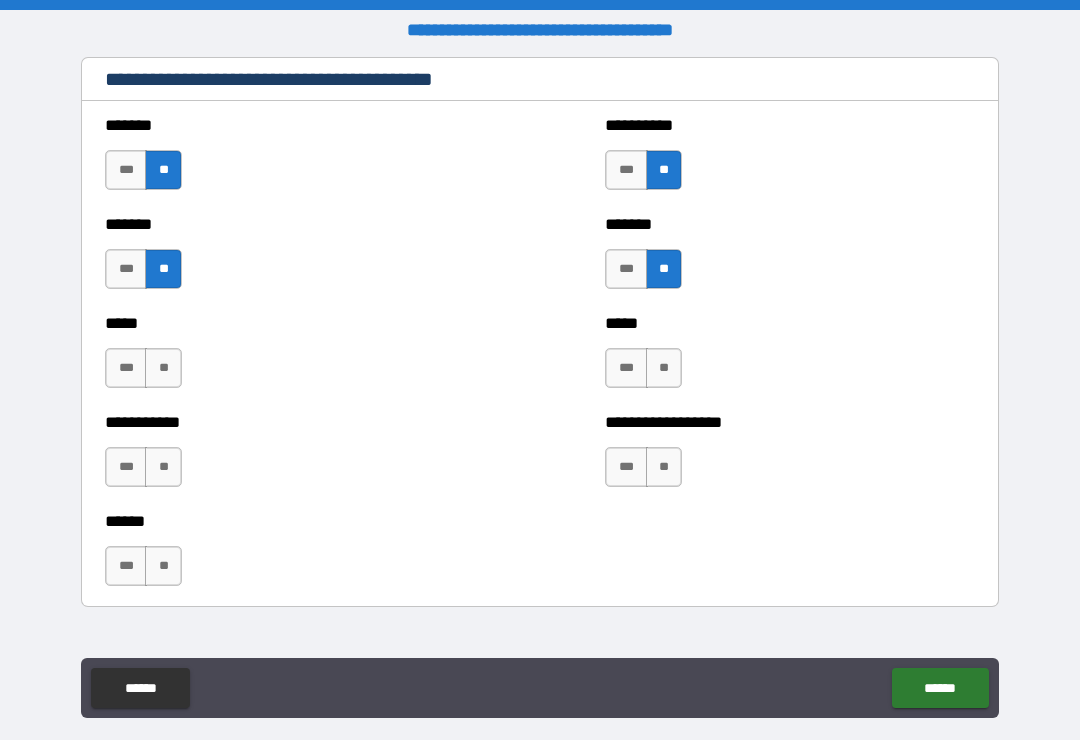 scroll, scrollTop: 1815, scrollLeft: 0, axis: vertical 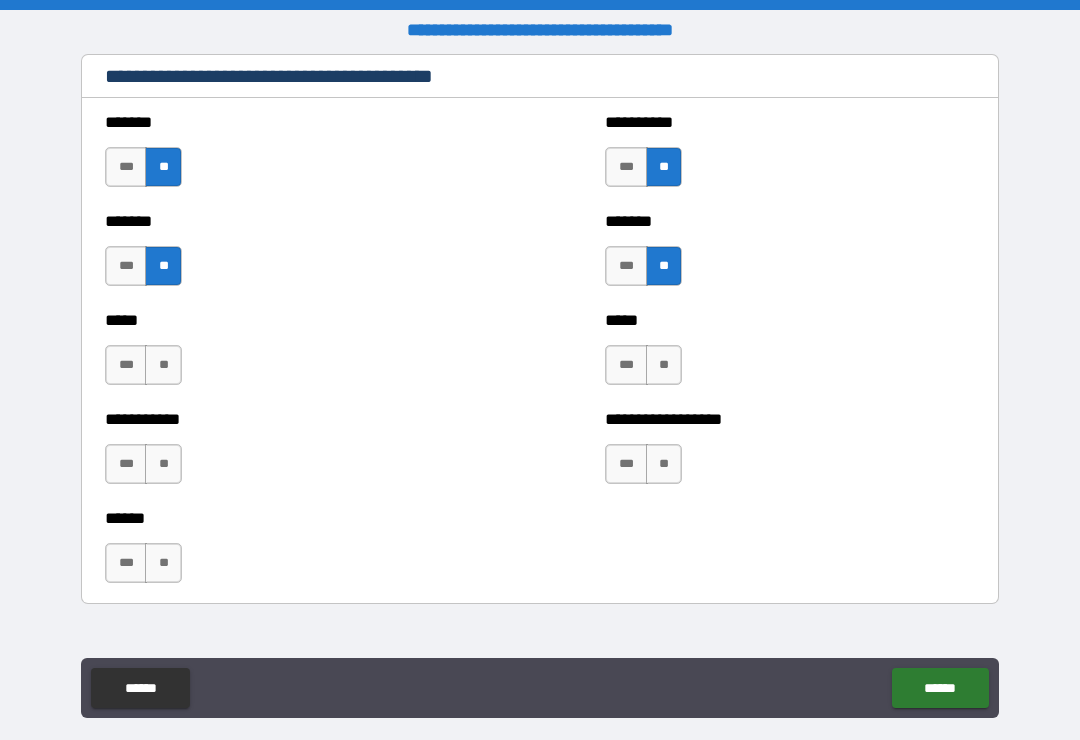 click on "**" at bounding box center (664, 365) 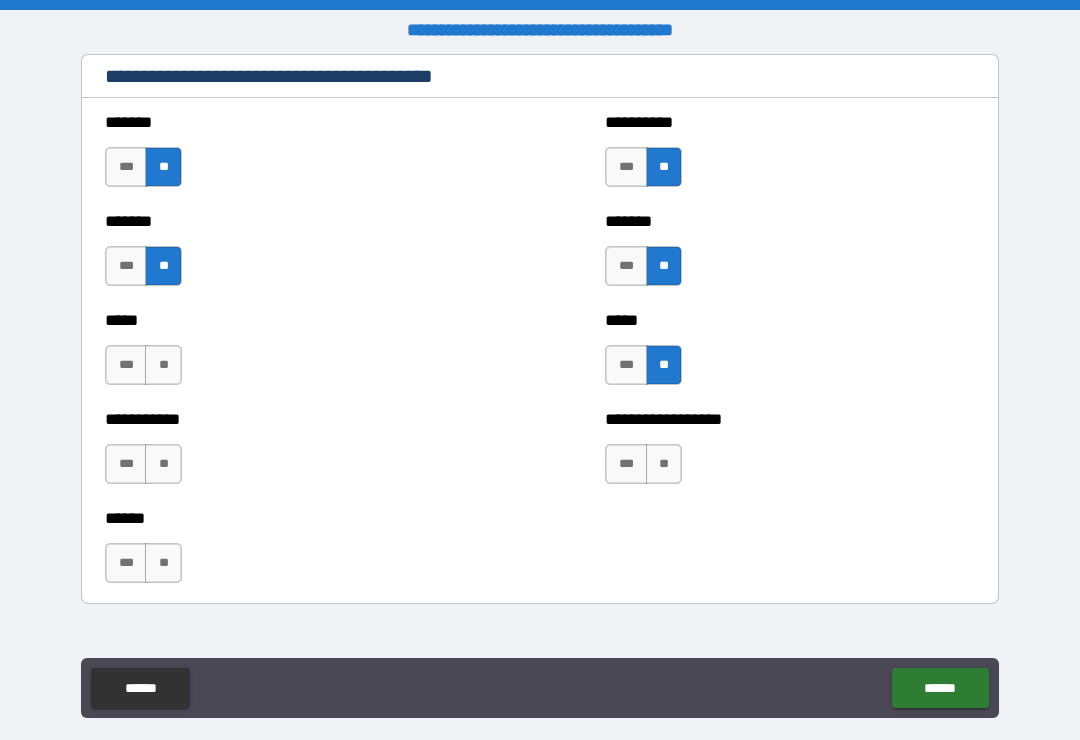 click on "**" at bounding box center (664, 464) 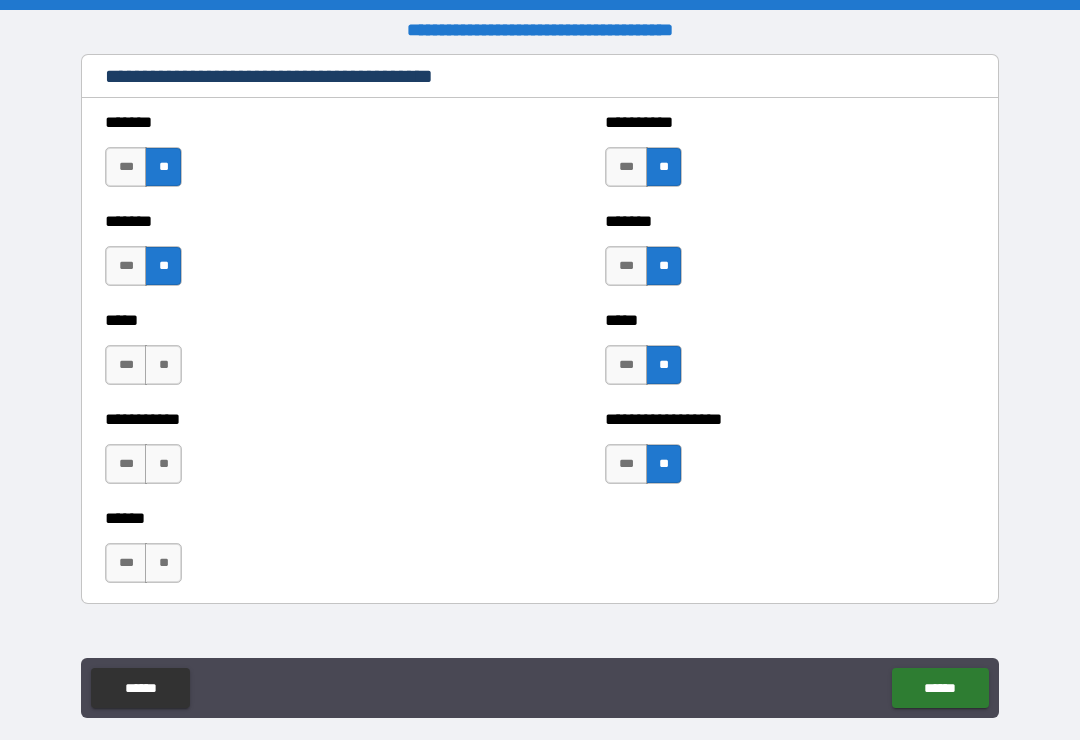click on "**" at bounding box center (163, 563) 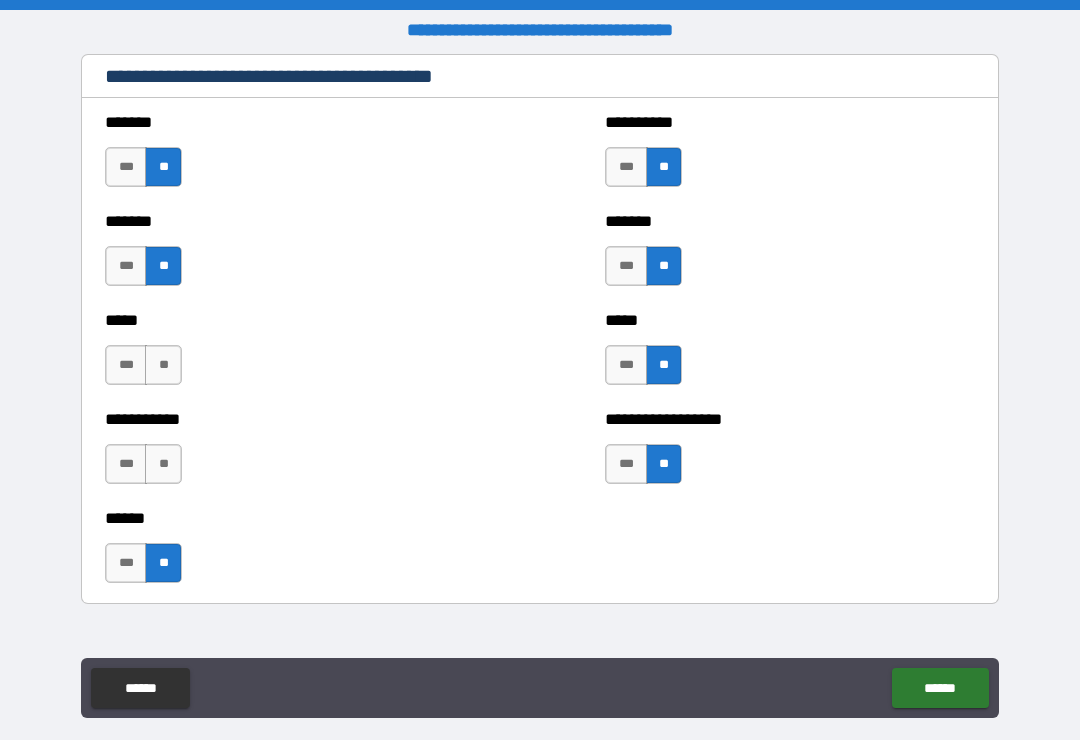 click on "**" at bounding box center [163, 464] 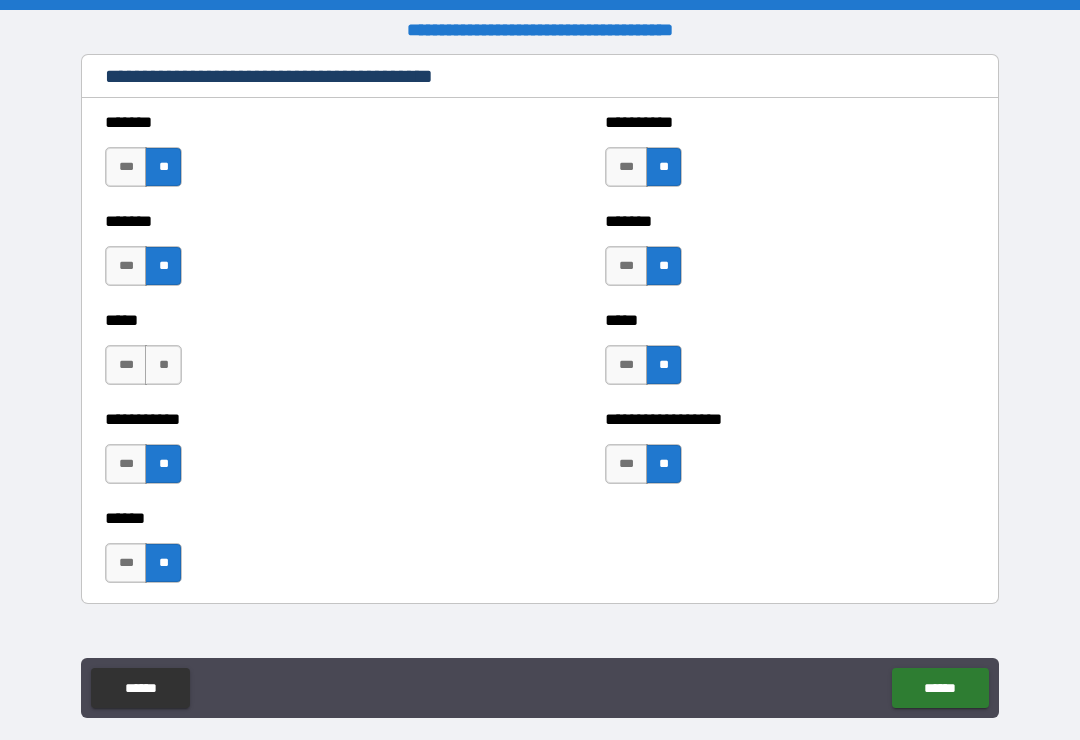 click on "***** *** **" at bounding box center (290, 355) 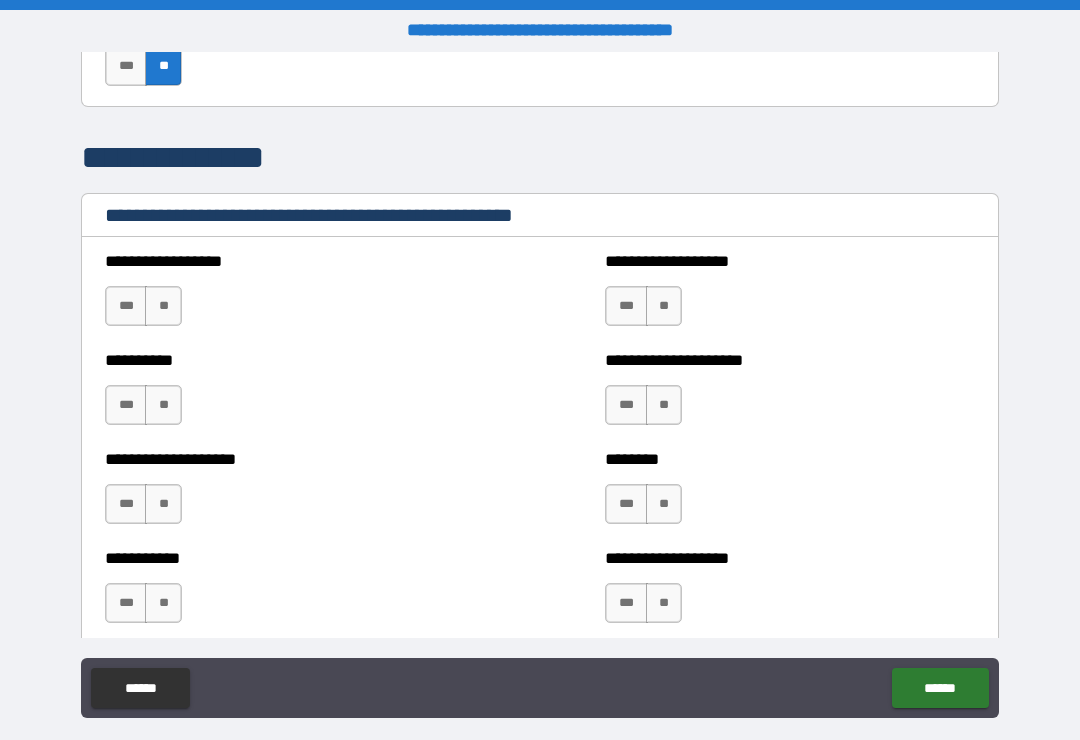 scroll, scrollTop: 2313, scrollLeft: 0, axis: vertical 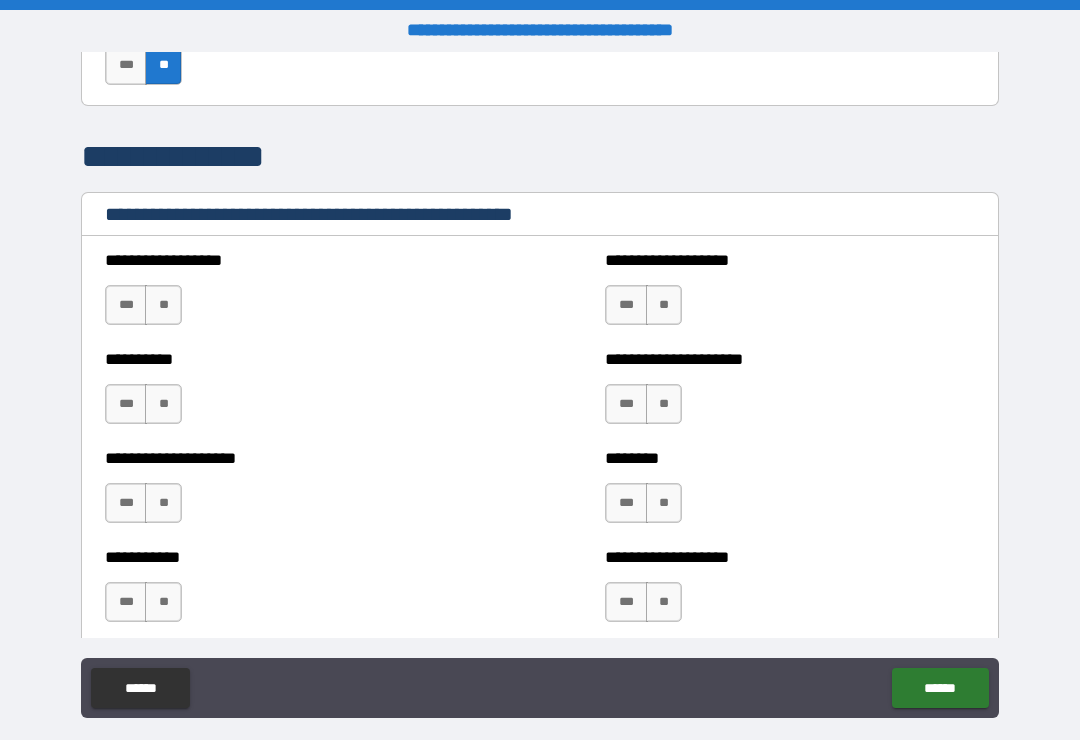 click on "**" at bounding box center (664, 305) 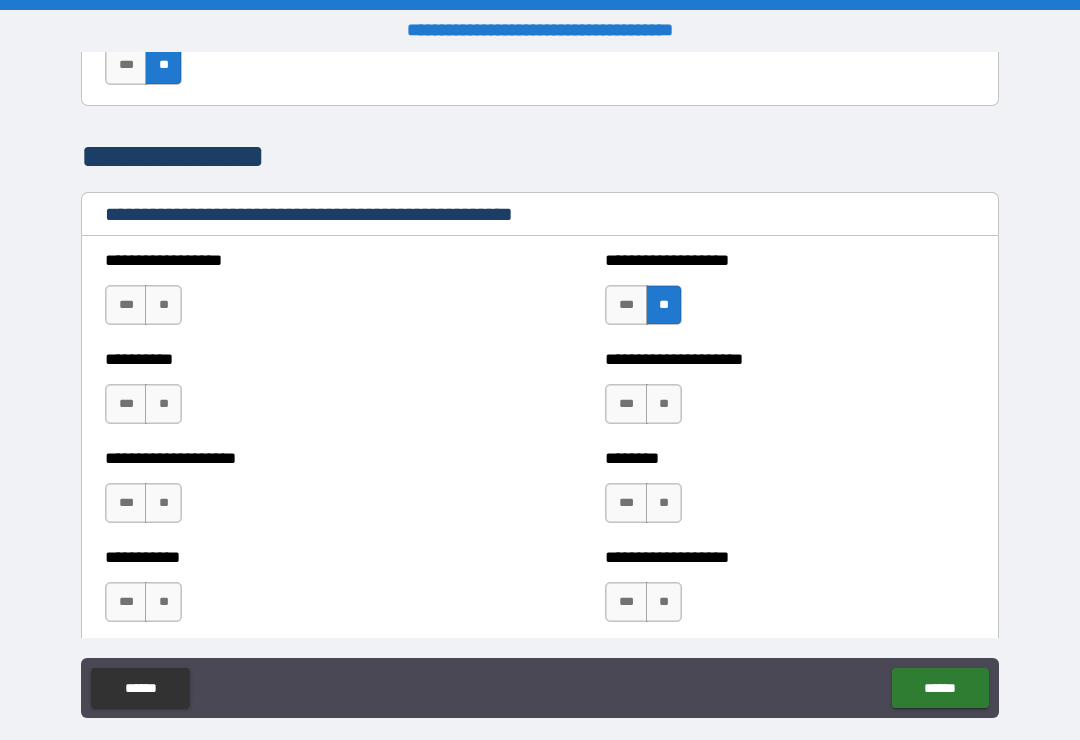 click on "**" at bounding box center [664, 404] 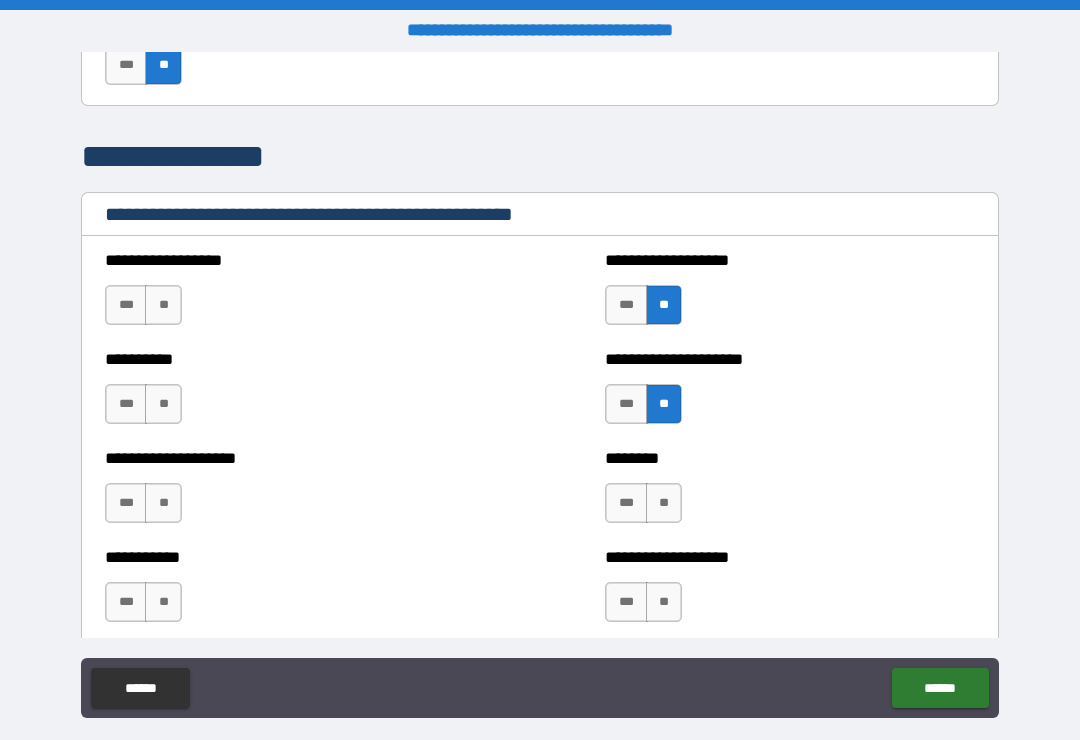 click on "**" at bounding box center [664, 503] 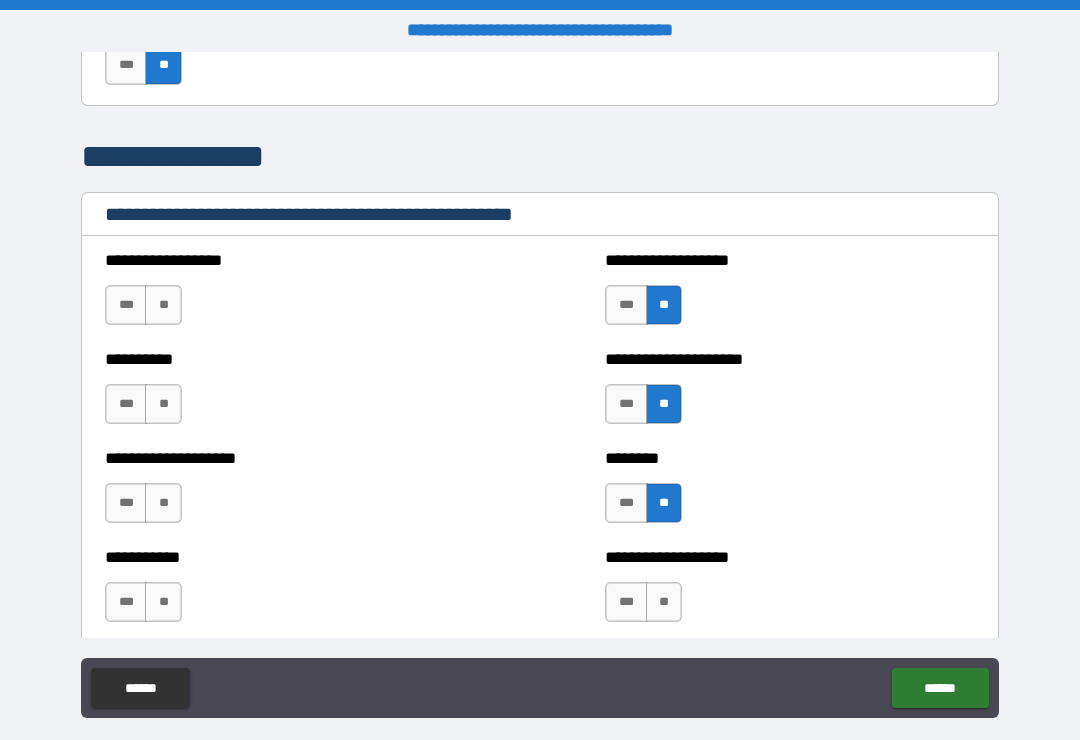 click on "**" at bounding box center [664, 602] 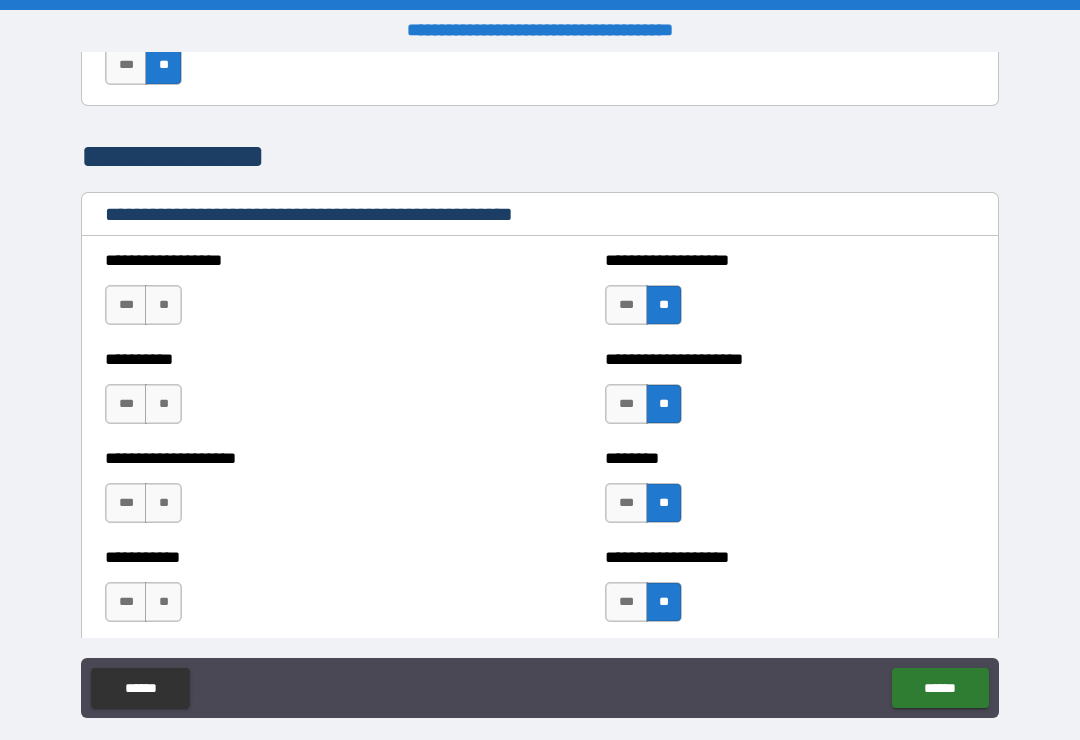 click on "**" at bounding box center (163, 602) 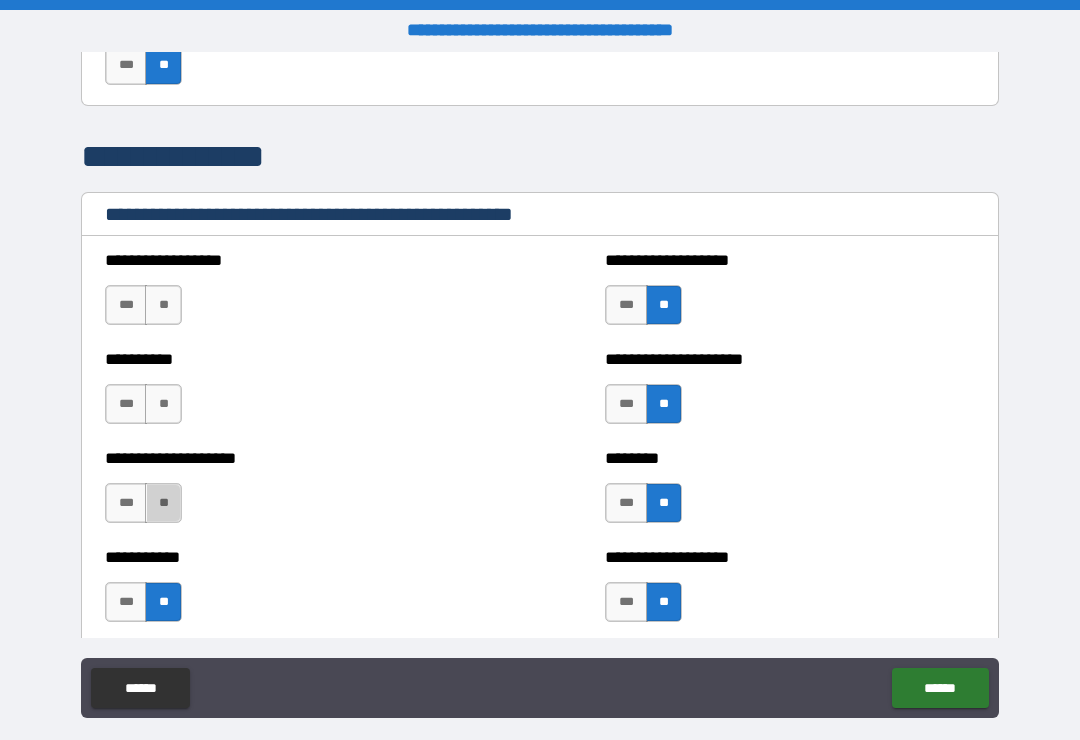 click on "**" at bounding box center [163, 503] 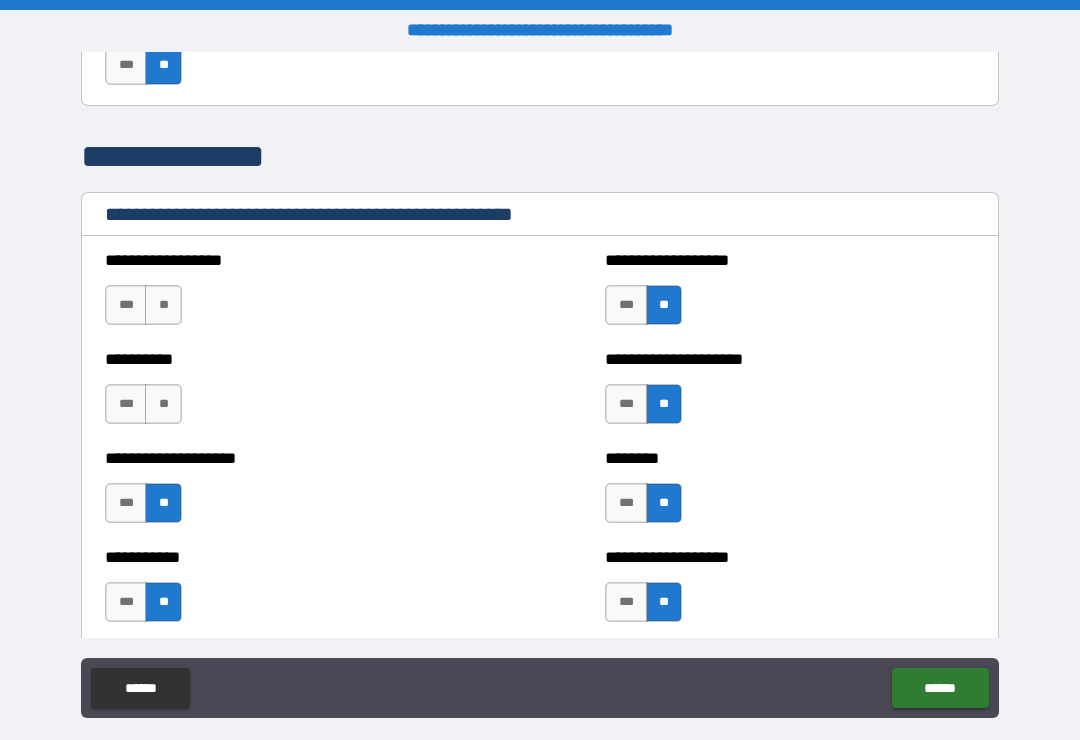 click on "**" at bounding box center [163, 404] 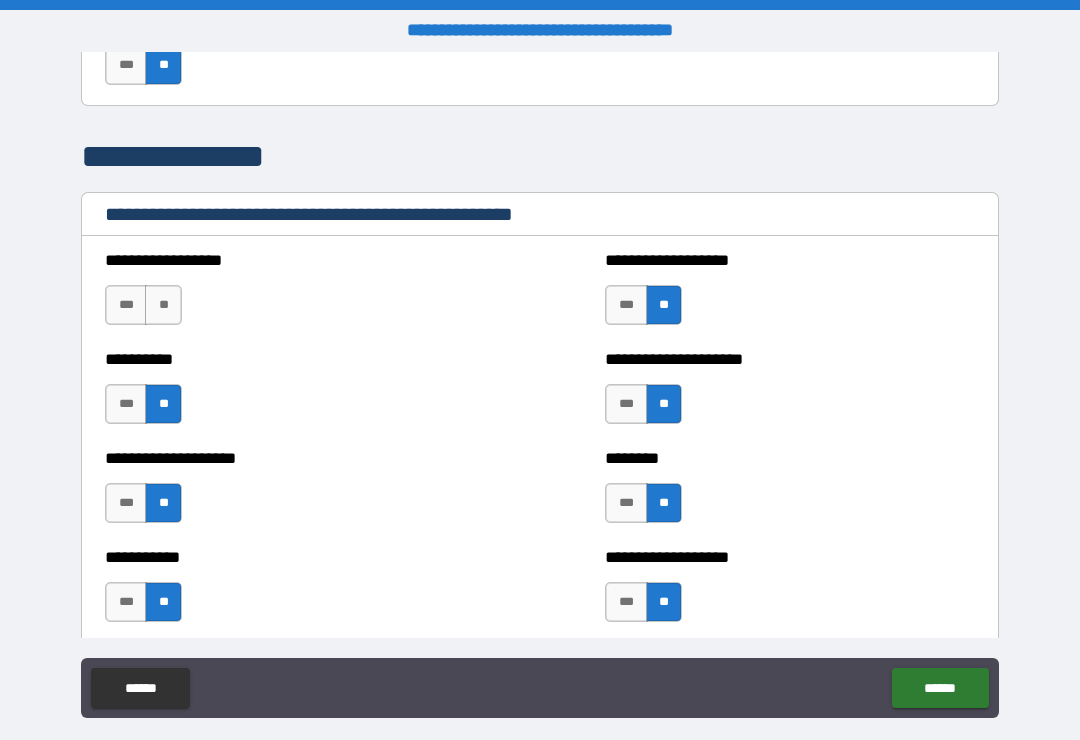 click on "**" at bounding box center [163, 305] 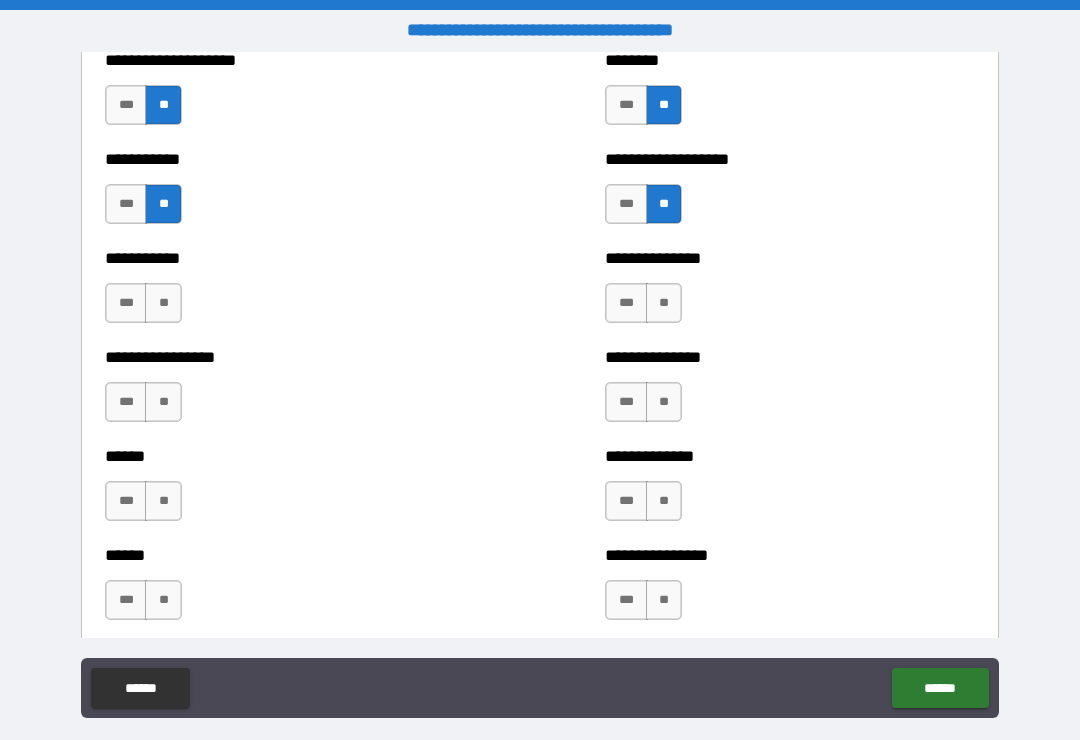scroll, scrollTop: 2724, scrollLeft: 0, axis: vertical 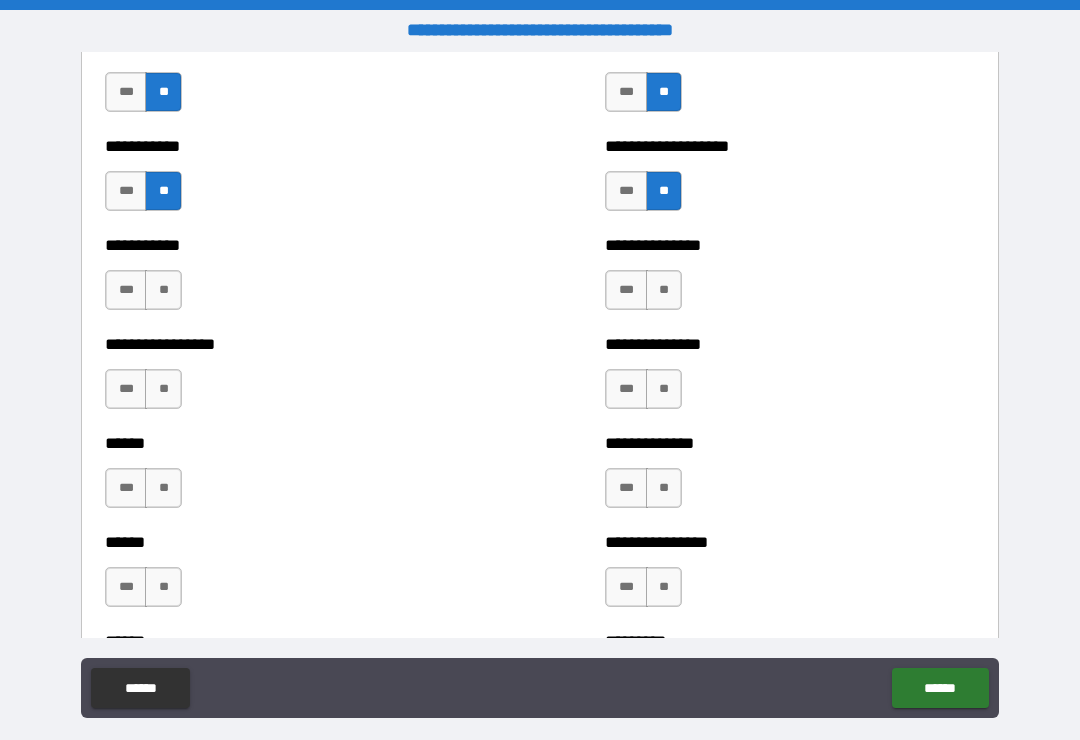 click on "**" at bounding box center (163, 290) 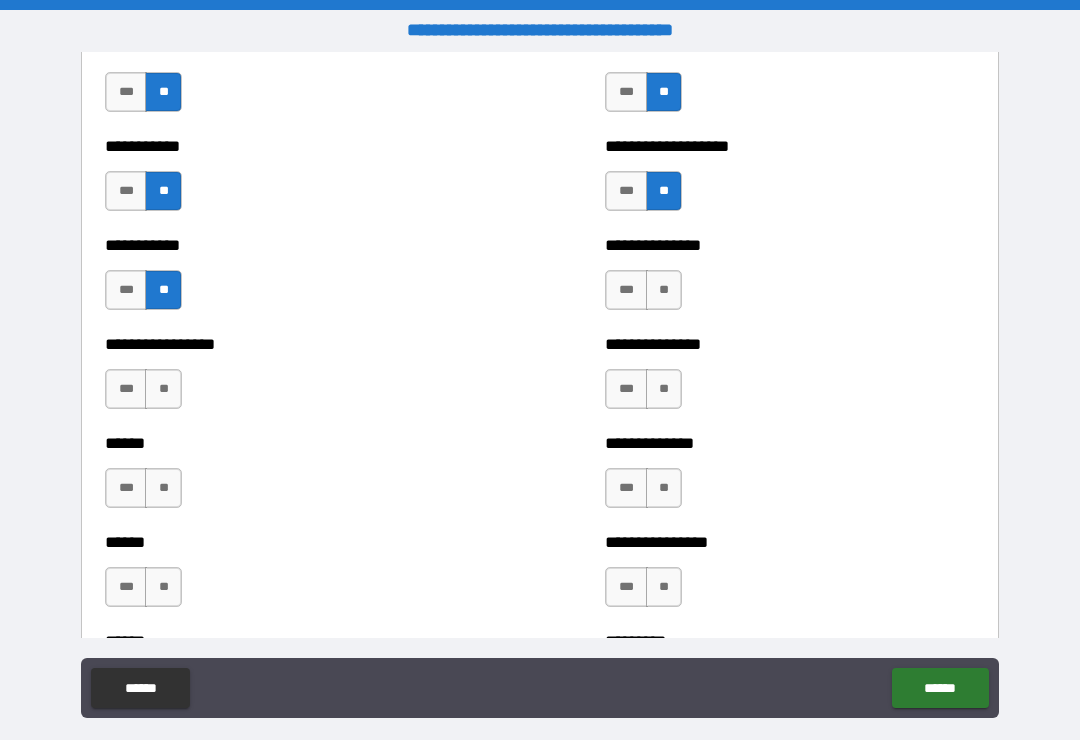 click on "**" at bounding box center [163, 389] 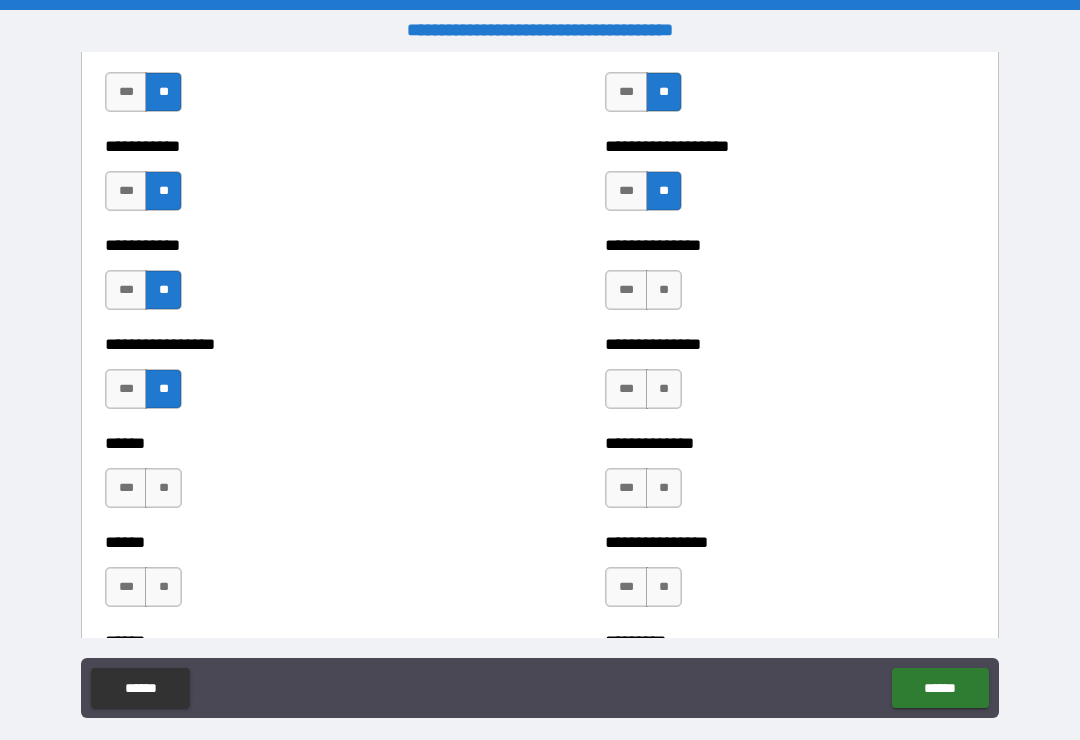 click on "**" at bounding box center (163, 488) 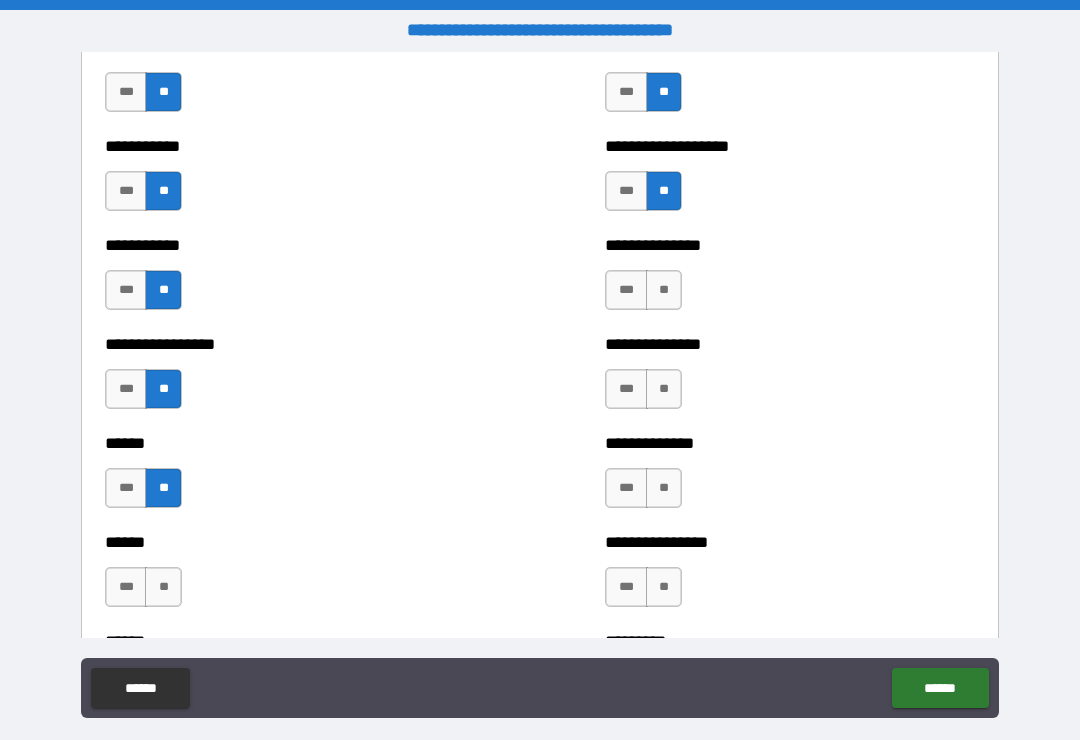 click on "**" at bounding box center [163, 587] 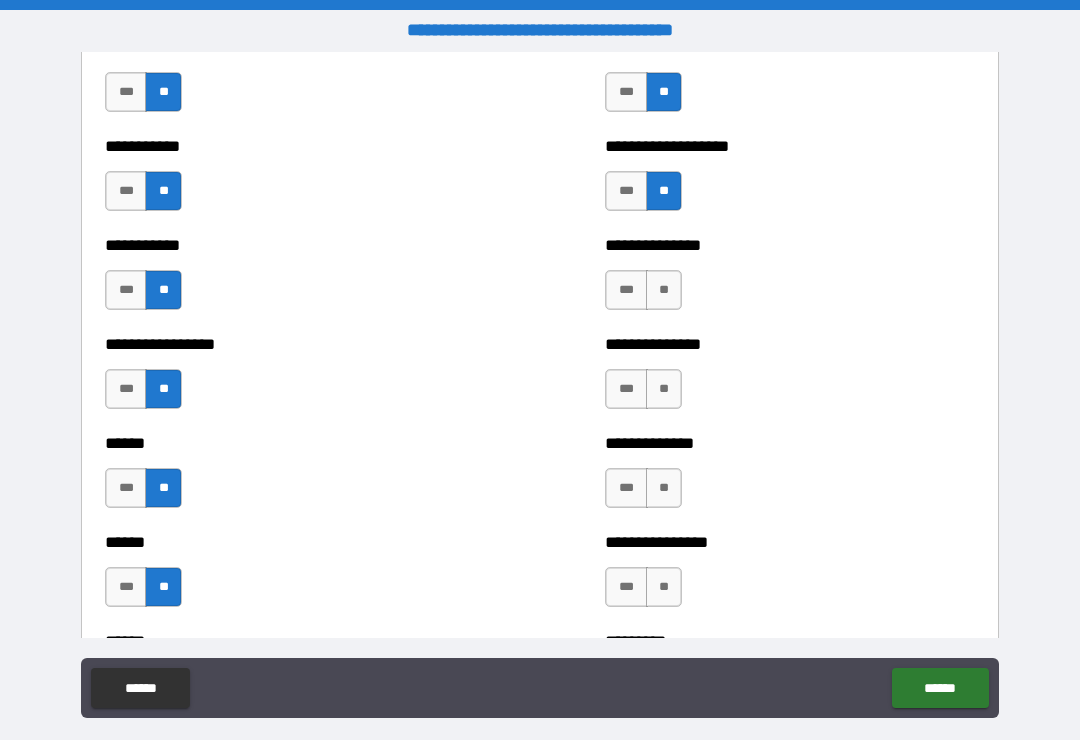 click on "**" at bounding box center (664, 389) 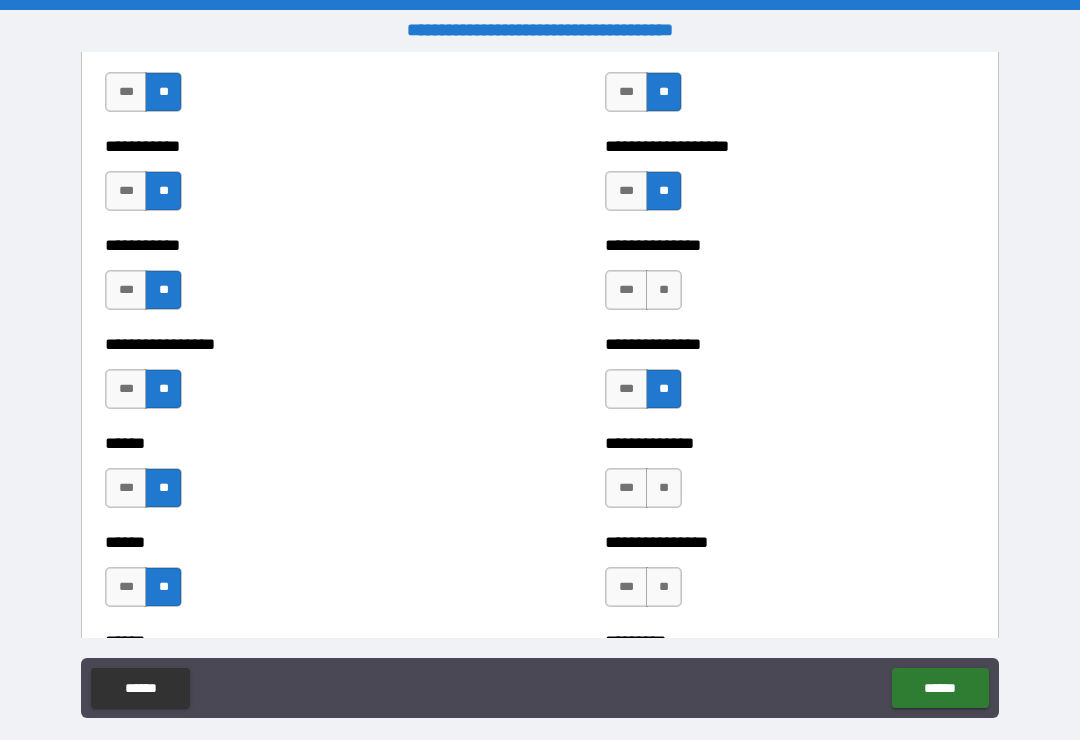 click on "**" at bounding box center (664, 290) 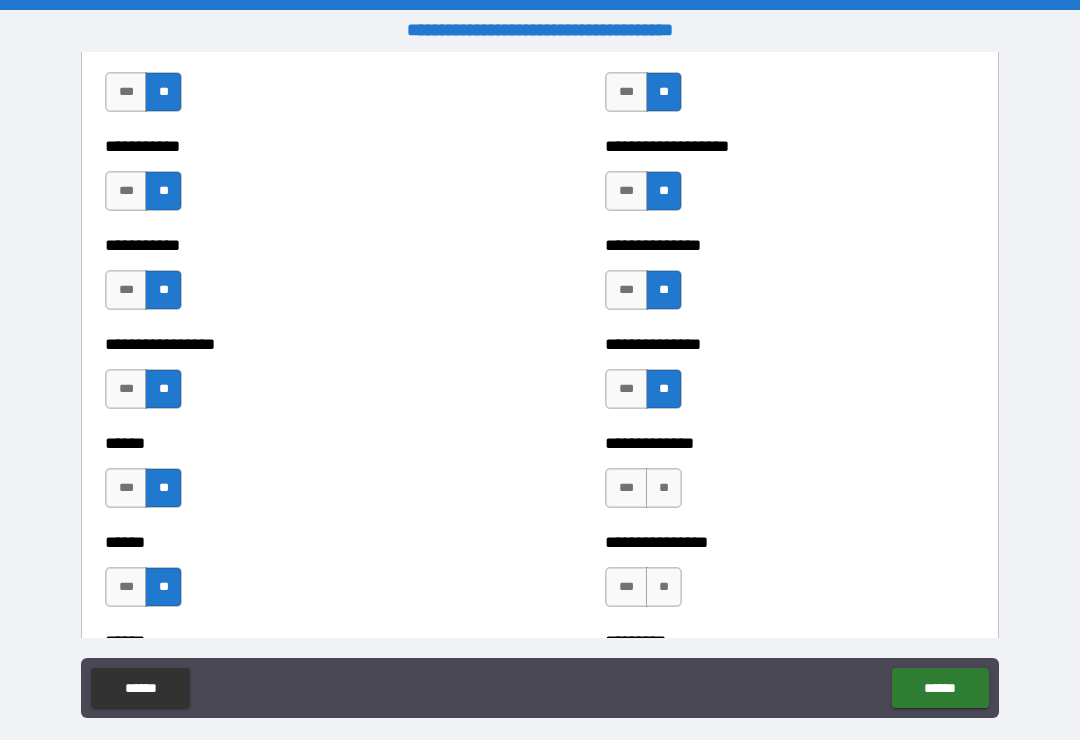 click on "**" at bounding box center (664, 488) 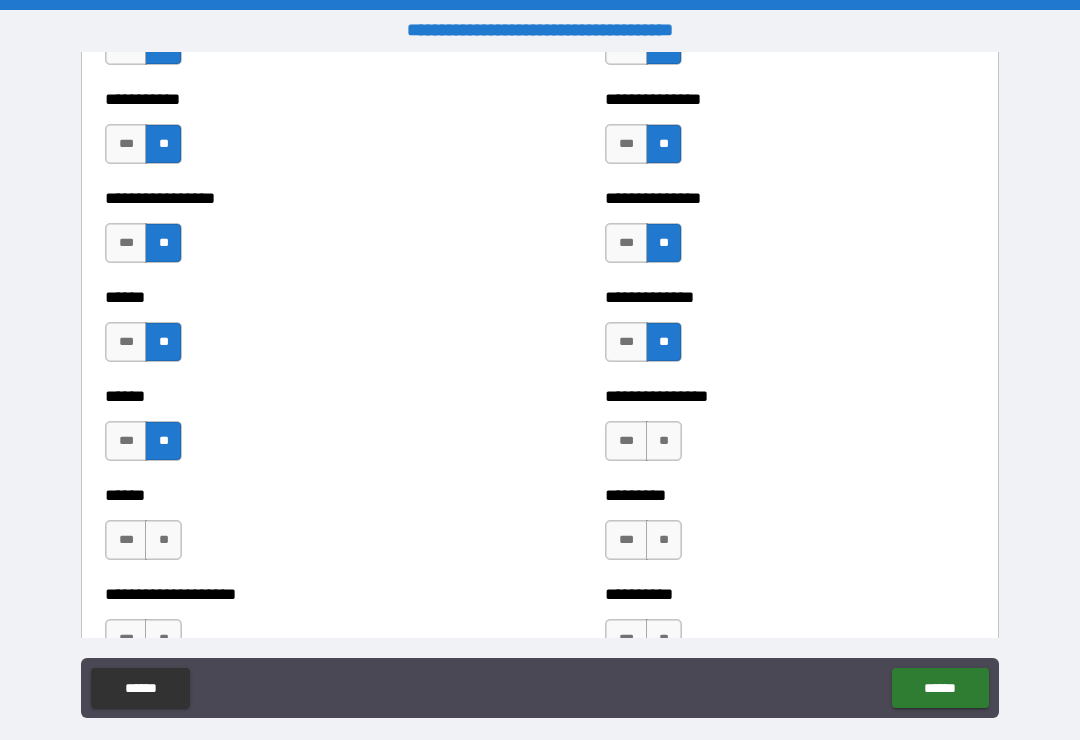 scroll, scrollTop: 2881, scrollLeft: 0, axis: vertical 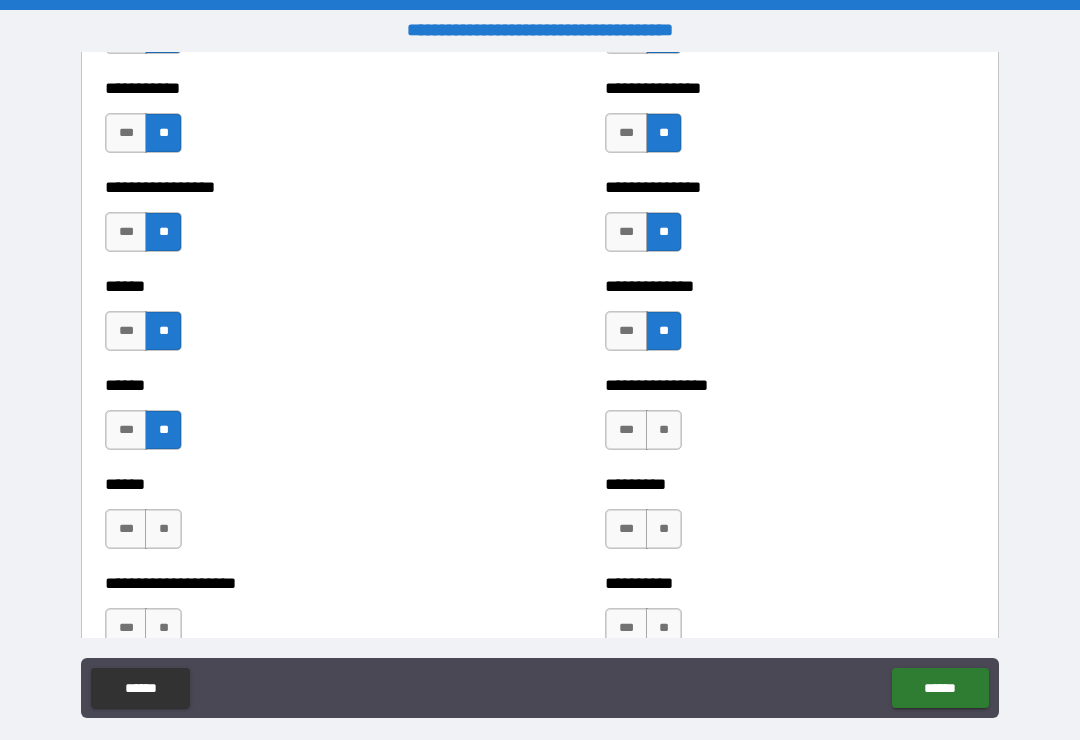 click on "**" at bounding box center (664, 430) 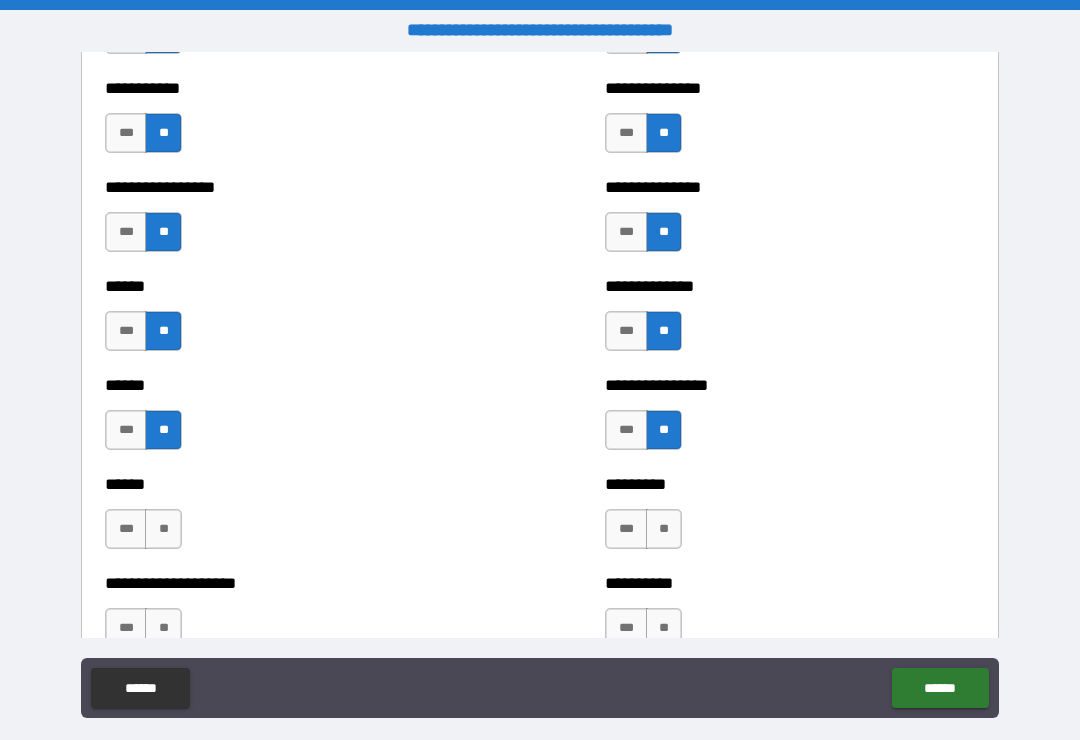 click on "**" at bounding box center (664, 529) 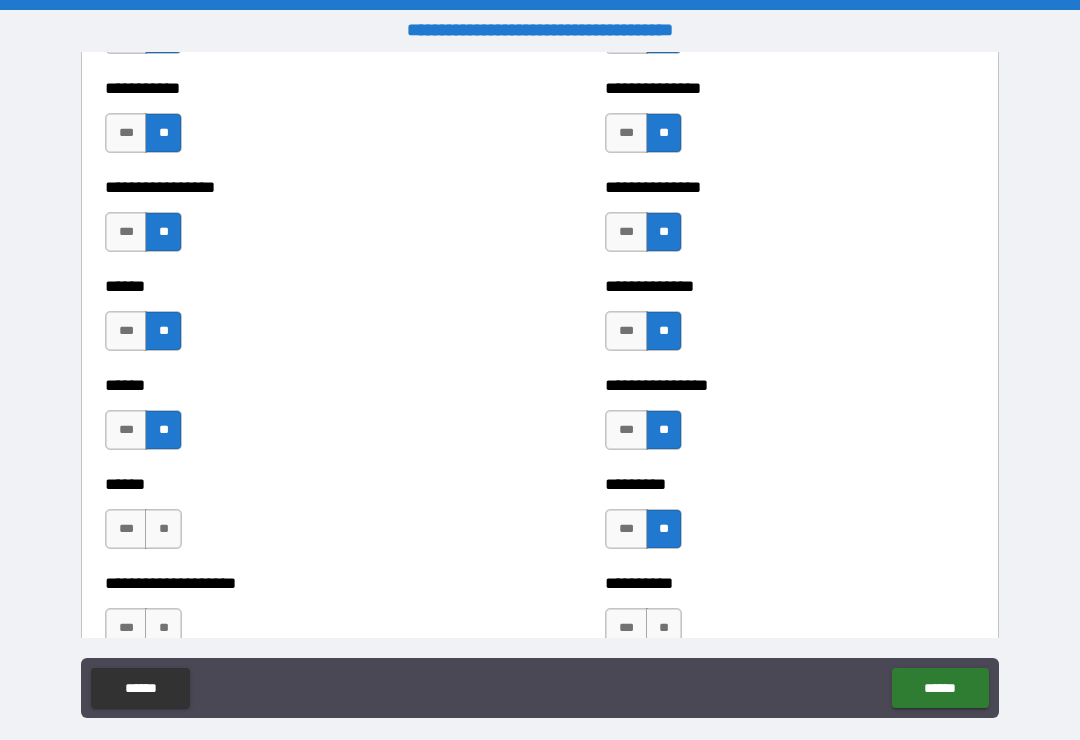 click on "**" at bounding box center [163, 529] 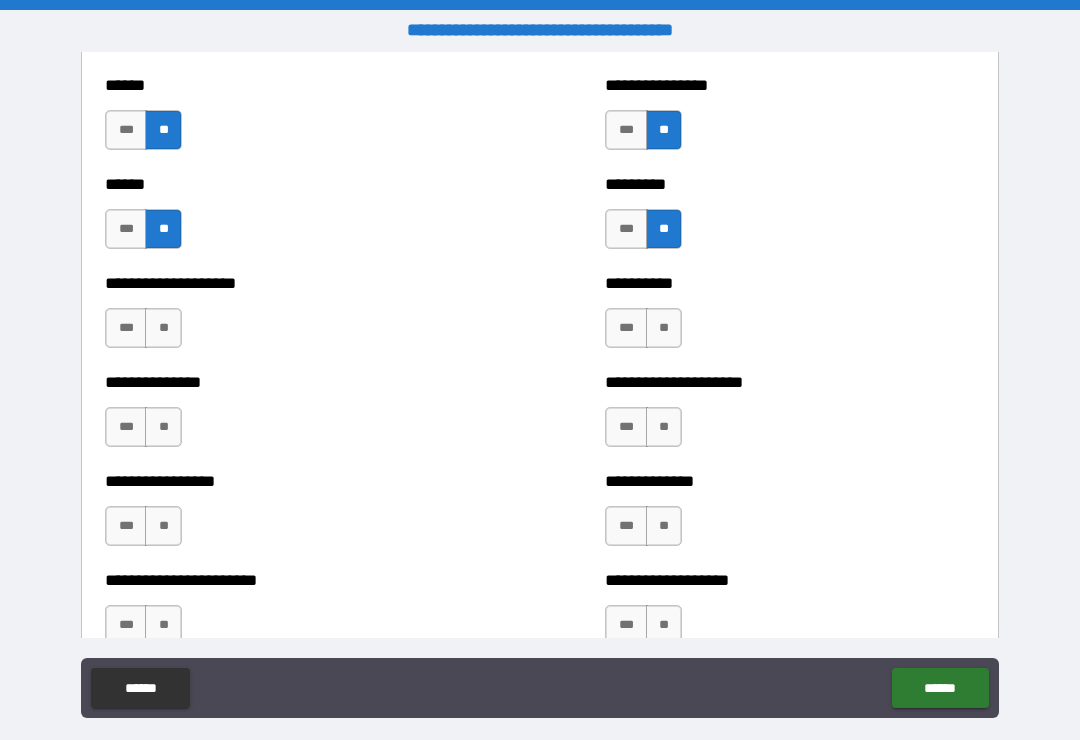 scroll, scrollTop: 3196, scrollLeft: 0, axis: vertical 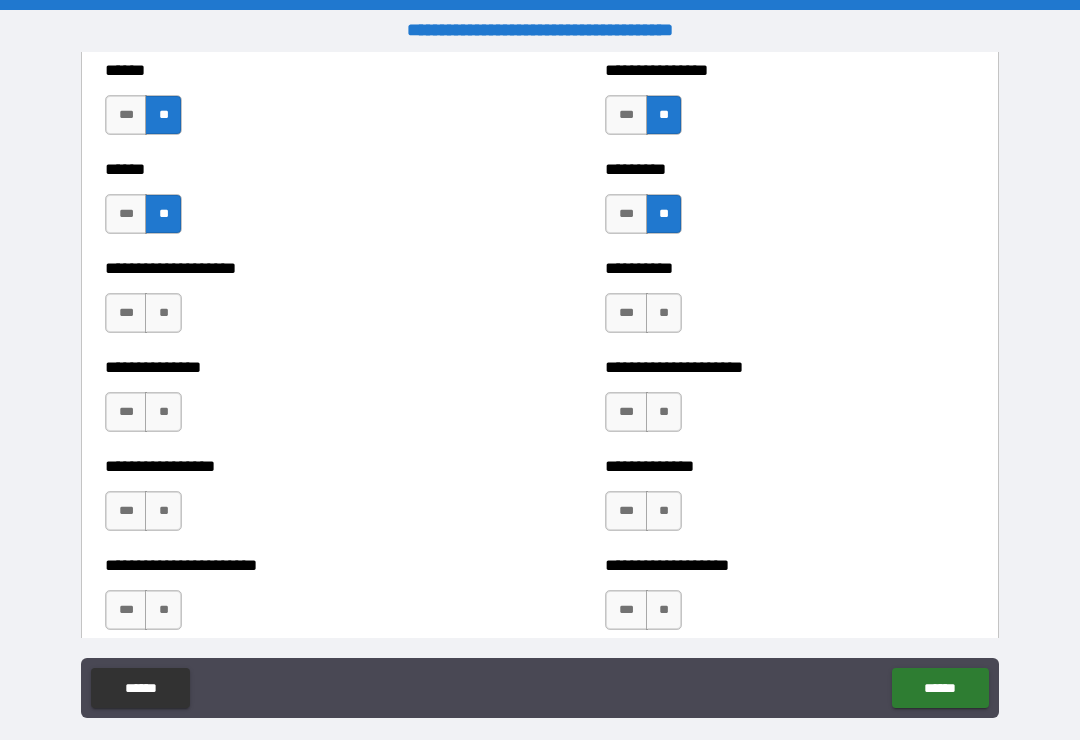 click on "**" at bounding box center (163, 313) 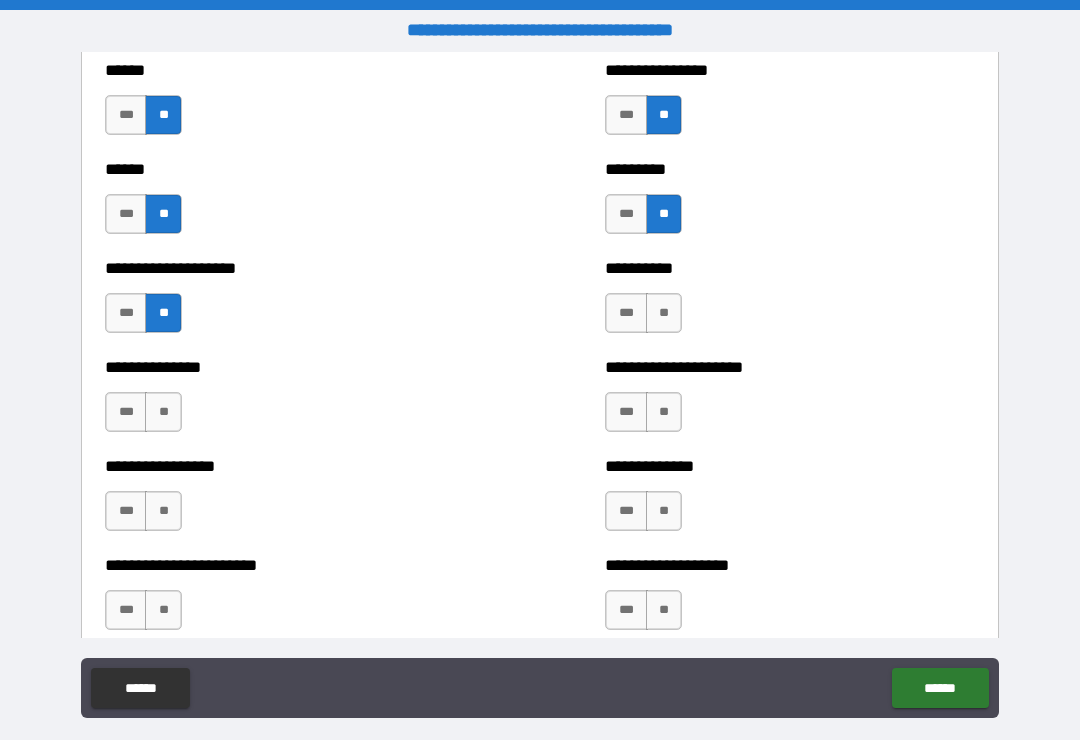 click on "**" at bounding box center [163, 412] 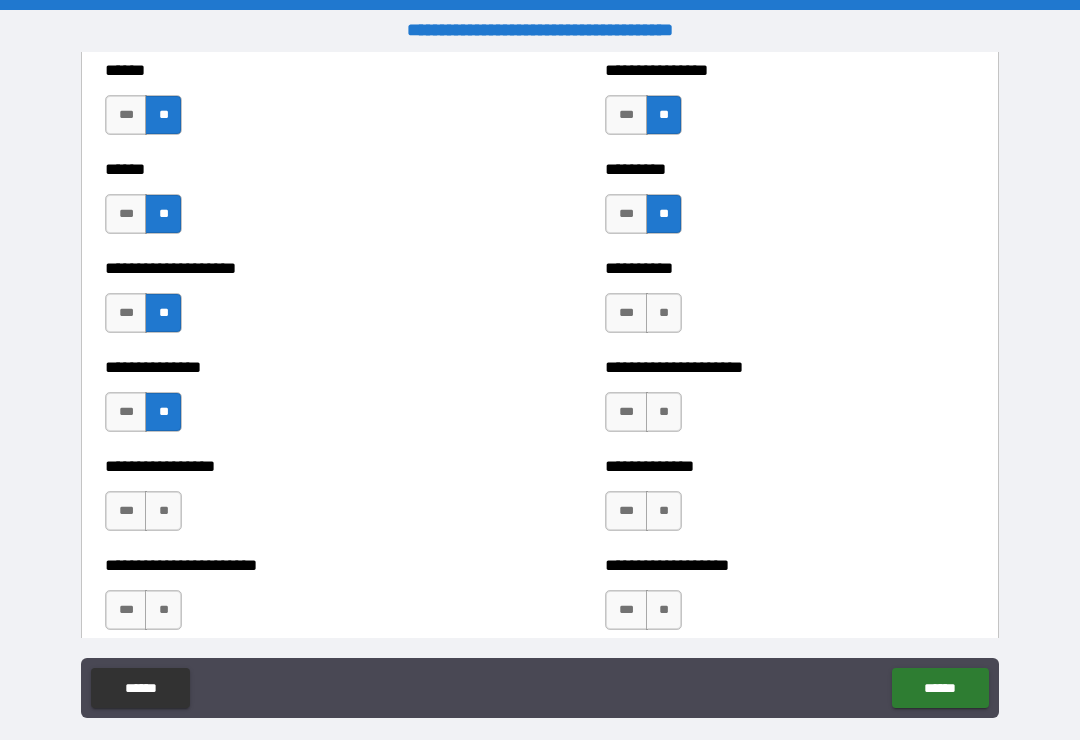 click on "**" at bounding box center [163, 511] 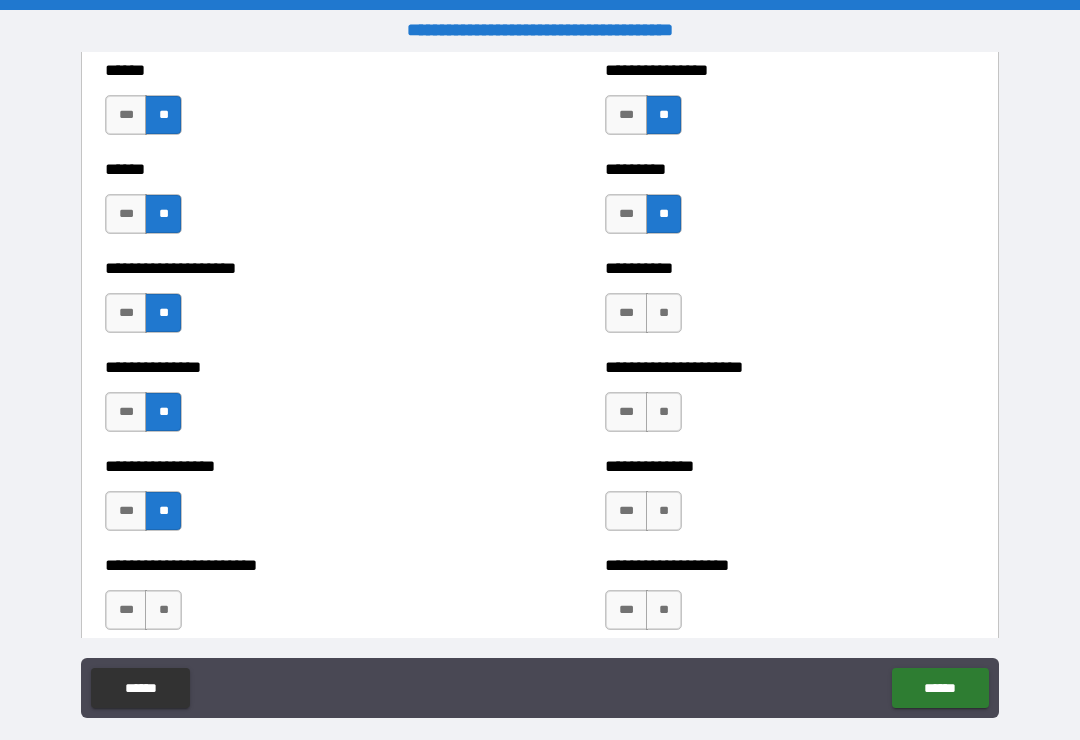 click on "**" at bounding box center [163, 610] 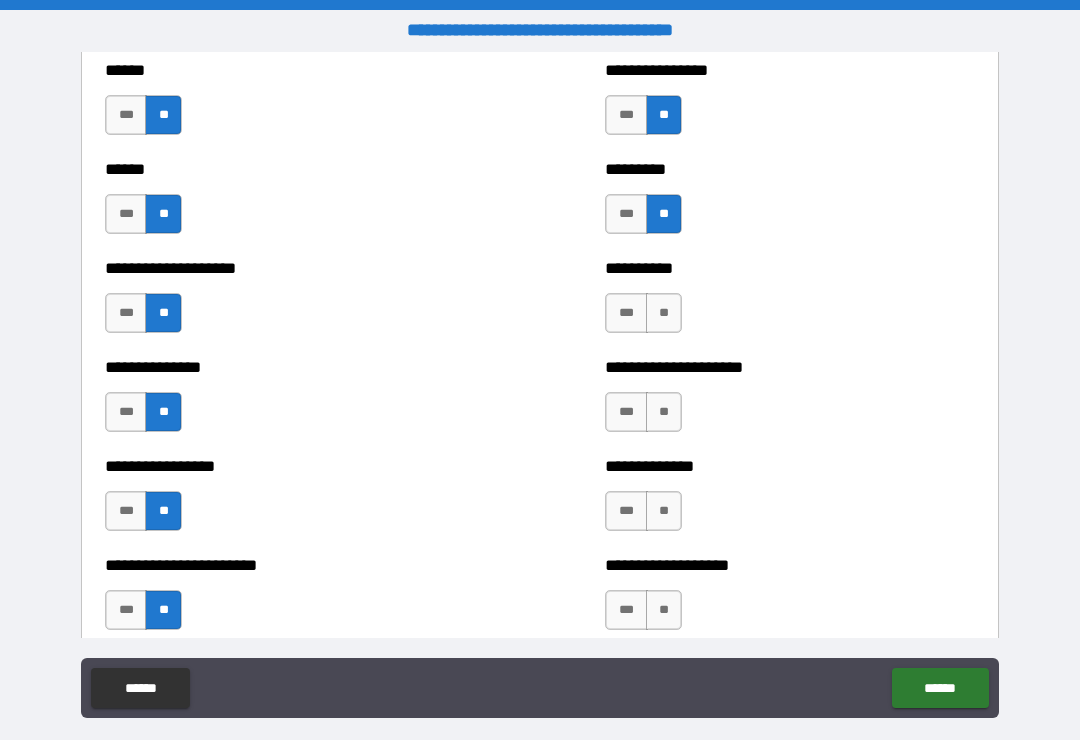 click on "**" at bounding box center (664, 610) 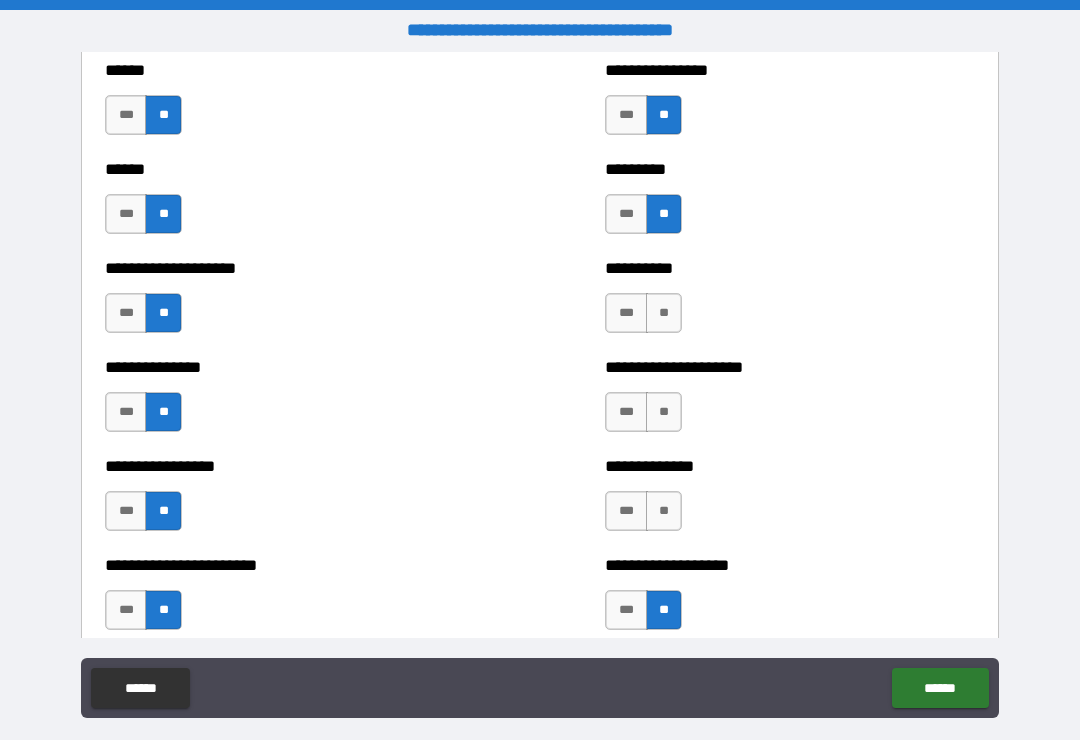 scroll, scrollTop: 3197, scrollLeft: 0, axis: vertical 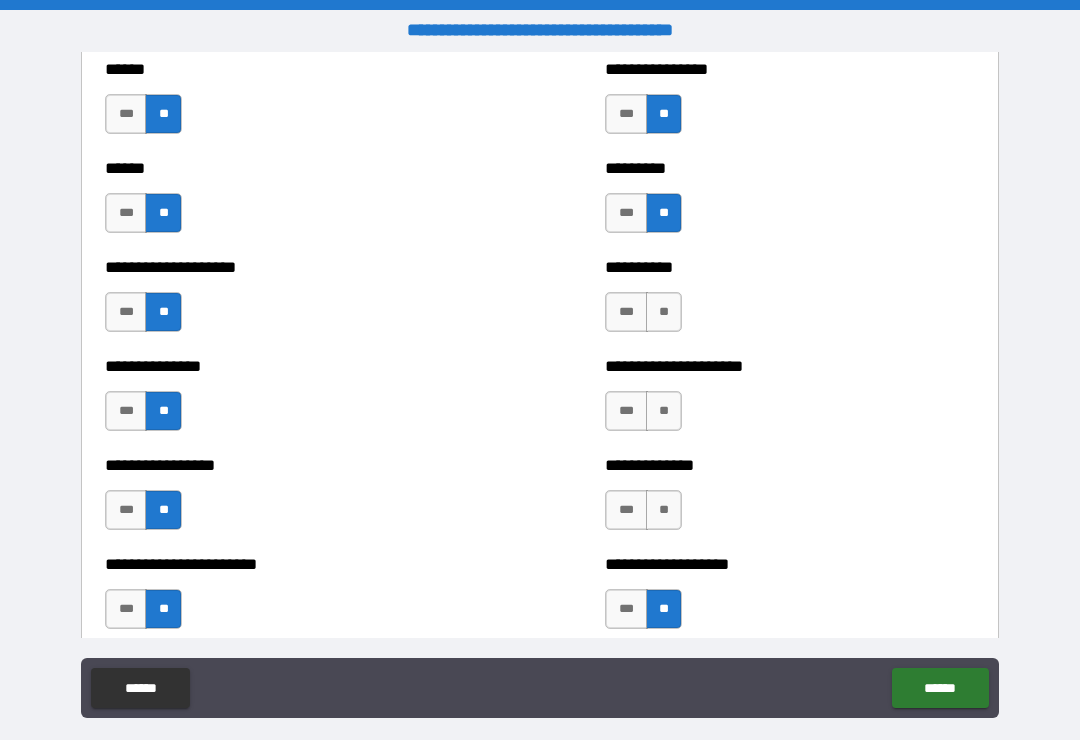 click on "**" at bounding box center [664, 411] 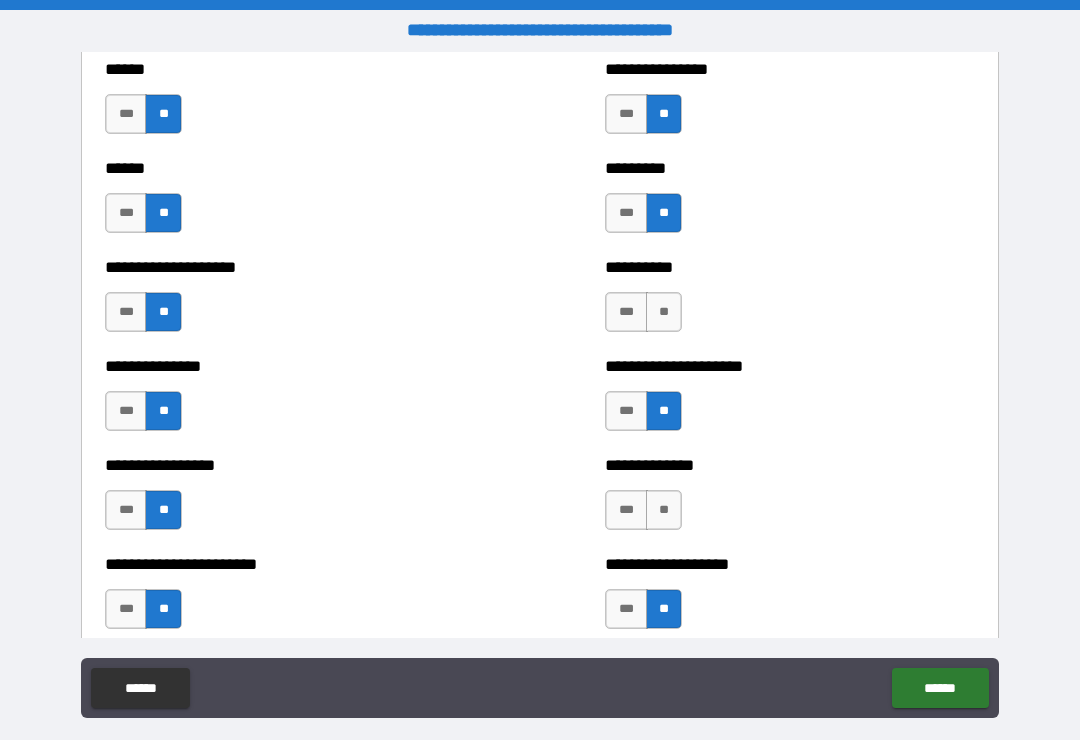 click on "**" at bounding box center [664, 312] 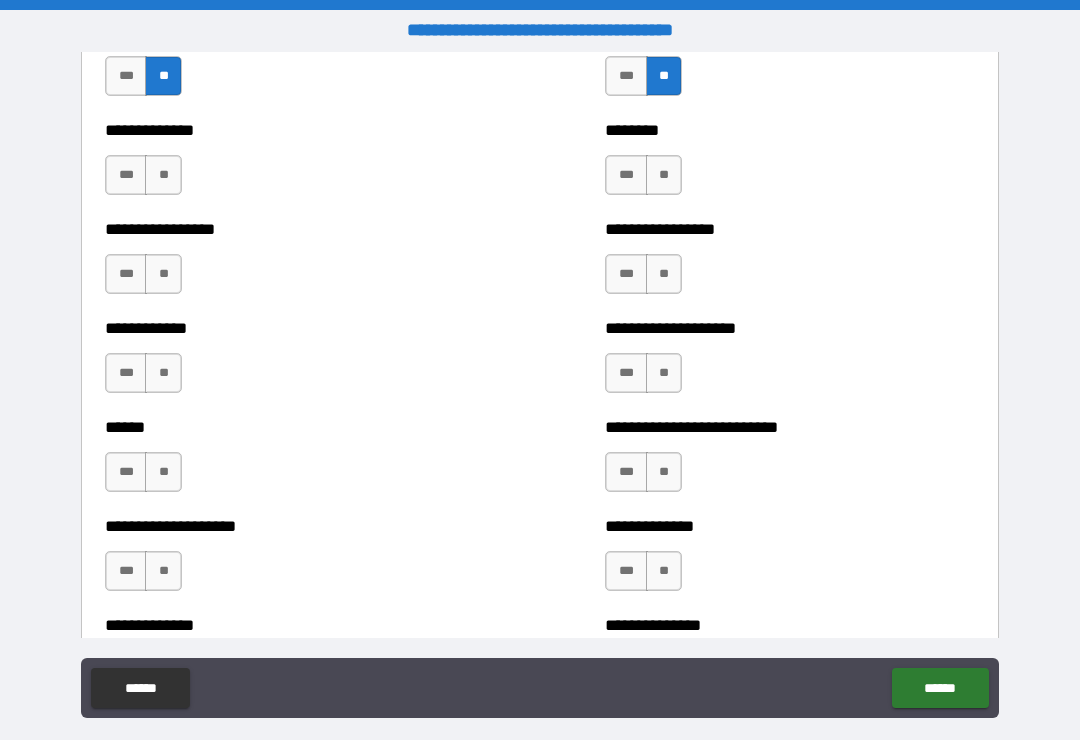 scroll, scrollTop: 3733, scrollLeft: 0, axis: vertical 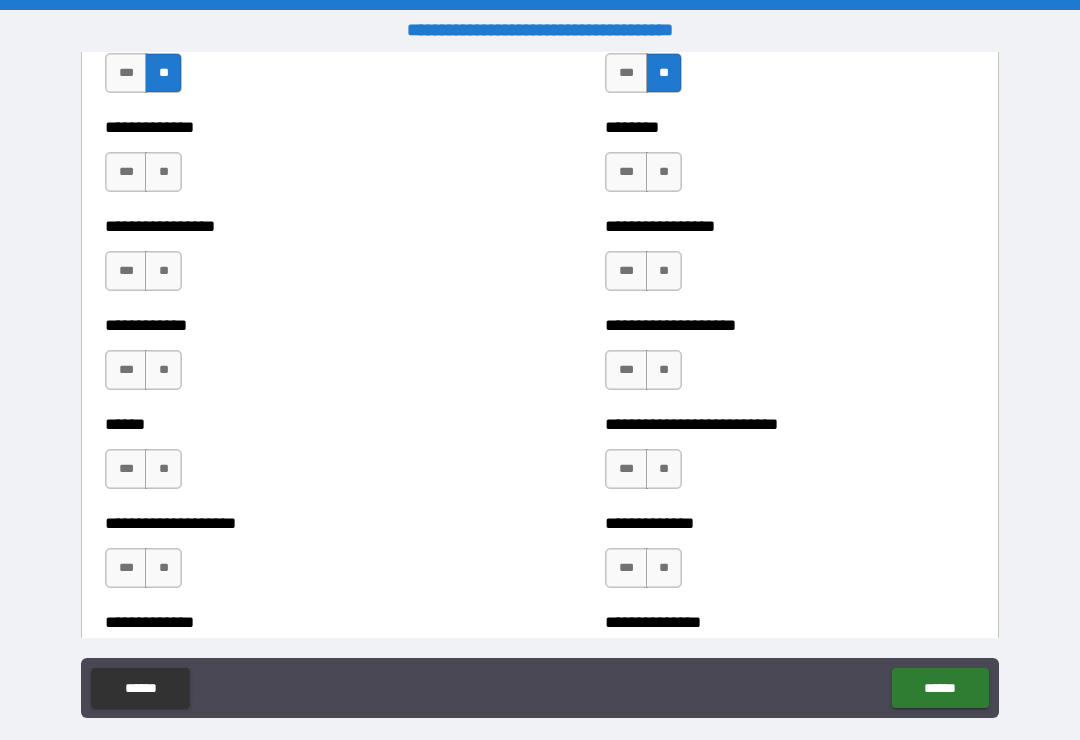 click on "**" at bounding box center (664, 172) 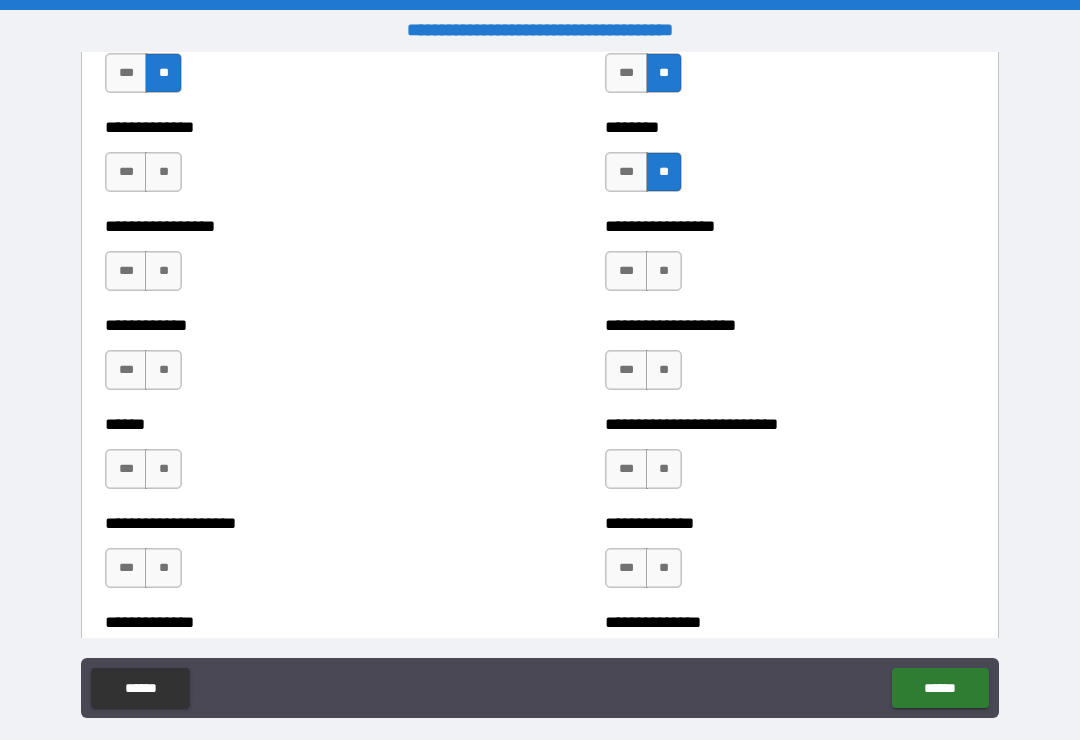 click on "**" at bounding box center (664, 271) 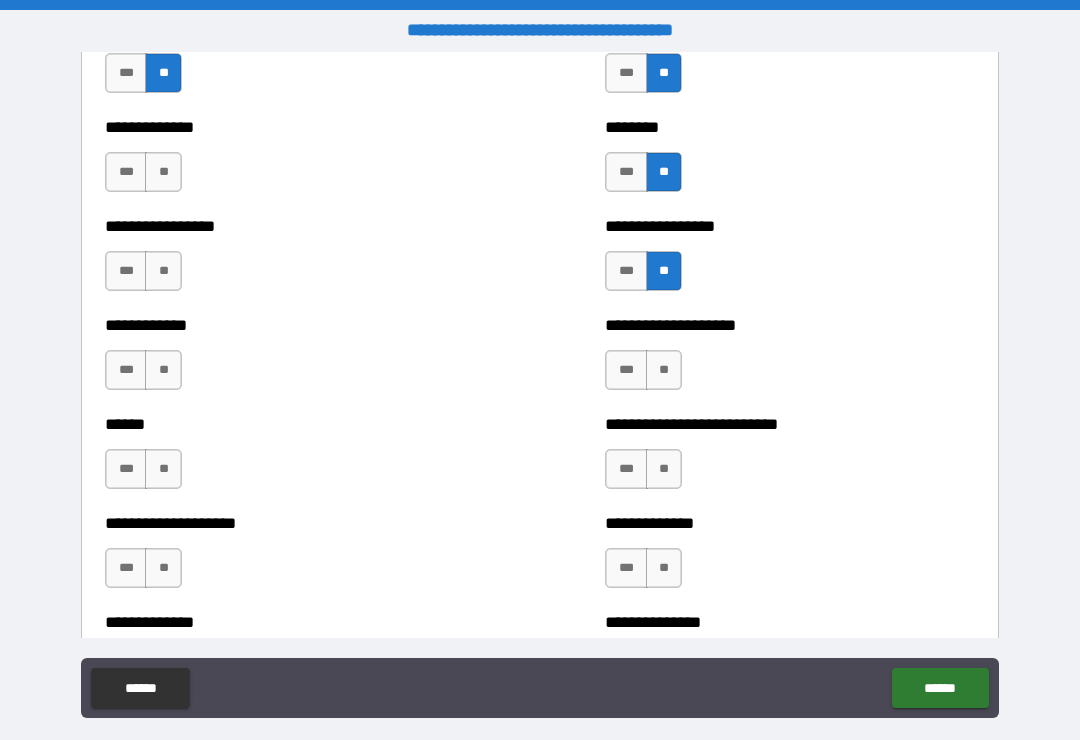 click on "**" at bounding box center (664, 370) 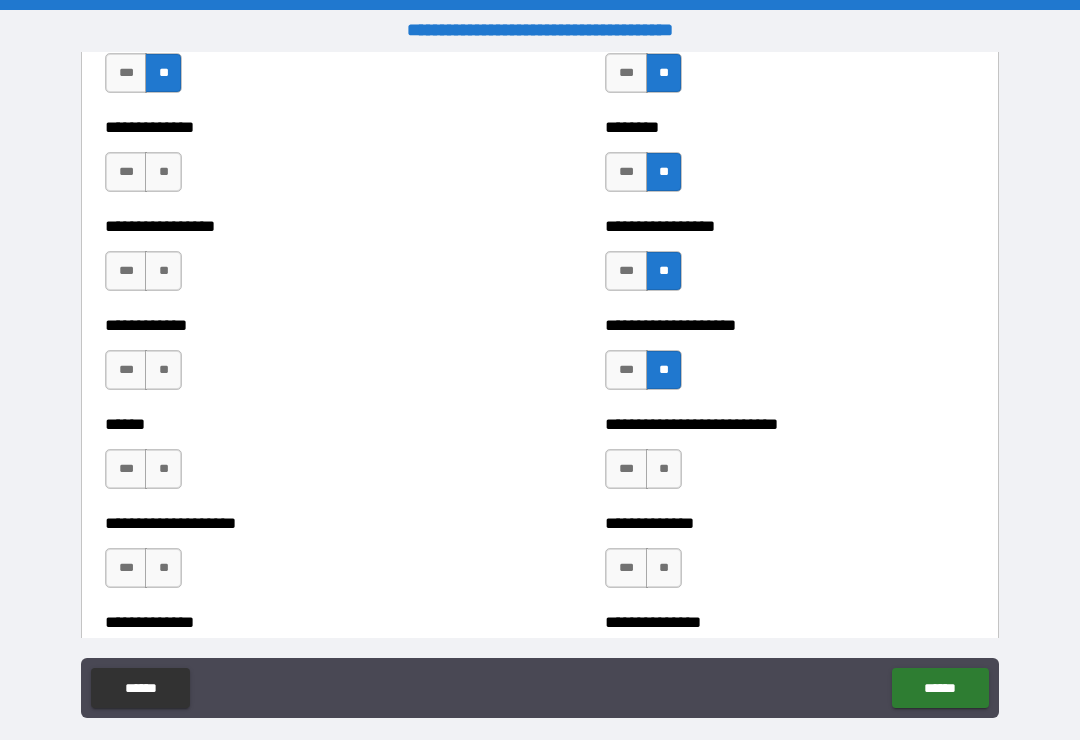 click on "**" at bounding box center [664, 469] 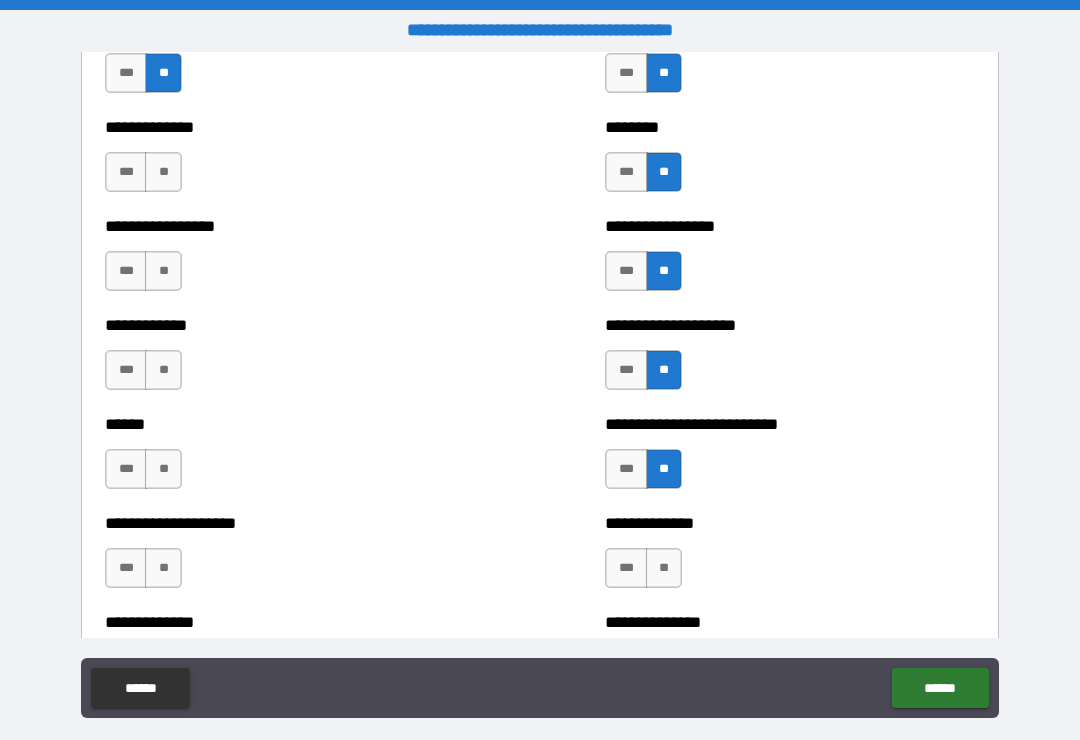 click on "**" at bounding box center [664, 568] 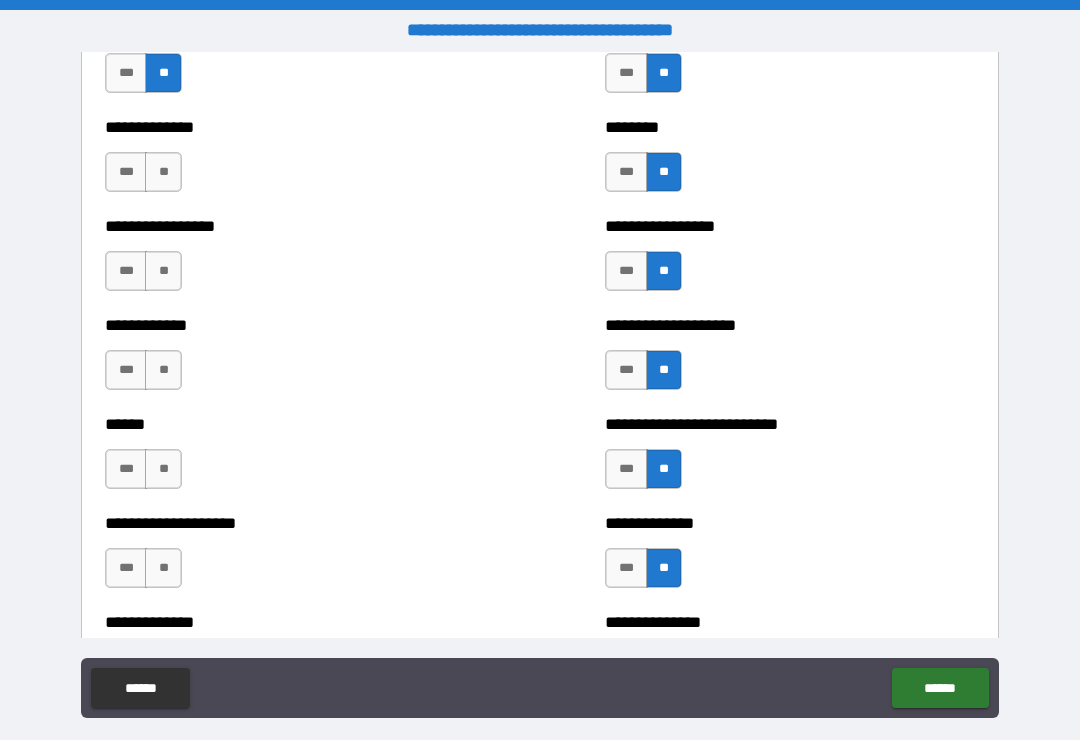 click on "**" at bounding box center (163, 568) 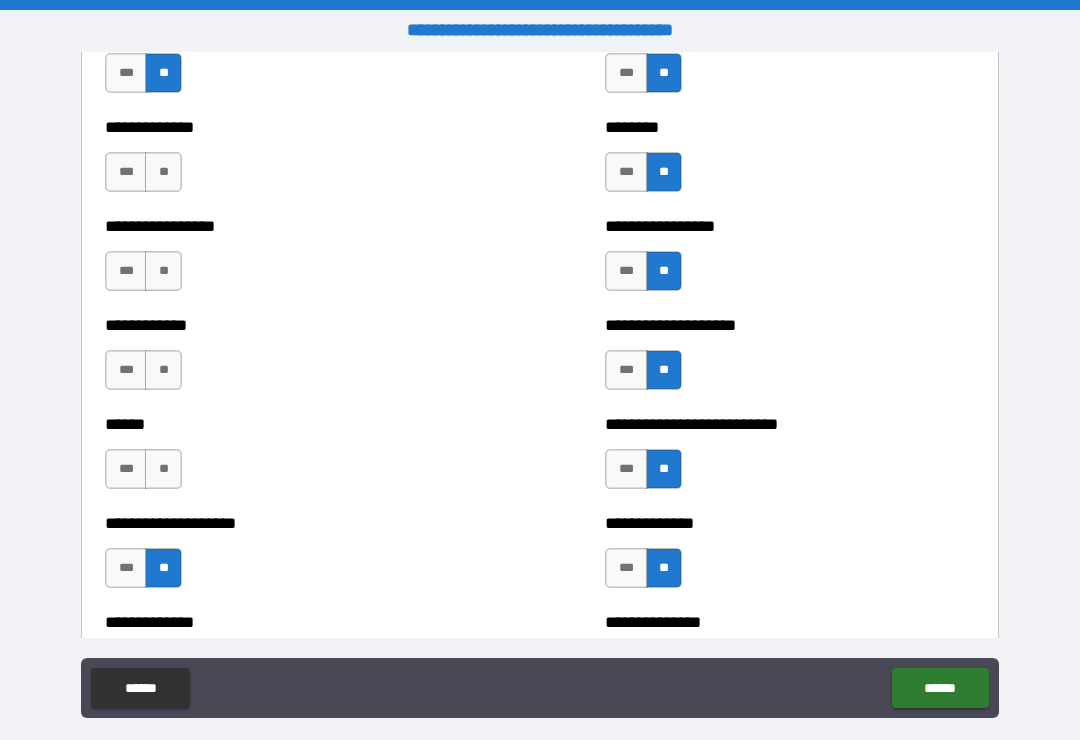 click on "**" at bounding box center (163, 469) 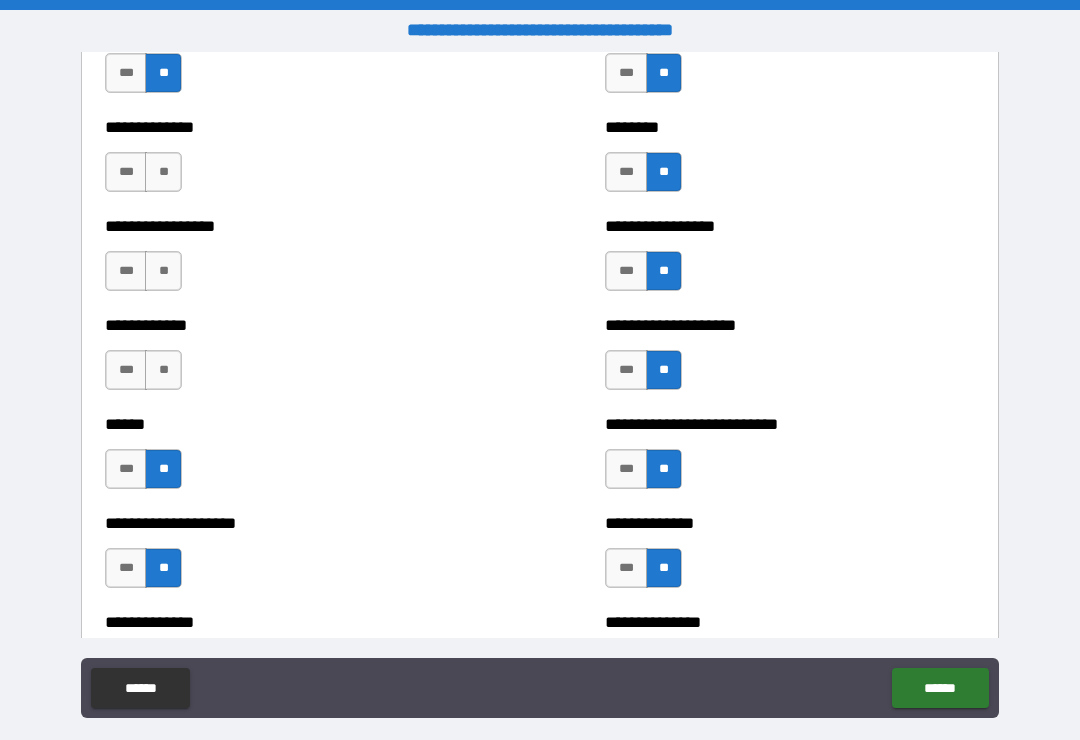 click on "**" at bounding box center [163, 370] 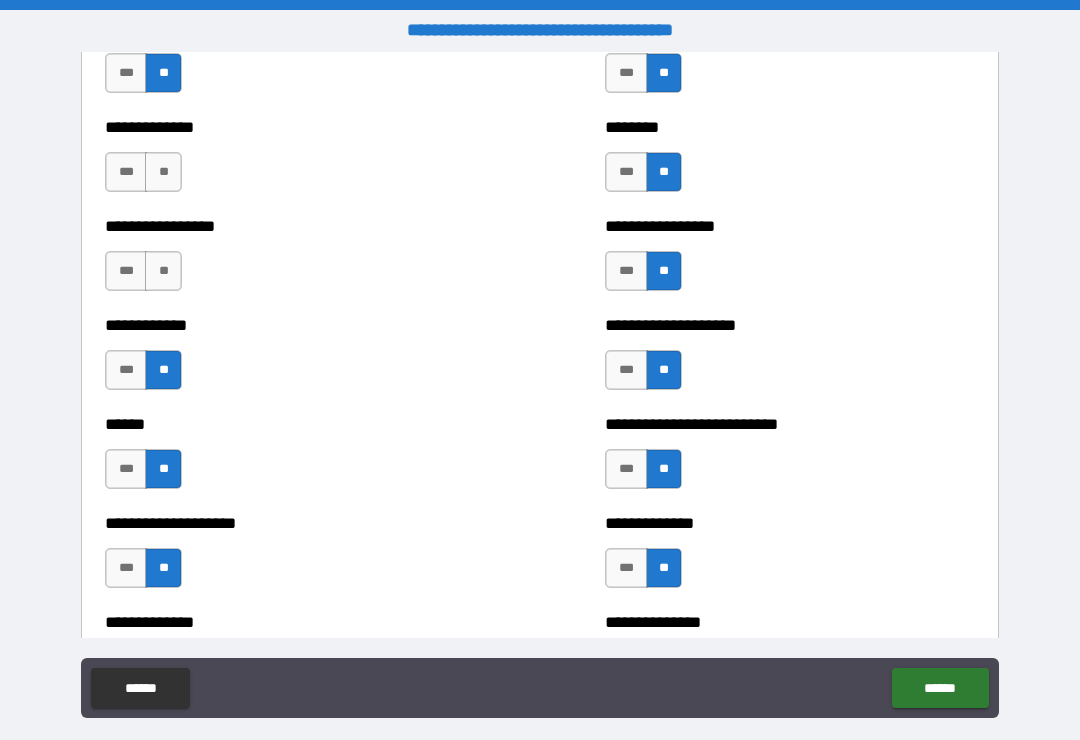 click on "**" at bounding box center [163, 271] 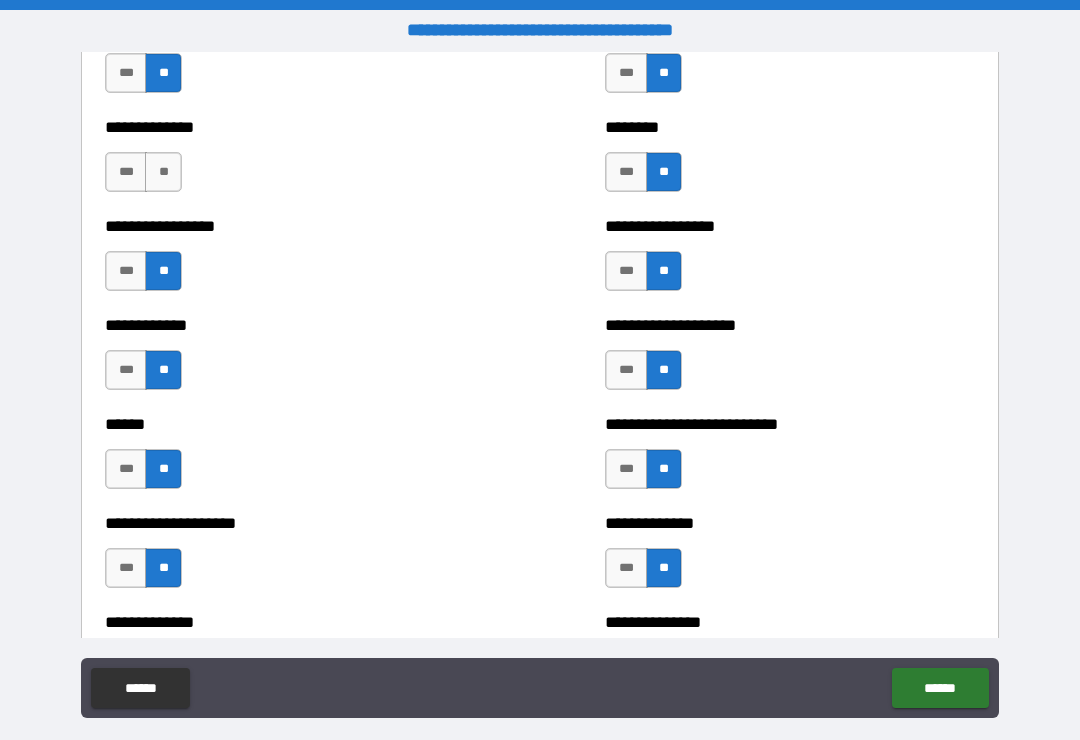 click on "**" at bounding box center [163, 172] 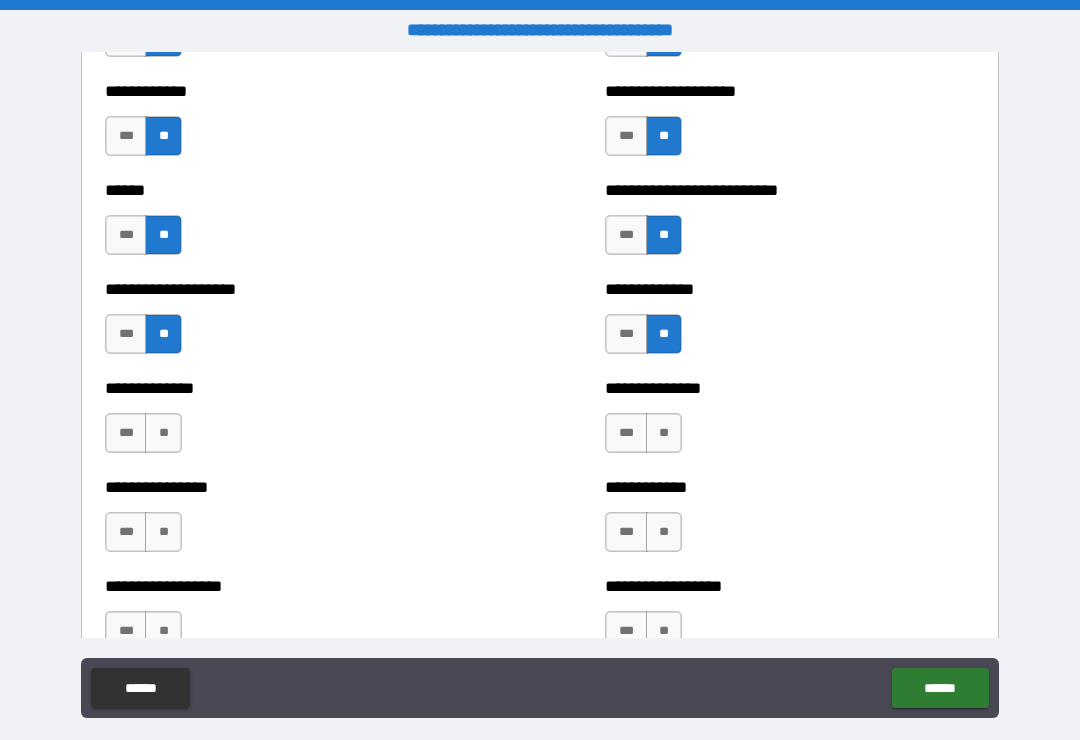 scroll, scrollTop: 3977, scrollLeft: 0, axis: vertical 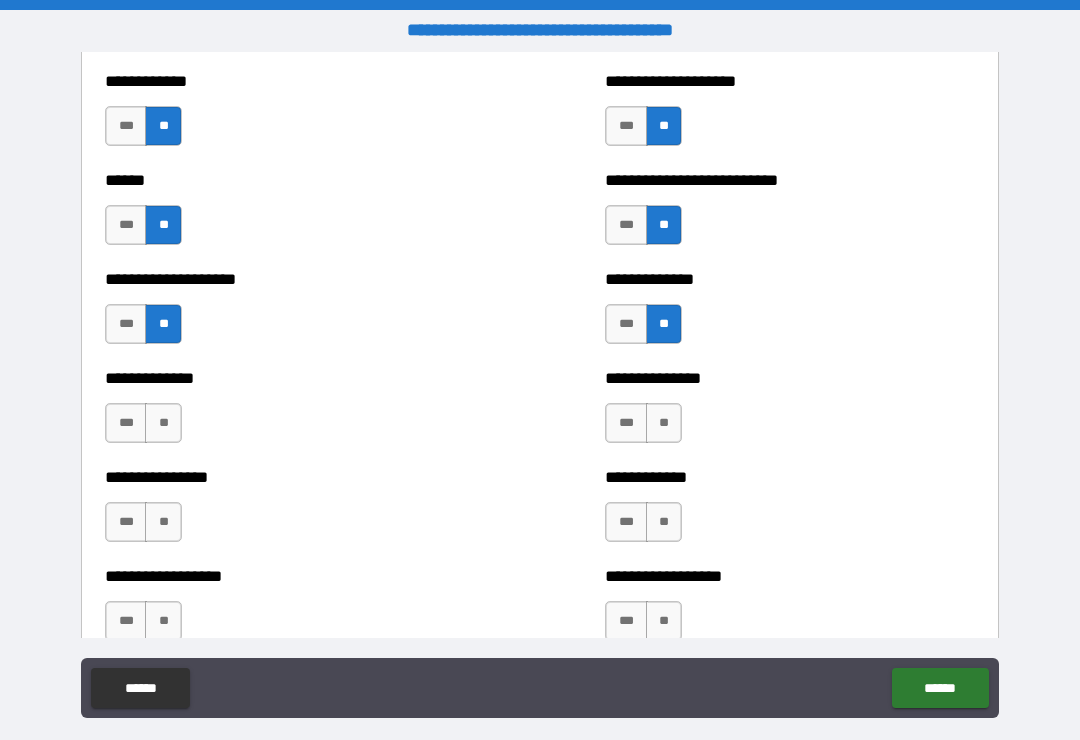 click on "**" at bounding box center (163, 423) 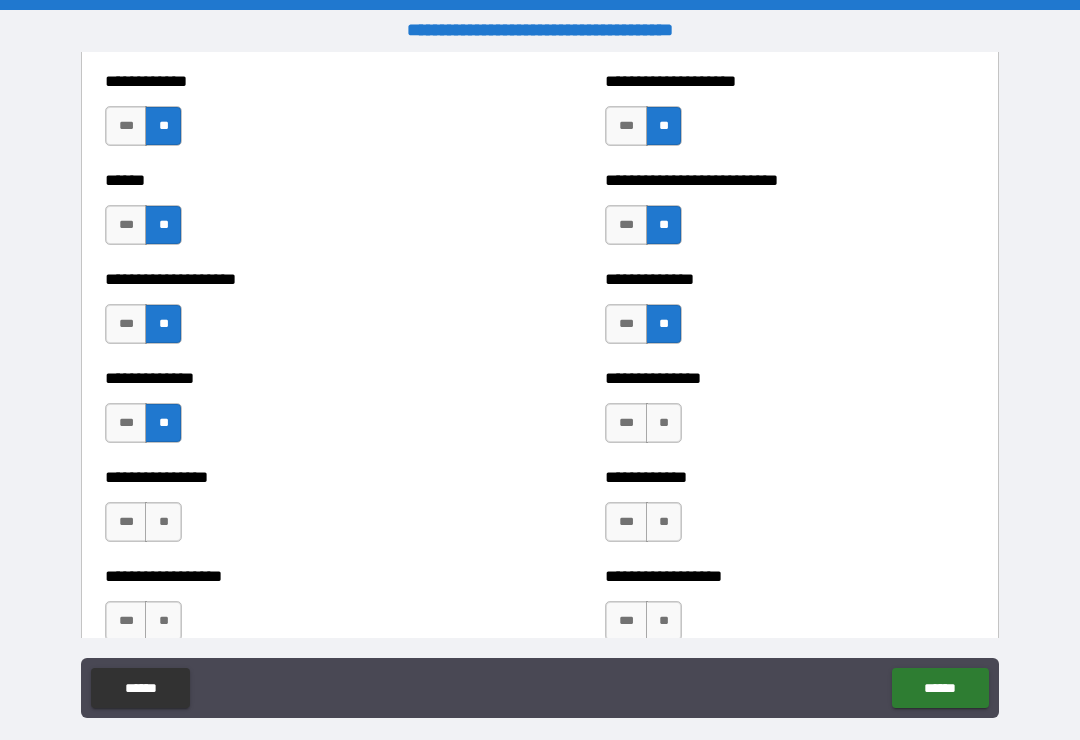 click on "**" at bounding box center [163, 522] 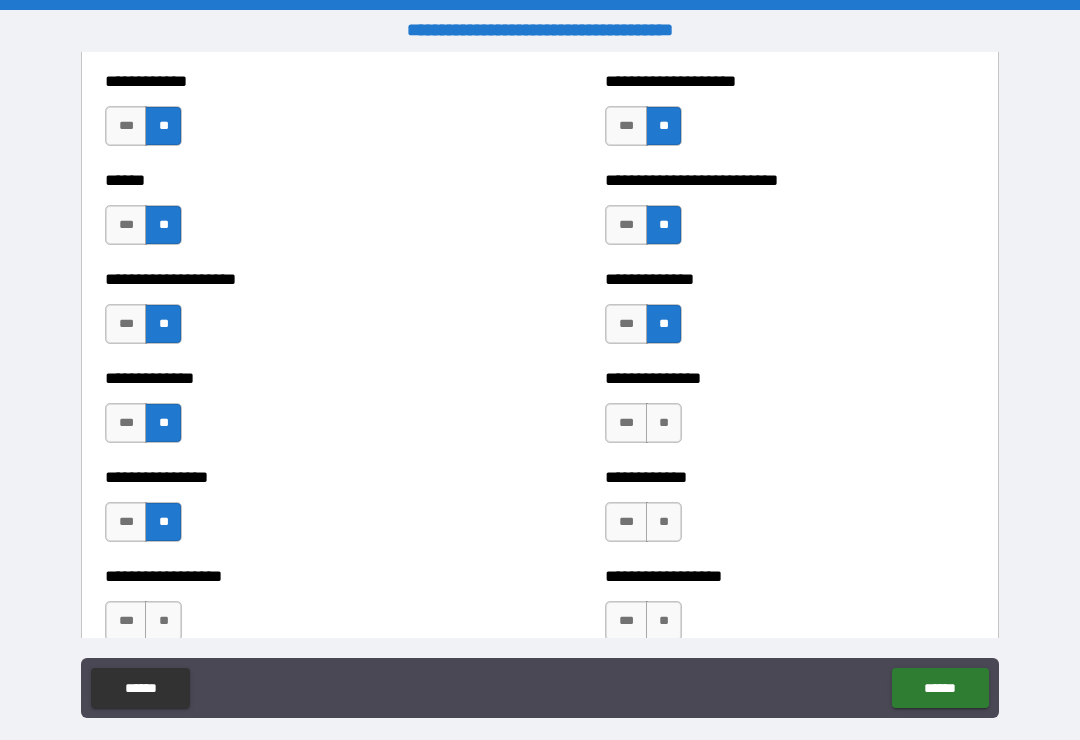 click on "**" at bounding box center [163, 621] 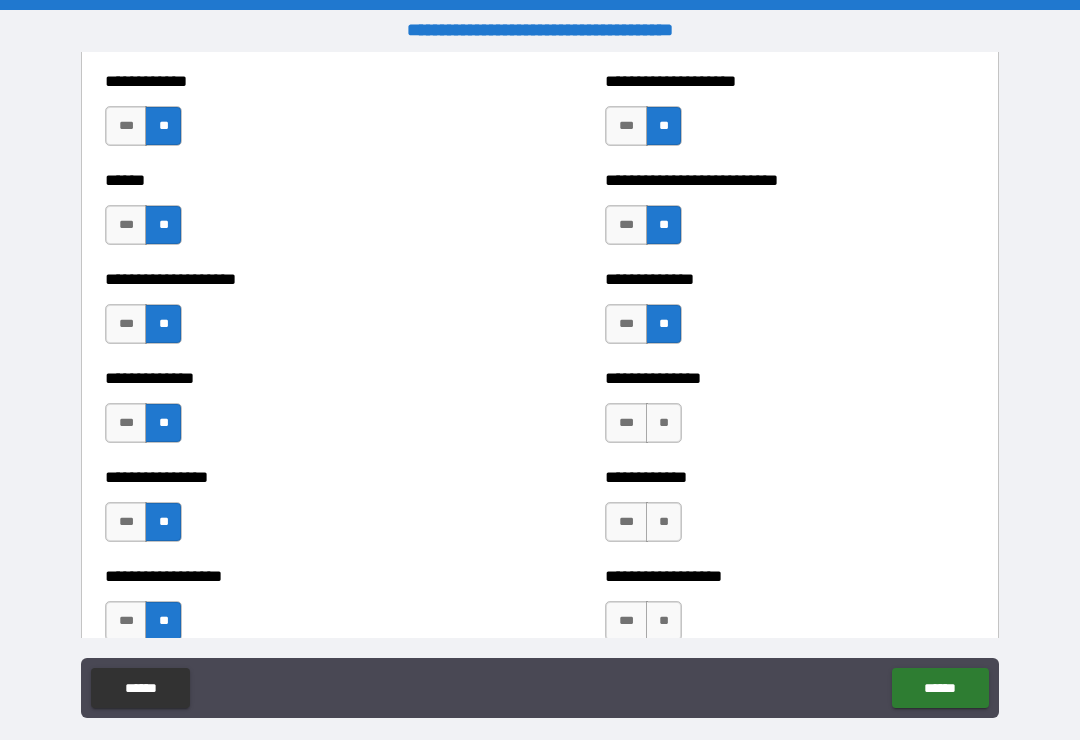 click on "**" at bounding box center (664, 621) 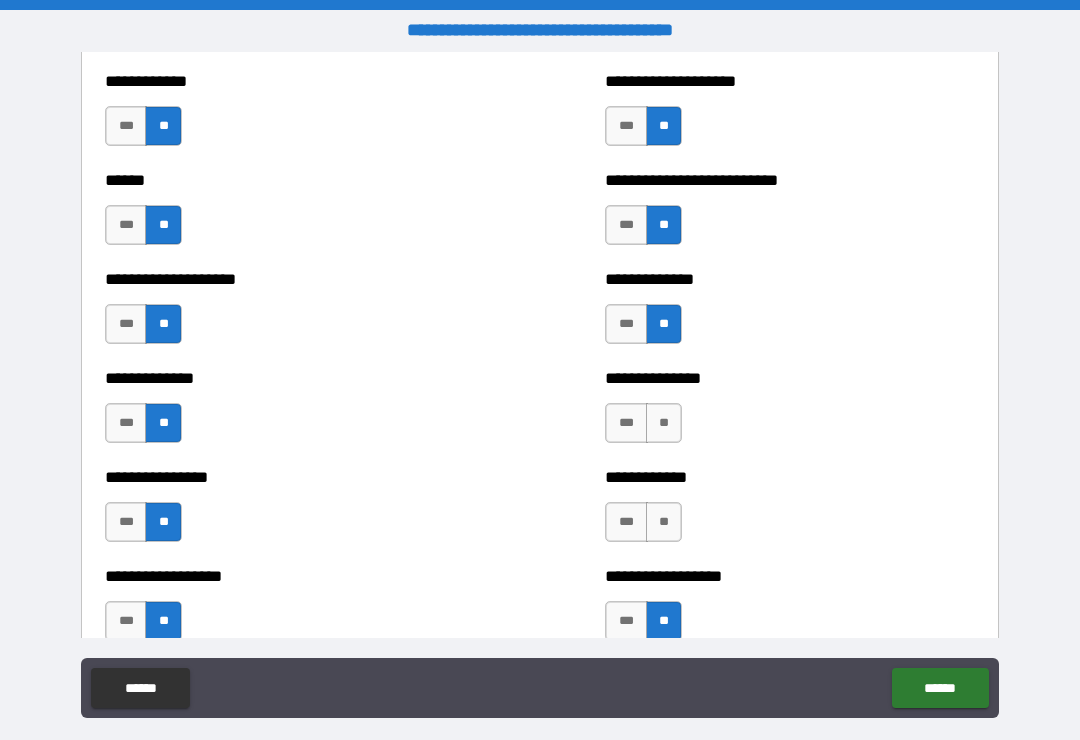 click on "**" at bounding box center (664, 522) 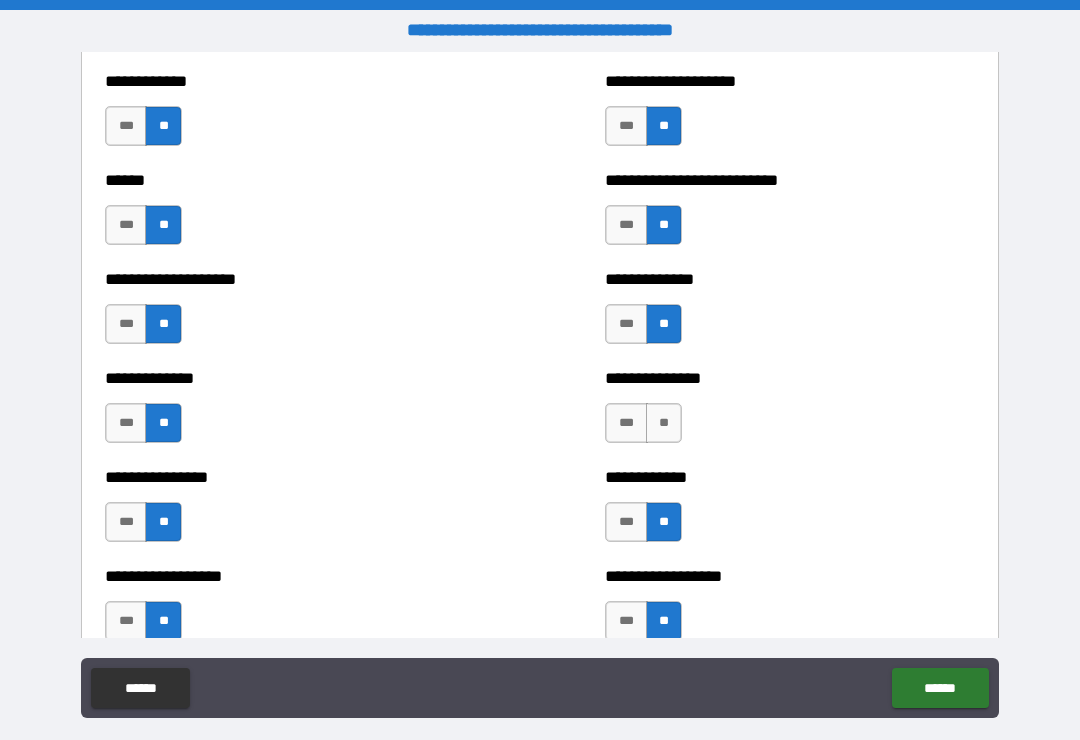 click on "**" at bounding box center (664, 423) 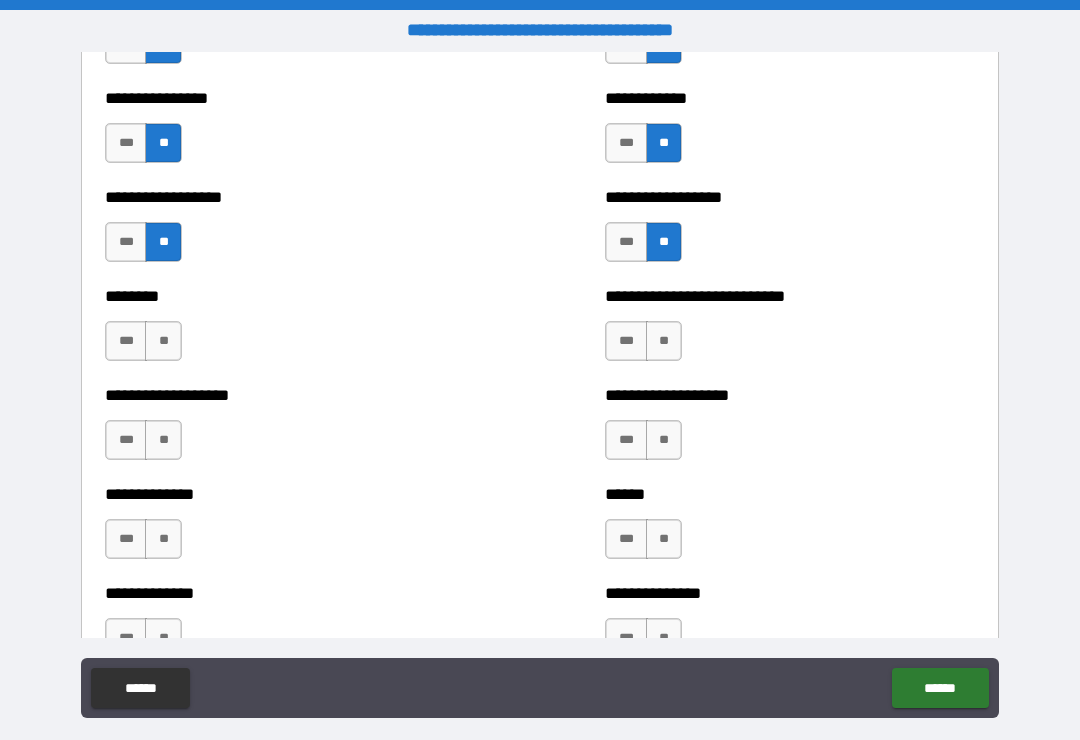 scroll, scrollTop: 4358, scrollLeft: 0, axis: vertical 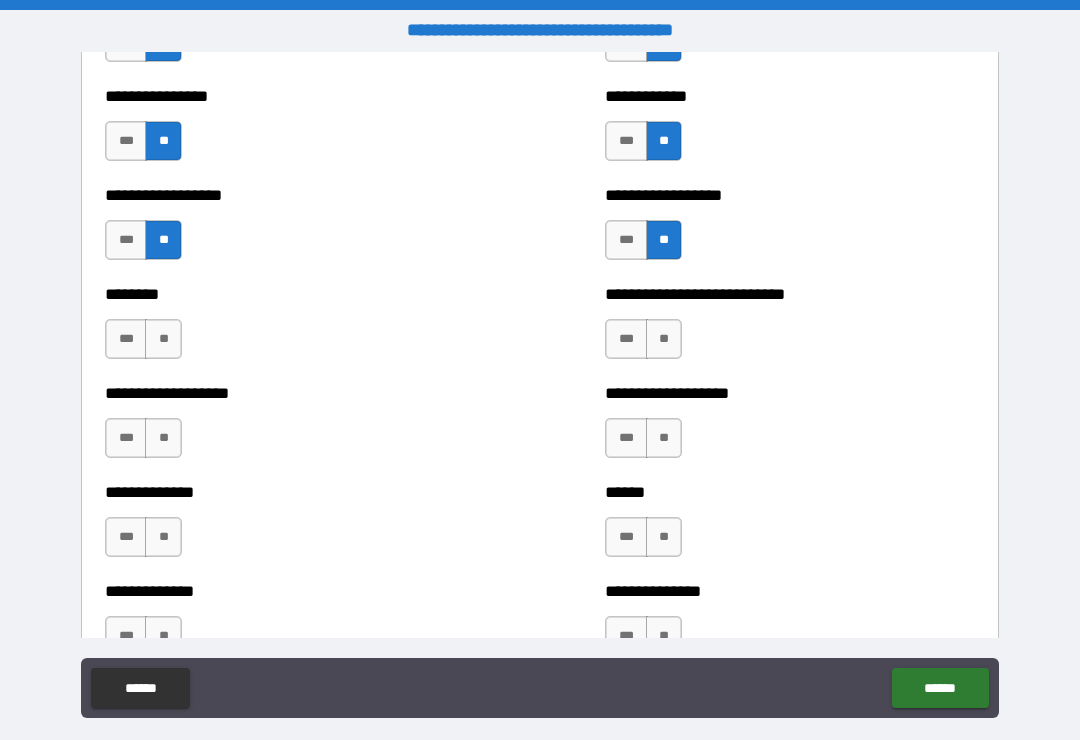 click on "**" at bounding box center [664, 339] 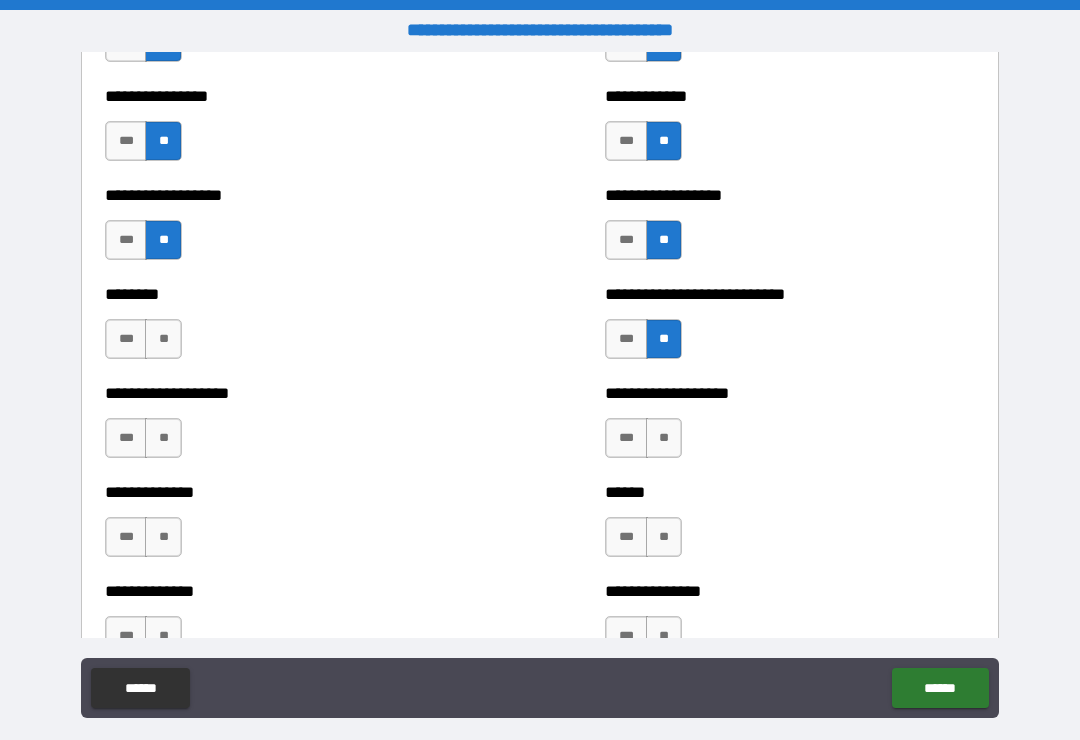 click on "**" at bounding box center (664, 438) 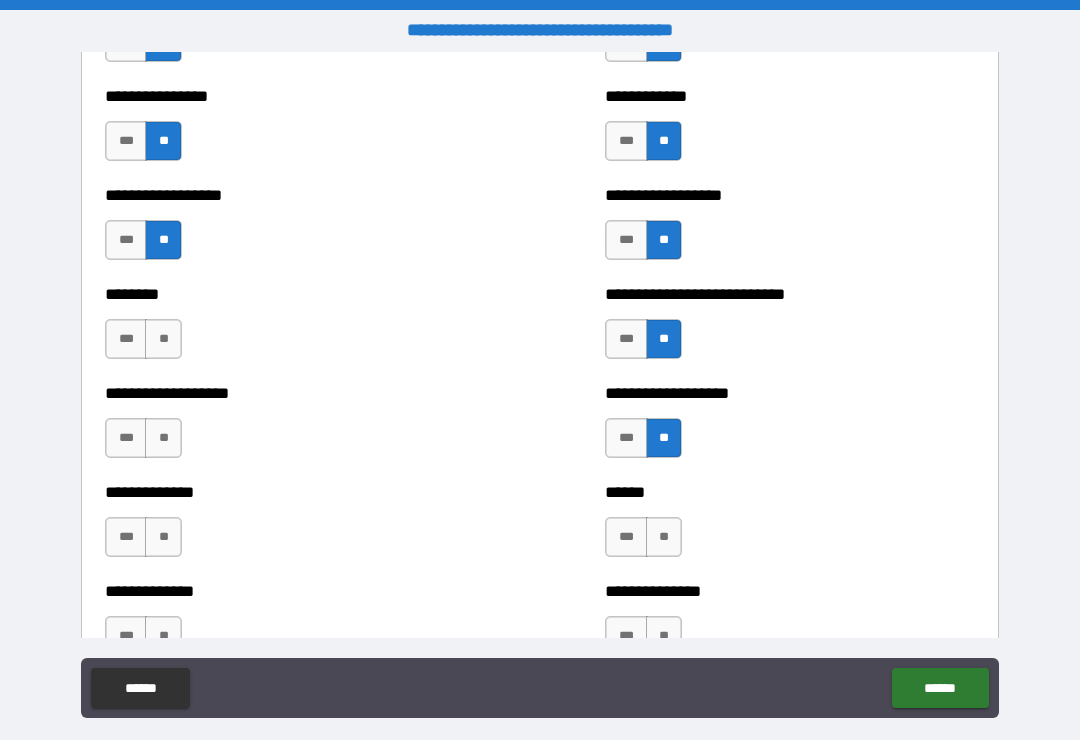click on "**" at bounding box center [664, 537] 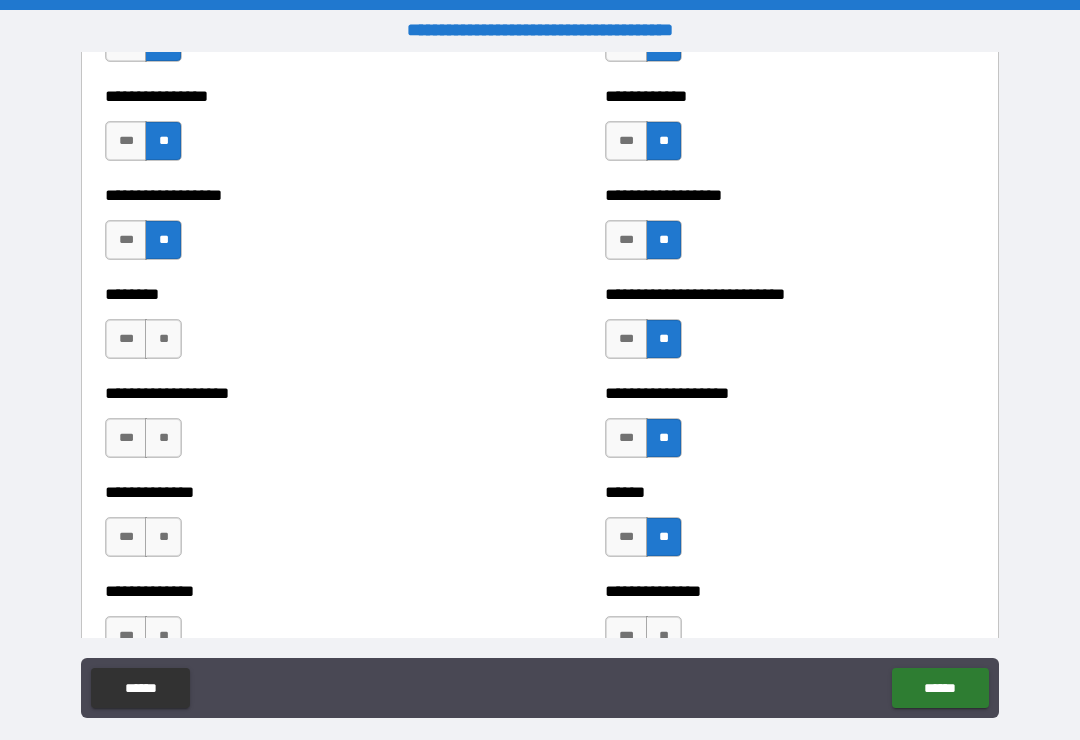 click on "**" at bounding box center (664, 636) 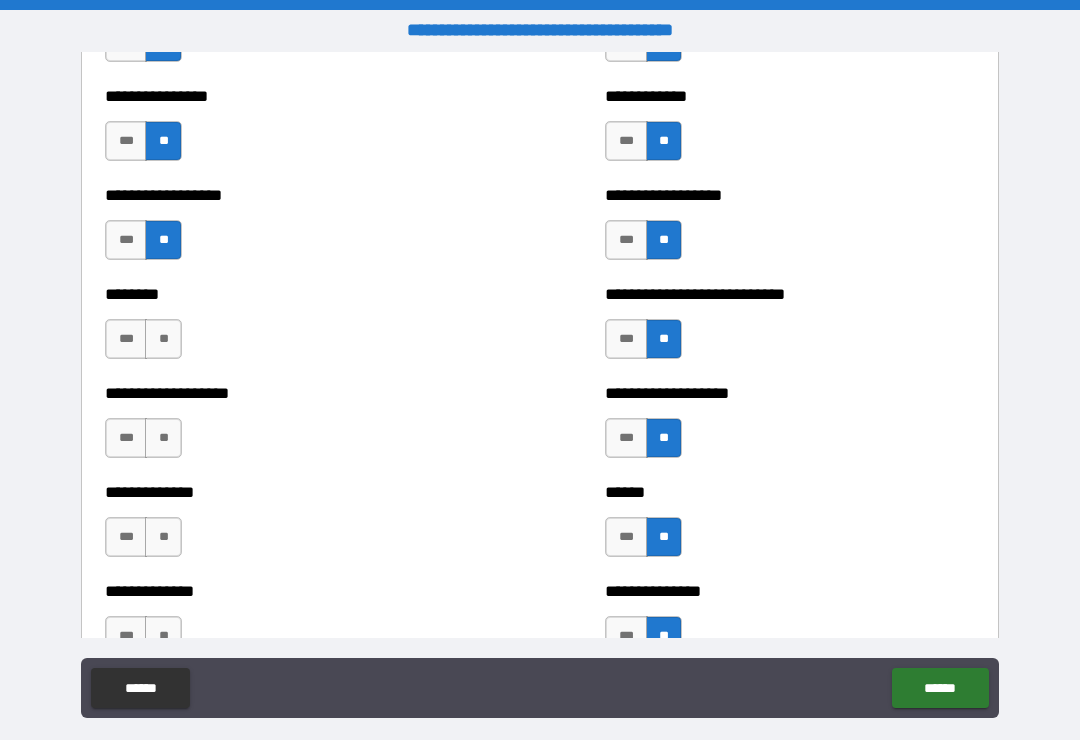 click on "**" at bounding box center (163, 636) 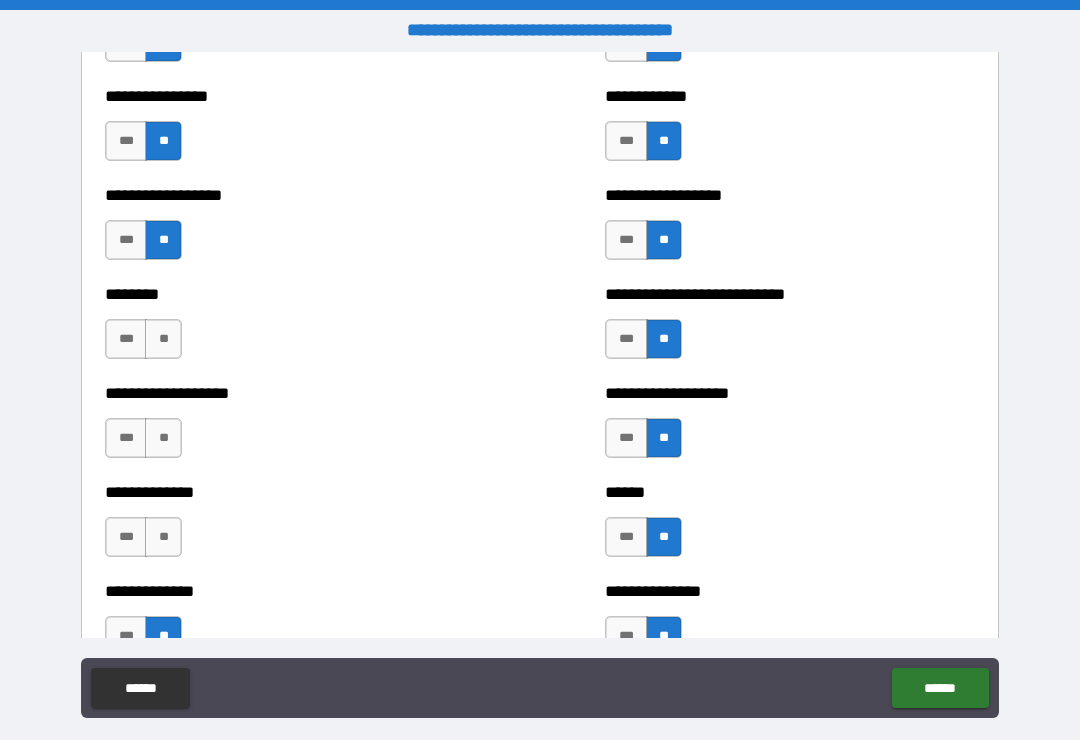 click on "**" at bounding box center [163, 537] 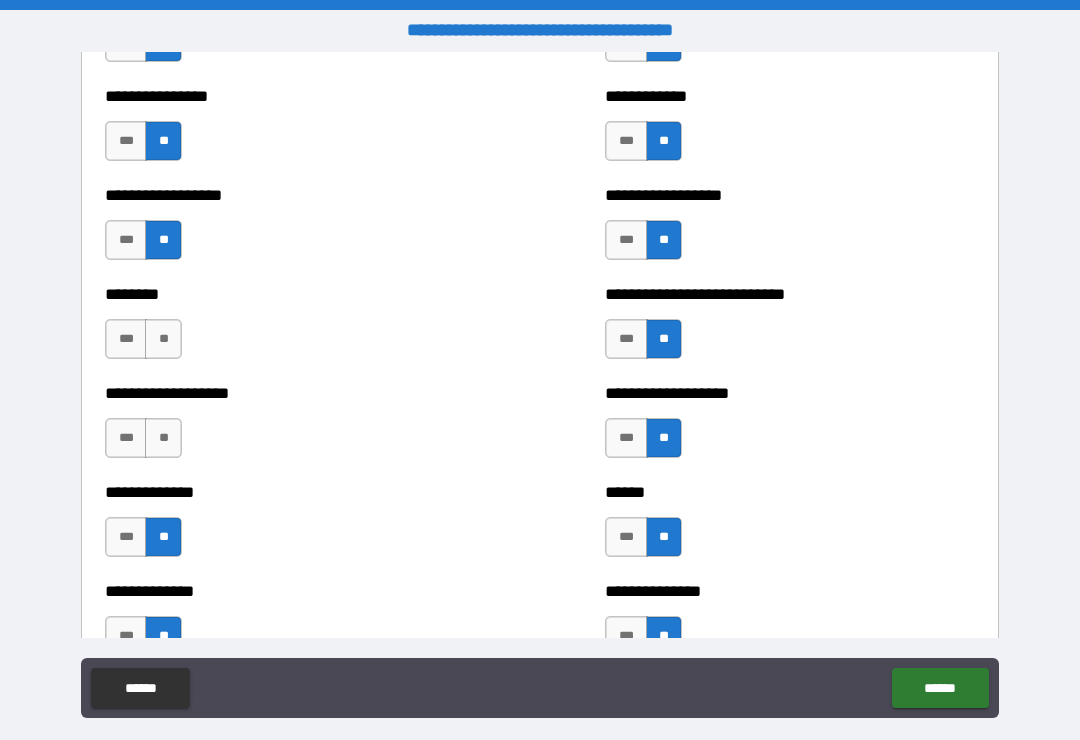 click on "**" at bounding box center [163, 438] 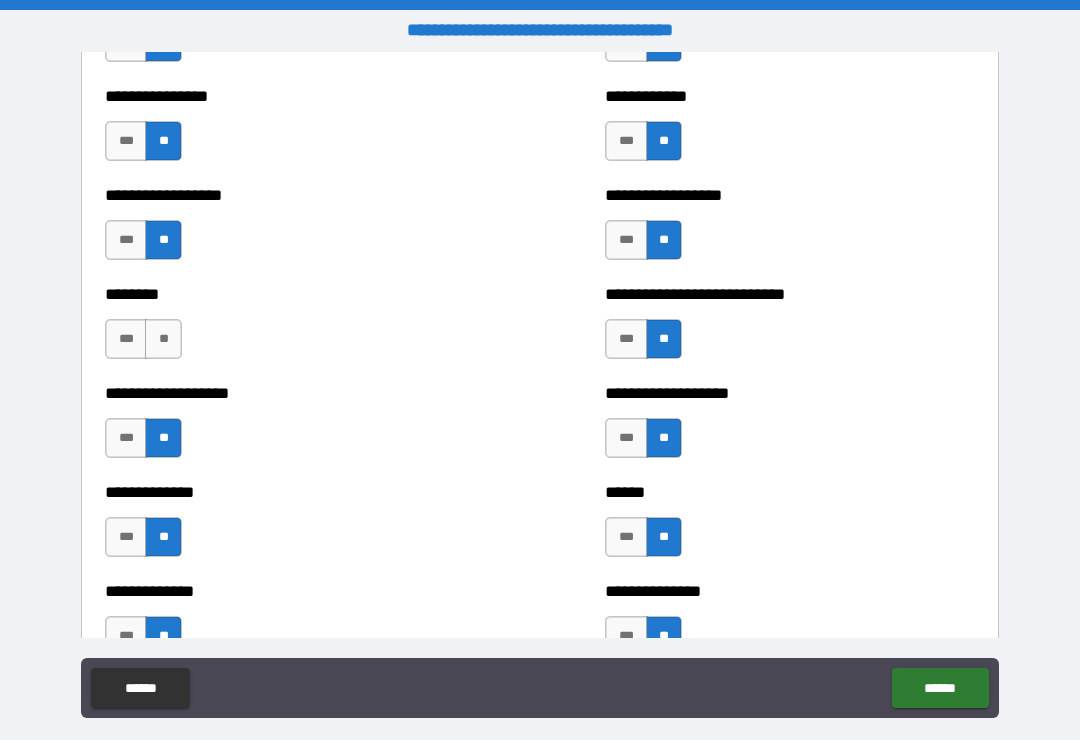 click on "**" at bounding box center (163, 339) 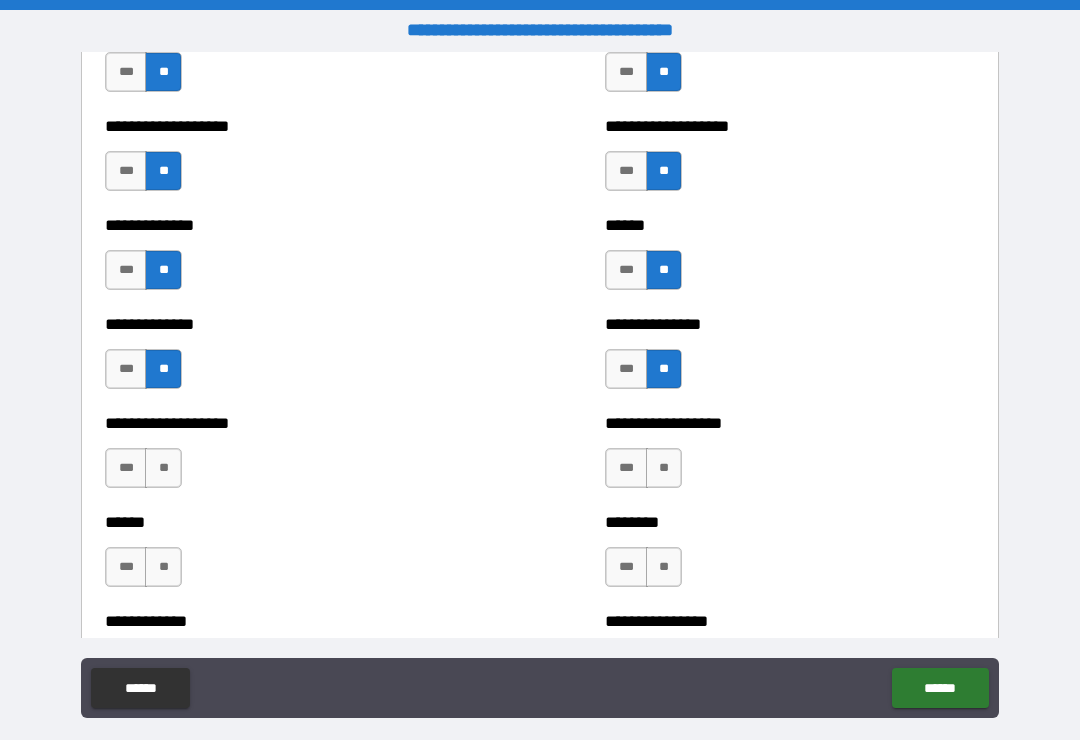 scroll, scrollTop: 4654, scrollLeft: 0, axis: vertical 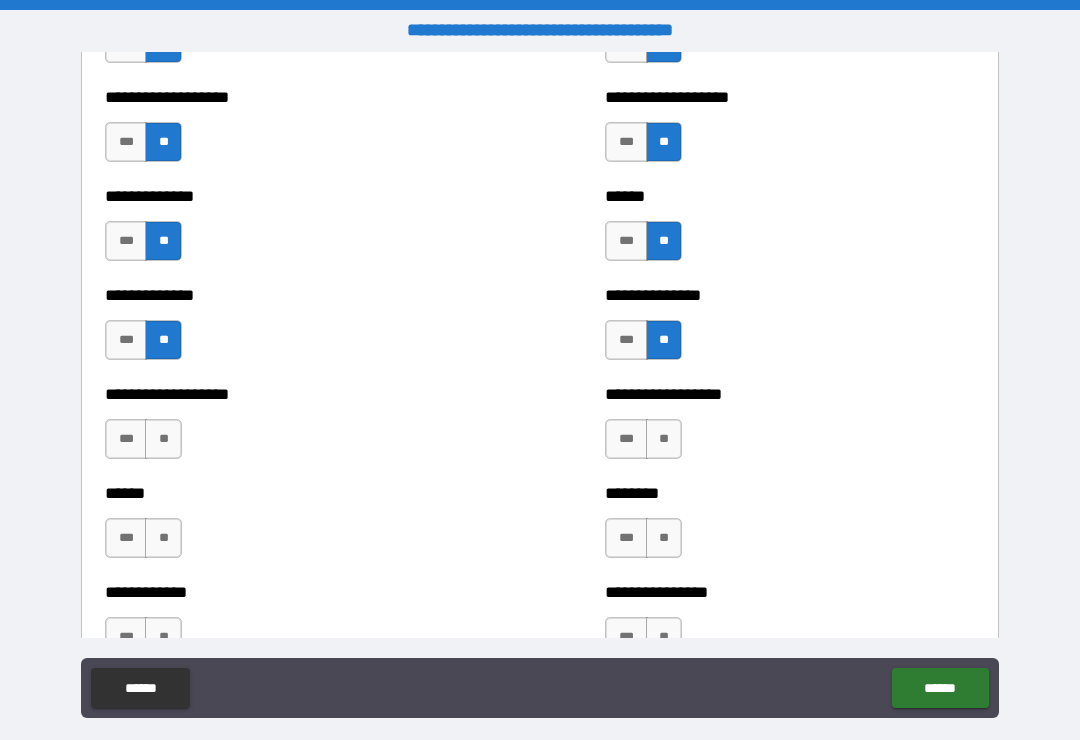 click on "**" at bounding box center [163, 439] 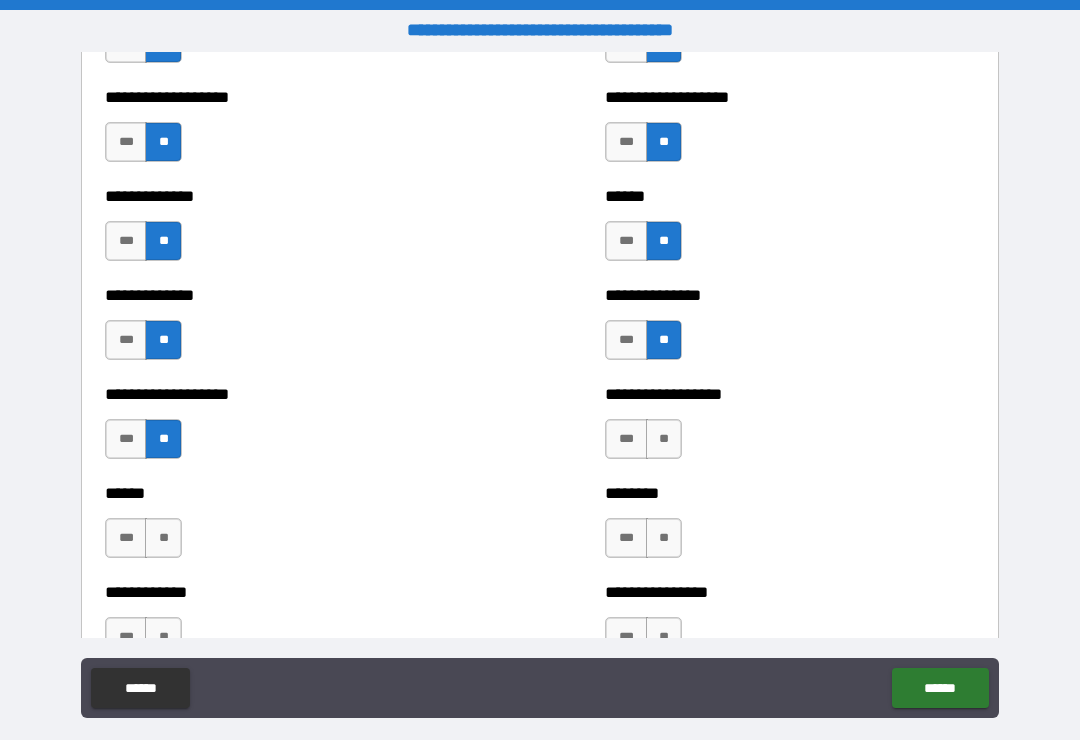 click on "**" at bounding box center [163, 538] 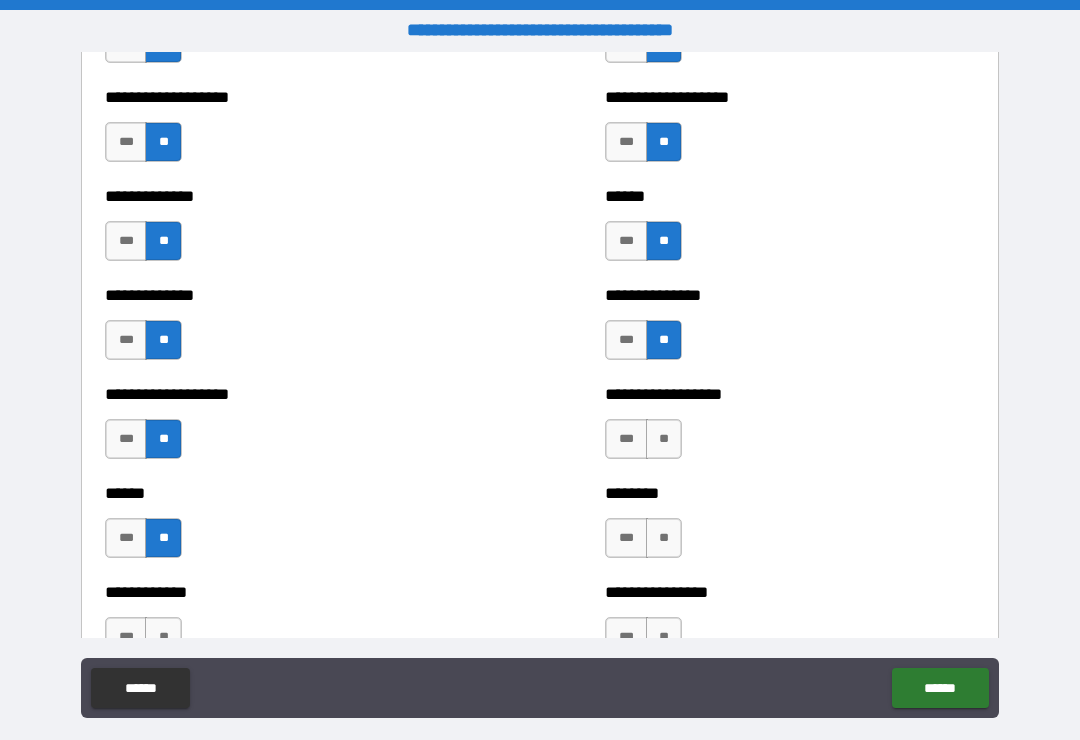 click on "**" at bounding box center (163, 637) 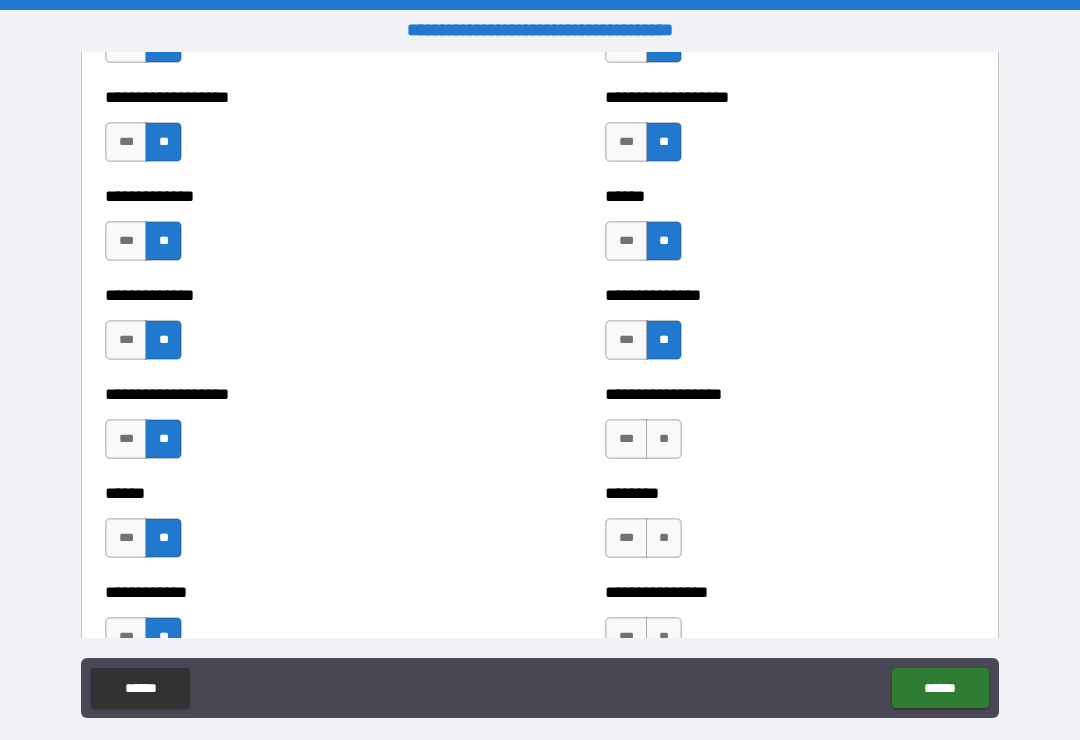 click on "**" at bounding box center (664, 637) 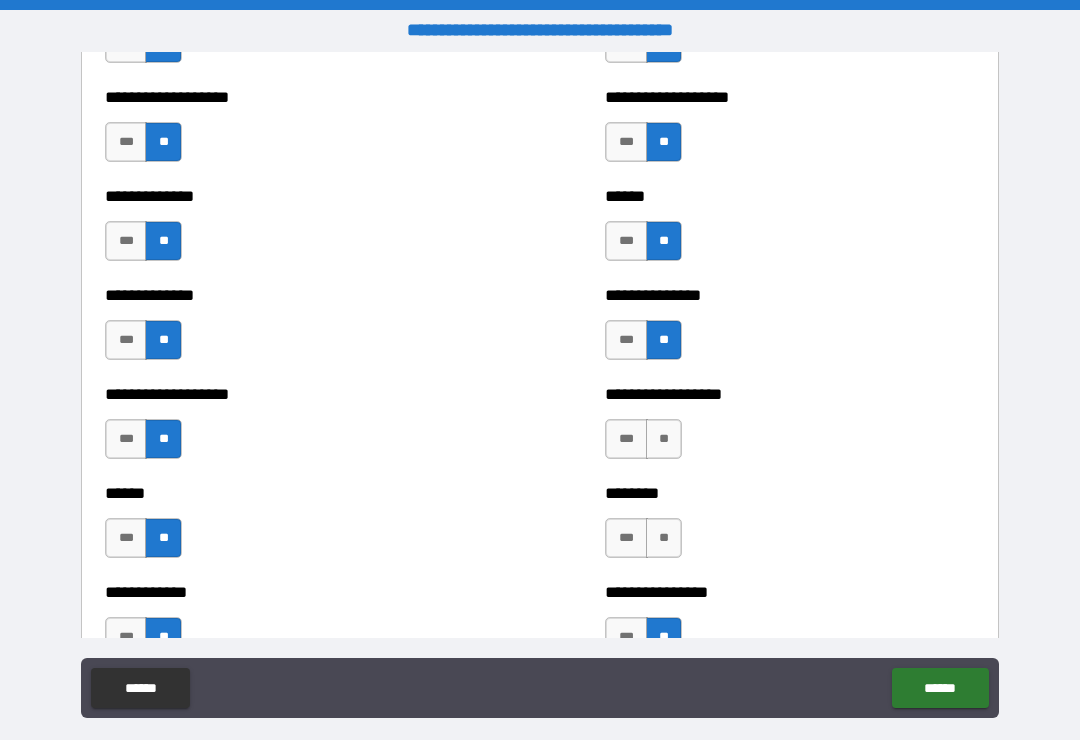 click on "**" at bounding box center (664, 538) 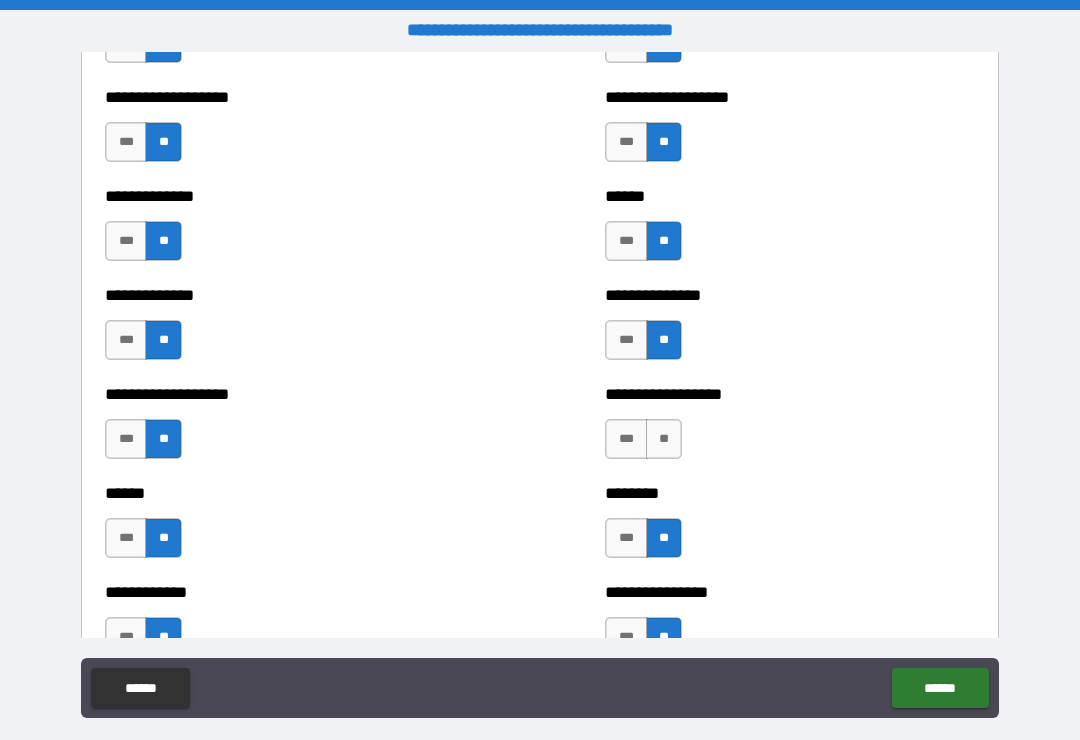 click on "**" at bounding box center [664, 439] 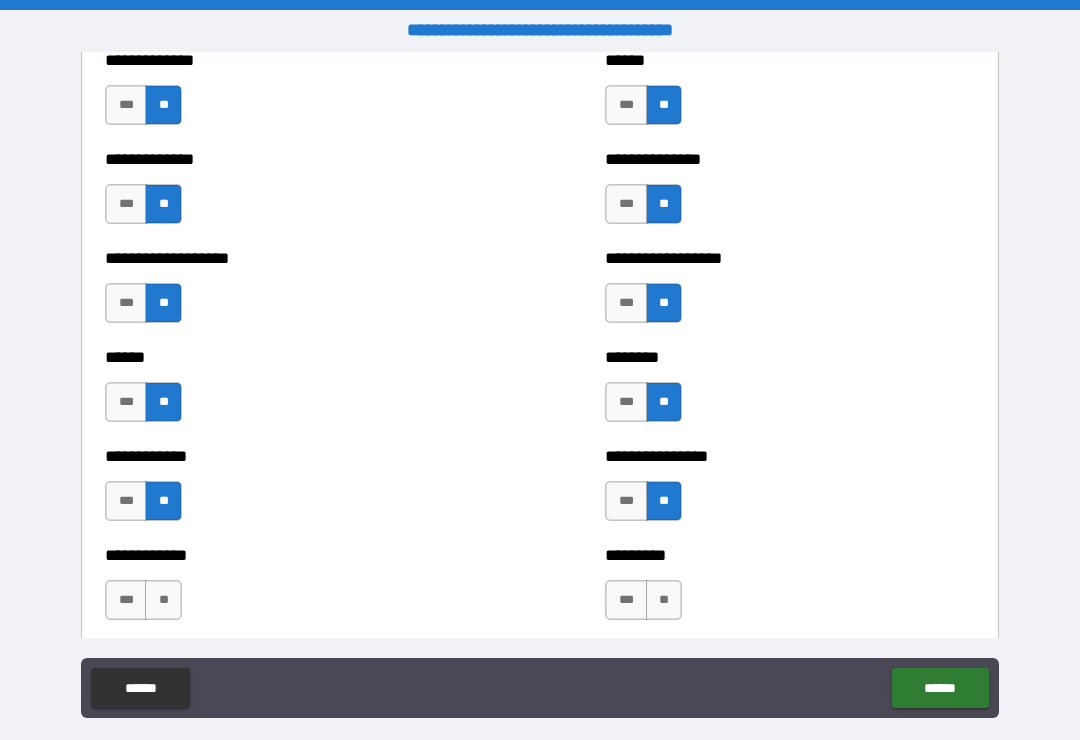 scroll, scrollTop: 4852, scrollLeft: 0, axis: vertical 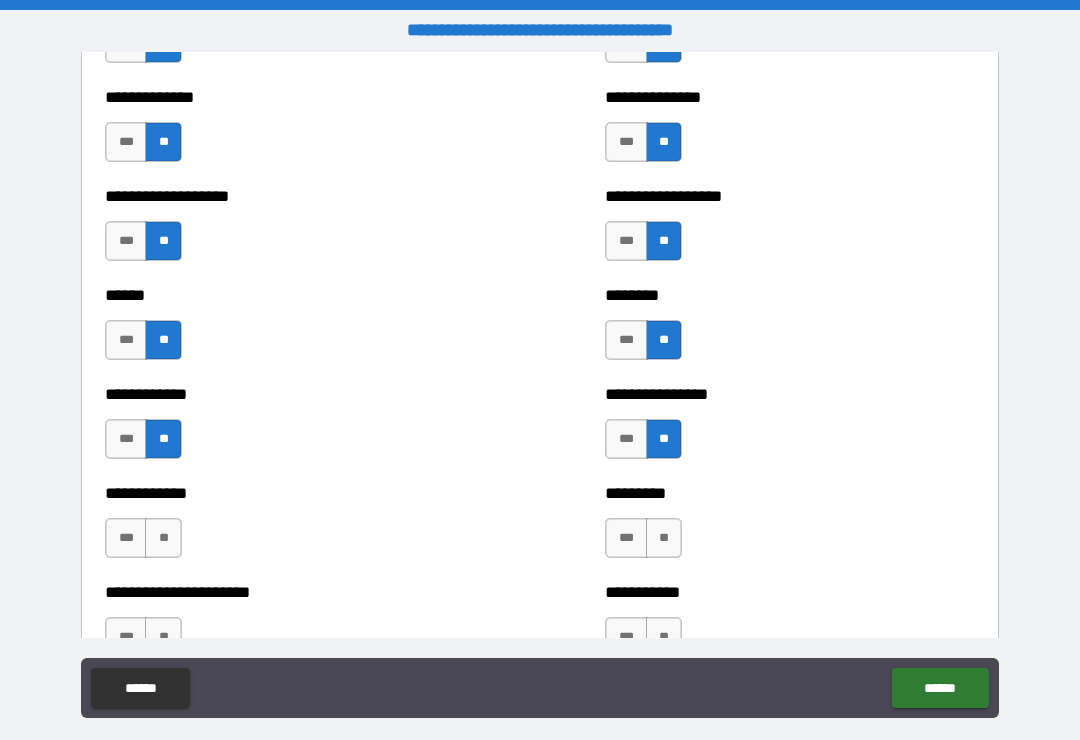click on "**" at bounding box center [664, 538] 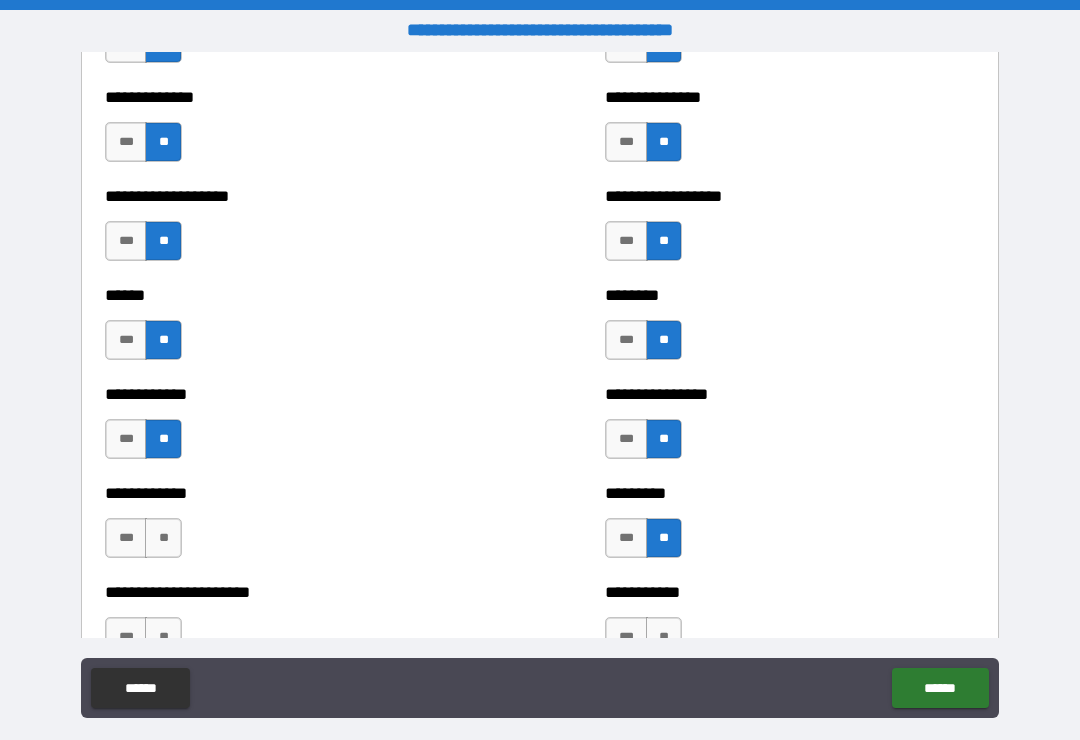click on "**" at bounding box center [664, 637] 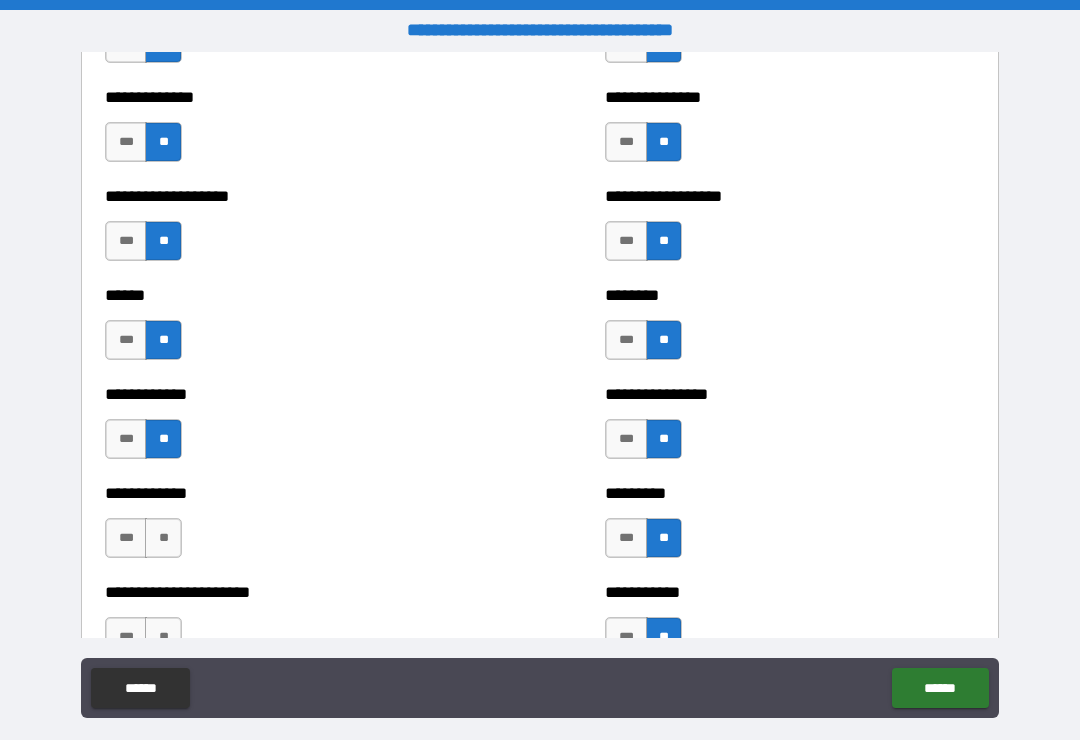 click on "**" at bounding box center [163, 637] 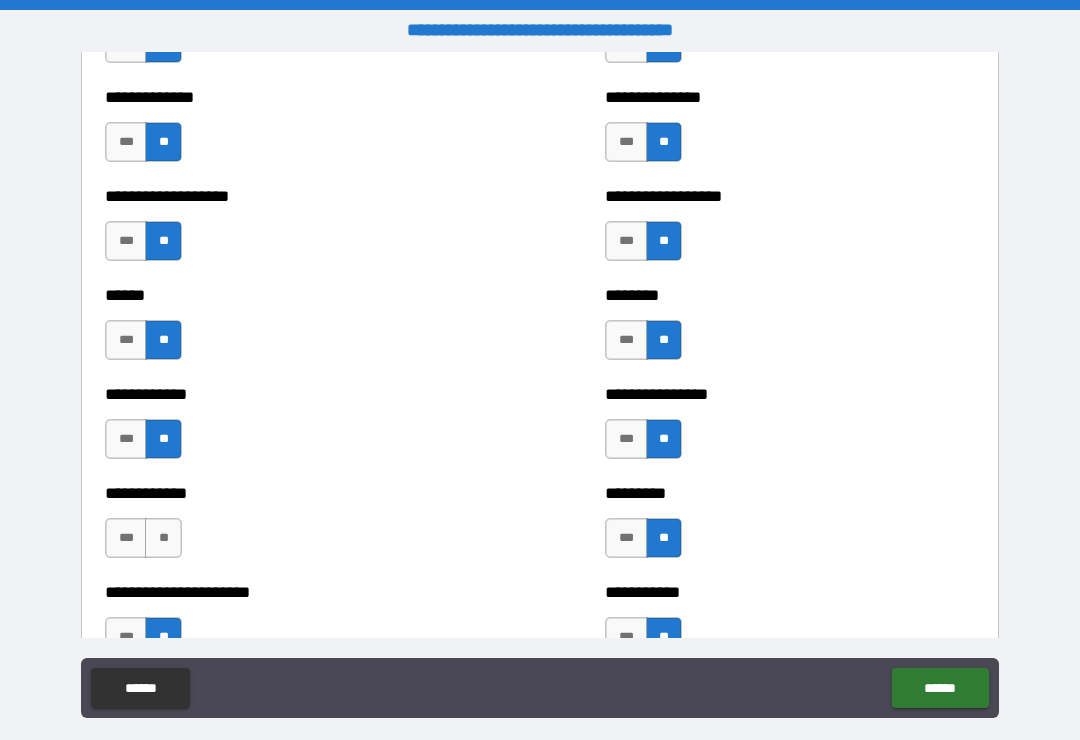 click on "**" at bounding box center [163, 538] 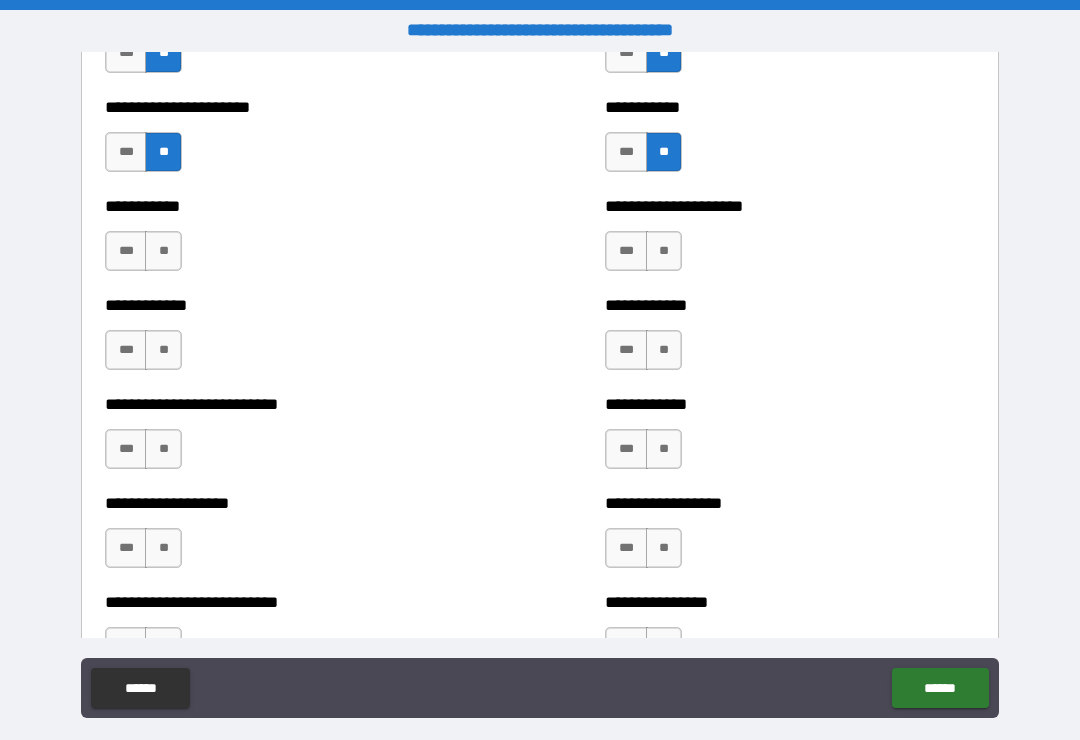 scroll, scrollTop: 5341, scrollLeft: 0, axis: vertical 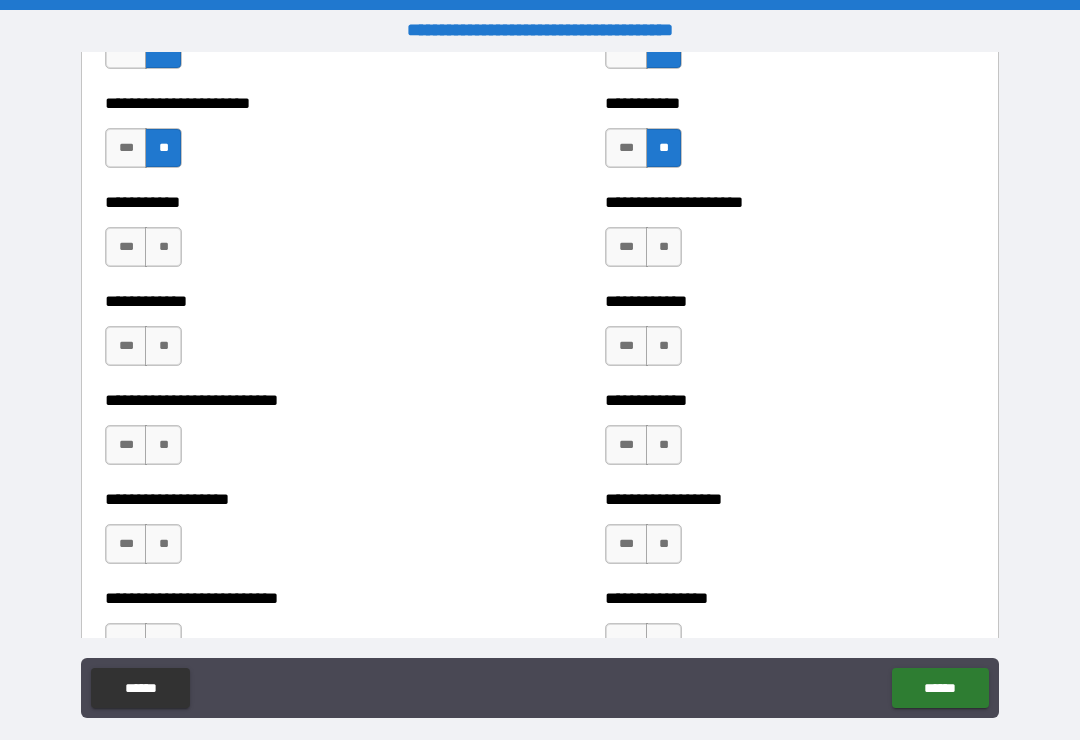 click on "**" at bounding box center (163, 247) 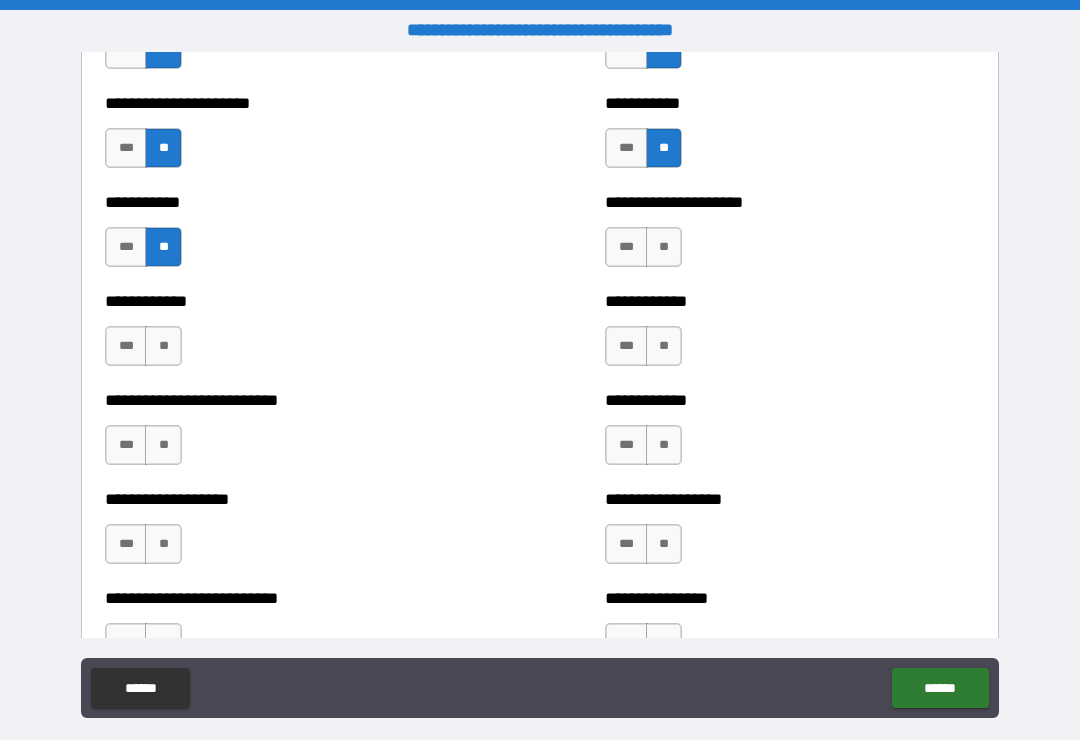 click on "**" at bounding box center (163, 346) 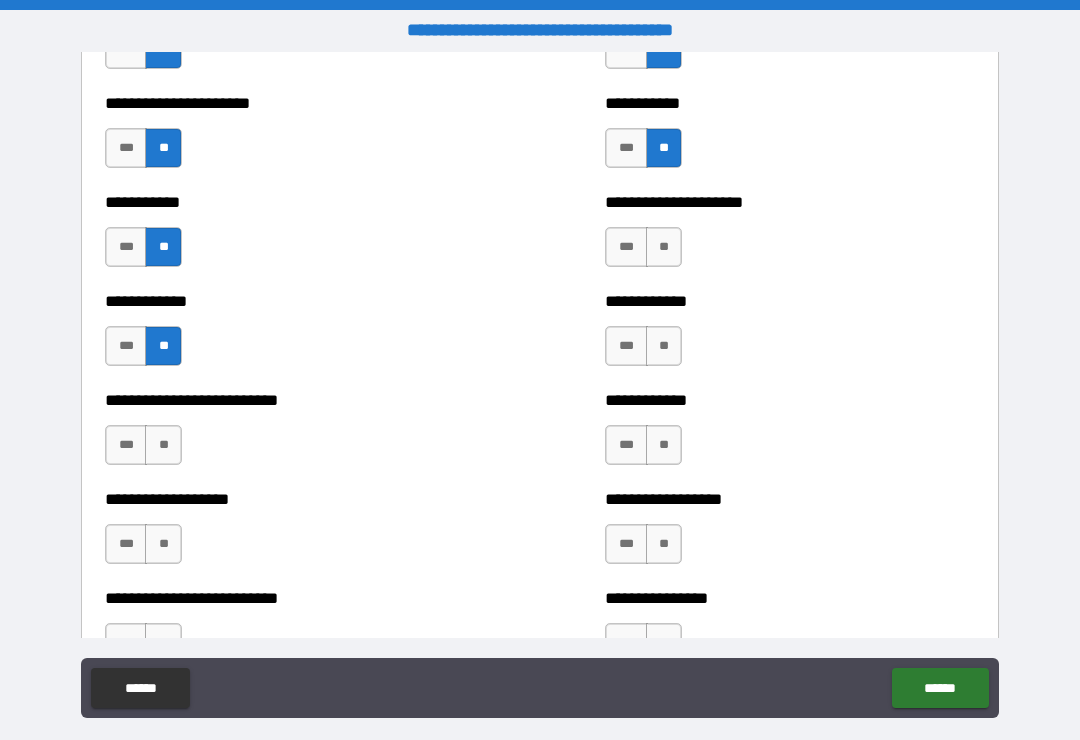 click on "**" at bounding box center (163, 445) 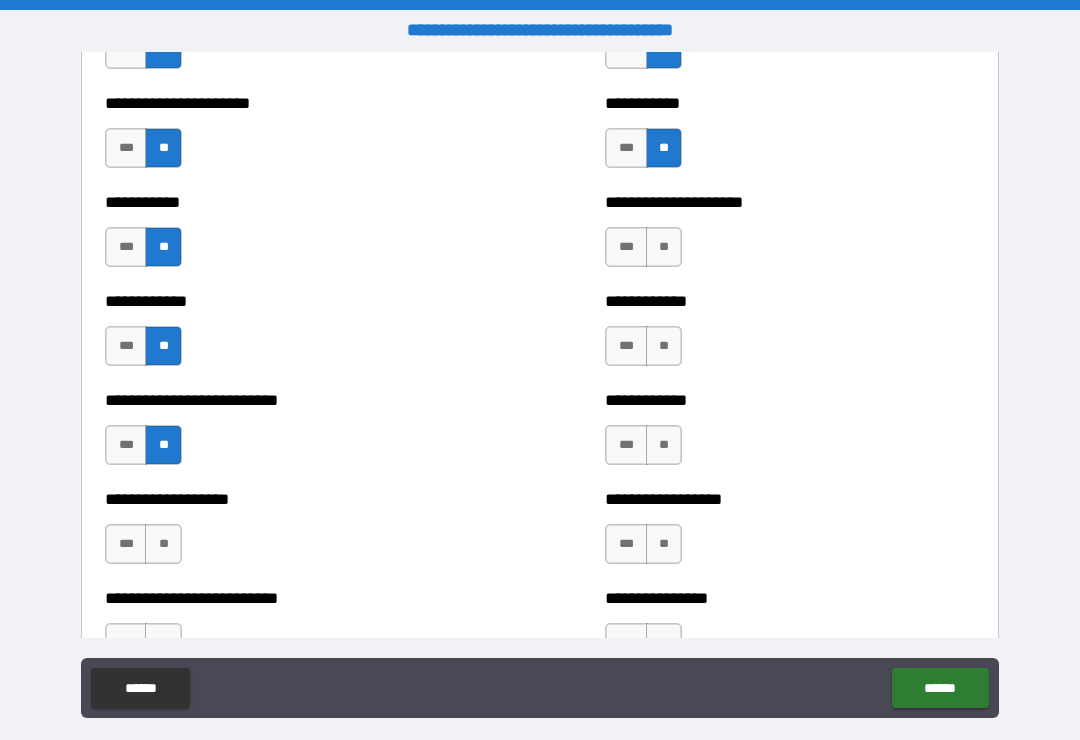 click on "**" at bounding box center (163, 544) 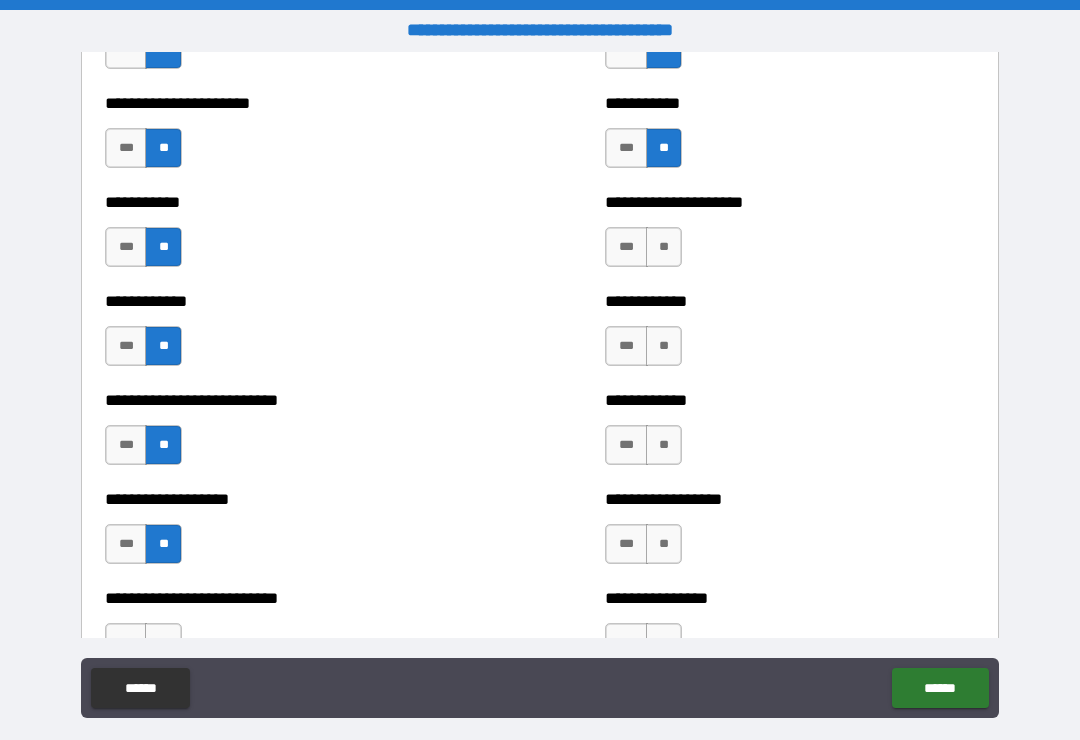 click on "**********" at bounding box center [290, 633] 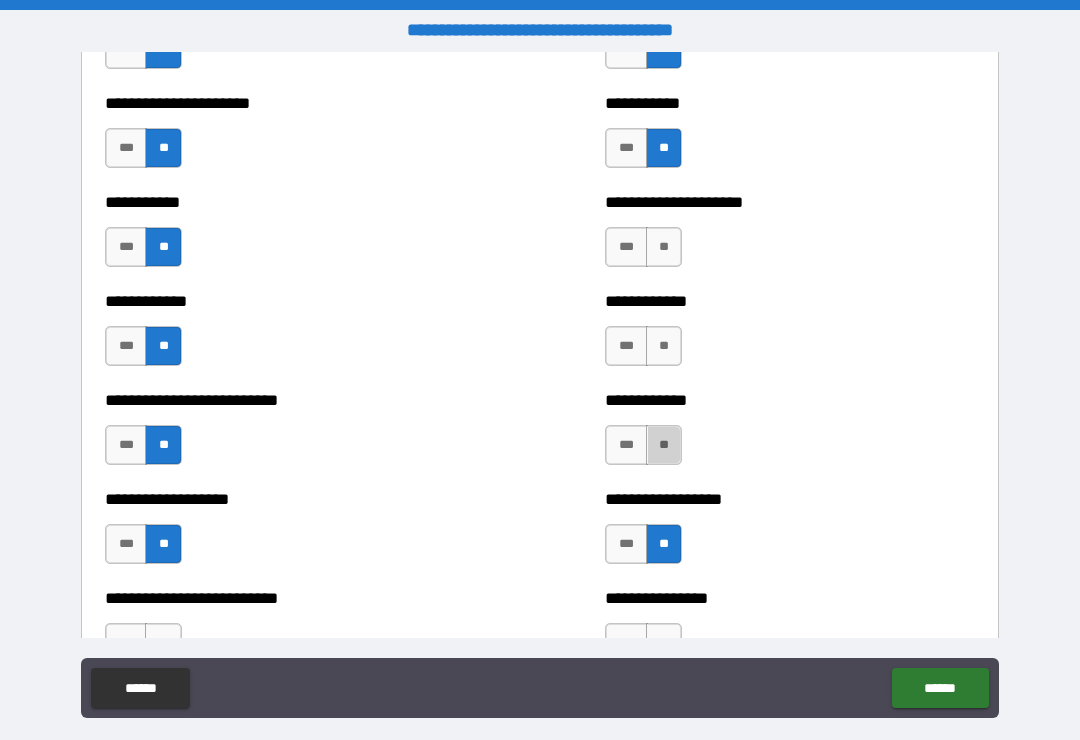 click on "**" at bounding box center [664, 445] 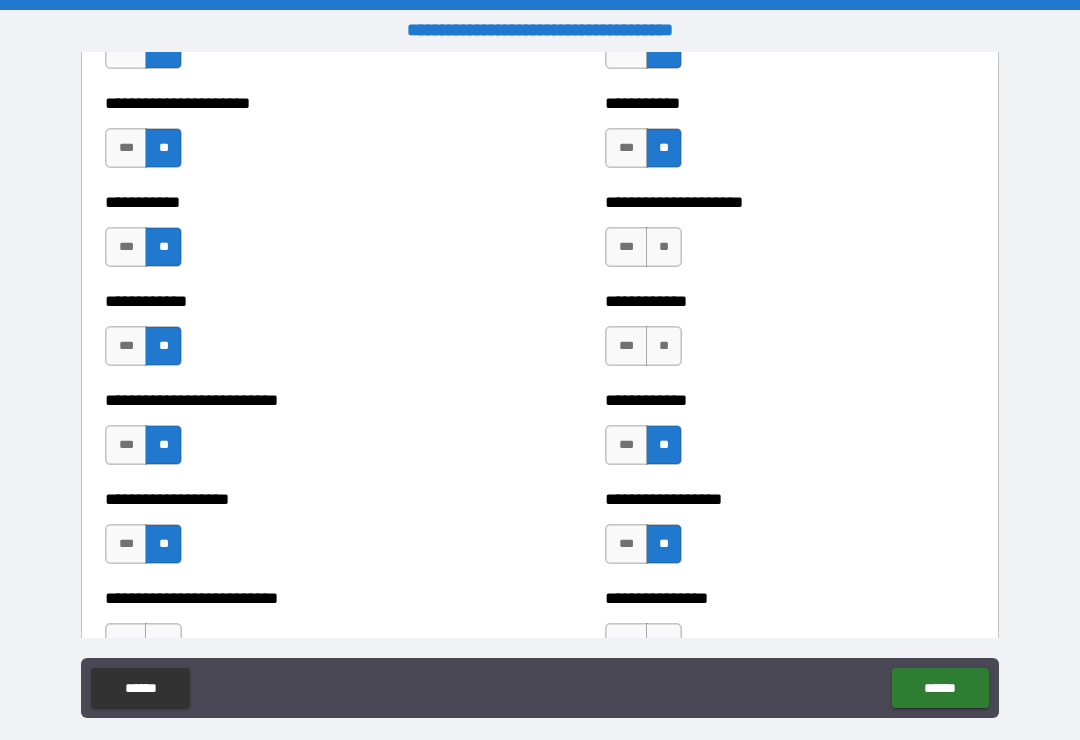 click on "**" at bounding box center (664, 346) 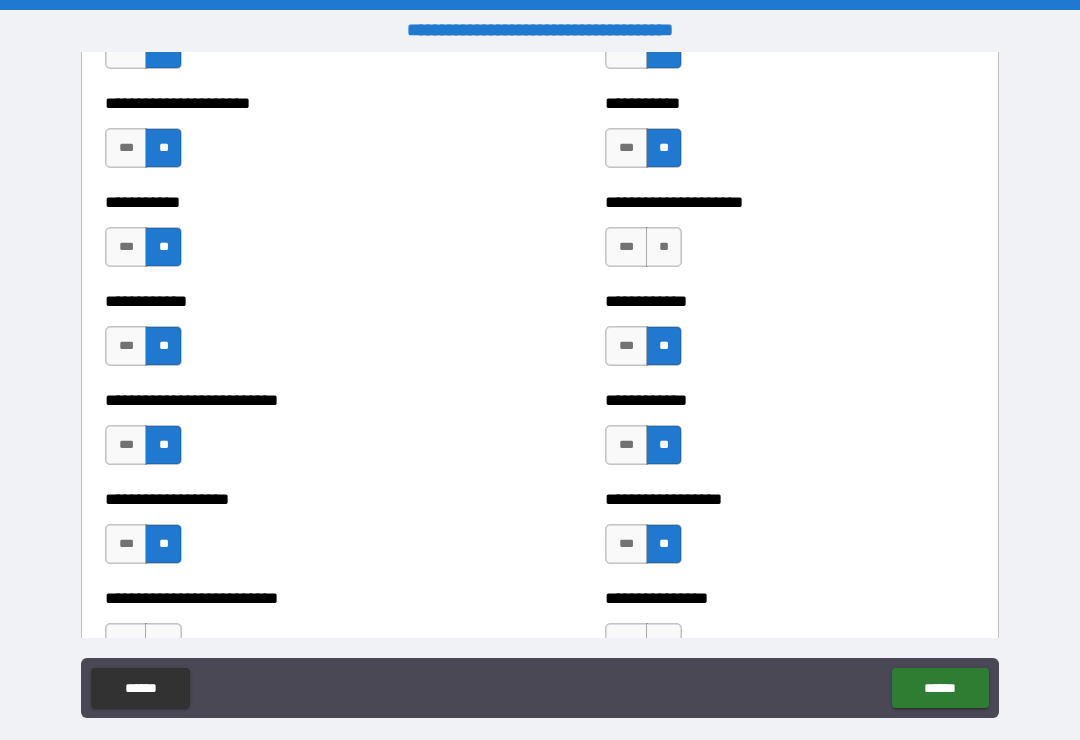 click on "**" at bounding box center [664, 247] 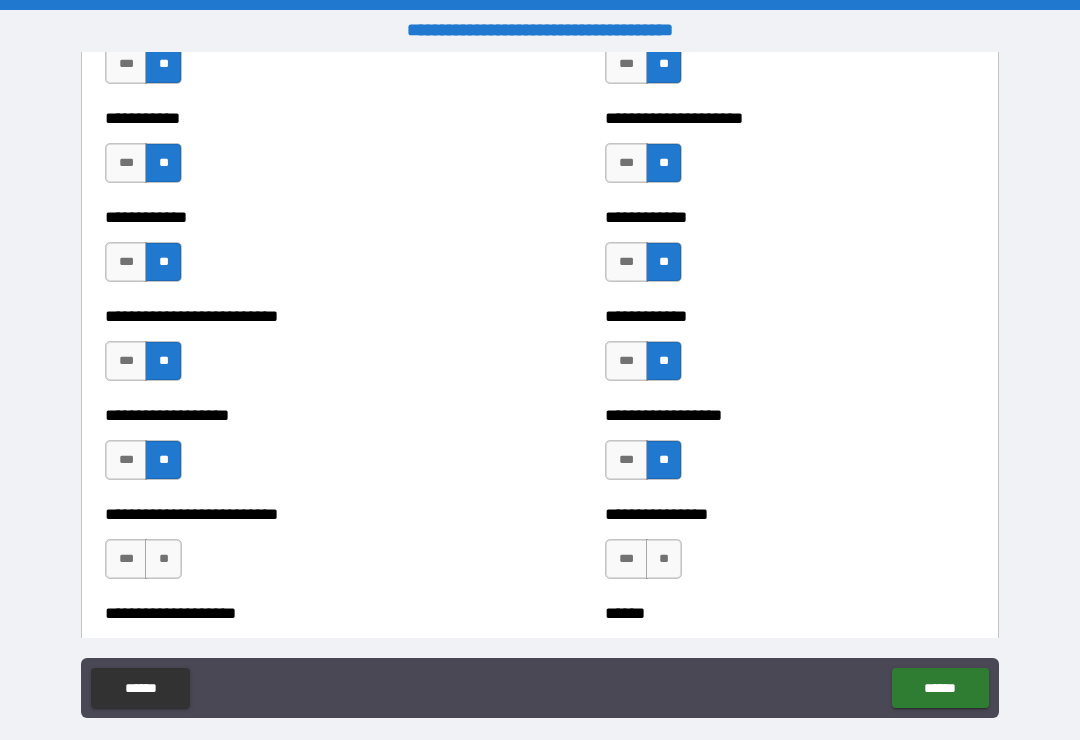 scroll, scrollTop: 5474, scrollLeft: 0, axis: vertical 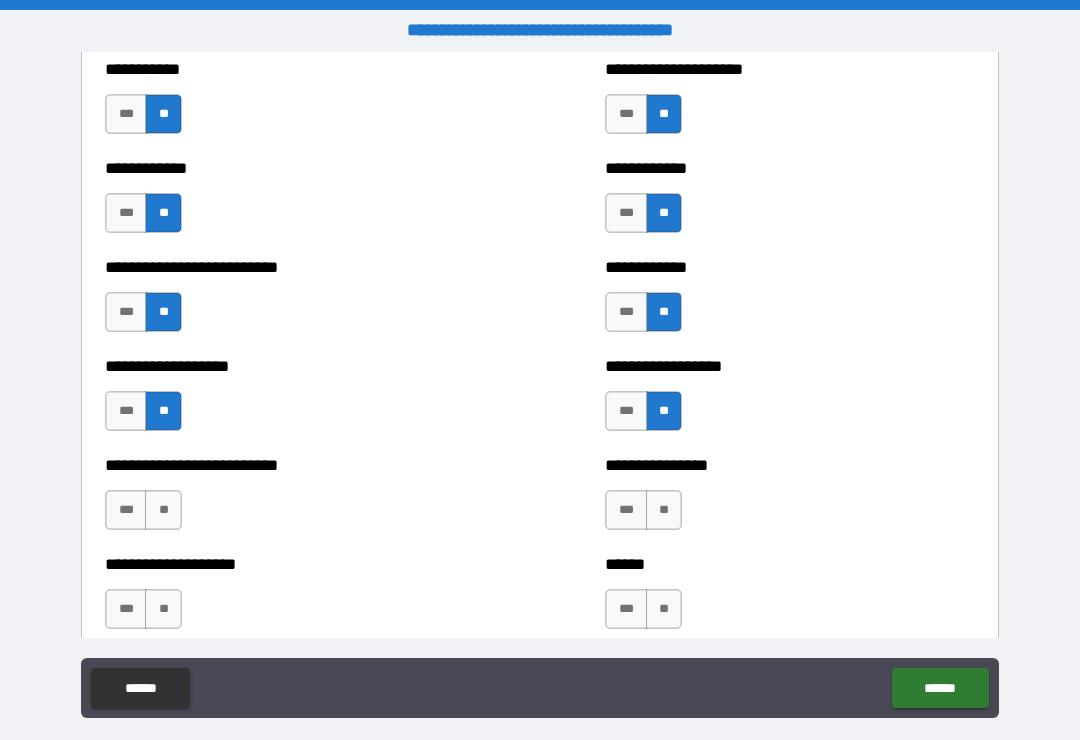 click on "**" at bounding box center [664, 510] 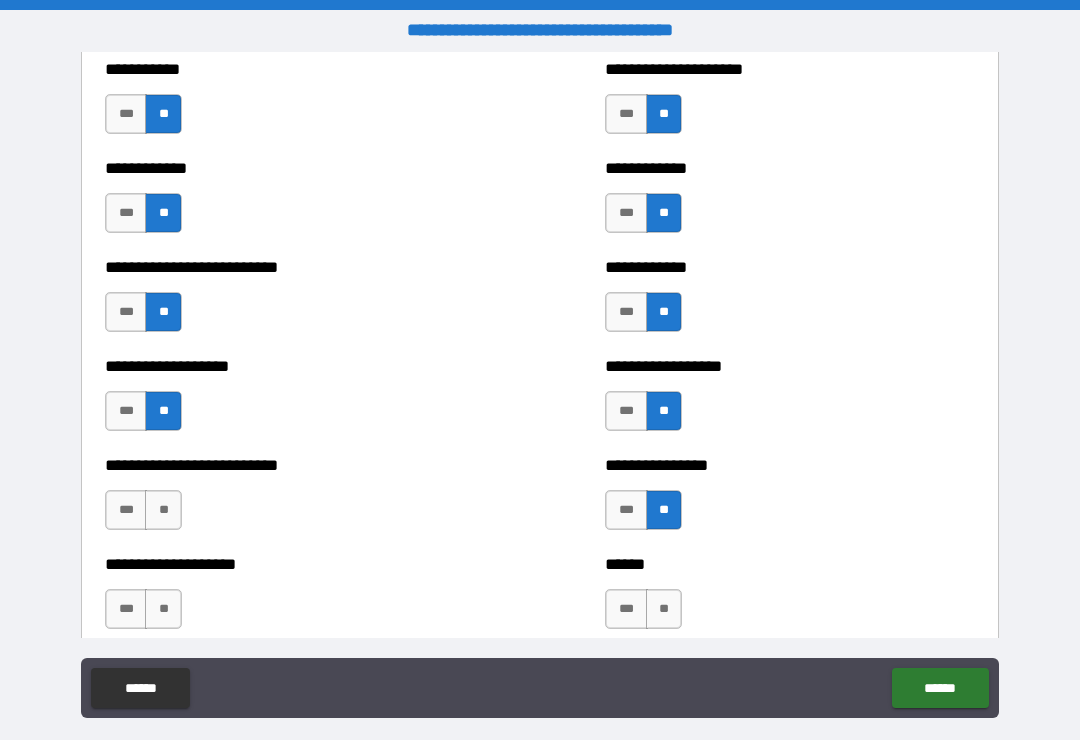click on "**" at bounding box center (664, 609) 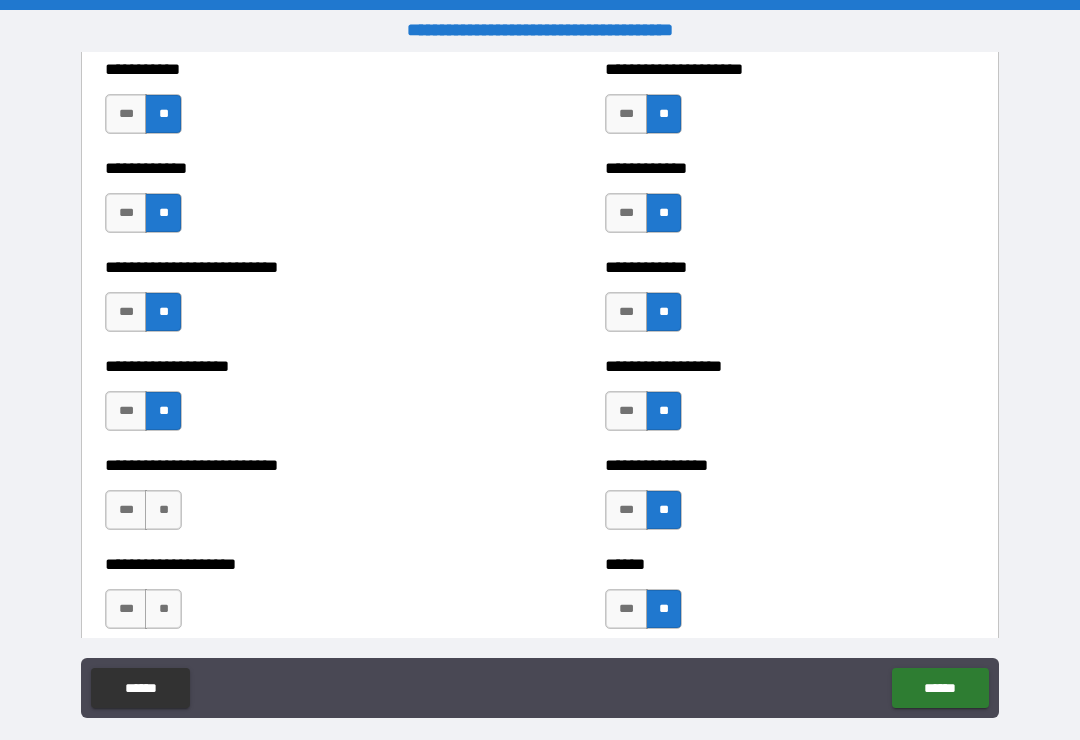 click on "**" at bounding box center [163, 609] 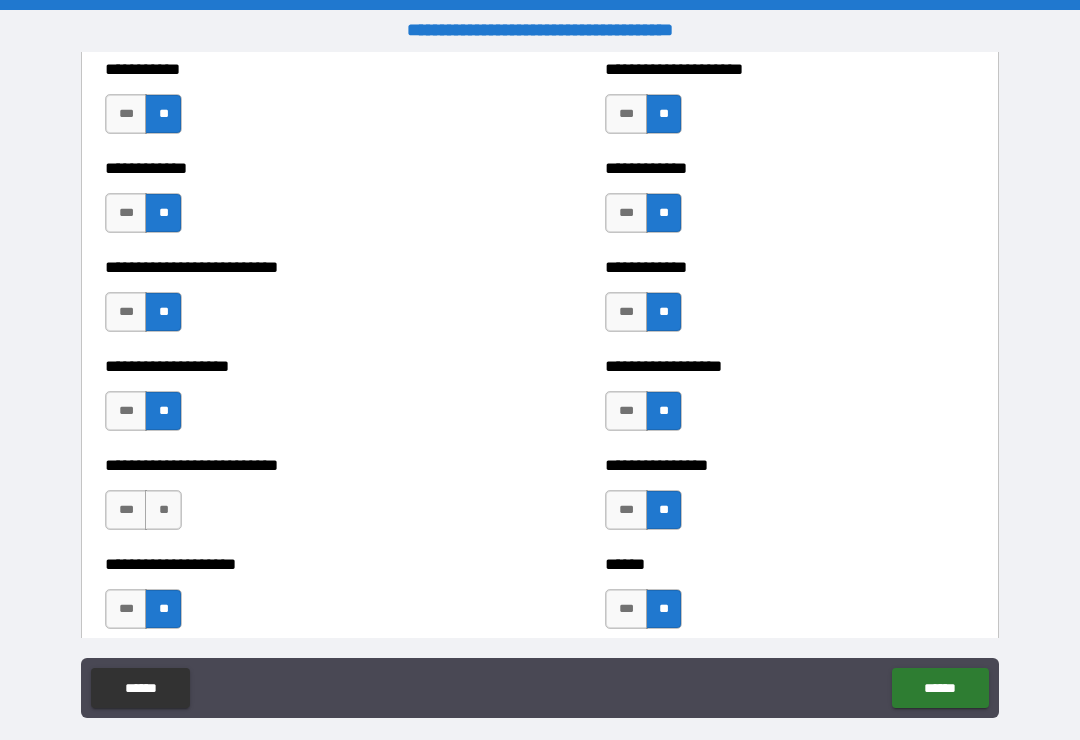 click on "**" at bounding box center (163, 510) 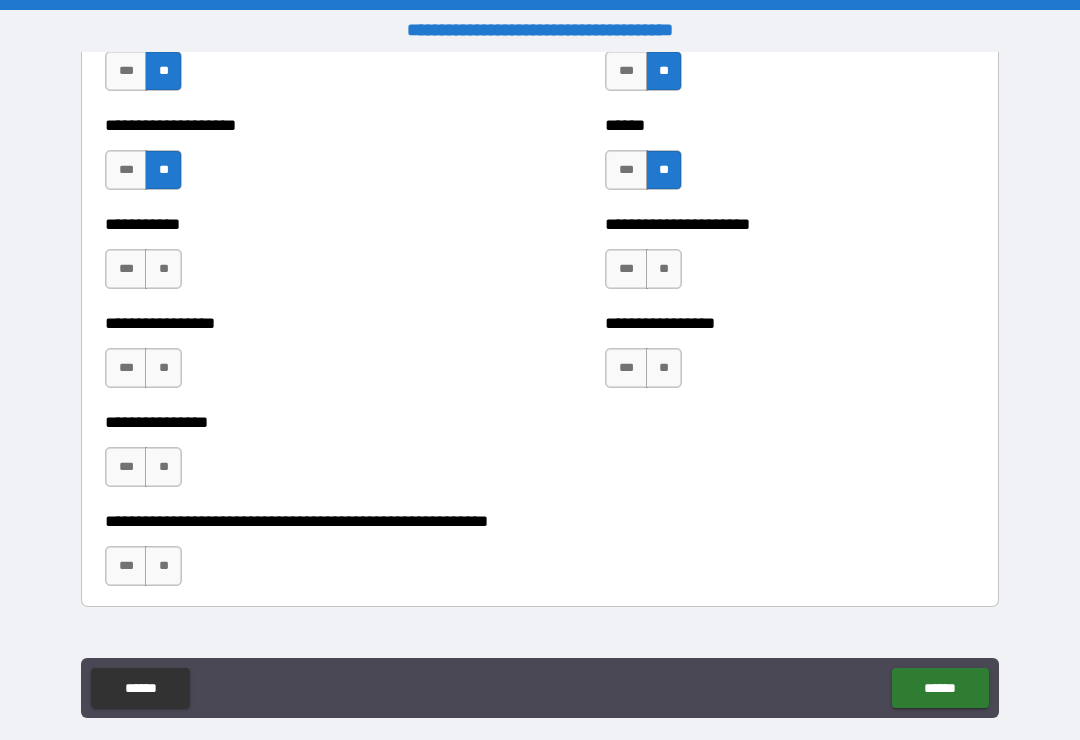 scroll, scrollTop: 5920, scrollLeft: 0, axis: vertical 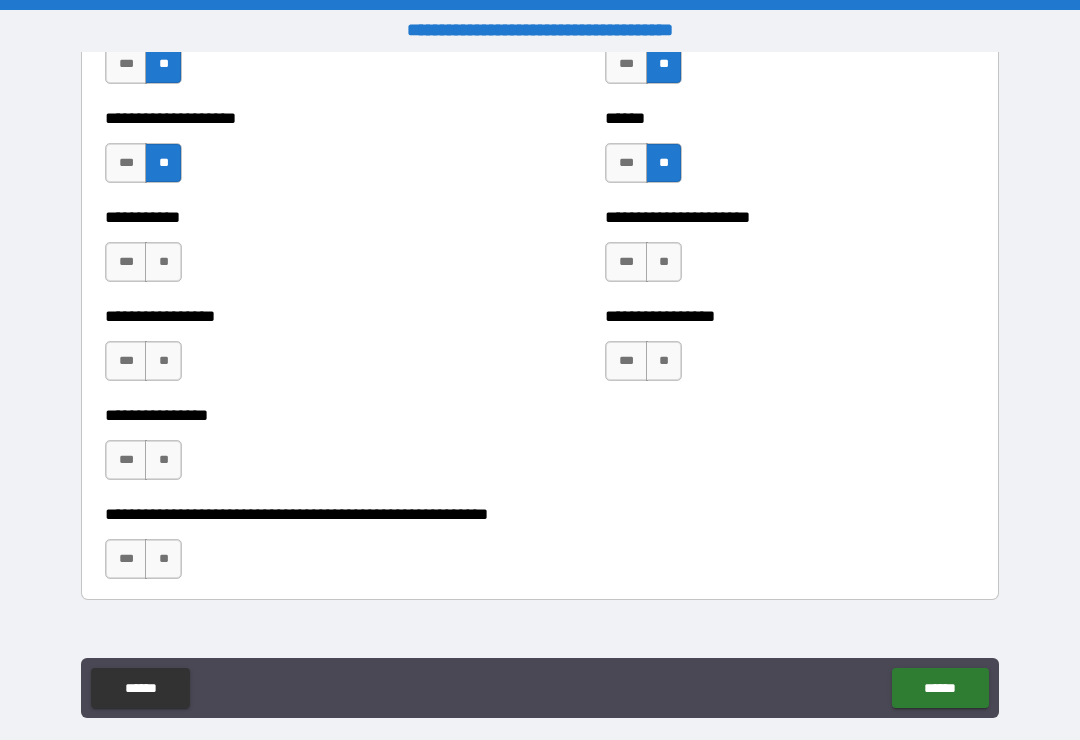 click on "**" at bounding box center [163, 262] 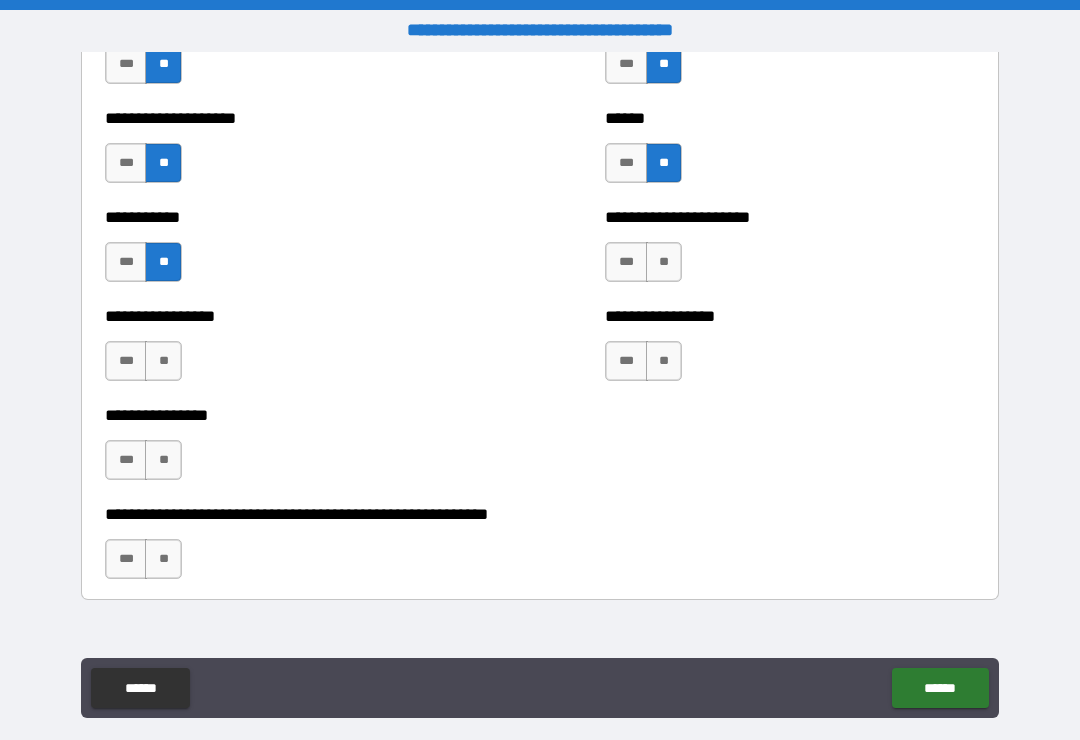 click on "**" at bounding box center (163, 361) 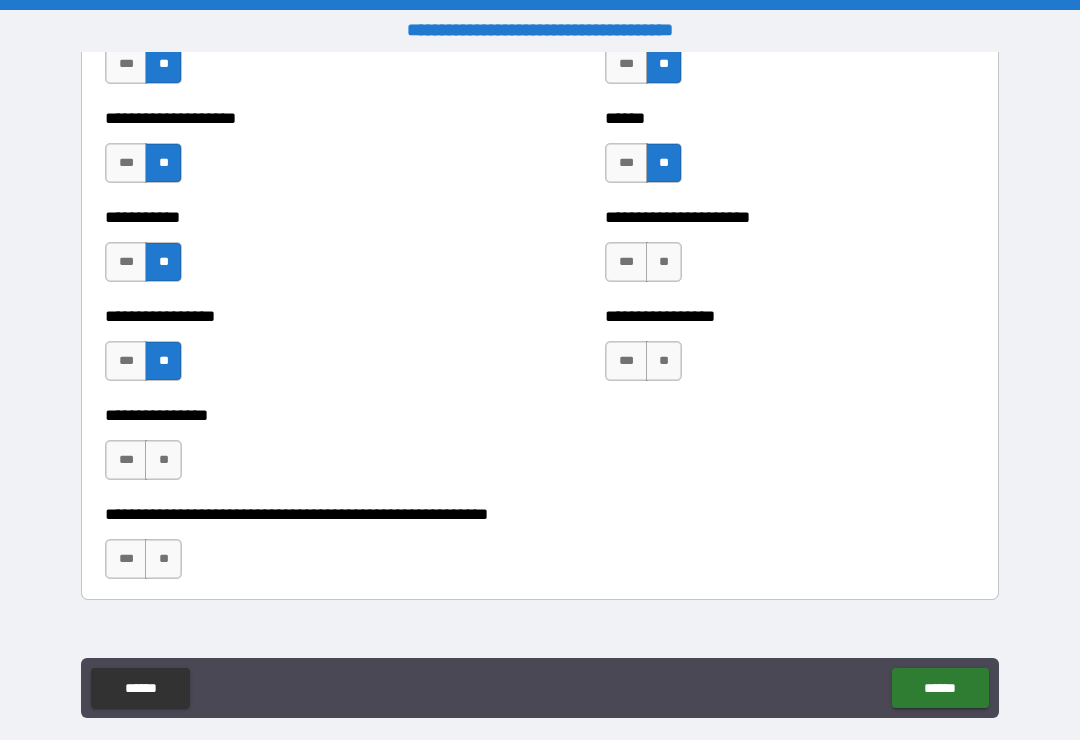 click on "**" at bounding box center [163, 460] 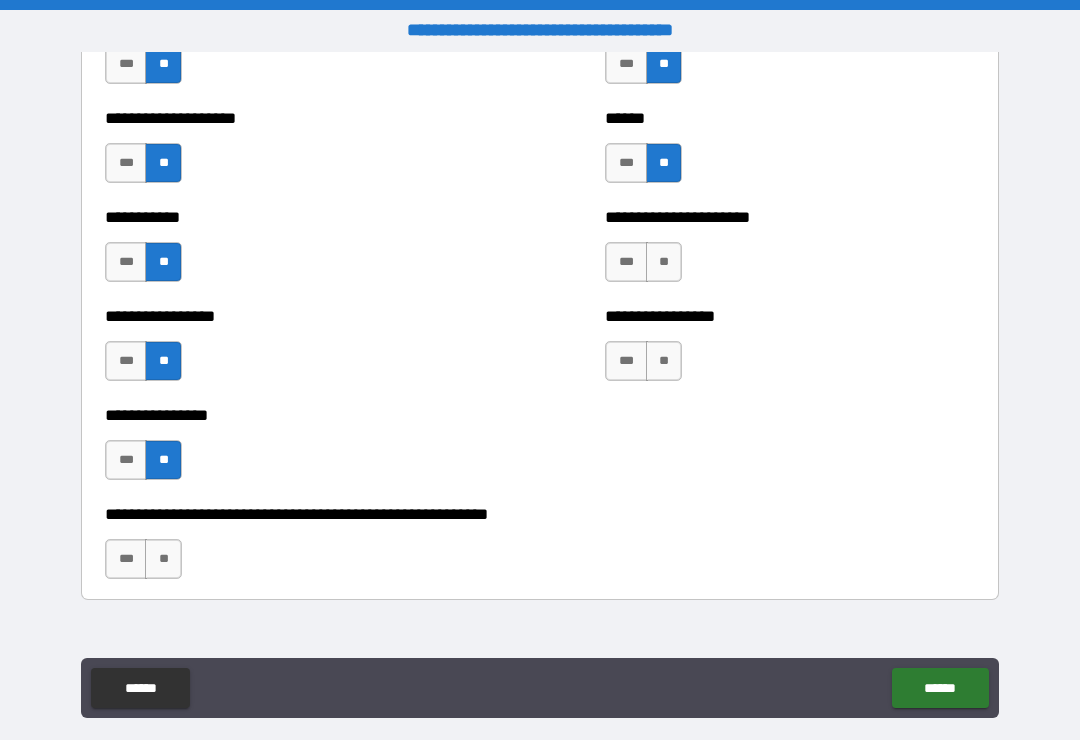 click on "**" at bounding box center (163, 559) 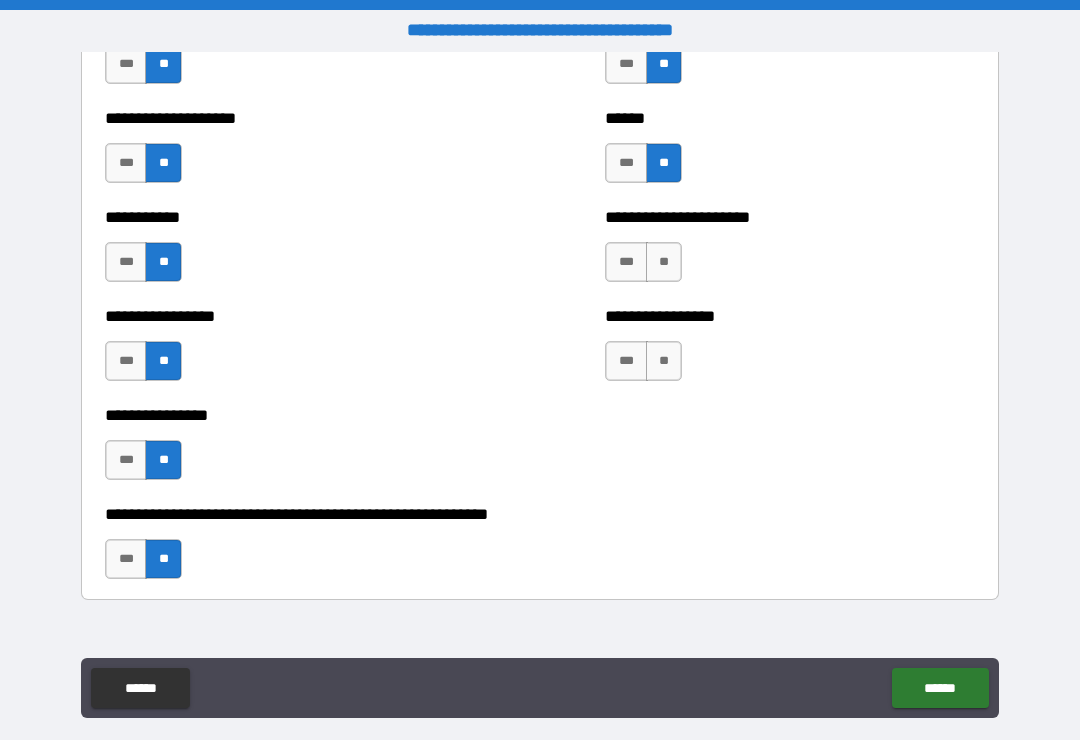click on "**" at bounding box center [664, 361] 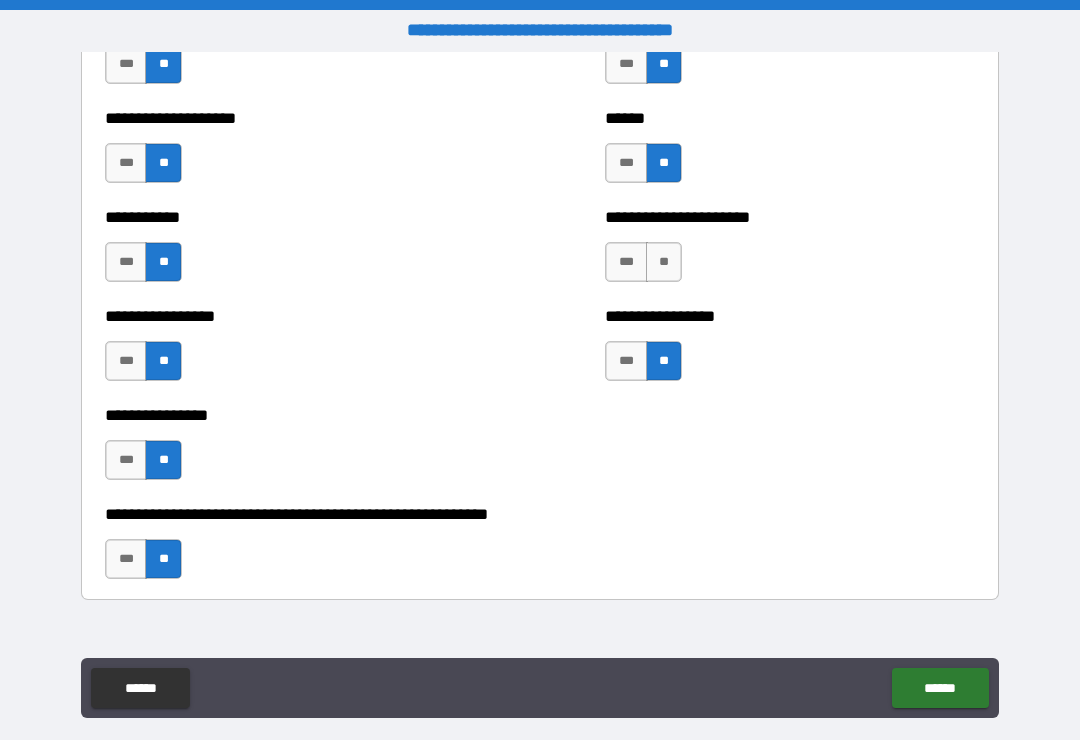 click on "**" at bounding box center [664, 262] 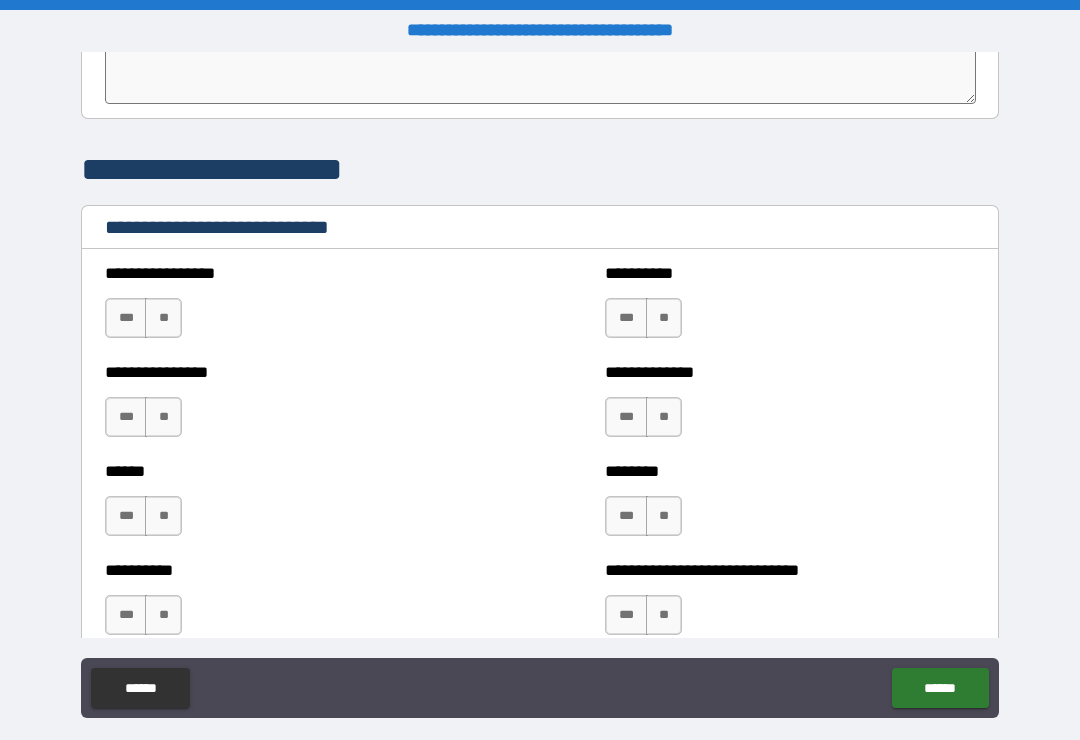 scroll, scrollTop: 6580, scrollLeft: 0, axis: vertical 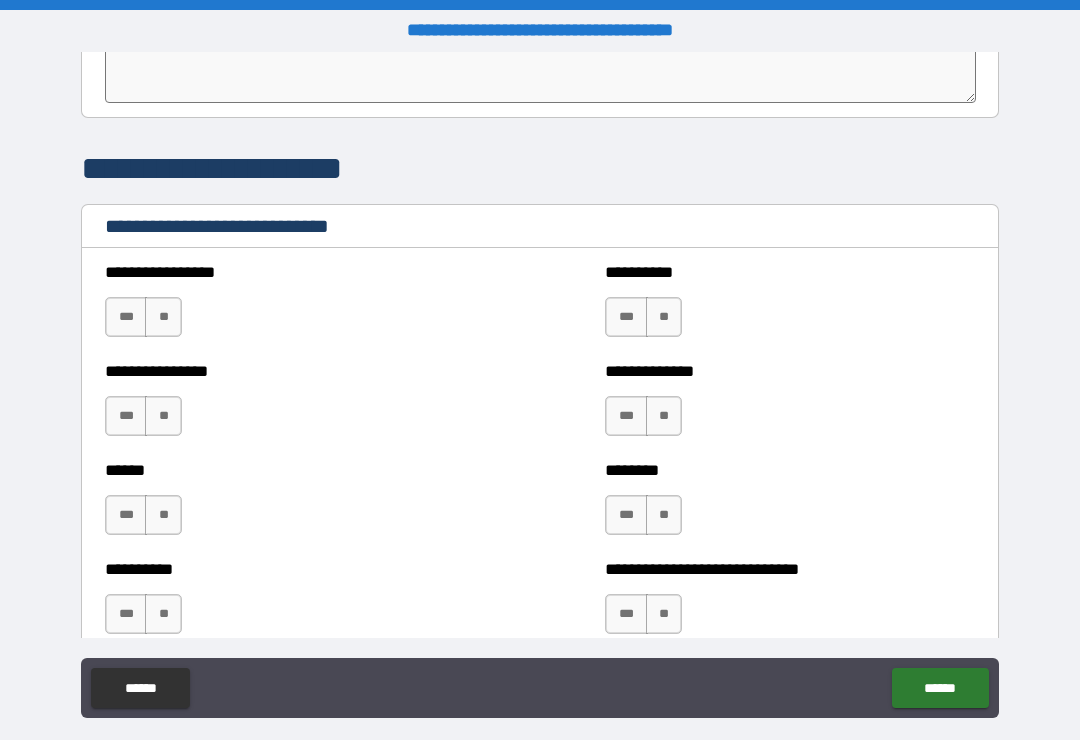 click on "***" at bounding box center [126, 317] 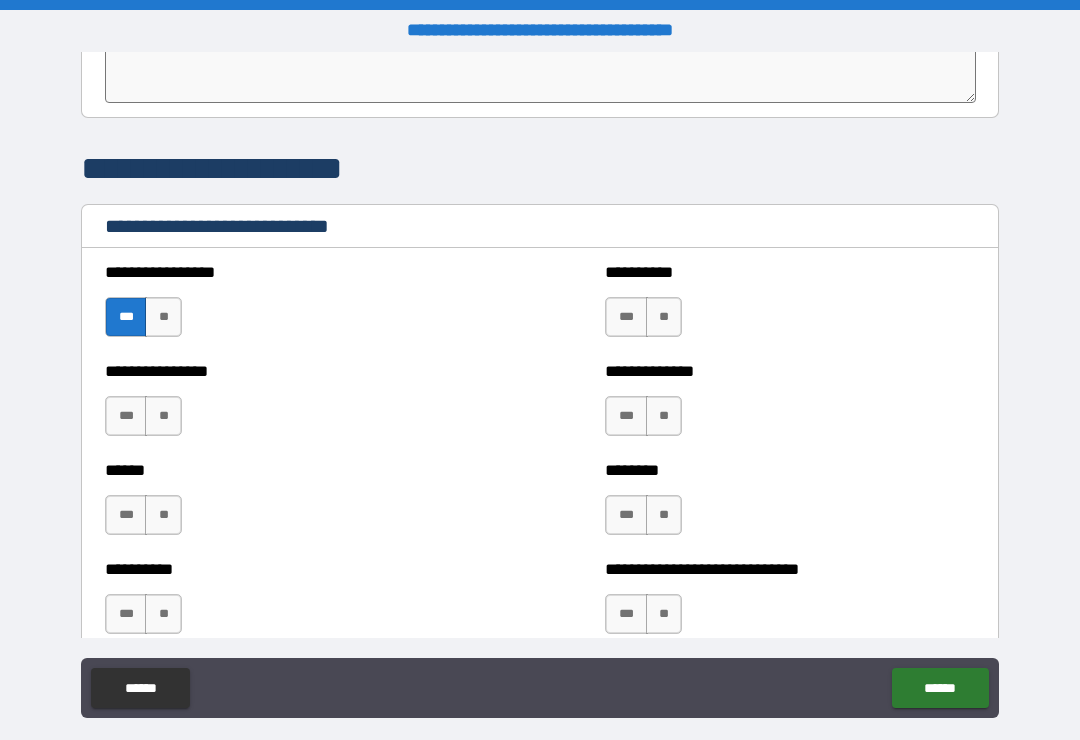 click on "**" at bounding box center [163, 416] 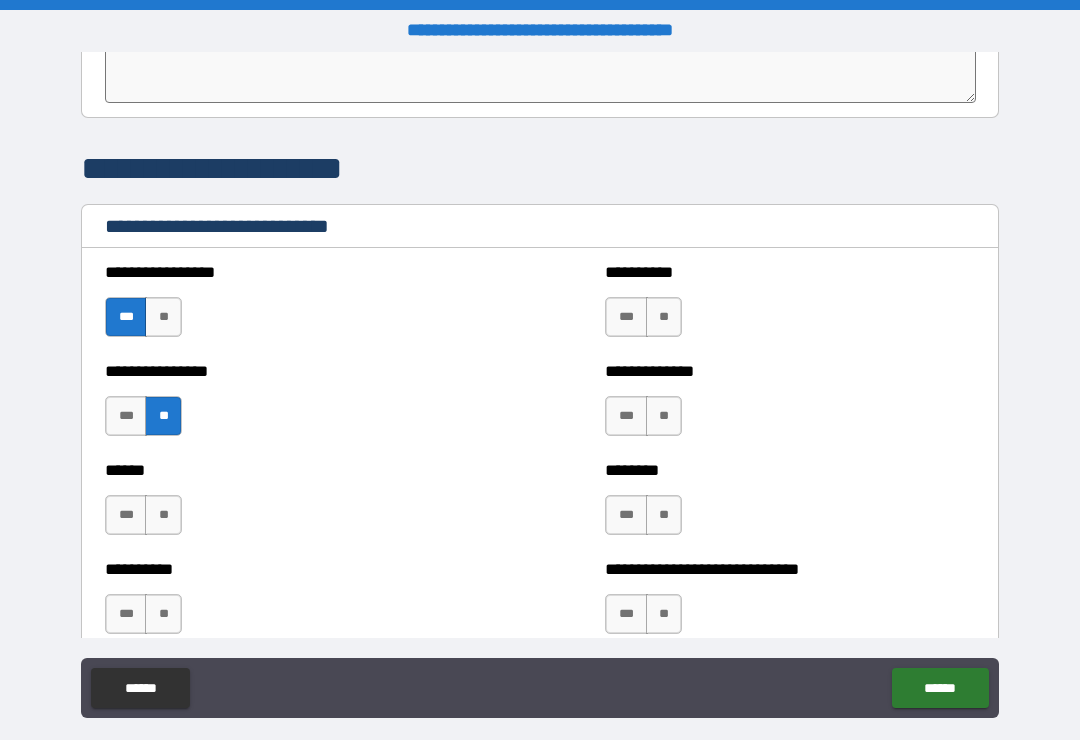 click on "**" at bounding box center (163, 515) 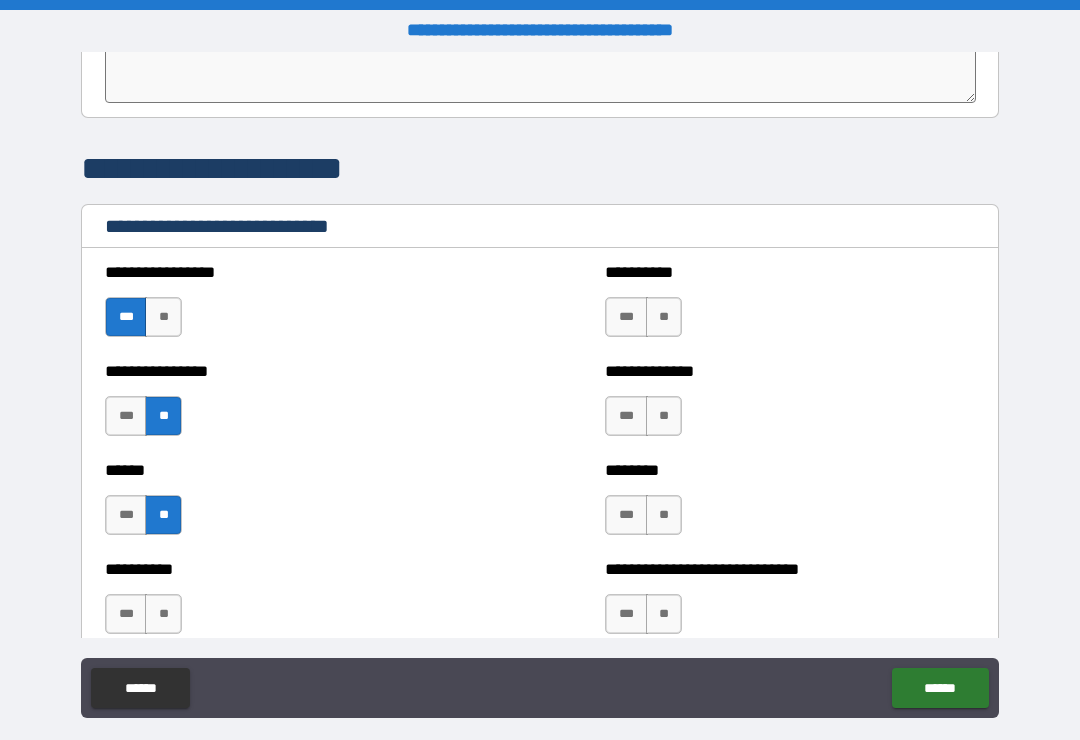 click on "**" at bounding box center (163, 614) 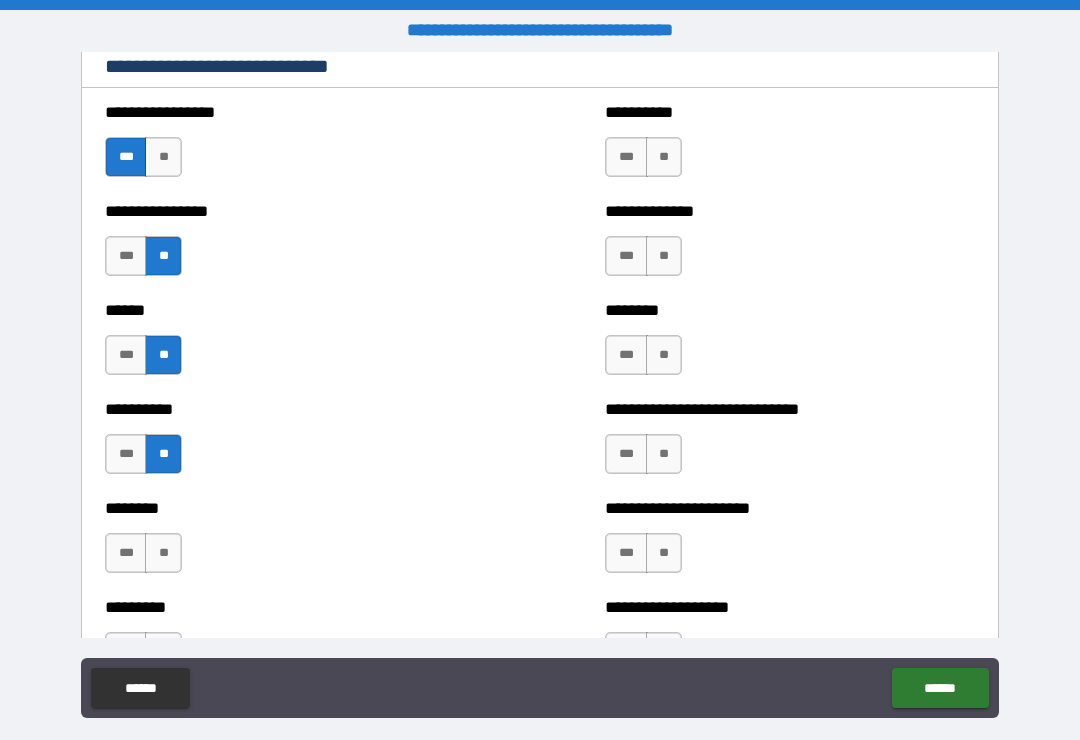 scroll, scrollTop: 6742, scrollLeft: 0, axis: vertical 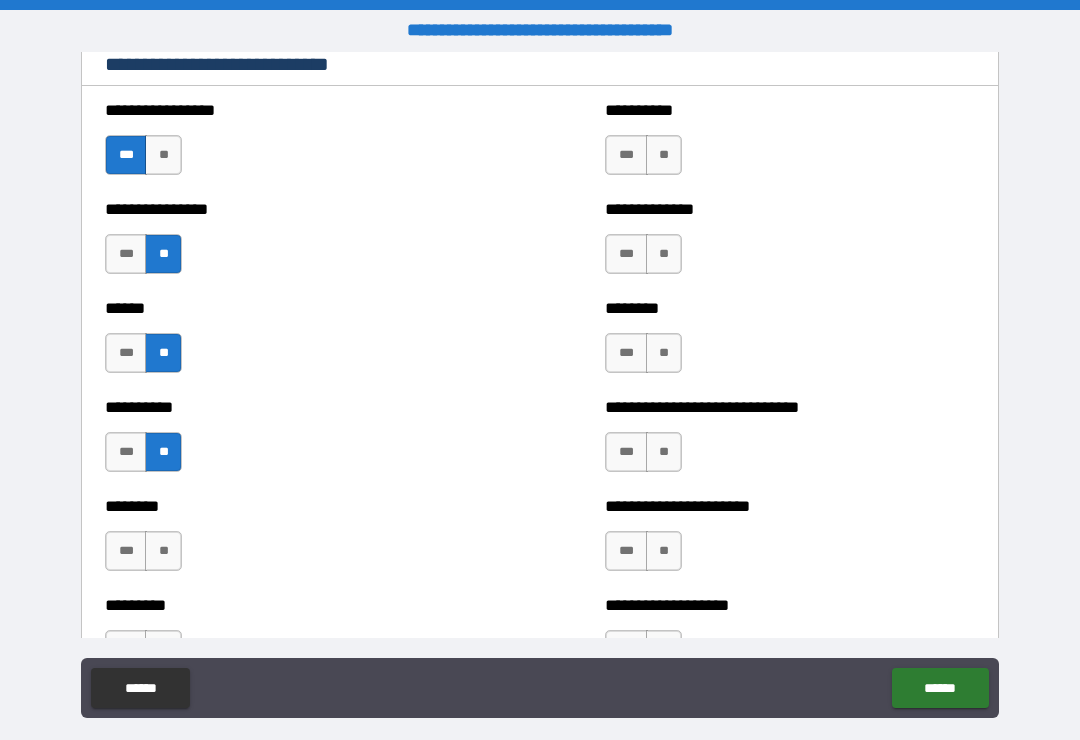 click on "**" at bounding box center (163, 551) 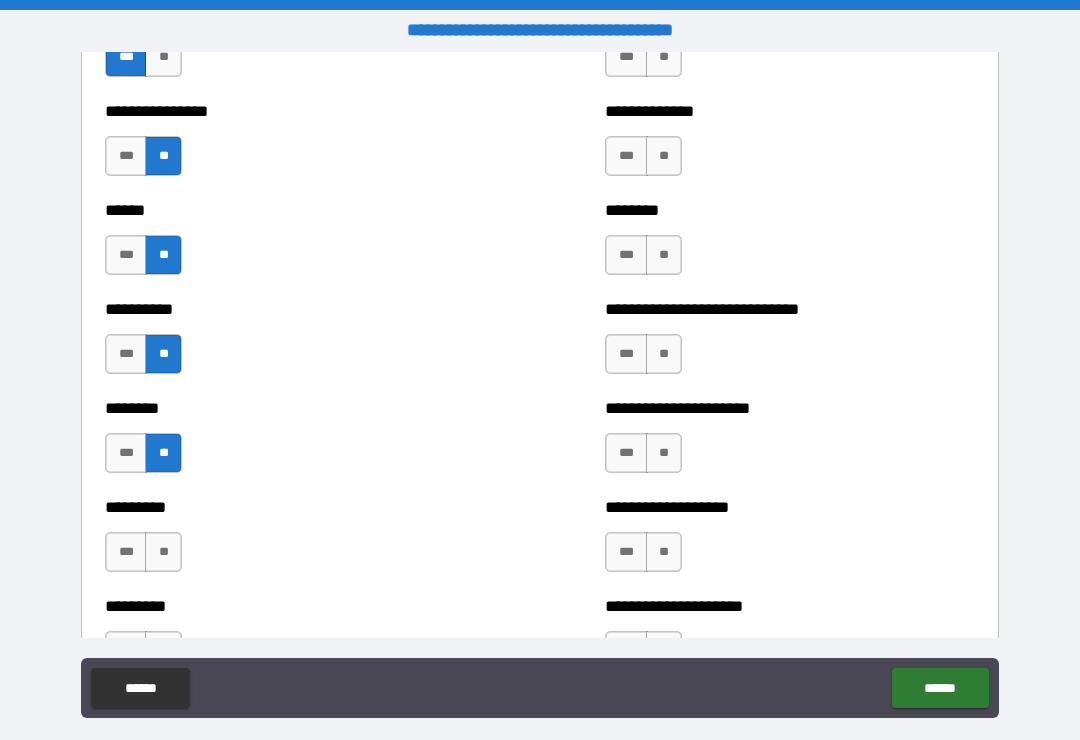 scroll, scrollTop: 6851, scrollLeft: 0, axis: vertical 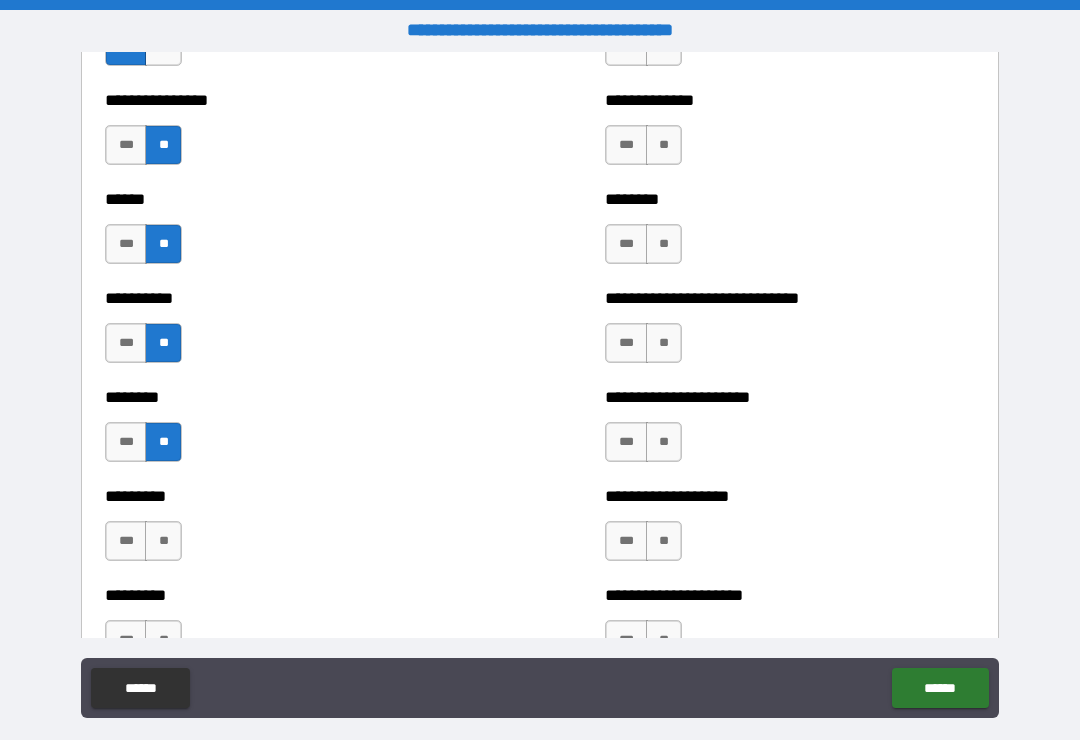 click on "**" at bounding box center [163, 541] 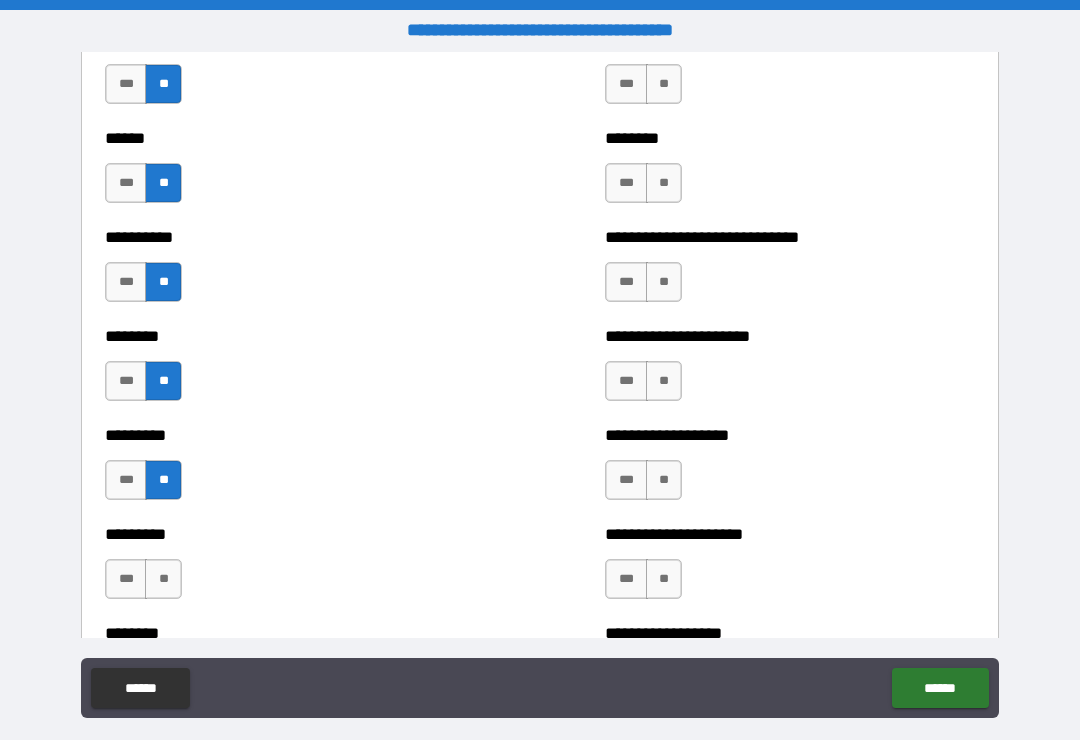 scroll, scrollTop: 6960, scrollLeft: 0, axis: vertical 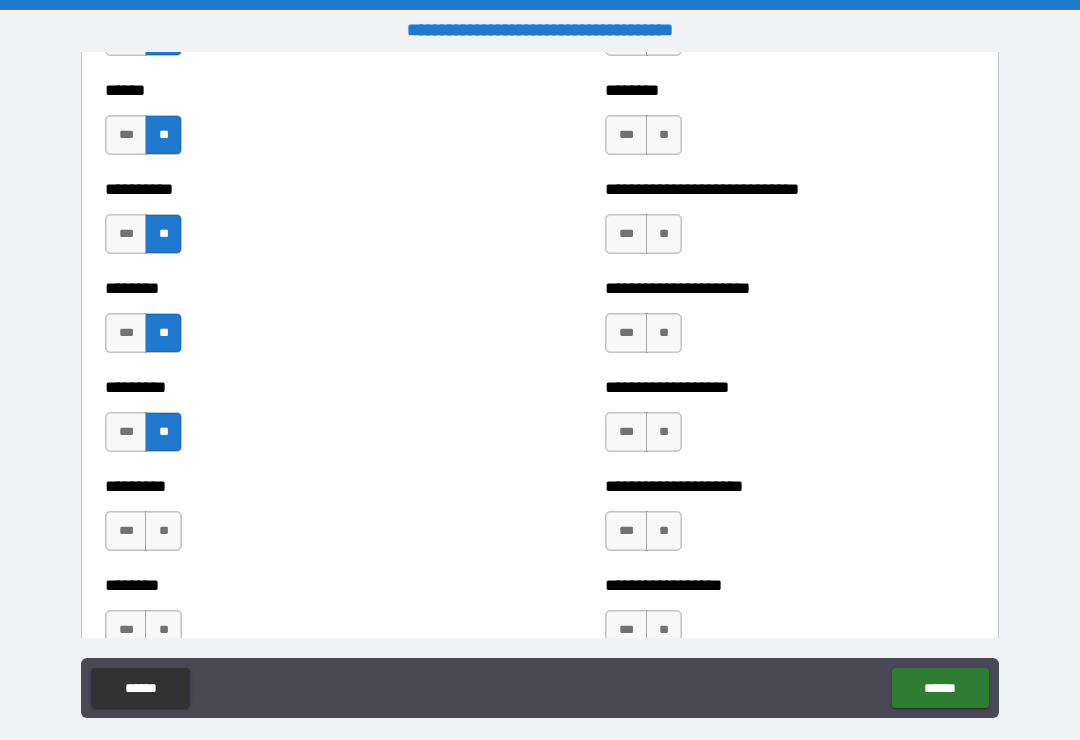 click on "**" at bounding box center (163, 531) 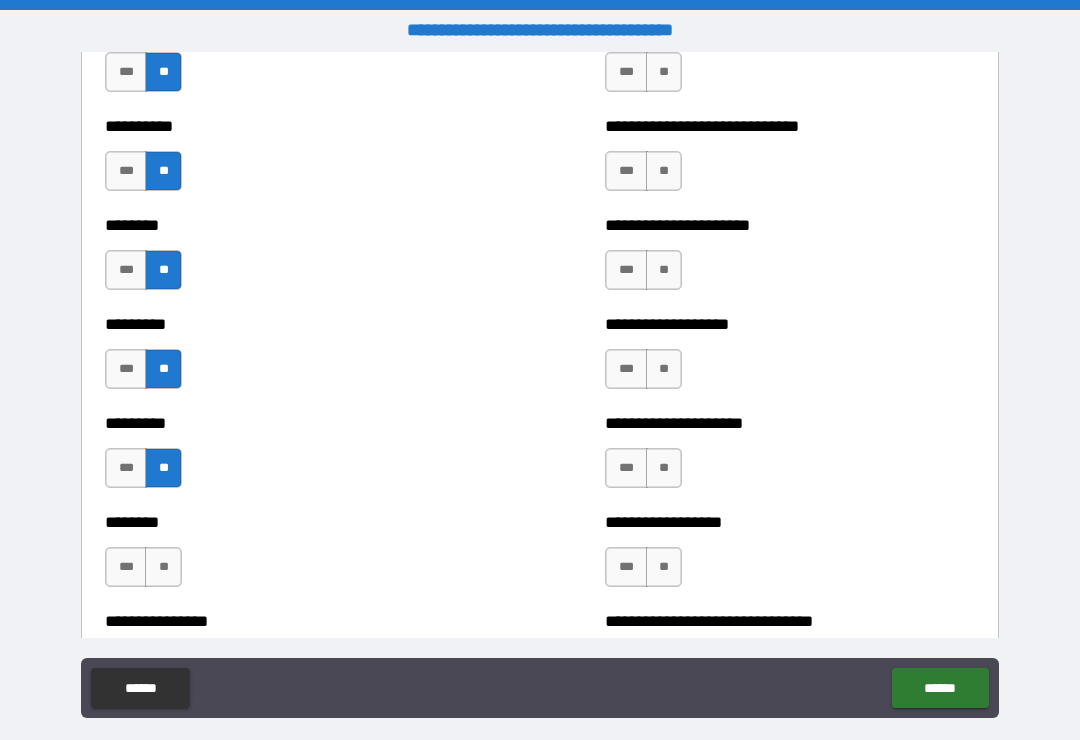 scroll, scrollTop: 7091, scrollLeft: 0, axis: vertical 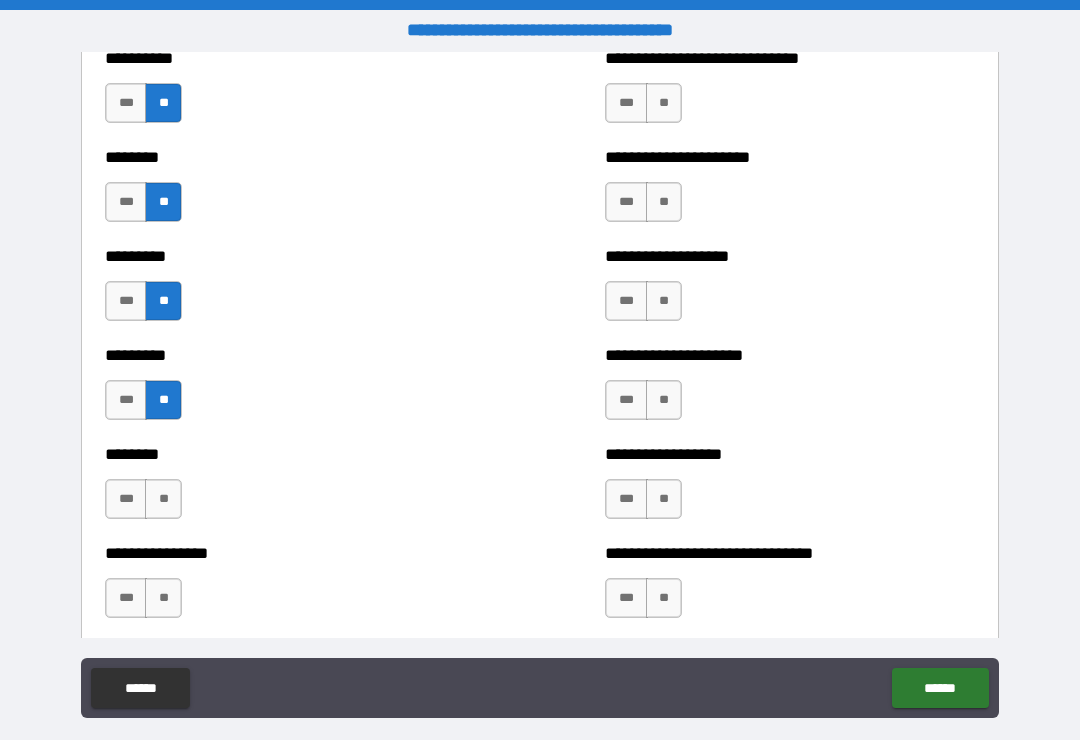 click on "***" at bounding box center (126, 499) 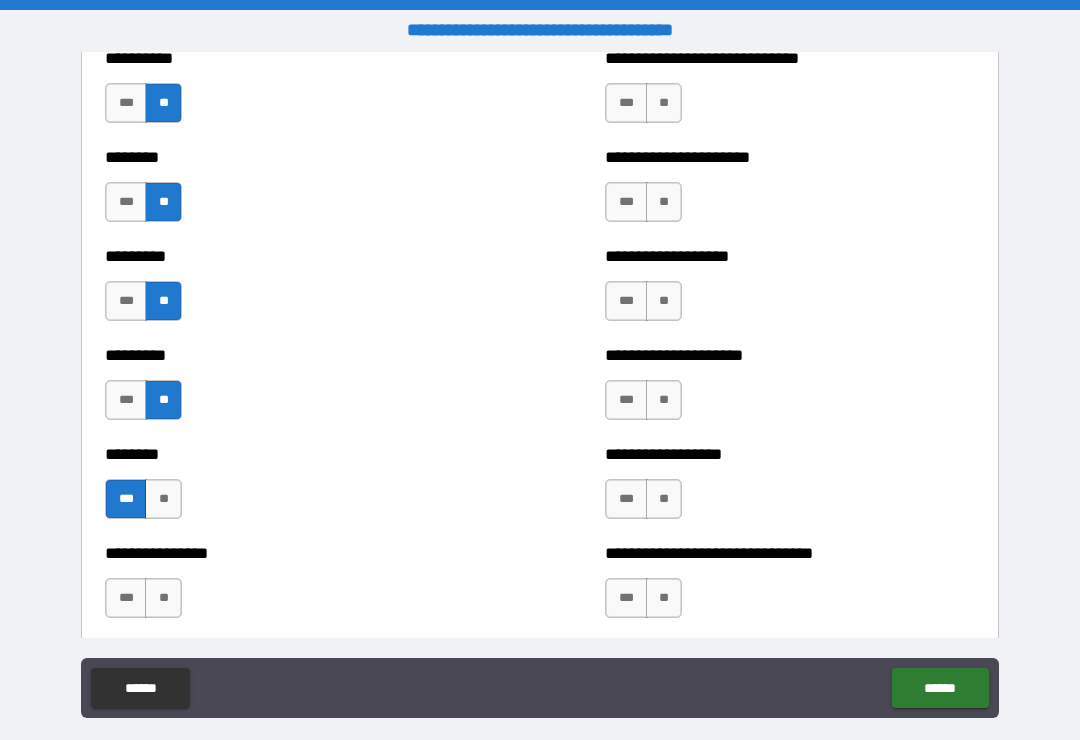 click on "**" at bounding box center (163, 598) 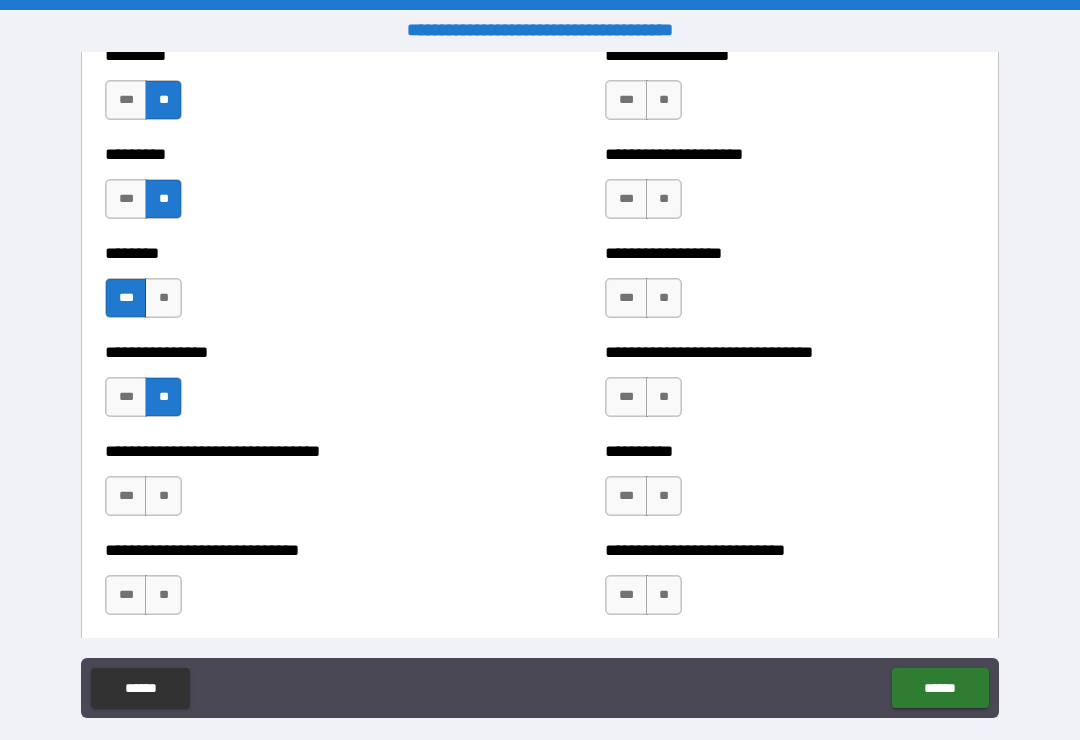 scroll, scrollTop: 7296, scrollLeft: 0, axis: vertical 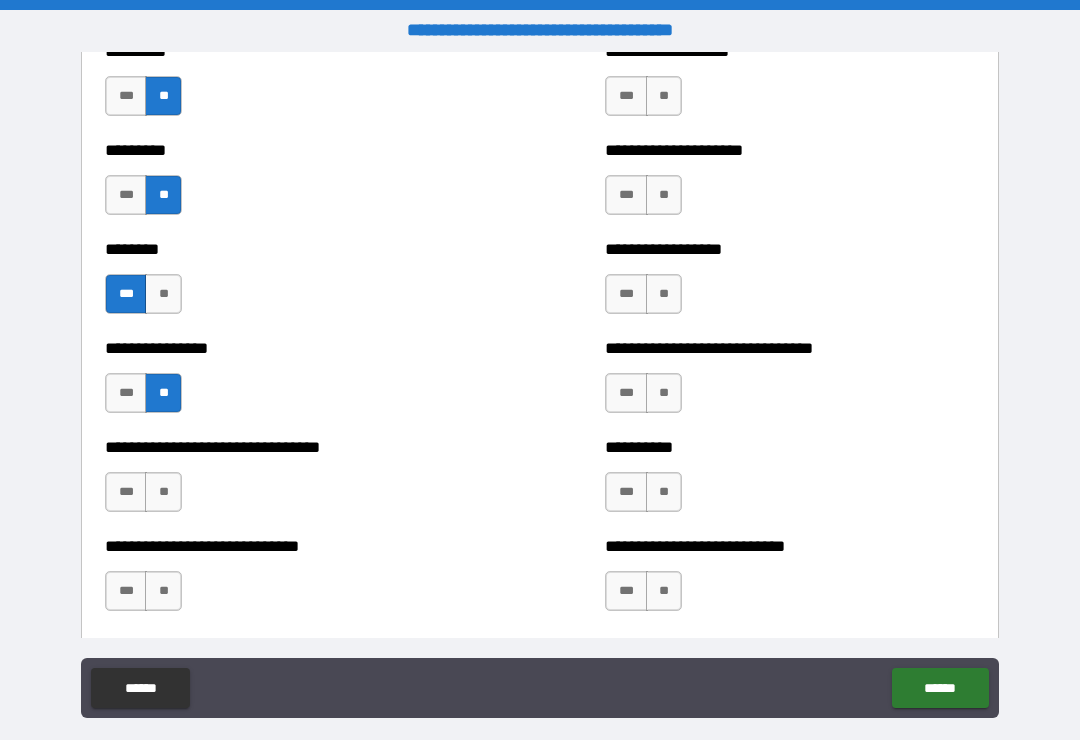 click on "***" at bounding box center [126, 492] 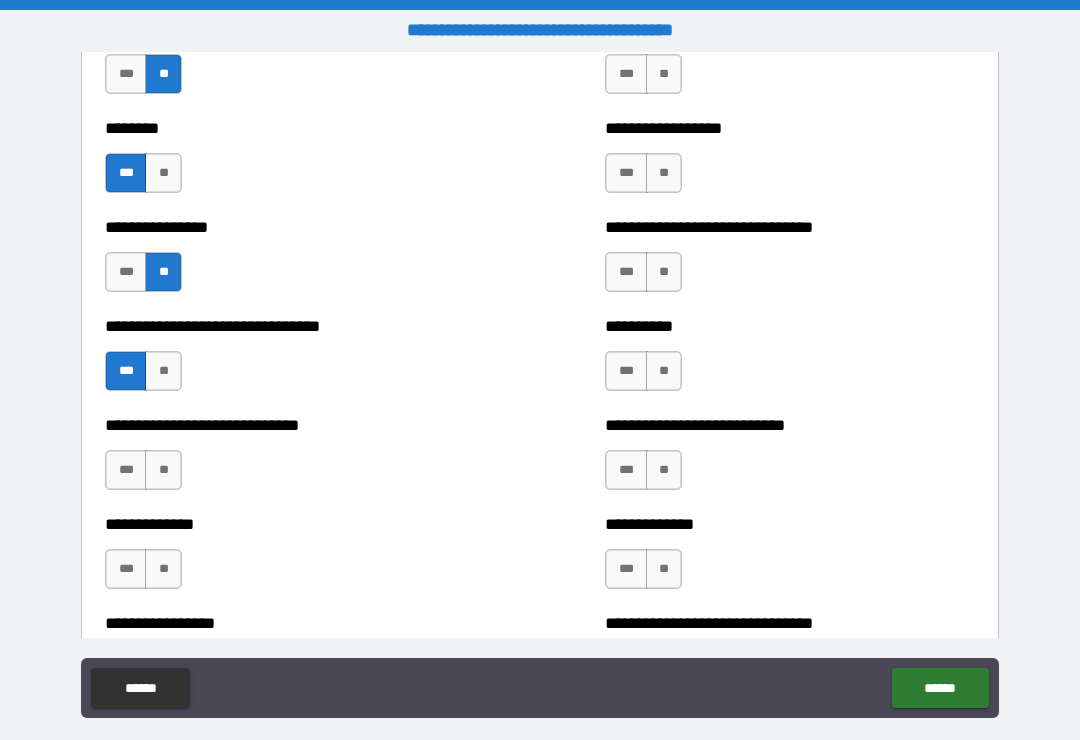 scroll, scrollTop: 7421, scrollLeft: 0, axis: vertical 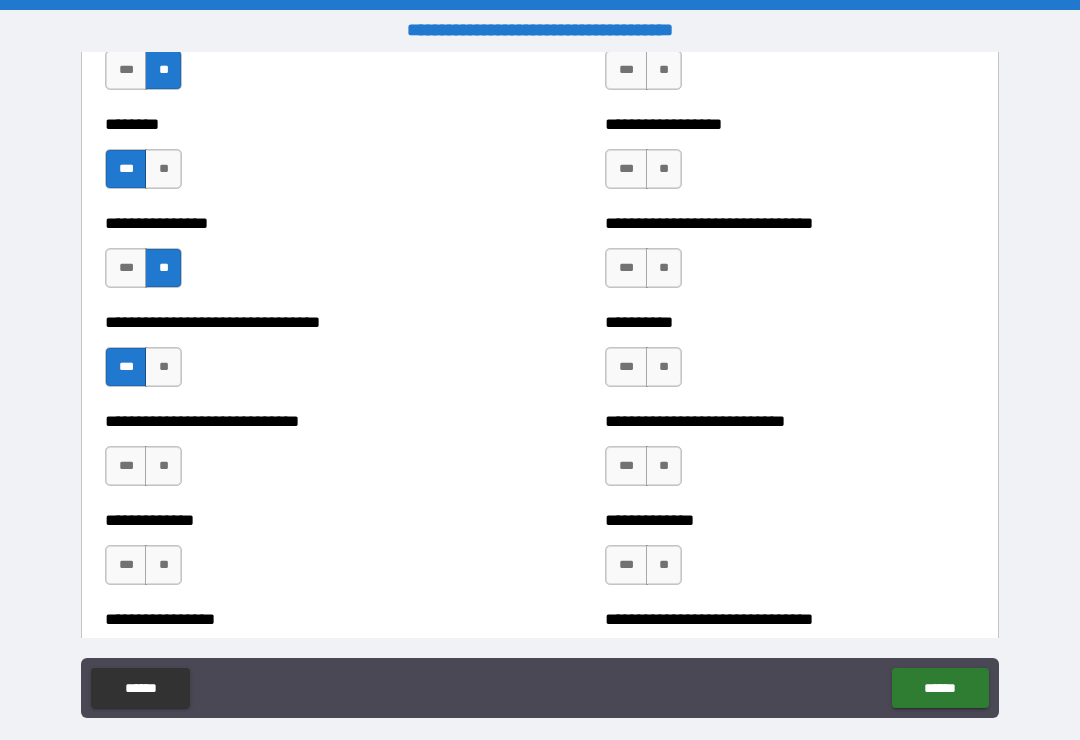 click on "**" at bounding box center (163, 466) 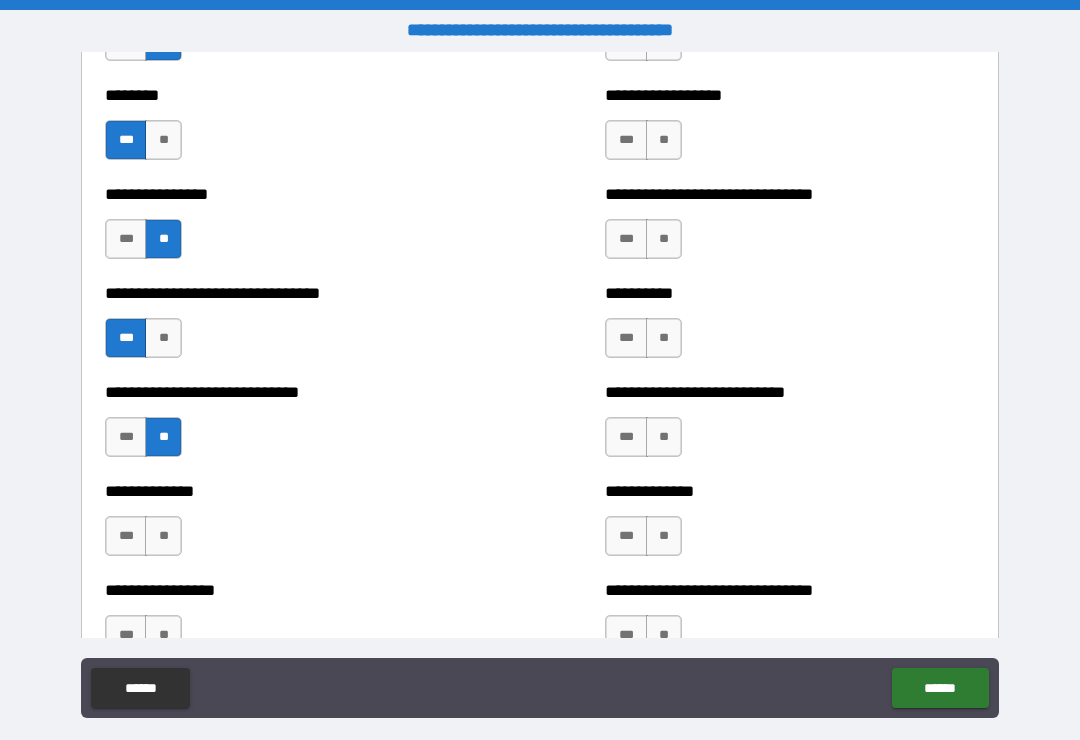 scroll, scrollTop: 7453, scrollLeft: 0, axis: vertical 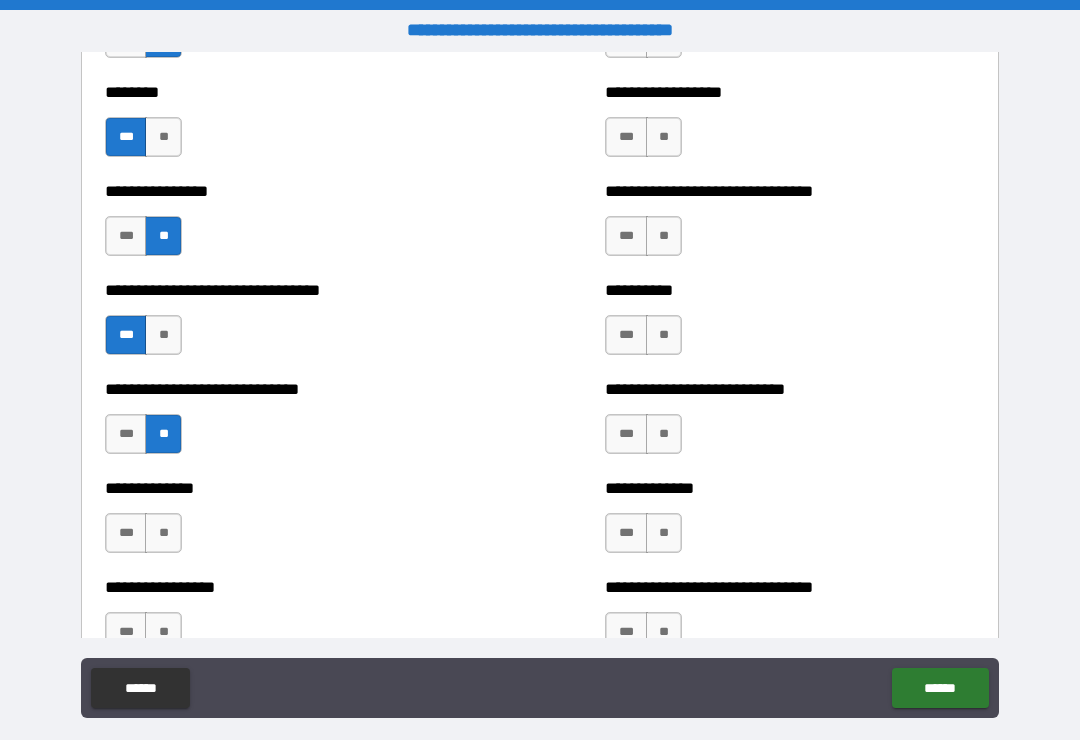click on "**" at bounding box center [163, 533] 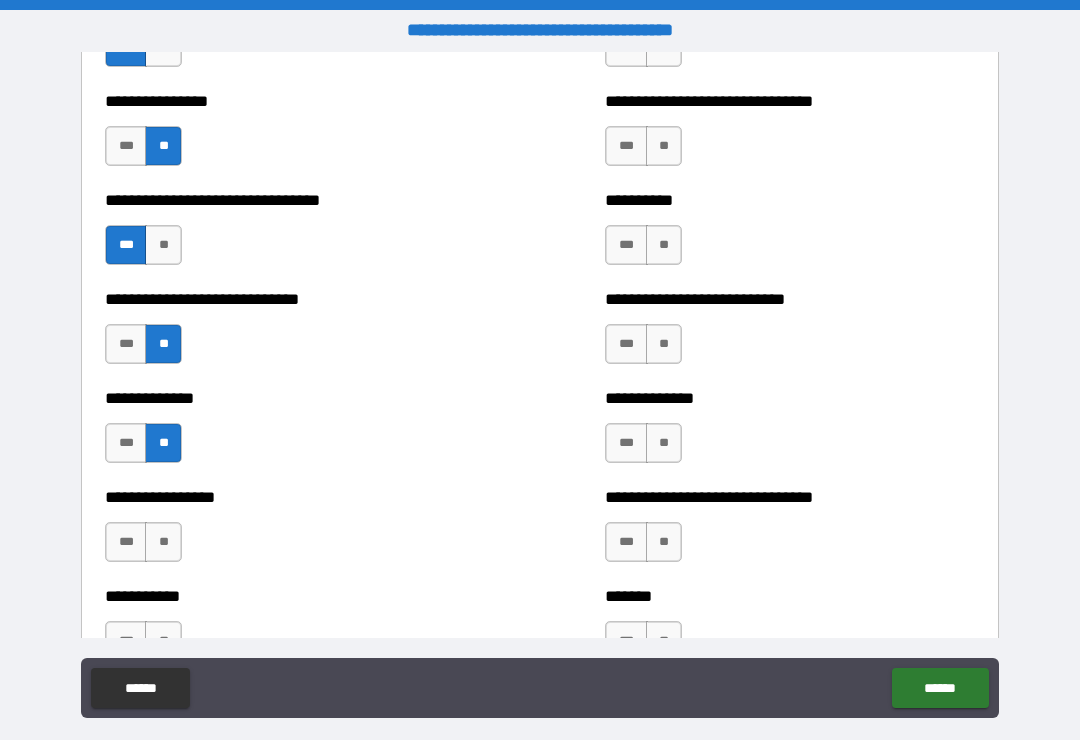 click on "**" at bounding box center (163, 542) 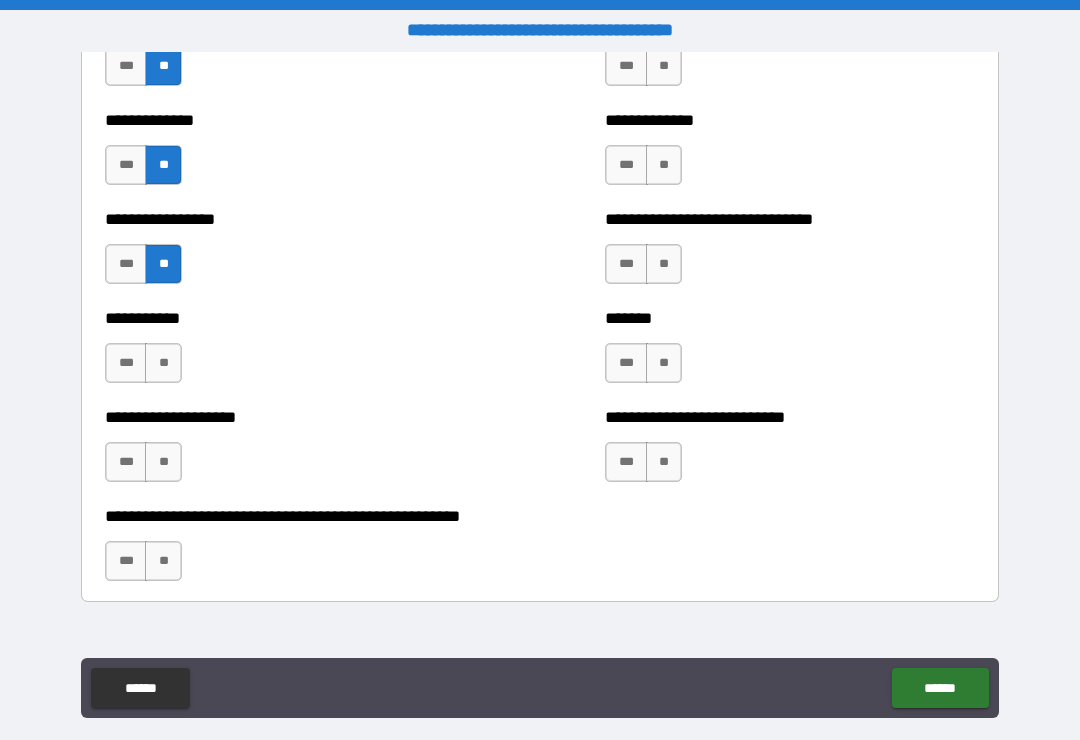 scroll, scrollTop: 7823, scrollLeft: 0, axis: vertical 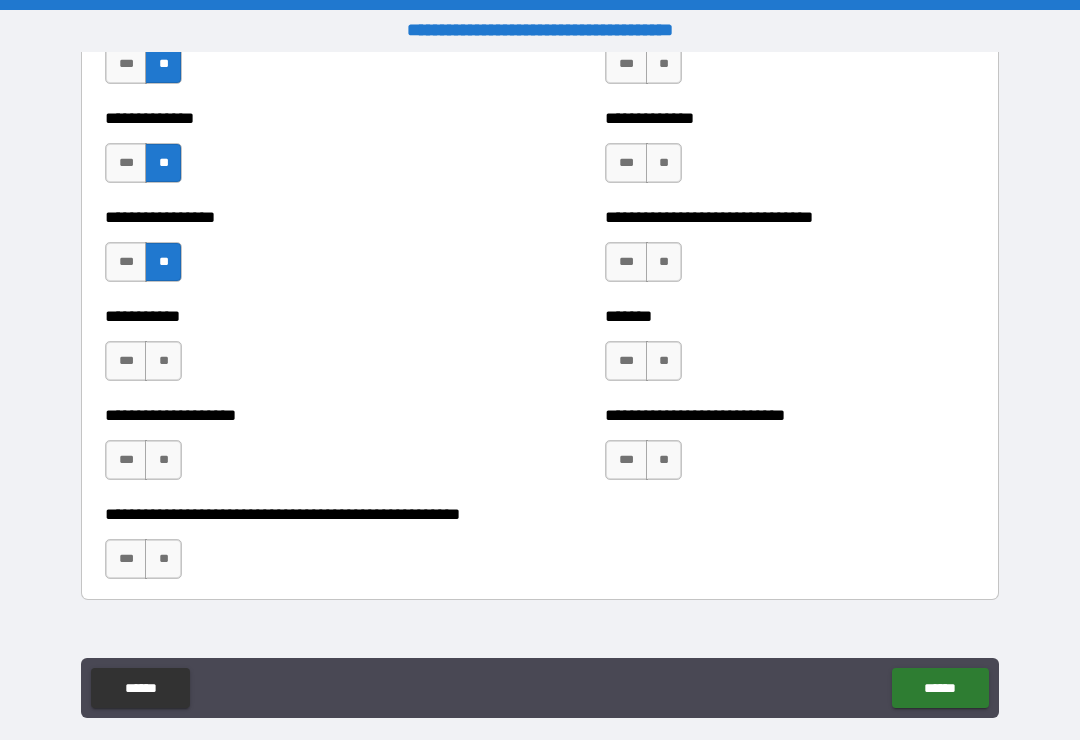 click on "**" at bounding box center (163, 361) 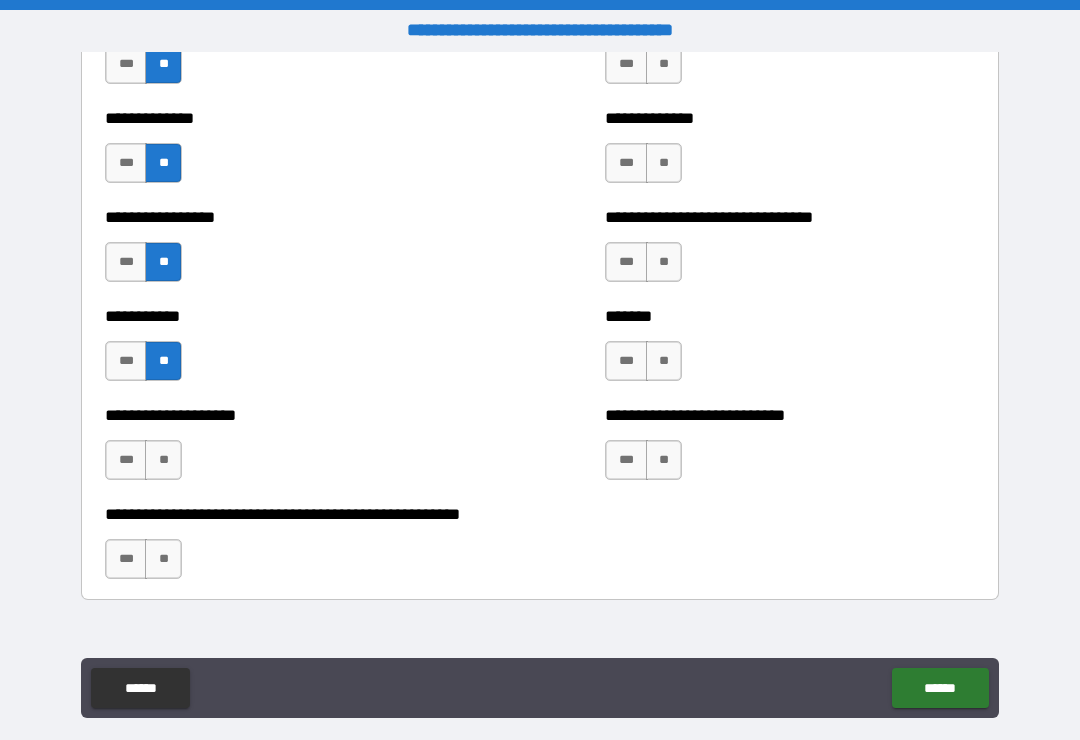click on "**" at bounding box center [163, 460] 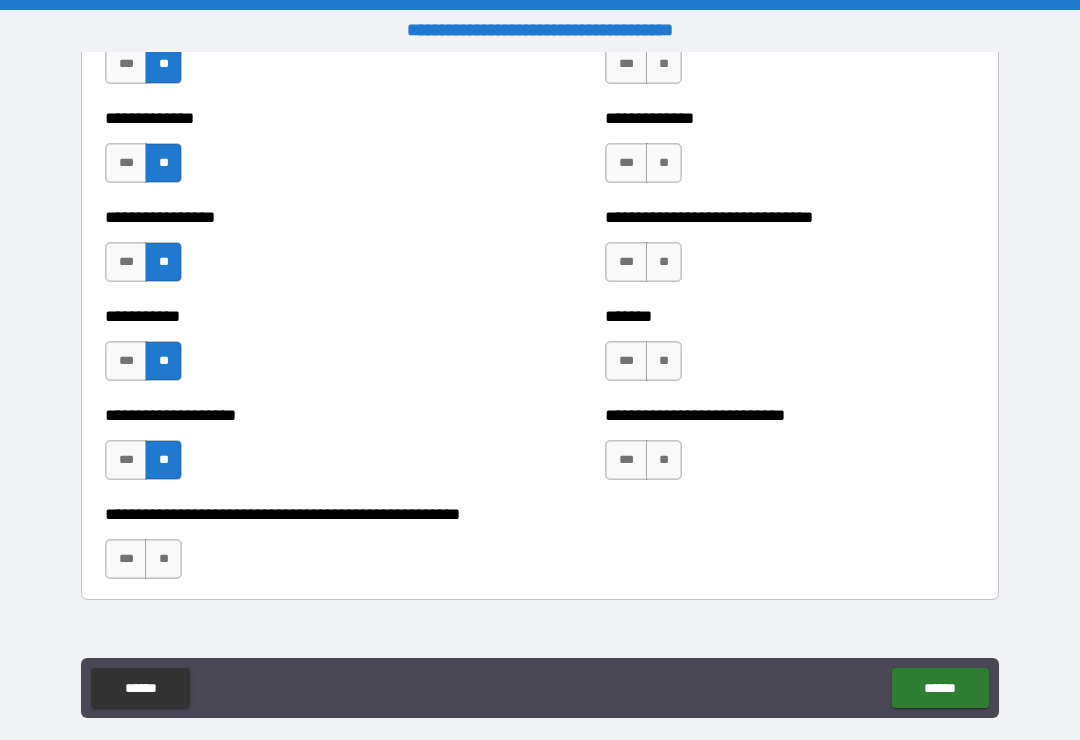 click on "**" at bounding box center [163, 559] 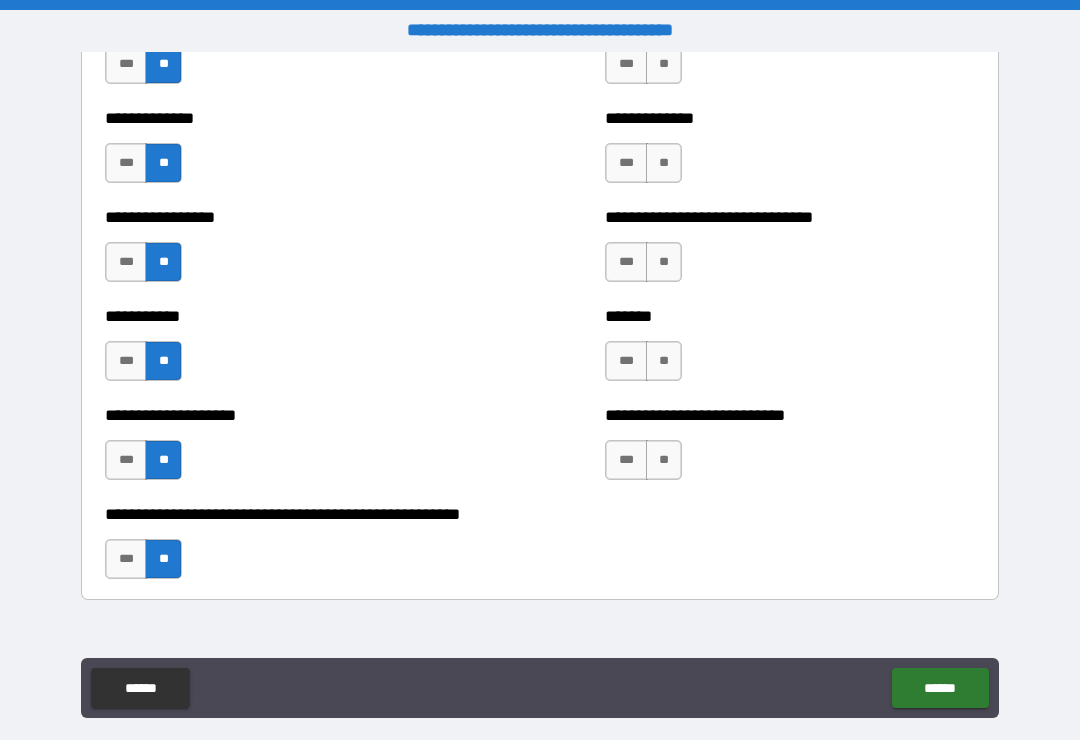 click on "**" at bounding box center [664, 460] 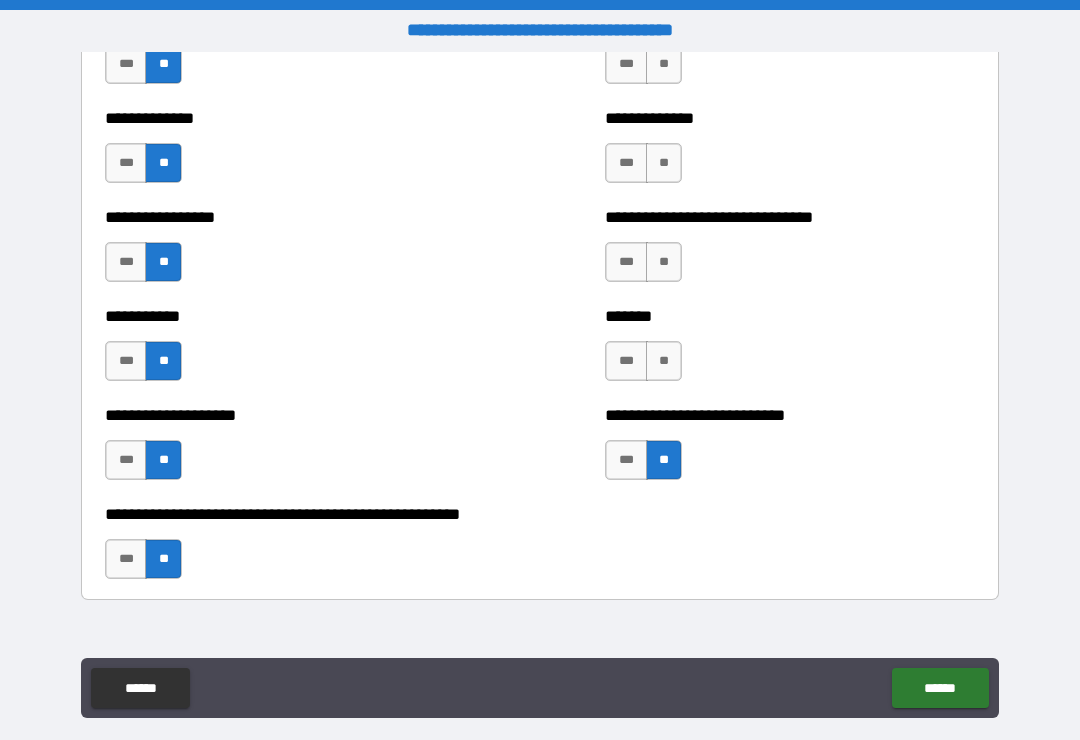 click on "**" at bounding box center (664, 361) 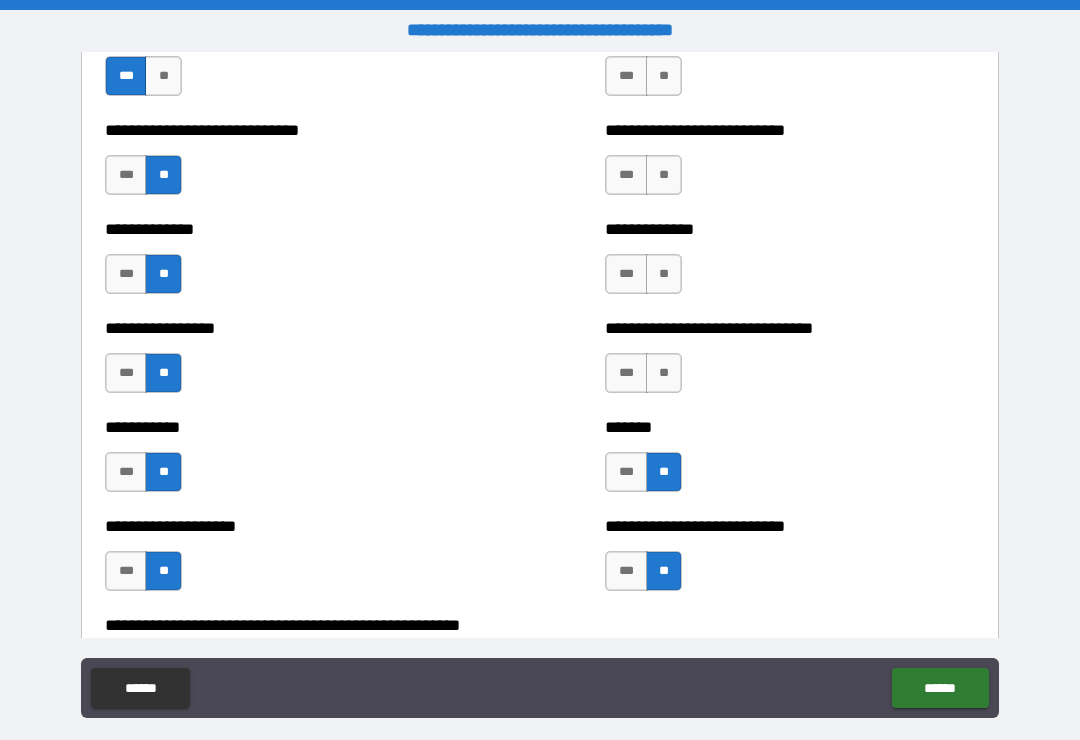 scroll, scrollTop: 7699, scrollLeft: 0, axis: vertical 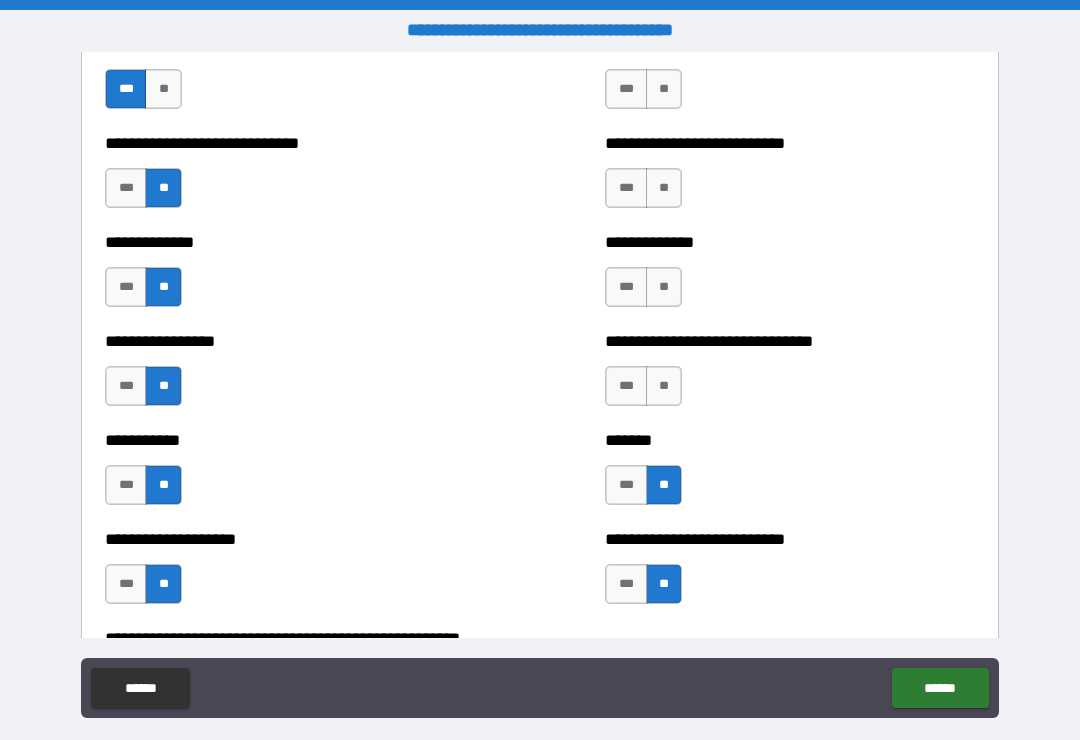 click on "**" at bounding box center [664, 386] 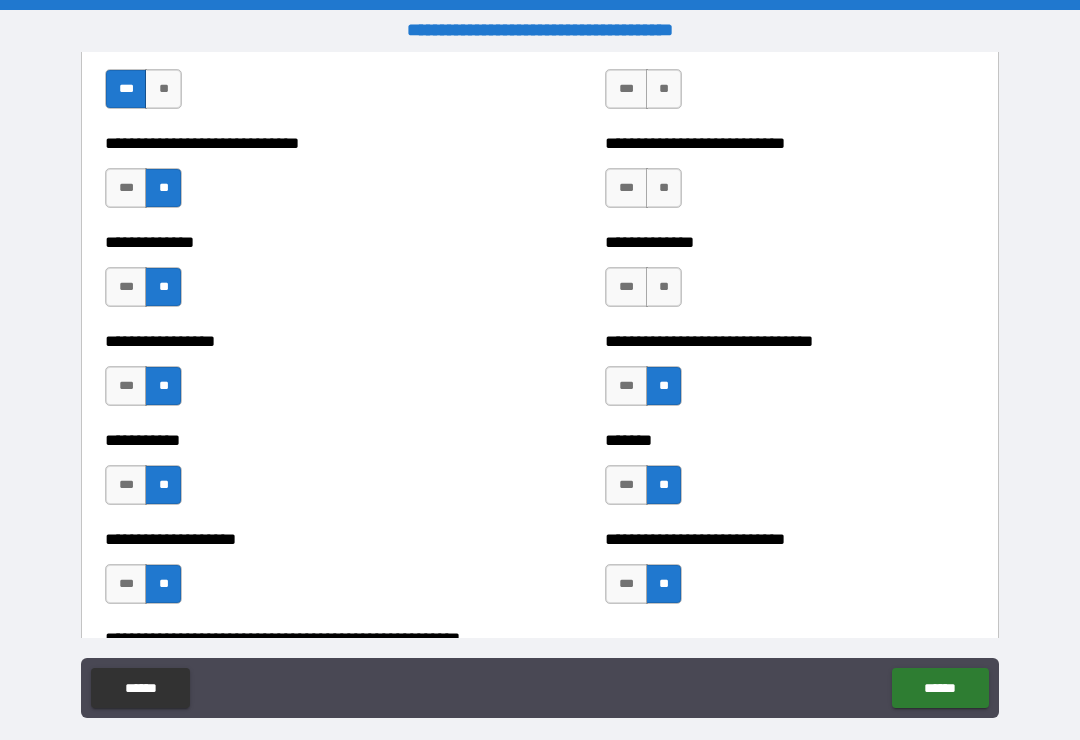 click on "**" at bounding box center [664, 287] 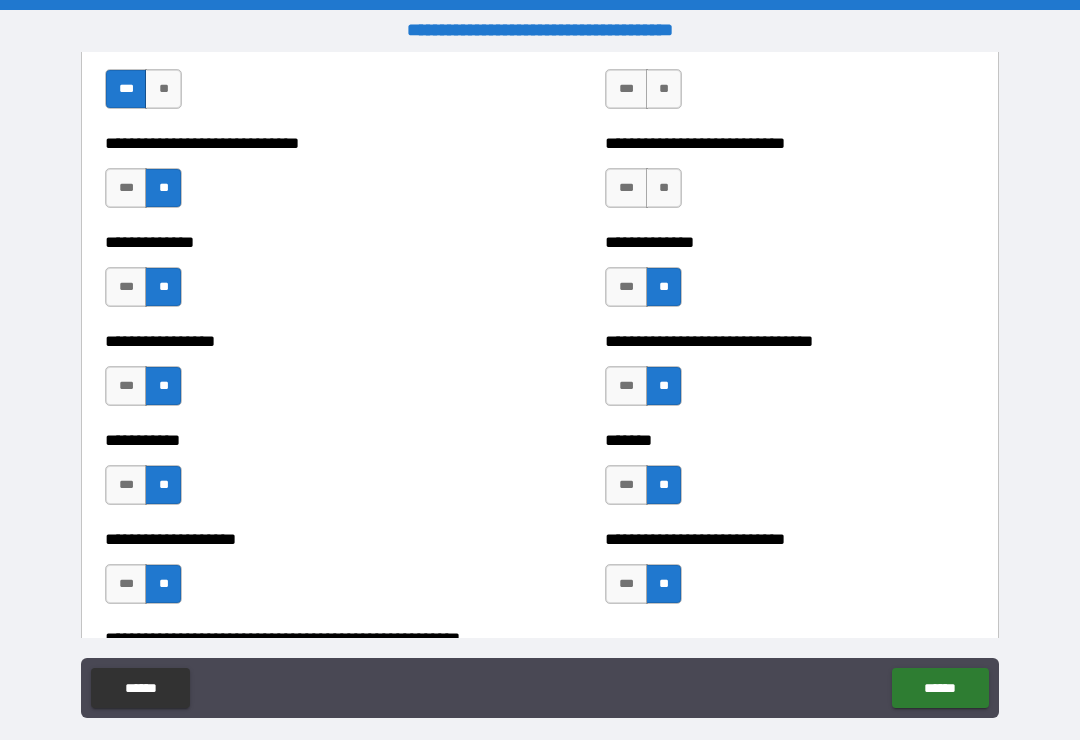 click on "**" at bounding box center (664, 188) 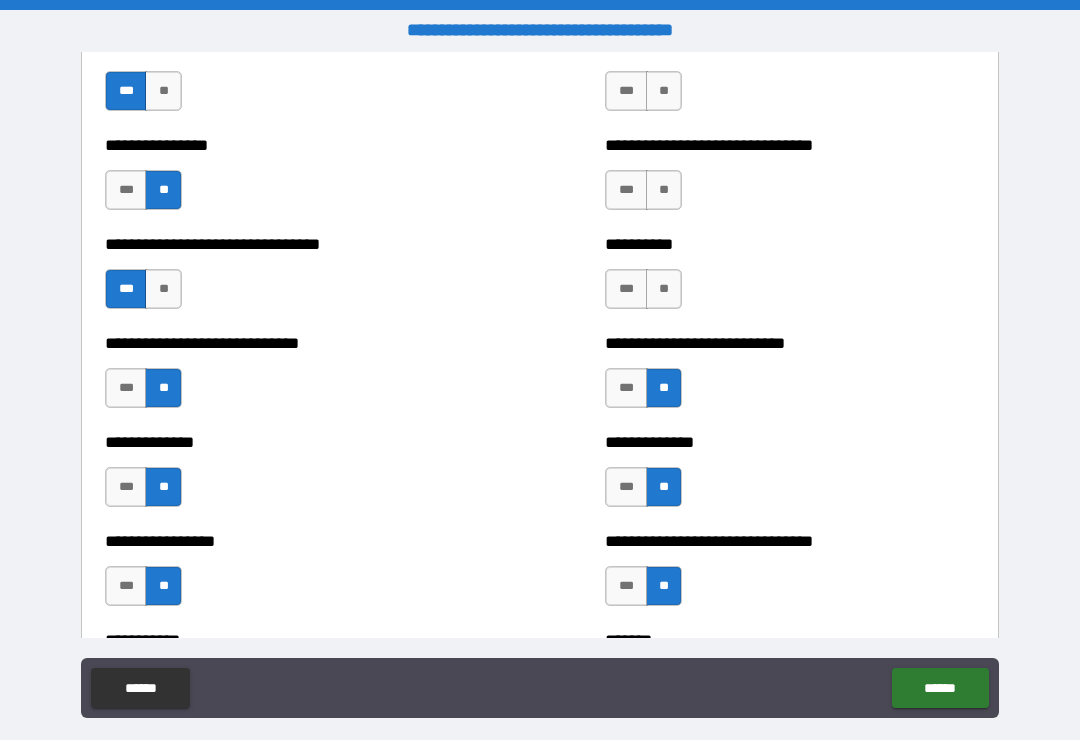 scroll, scrollTop: 7496, scrollLeft: 0, axis: vertical 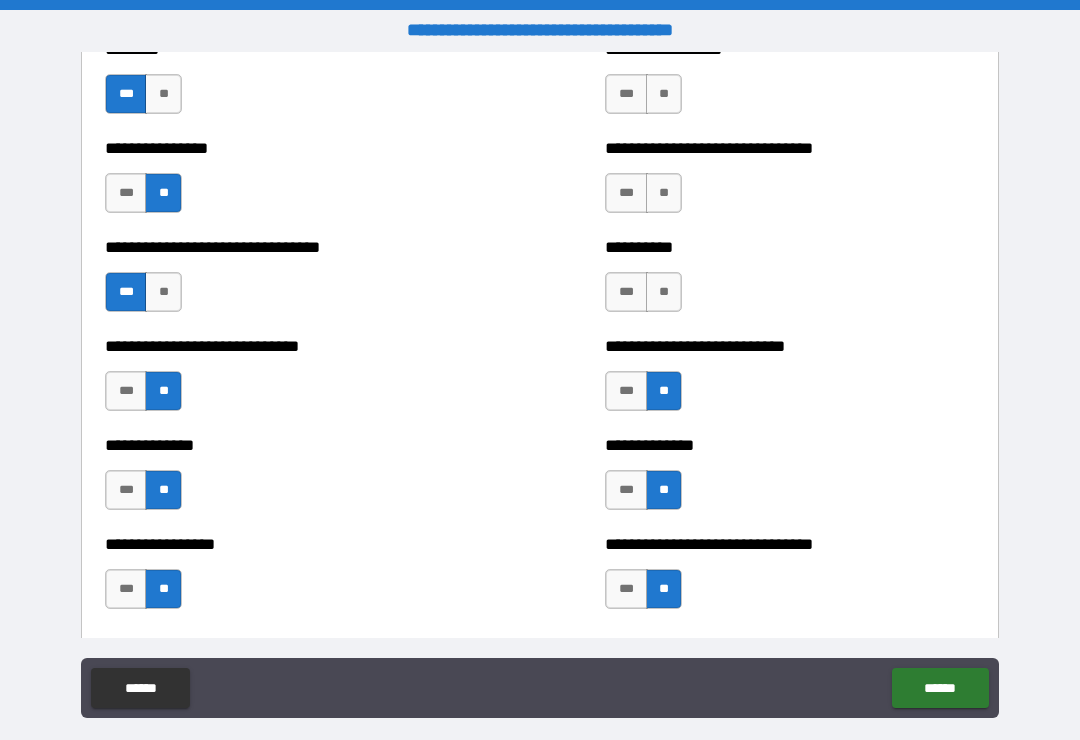 click on "**" at bounding box center (664, 292) 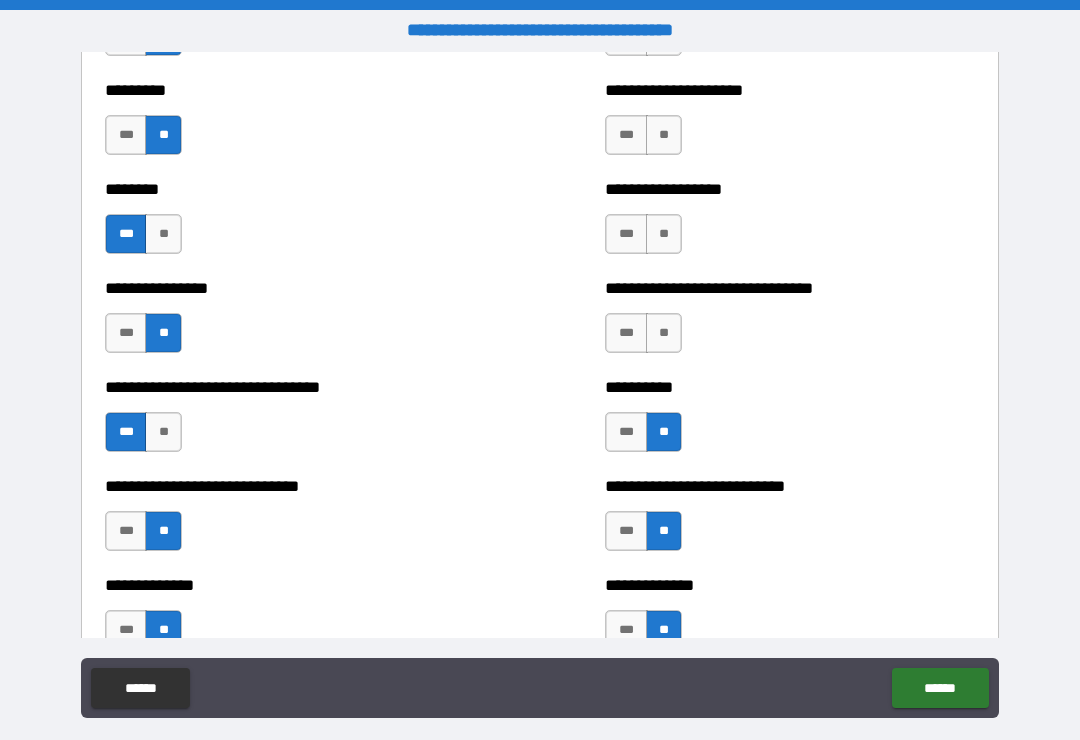 scroll, scrollTop: 7356, scrollLeft: 0, axis: vertical 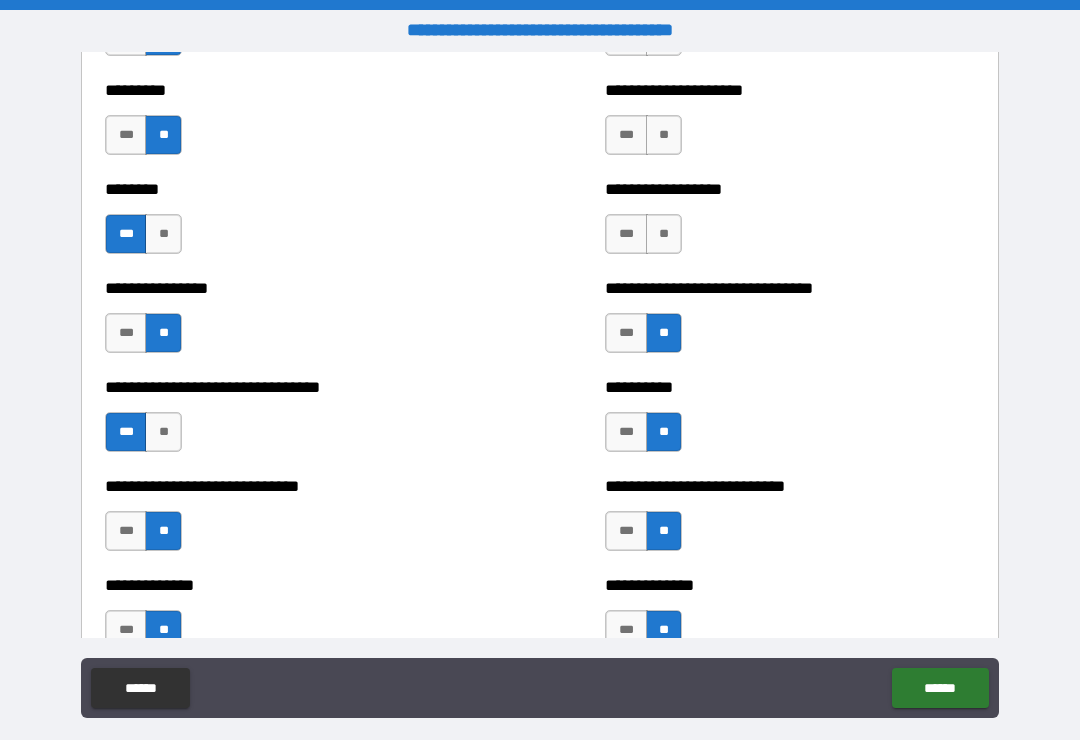 click on "**" at bounding box center (664, 234) 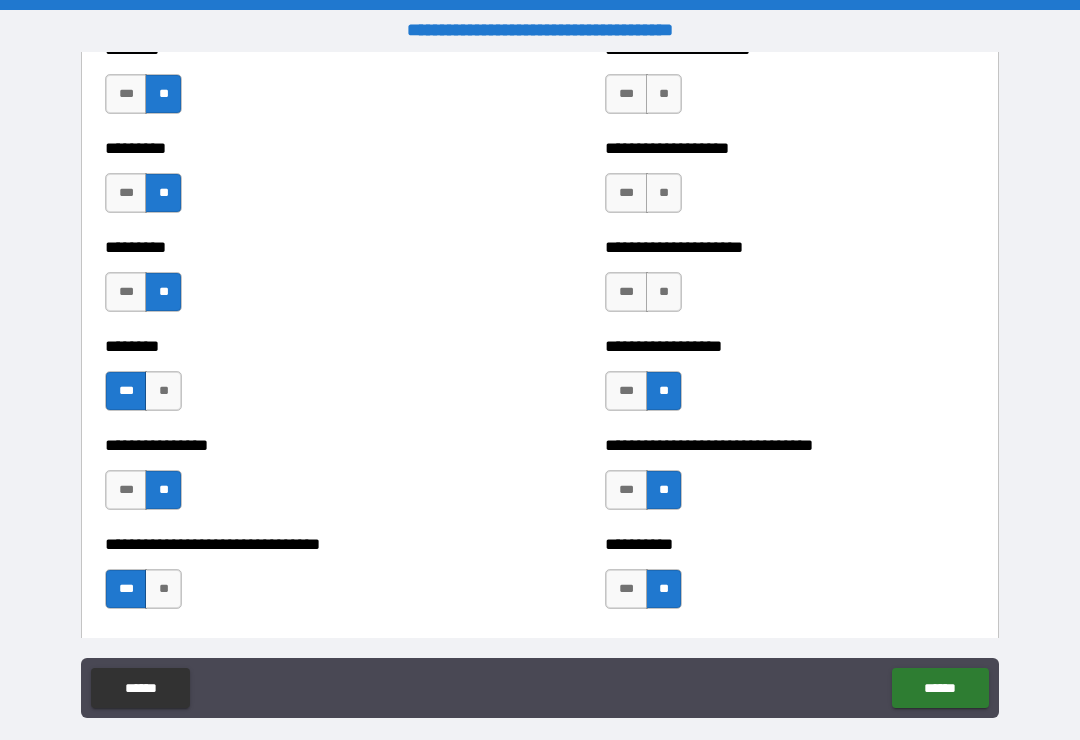 scroll, scrollTop: 7197, scrollLeft: 0, axis: vertical 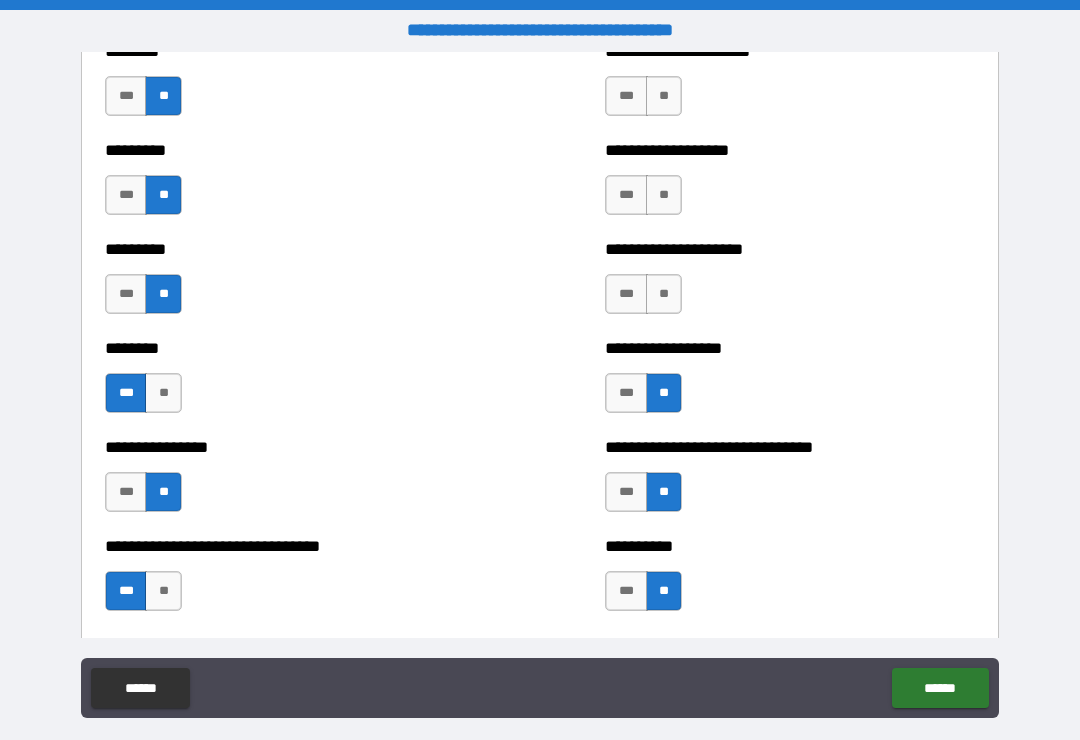 click on "**" at bounding box center [664, 294] 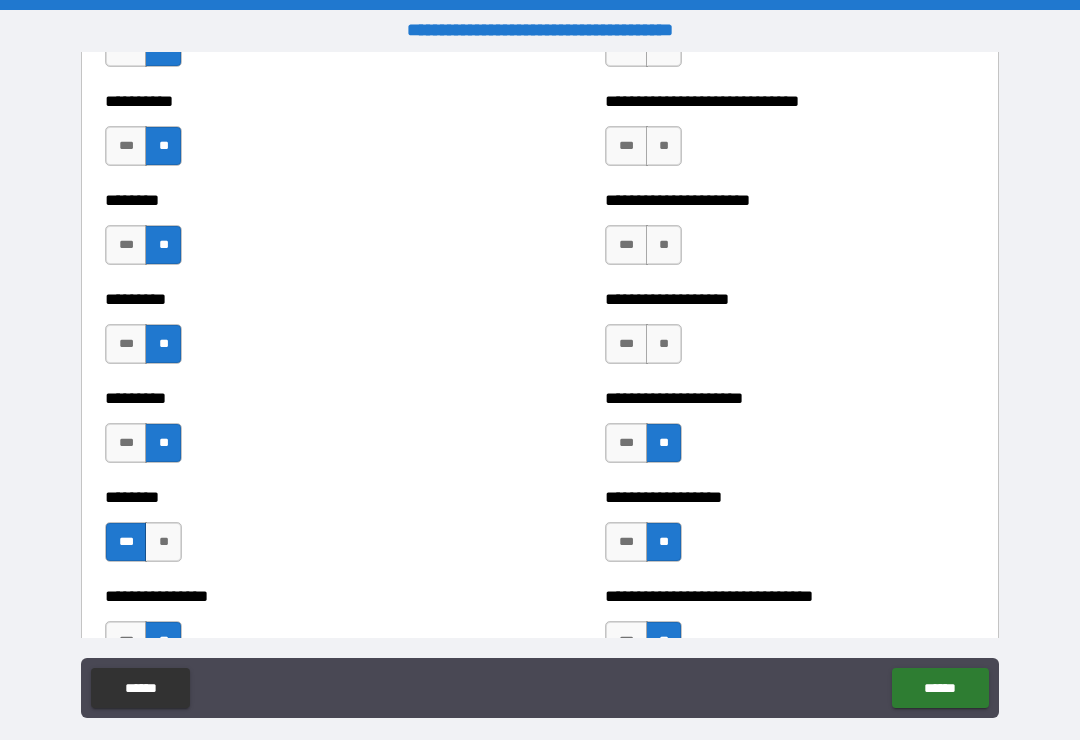 scroll, scrollTop: 7049, scrollLeft: 0, axis: vertical 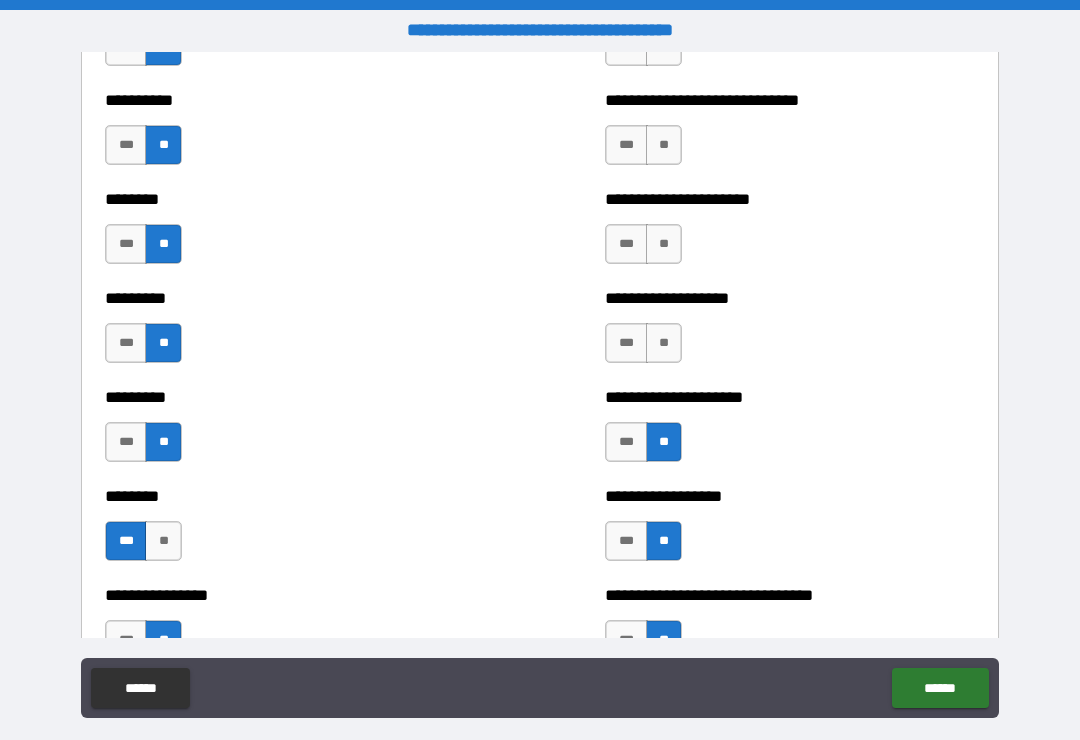 click on "***" at bounding box center [626, 343] 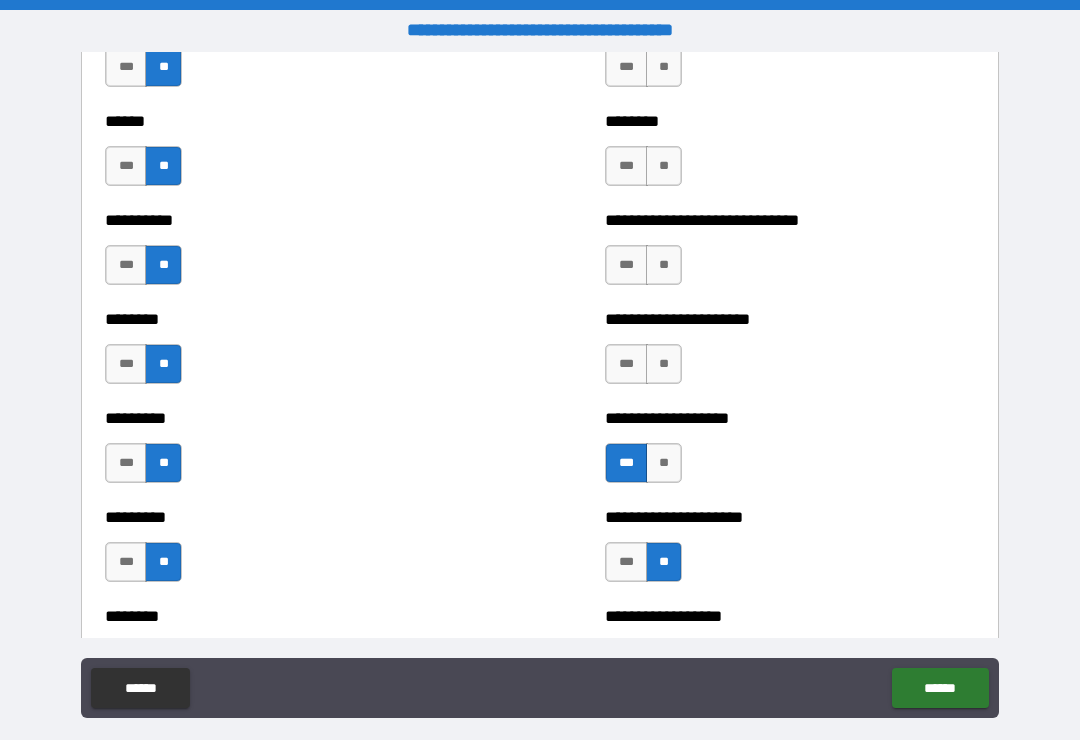 scroll, scrollTop: 6931, scrollLeft: 0, axis: vertical 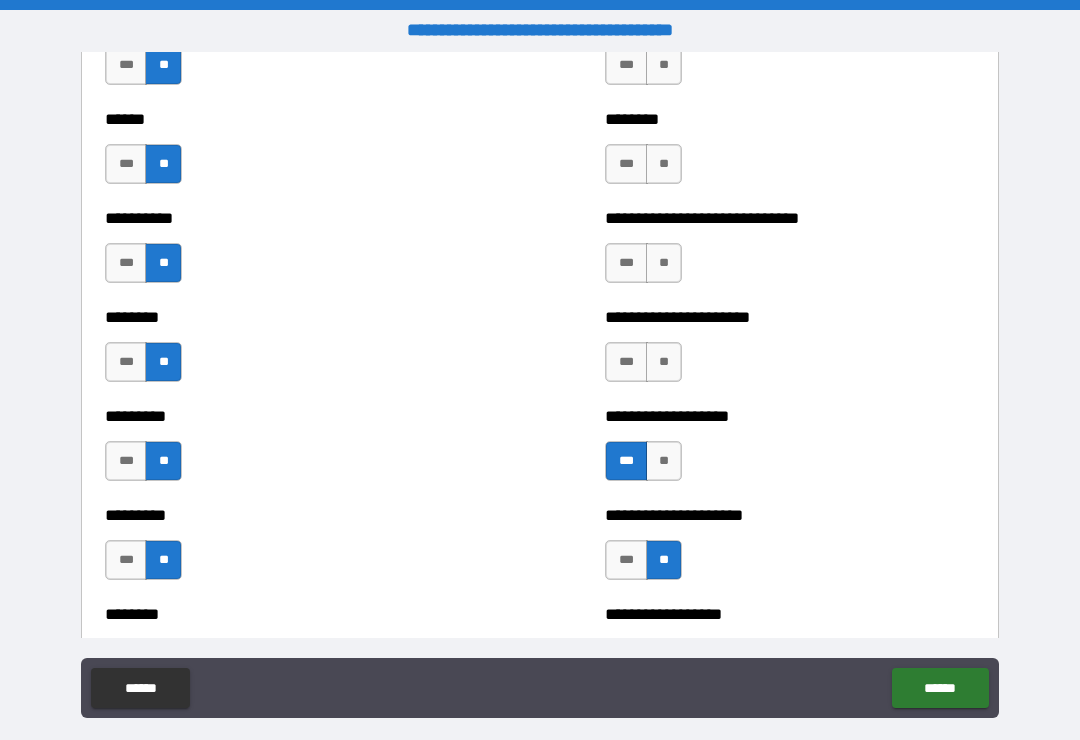 click on "***" at bounding box center (626, 362) 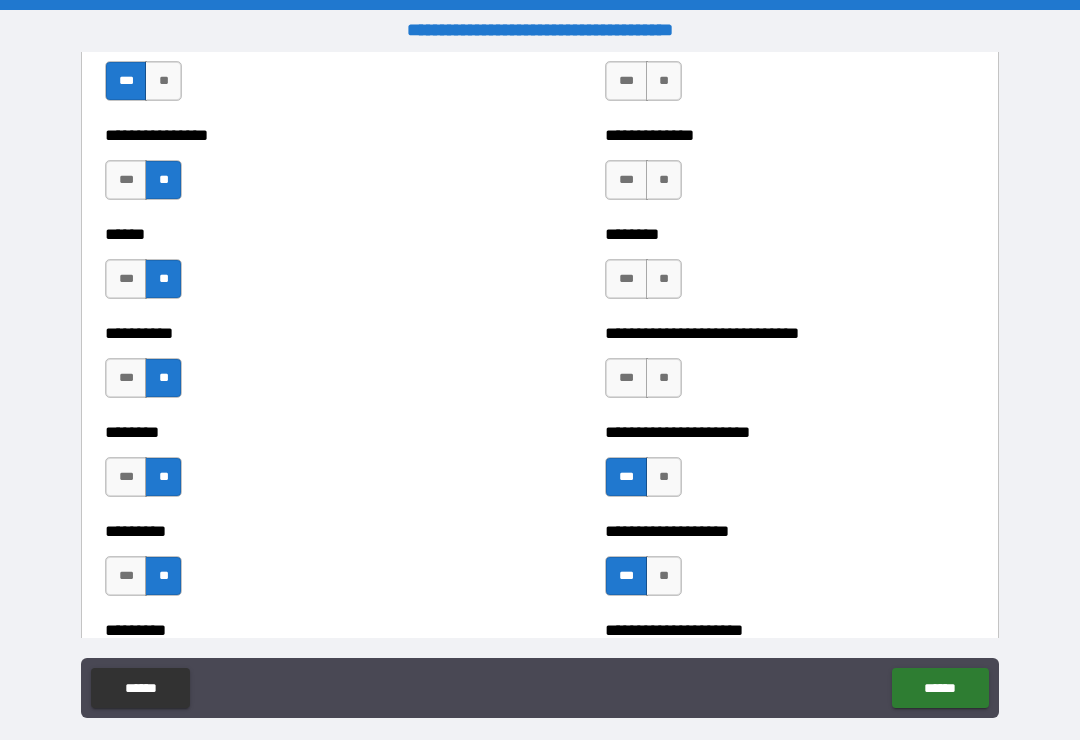 scroll, scrollTop: 6807, scrollLeft: 0, axis: vertical 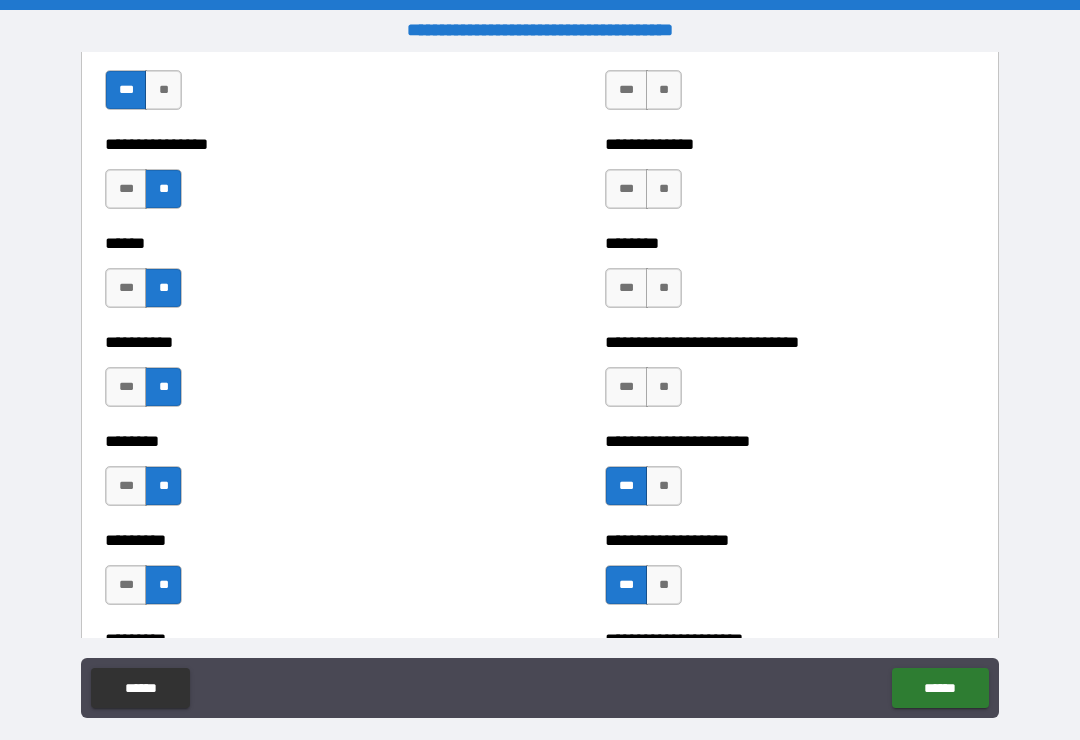 click on "**" at bounding box center [664, 387] 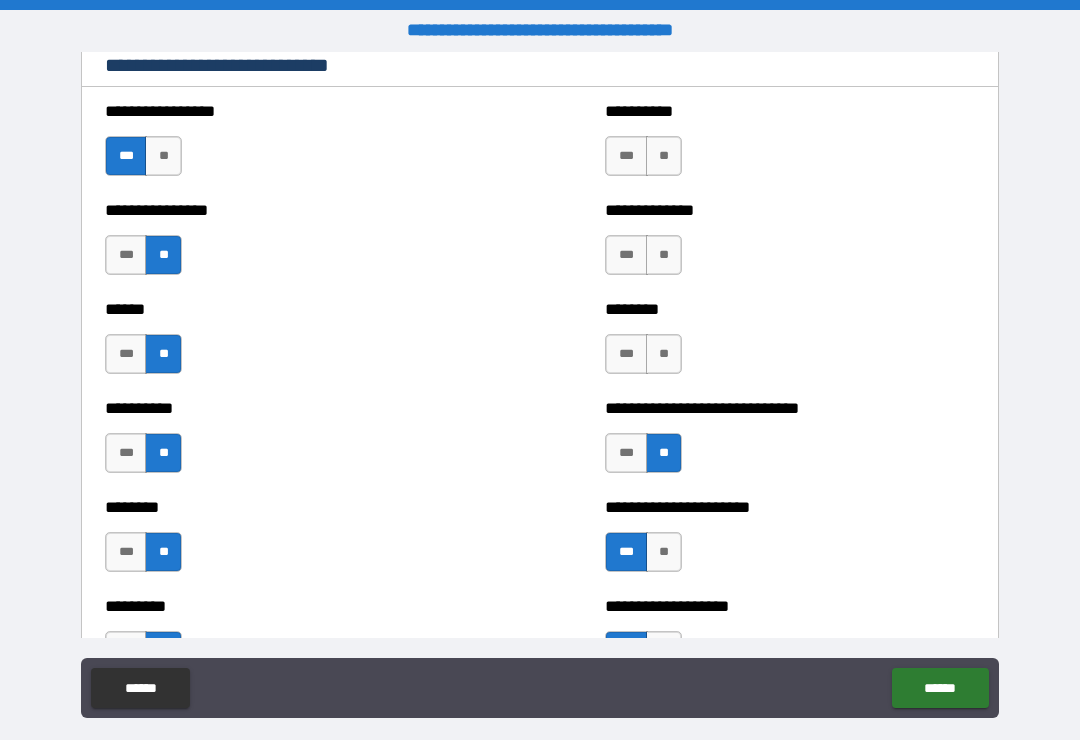 scroll, scrollTop: 6708, scrollLeft: 0, axis: vertical 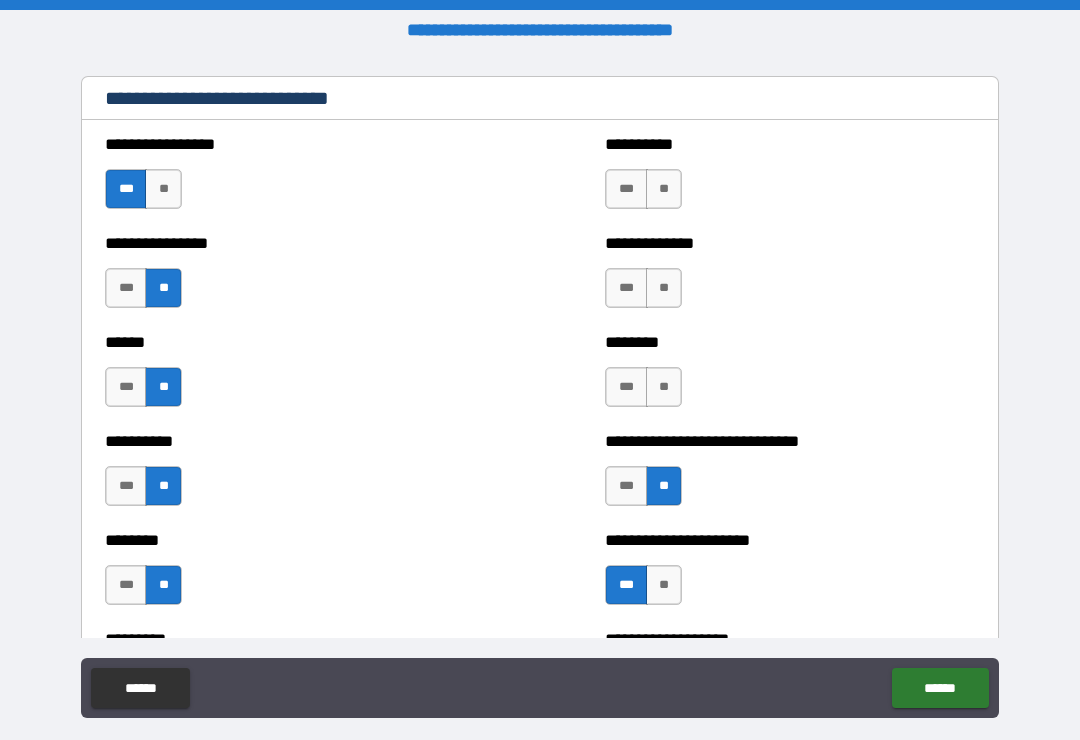 click on "**" at bounding box center [664, 387] 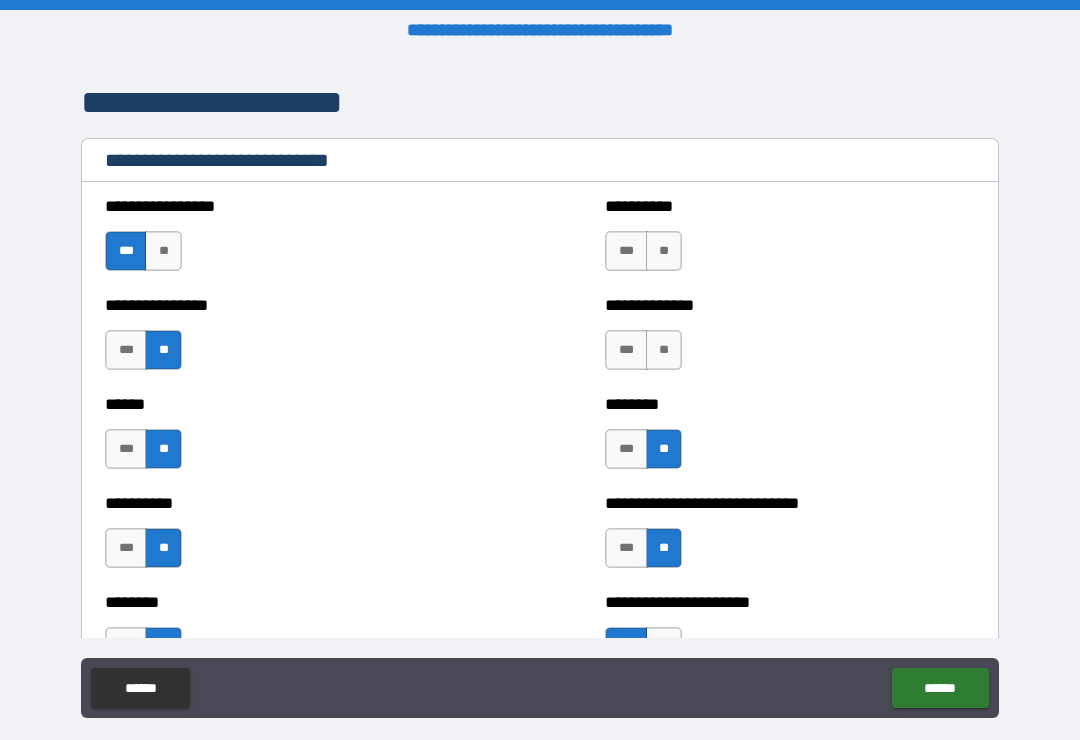 scroll, scrollTop: 6645, scrollLeft: 0, axis: vertical 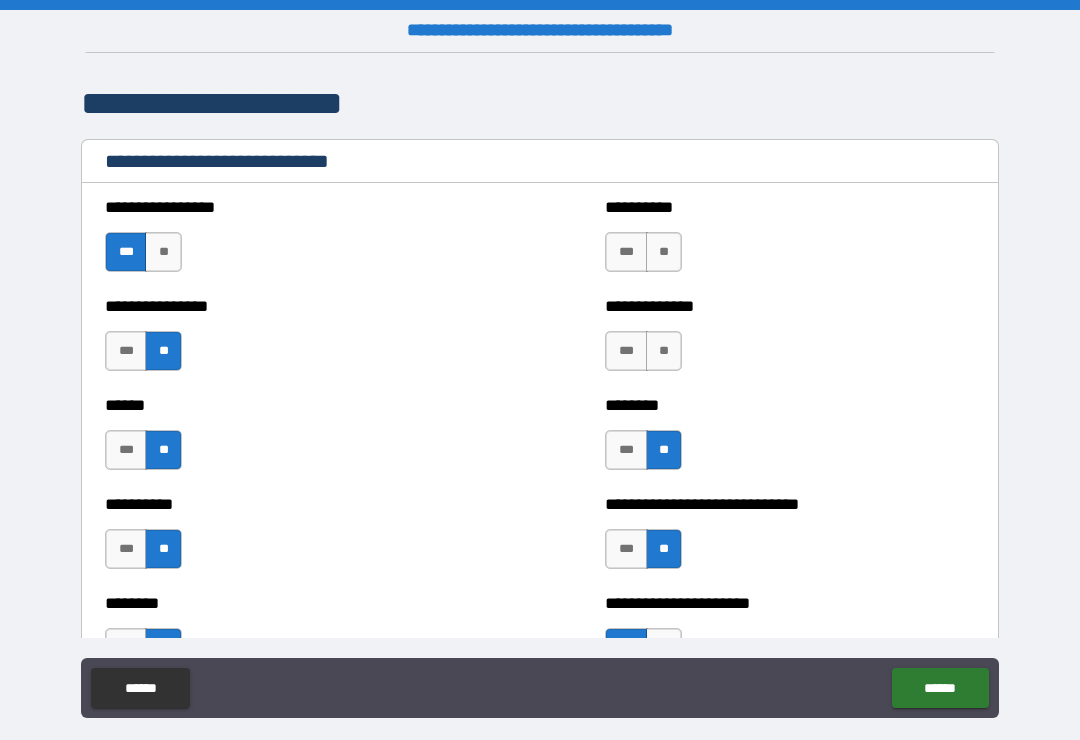 click on "**" at bounding box center (664, 351) 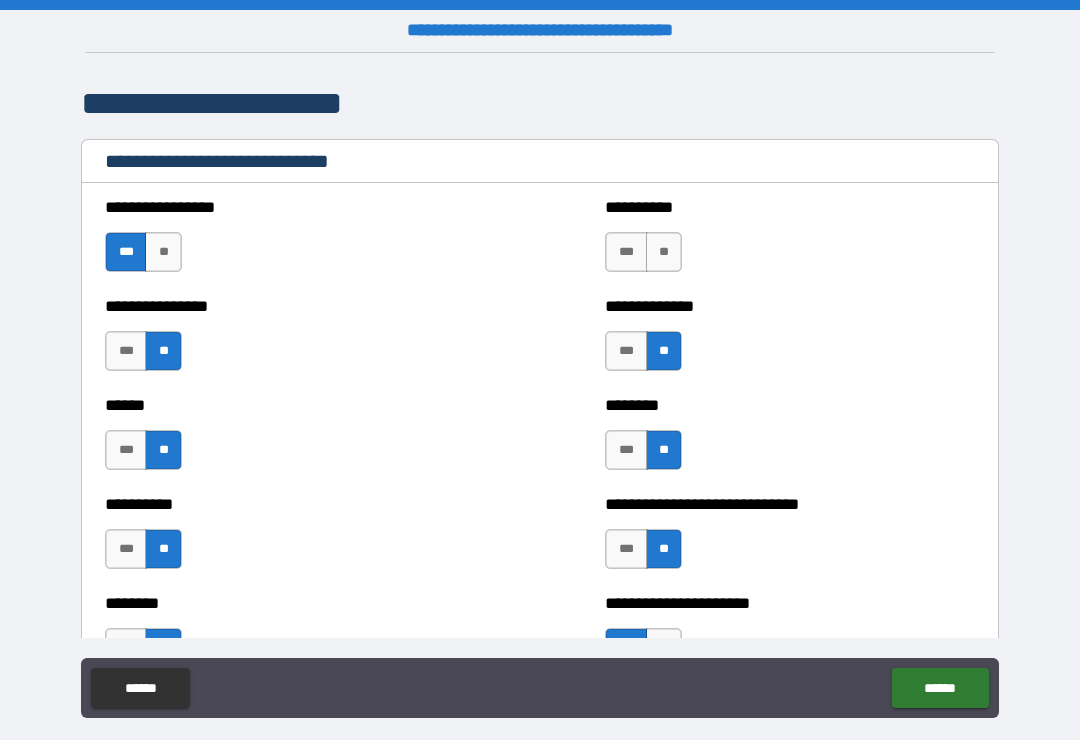 click on "**" at bounding box center (664, 252) 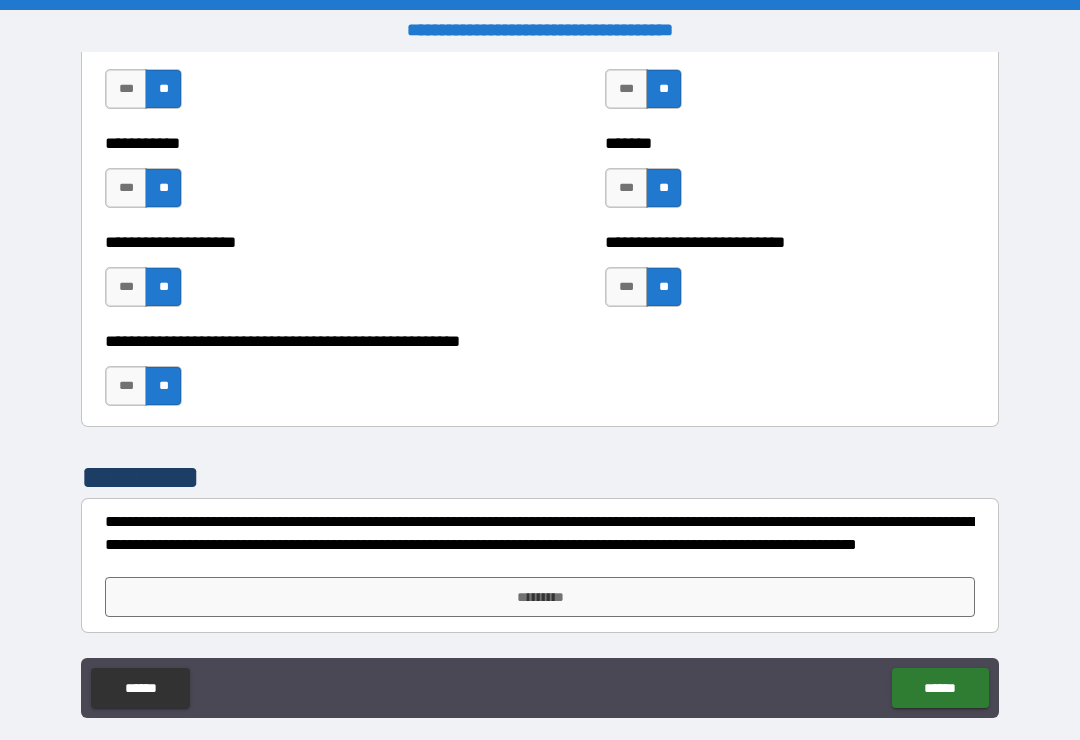 scroll, scrollTop: 7996, scrollLeft: 0, axis: vertical 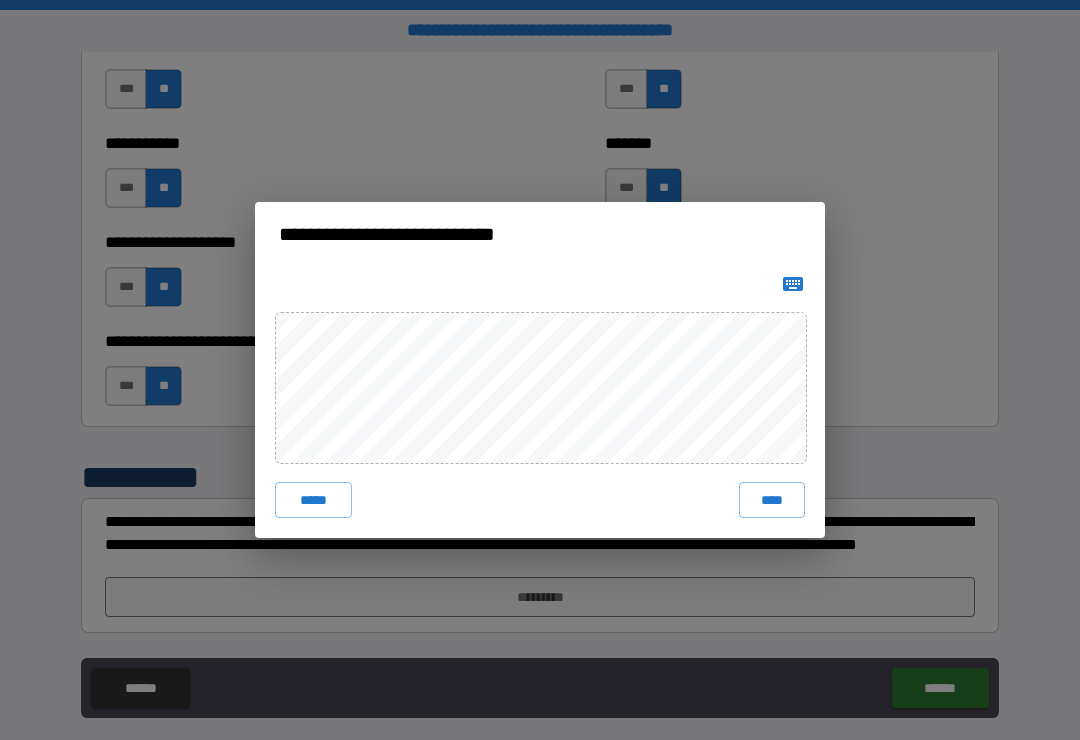 click on "****" at bounding box center (772, 500) 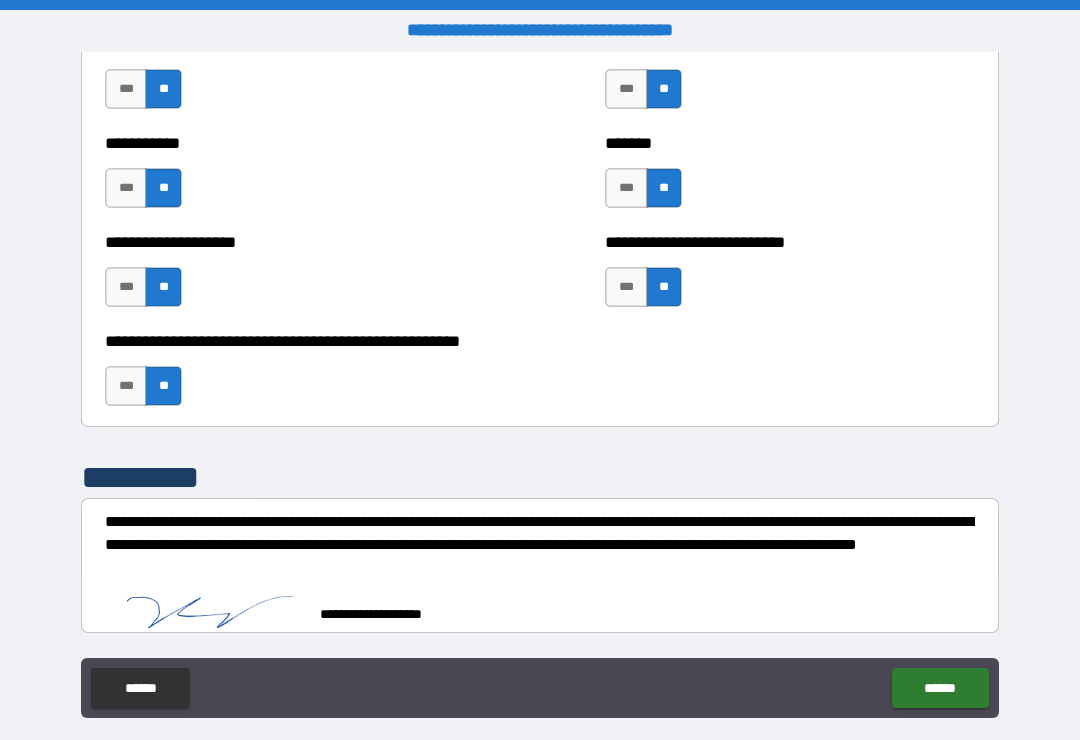 scroll, scrollTop: 7986, scrollLeft: 0, axis: vertical 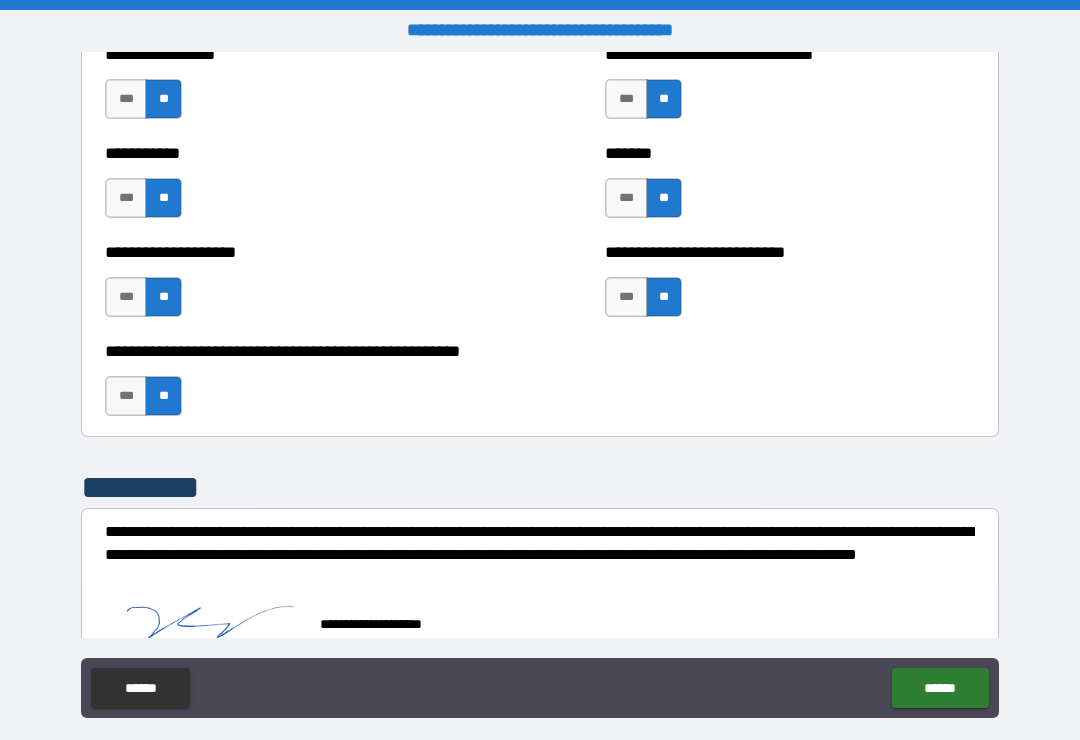 click on "******" at bounding box center (940, 688) 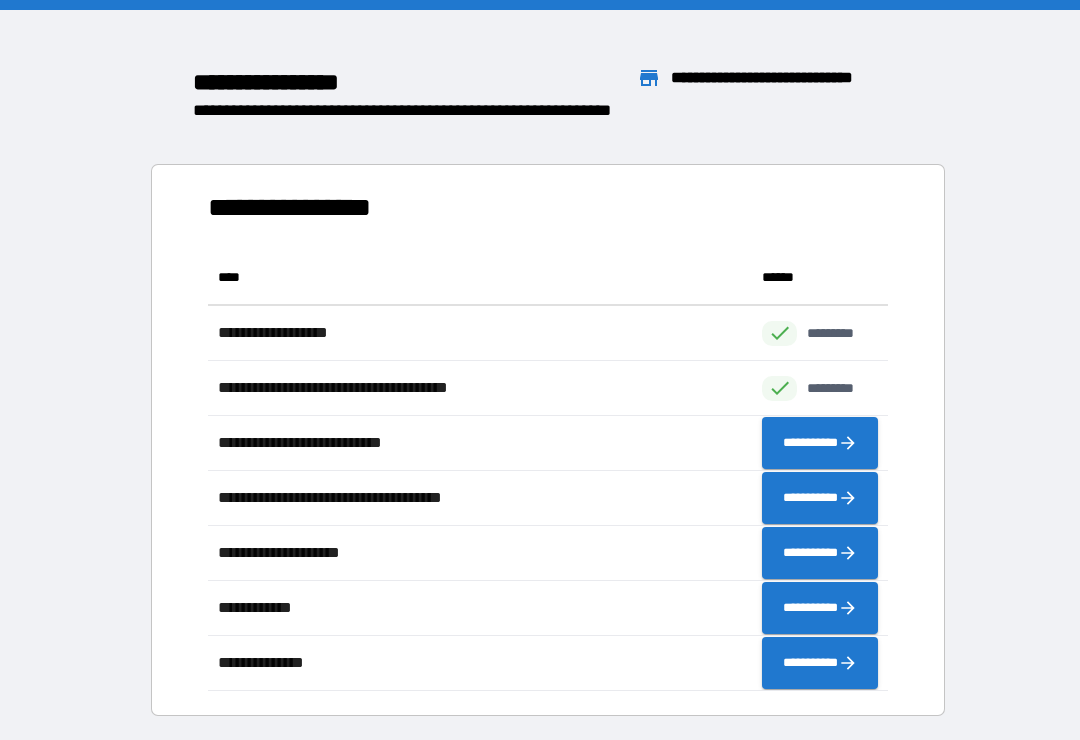 scroll, scrollTop: 1, scrollLeft: 1, axis: both 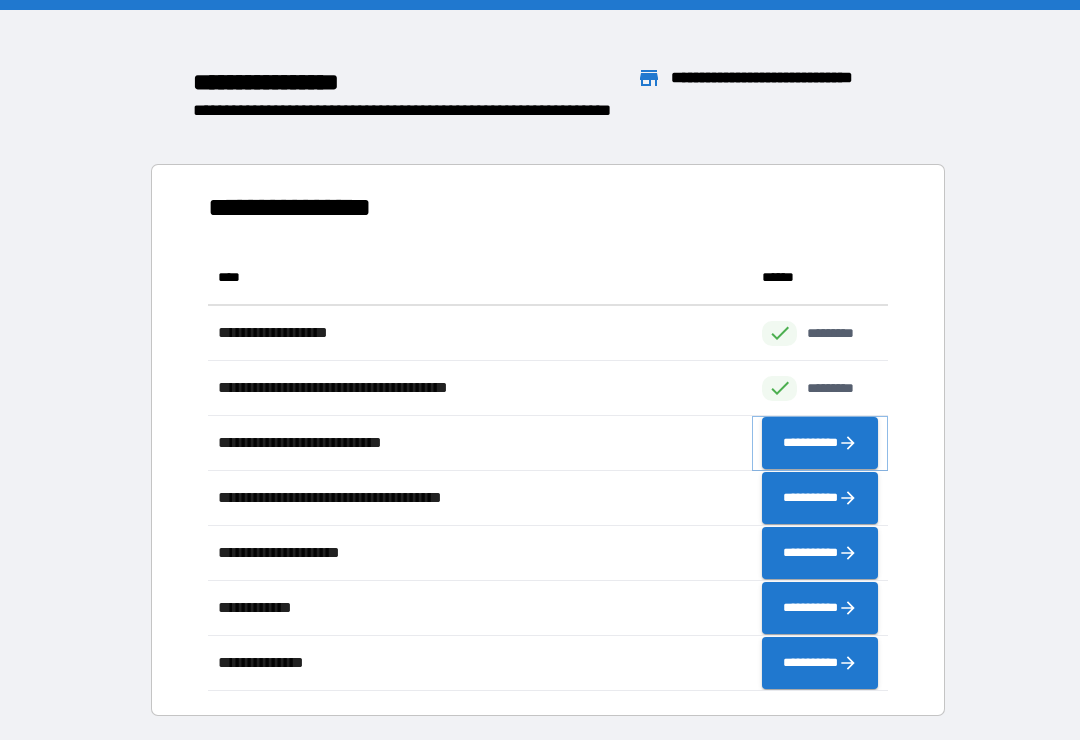 click on "**********" at bounding box center [820, 443] 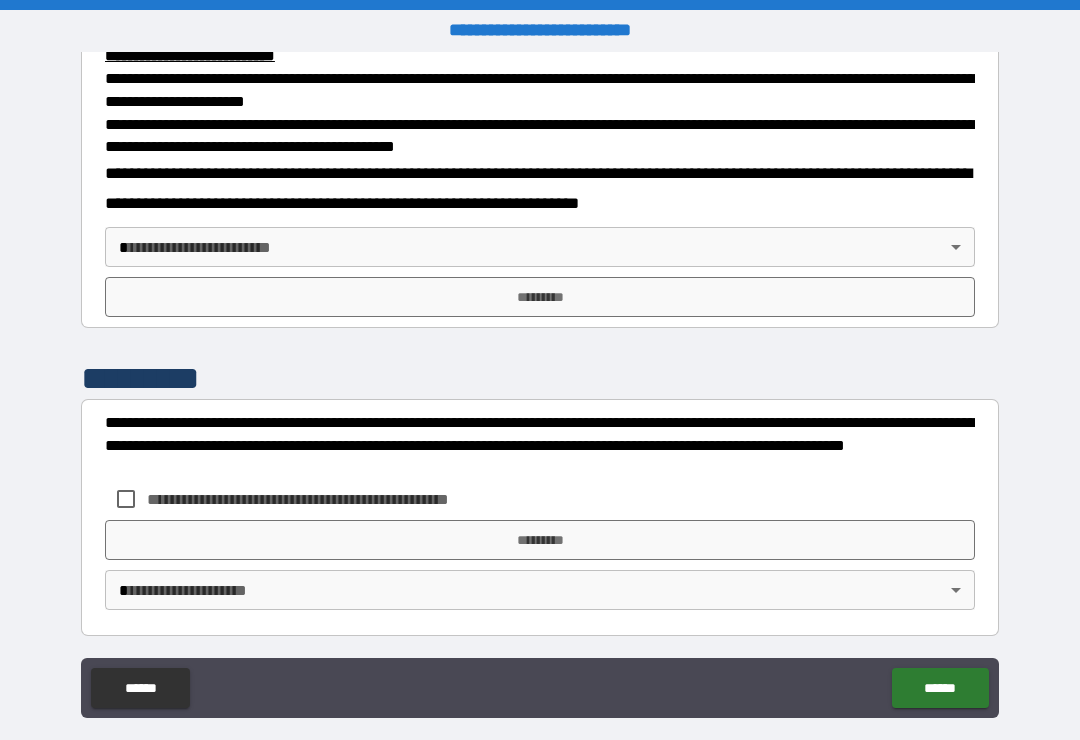 scroll, scrollTop: 677, scrollLeft: 0, axis: vertical 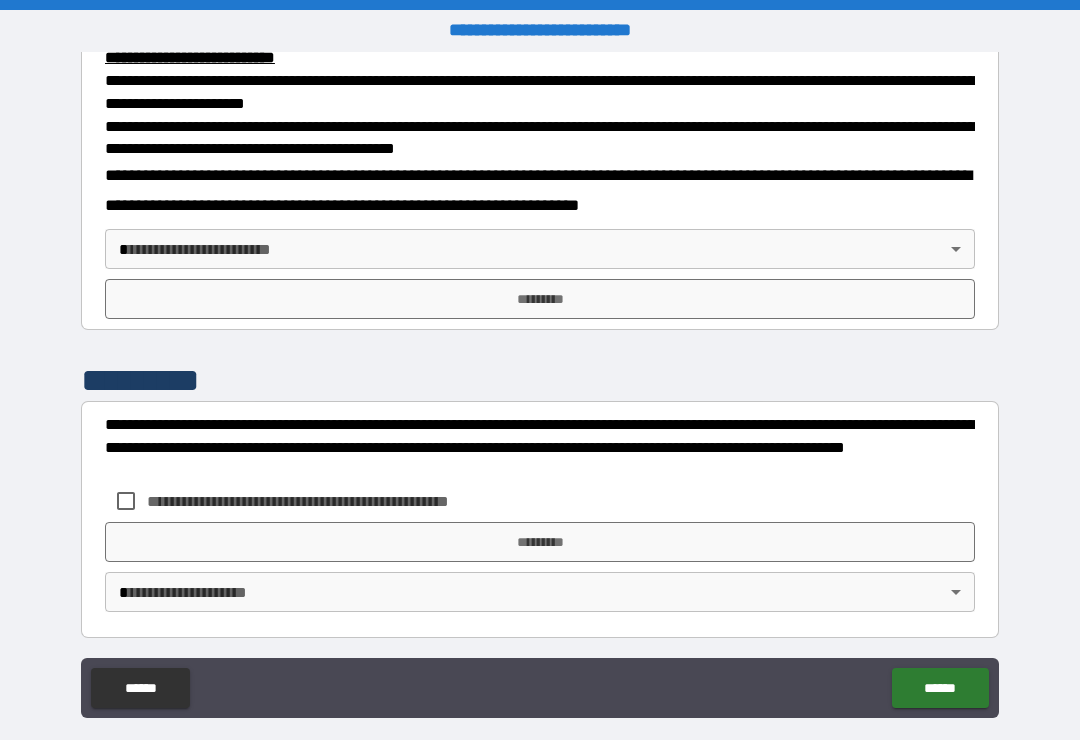 click on "**********" at bounding box center (540, 385) 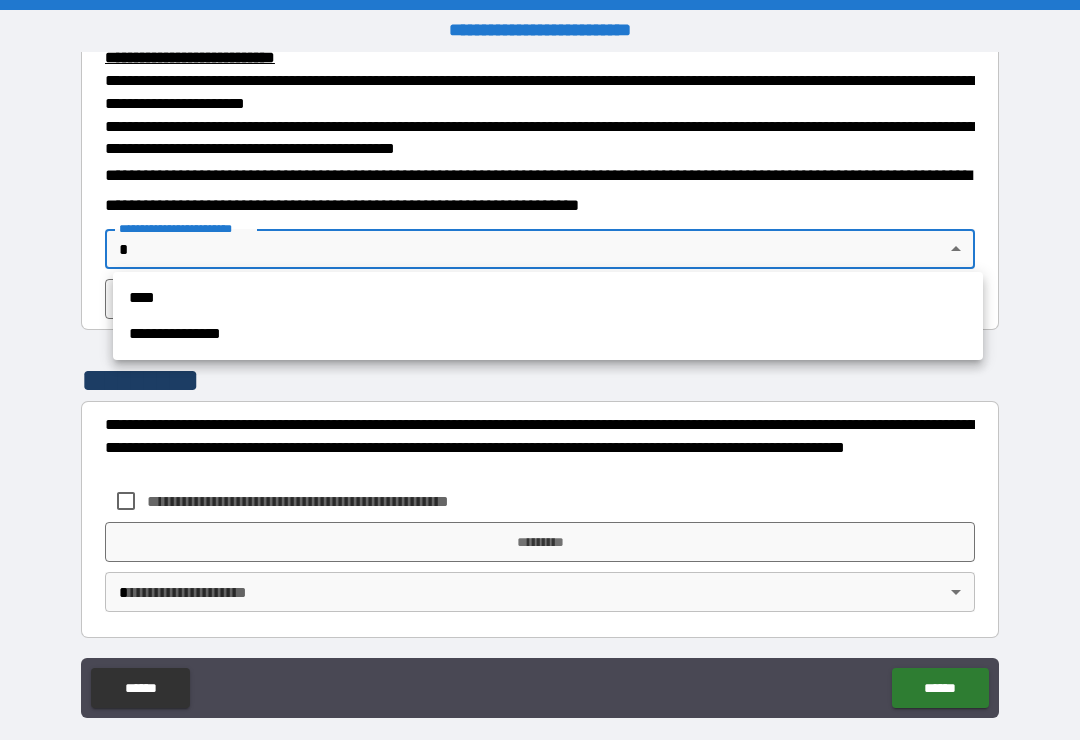 click on "**********" at bounding box center (548, 334) 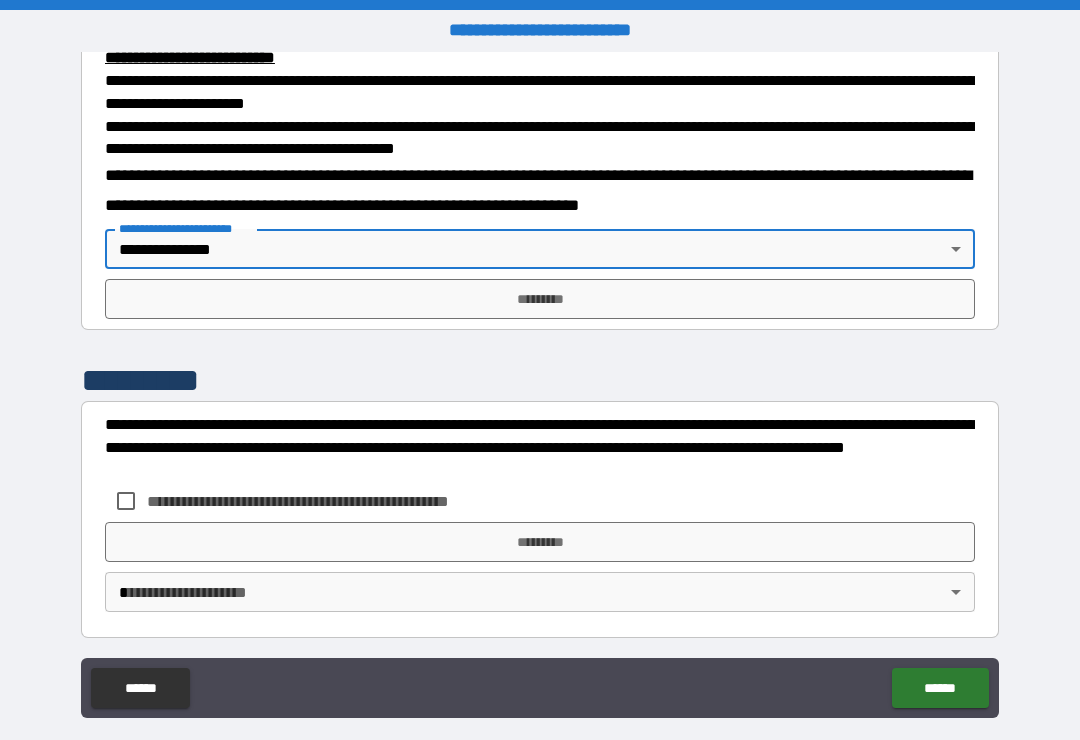 click on "*********" at bounding box center [540, 299] 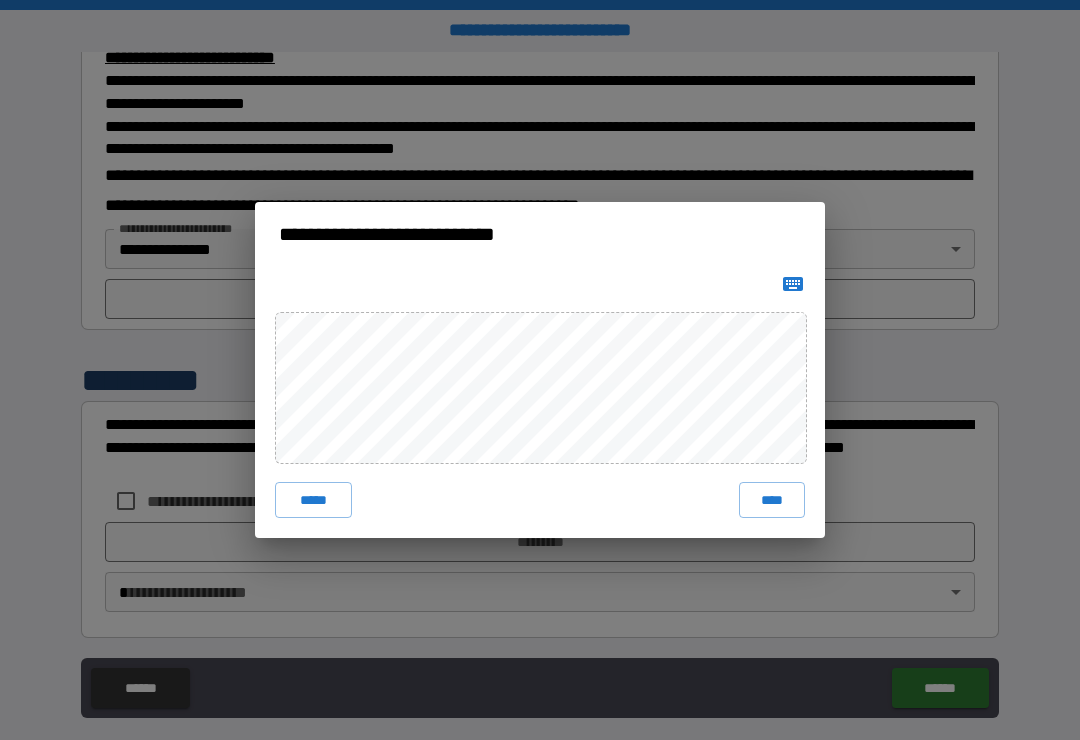 click on "****" at bounding box center (772, 500) 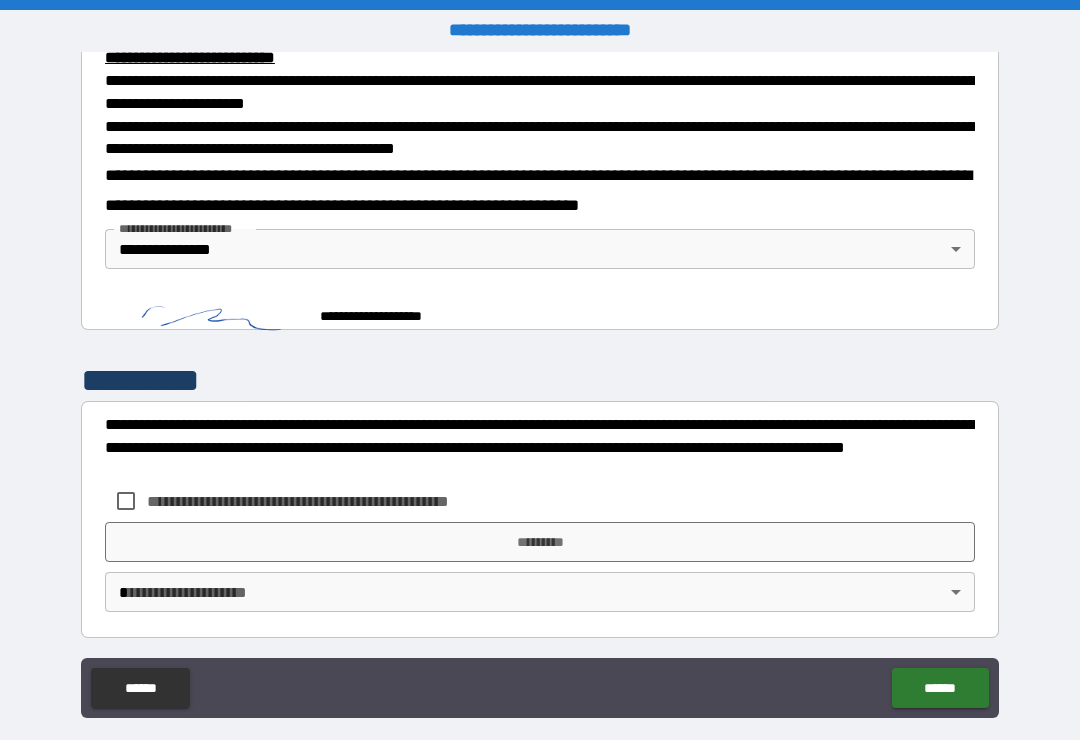 scroll, scrollTop: 667, scrollLeft: 0, axis: vertical 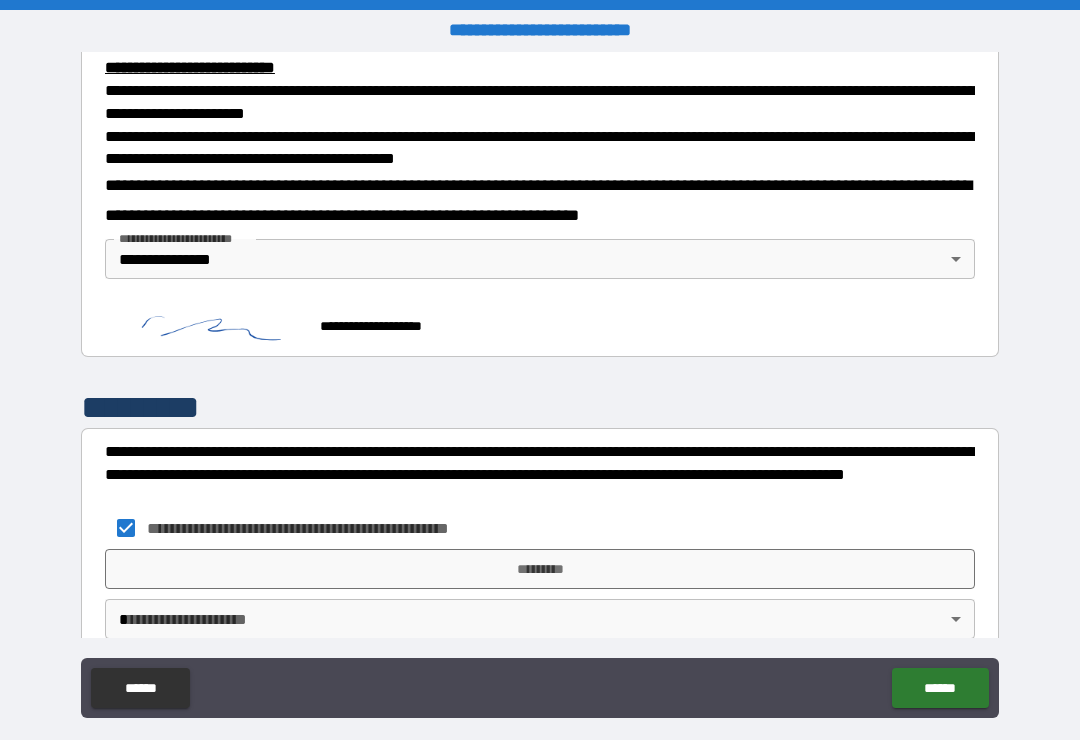 click on "*********" at bounding box center [540, 569] 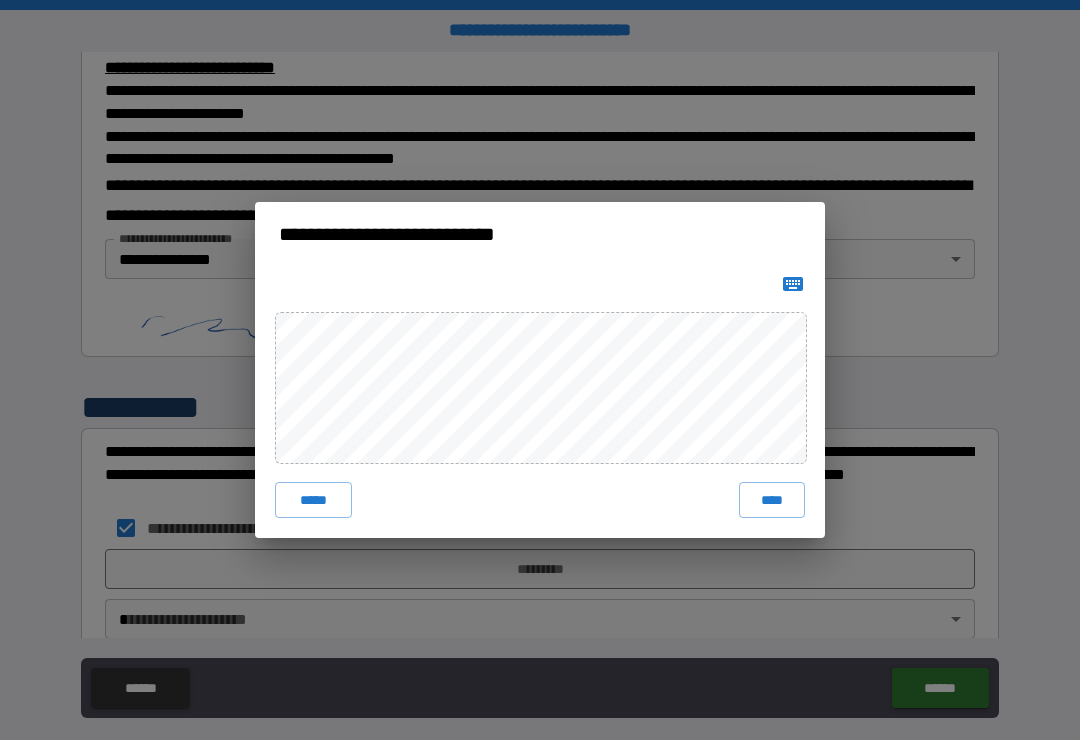 click on "****" at bounding box center [772, 500] 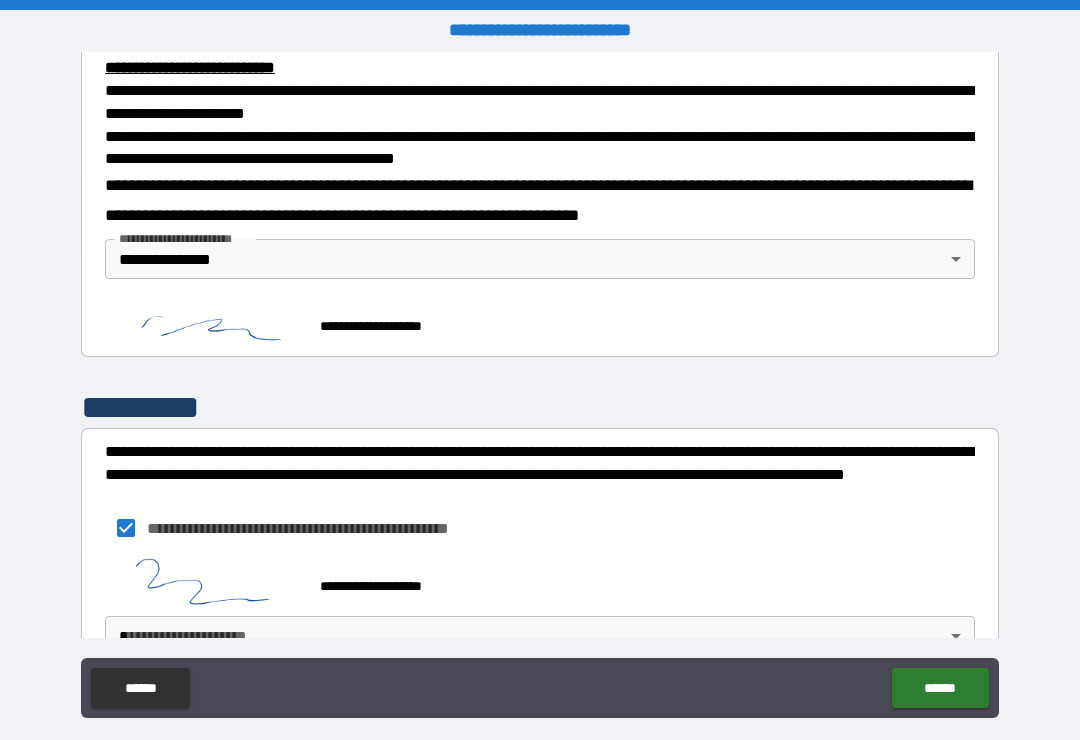 click on "******" at bounding box center (940, 688) 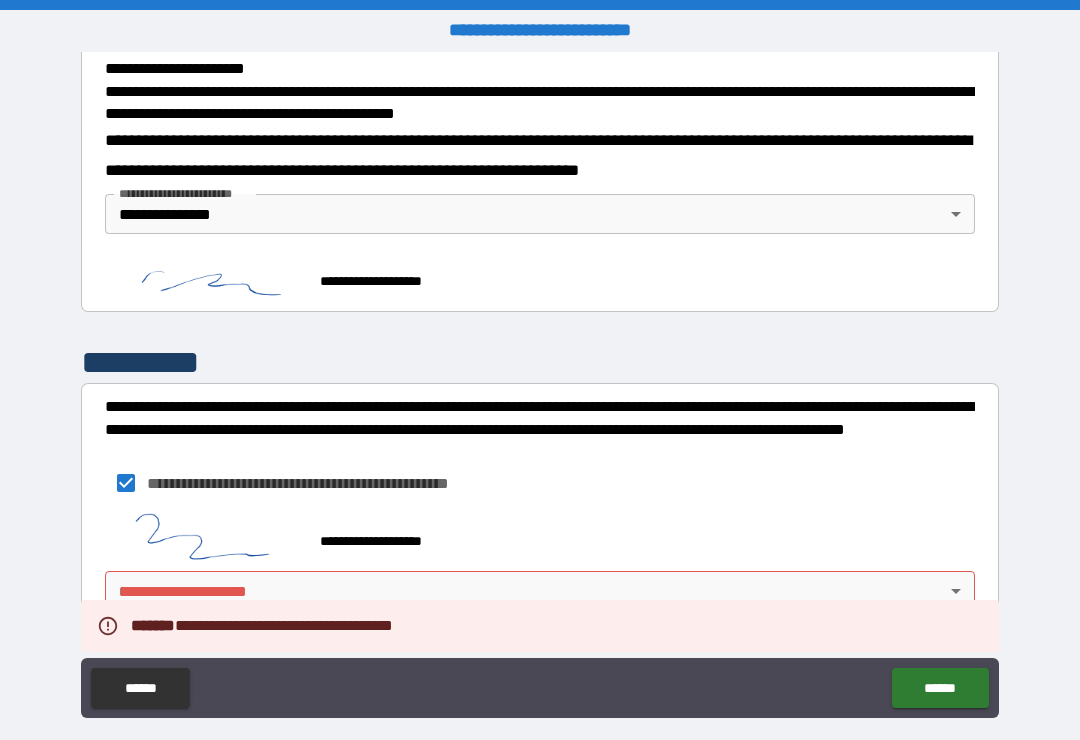 scroll, scrollTop: 711, scrollLeft: 0, axis: vertical 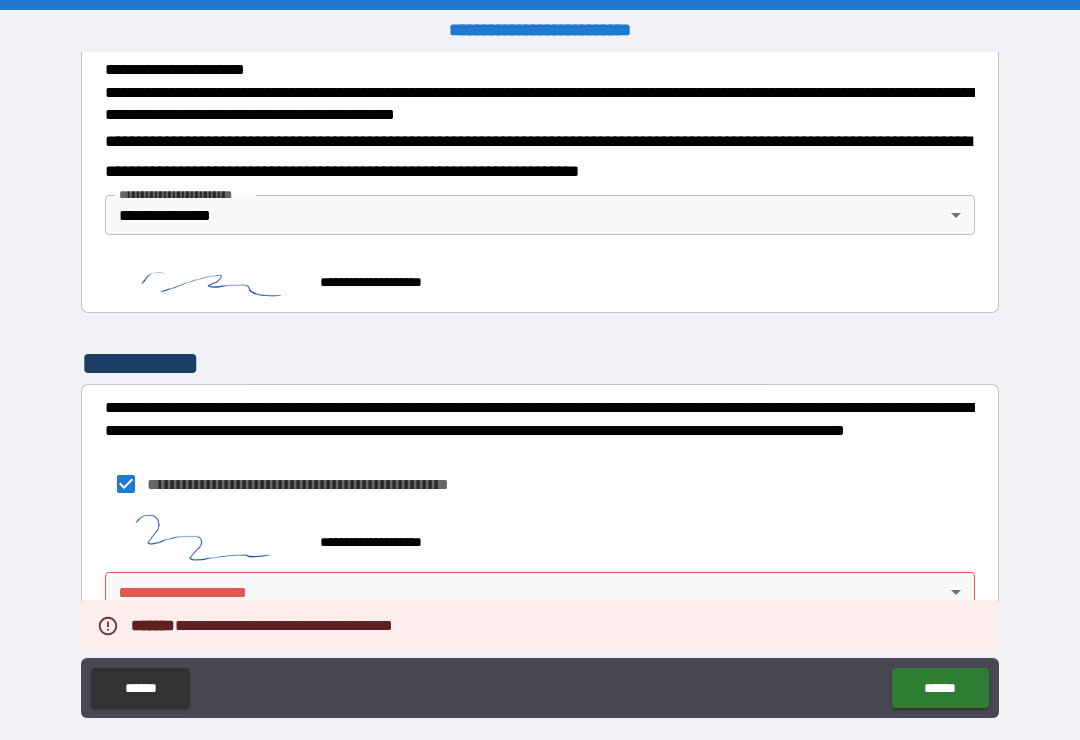 click on "**********" at bounding box center (540, 385) 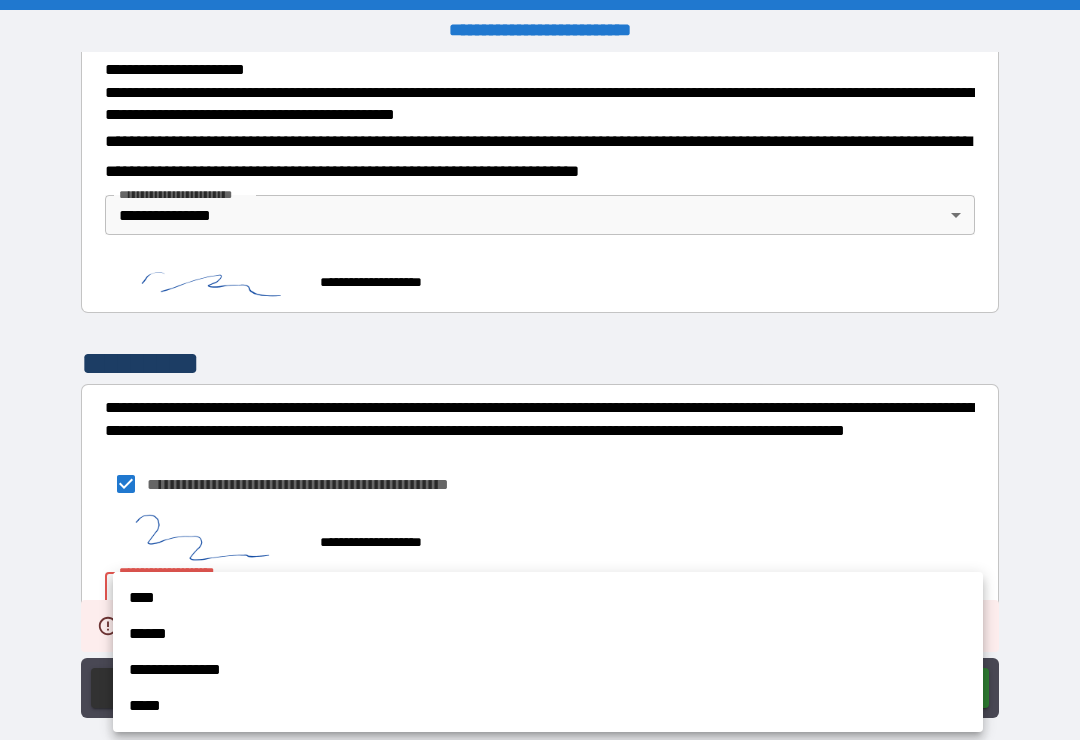 click on "**********" at bounding box center (548, 670) 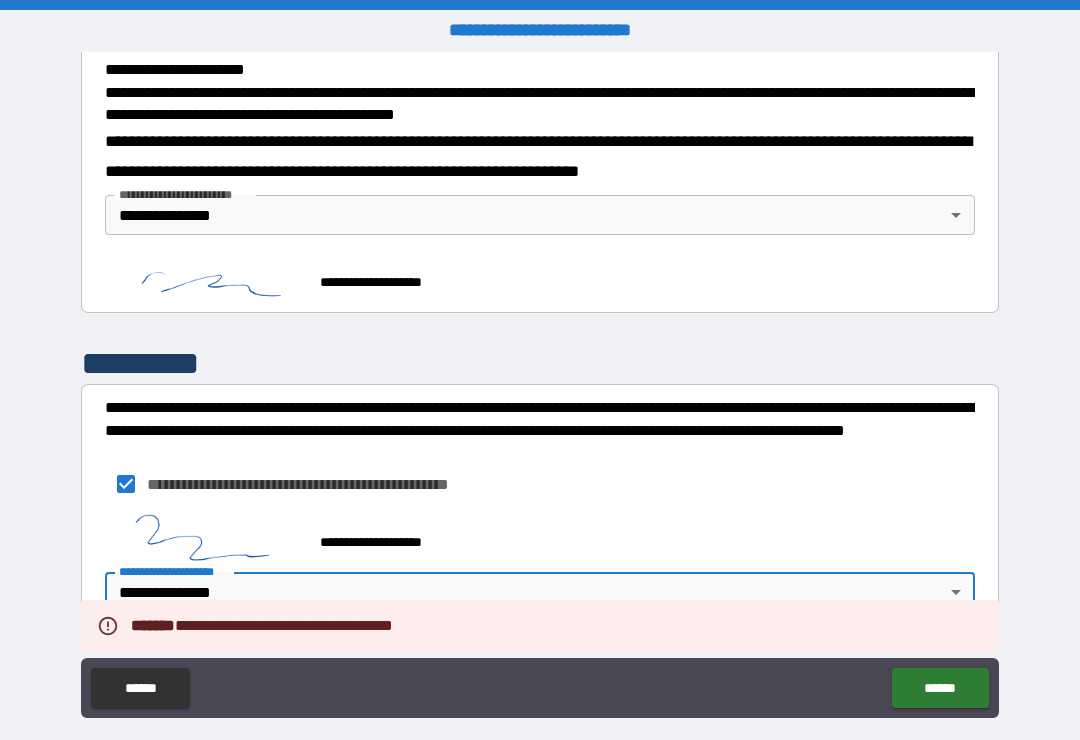 type on "**********" 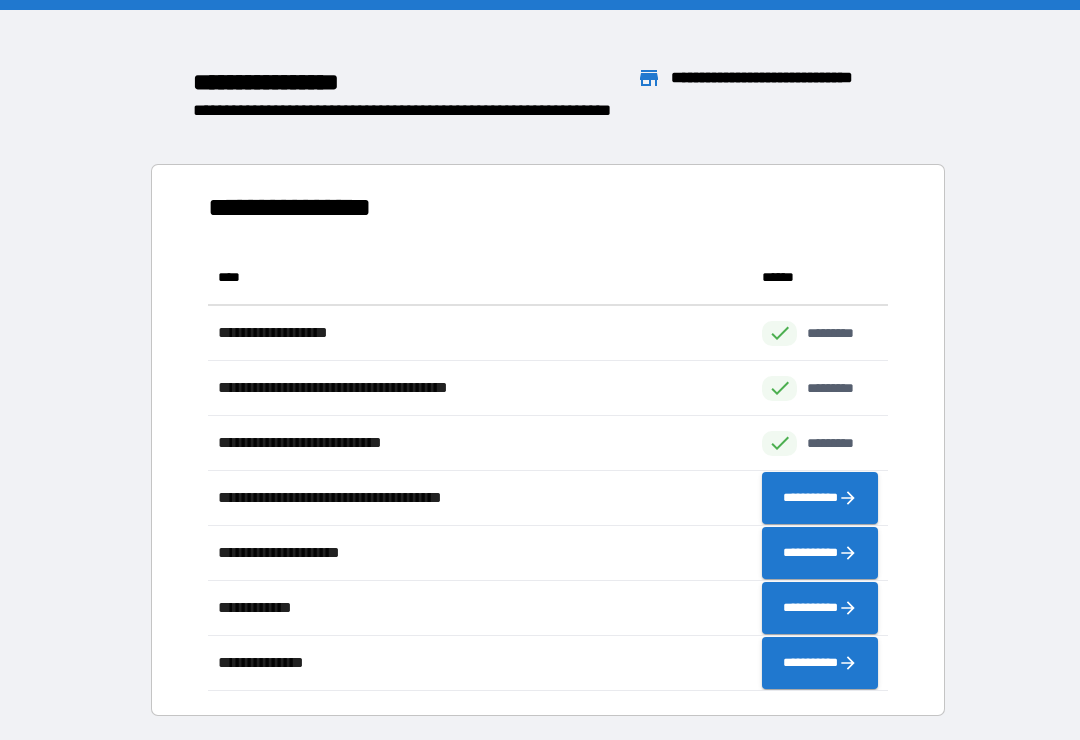 scroll, scrollTop: 441, scrollLeft: 680, axis: both 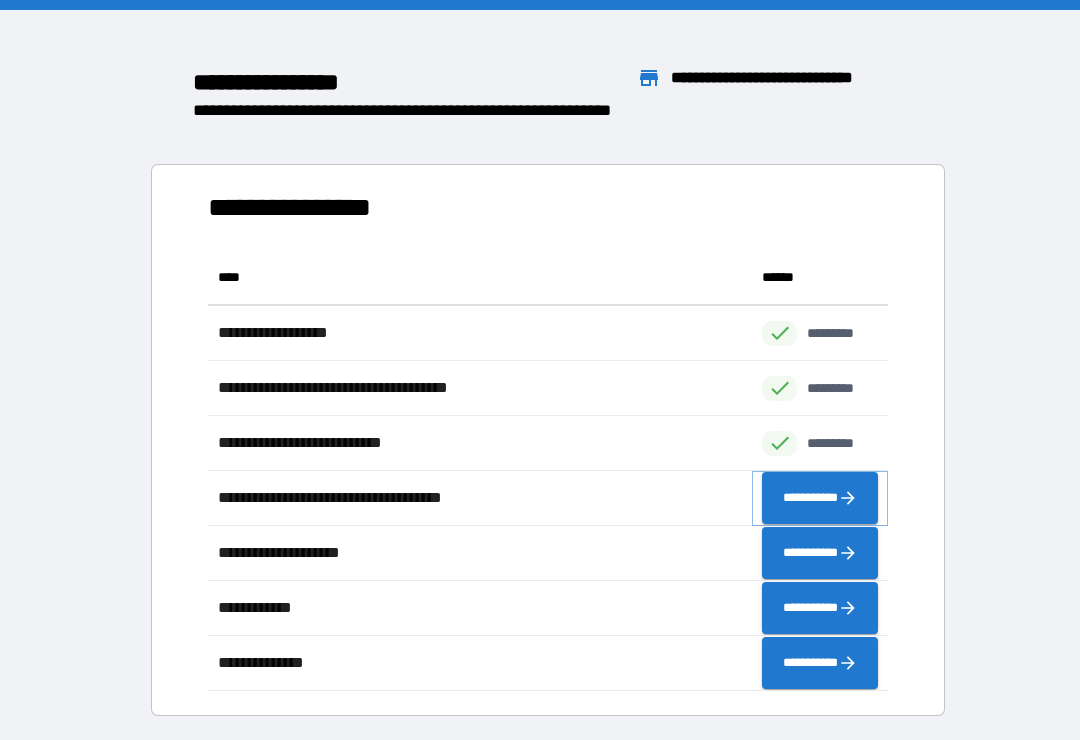 click on "**********" at bounding box center [820, 498] 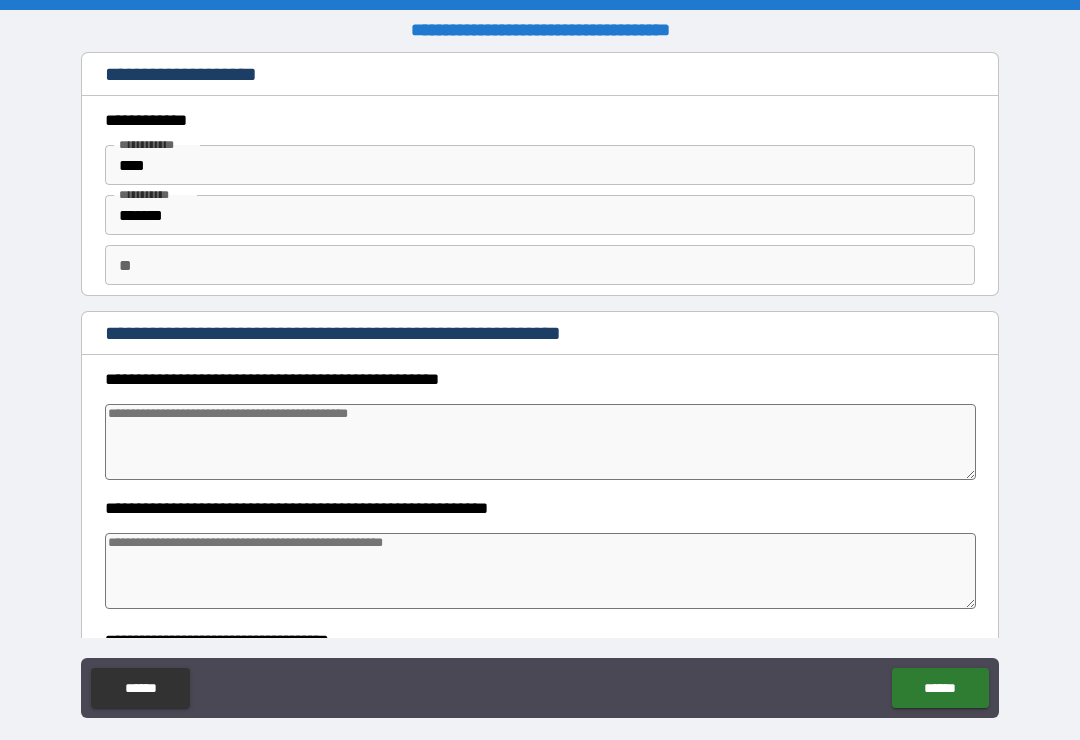 type on "*" 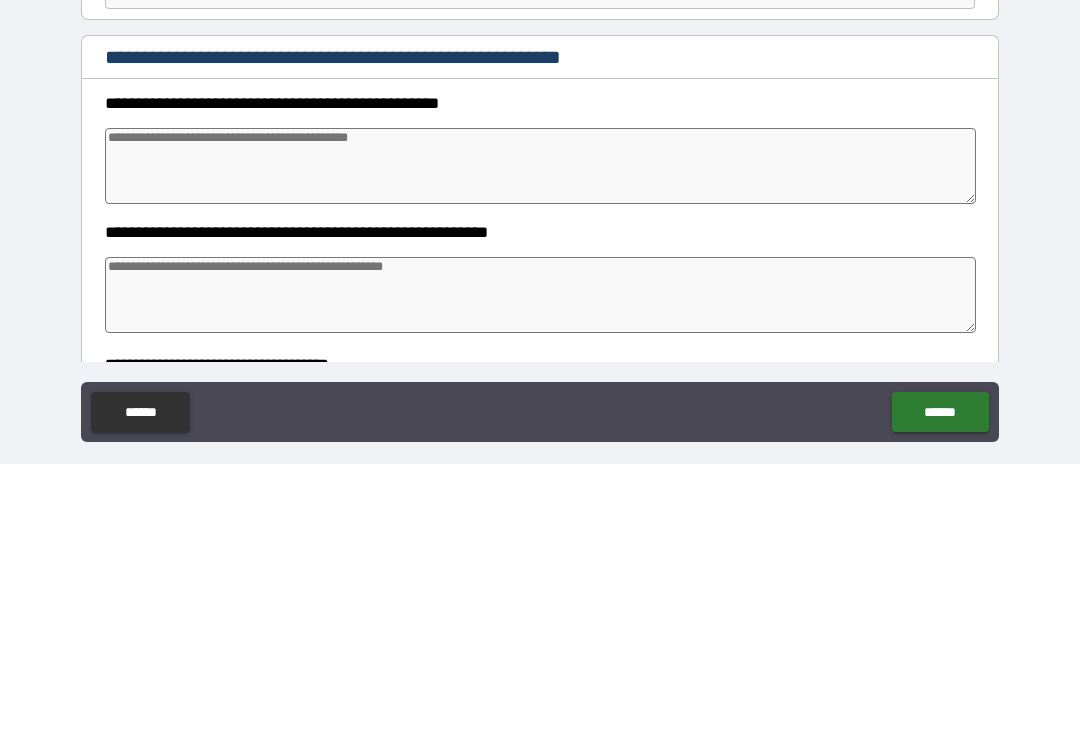 type on "*" 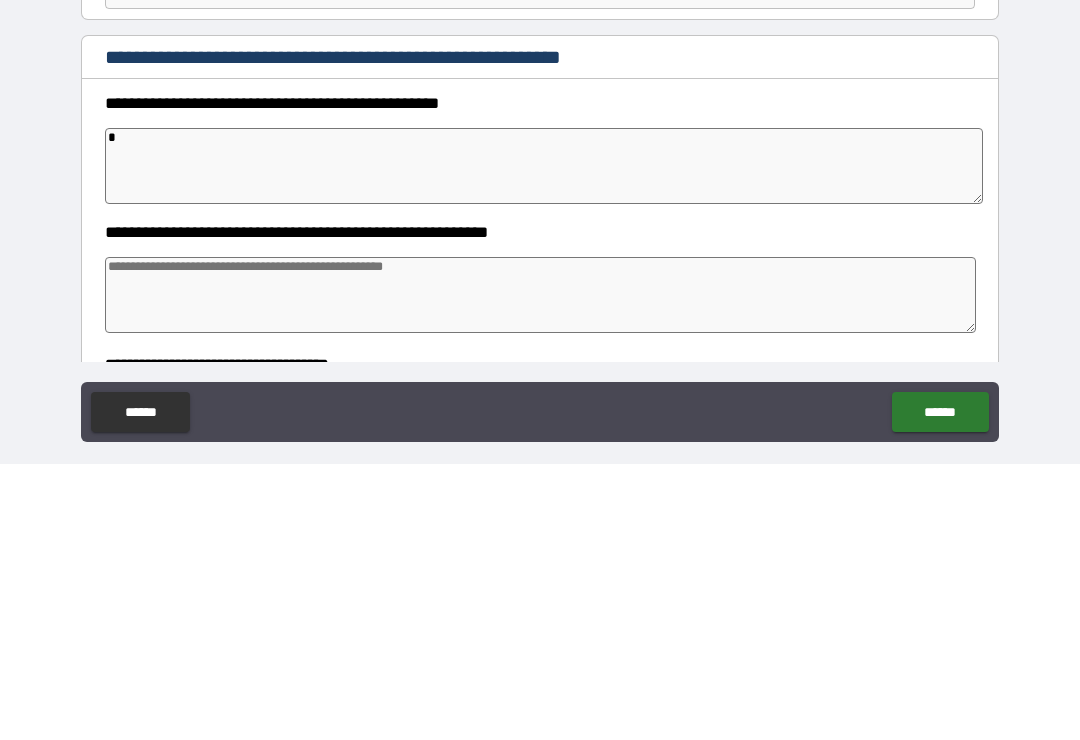 type on "*" 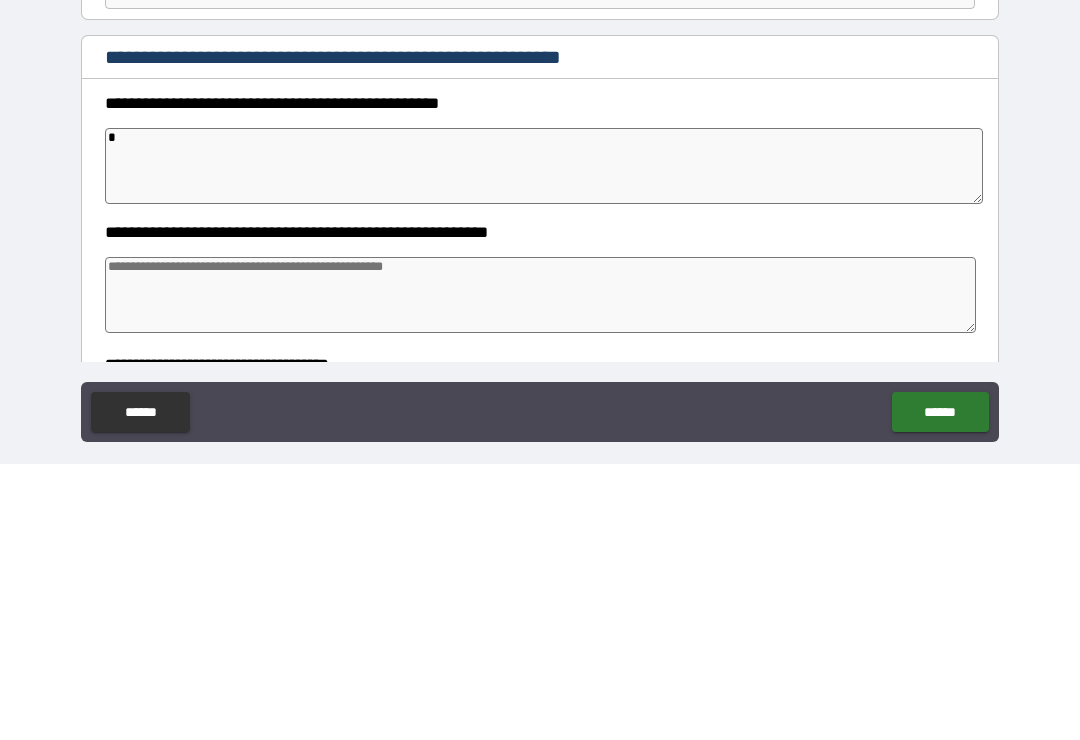type on "**" 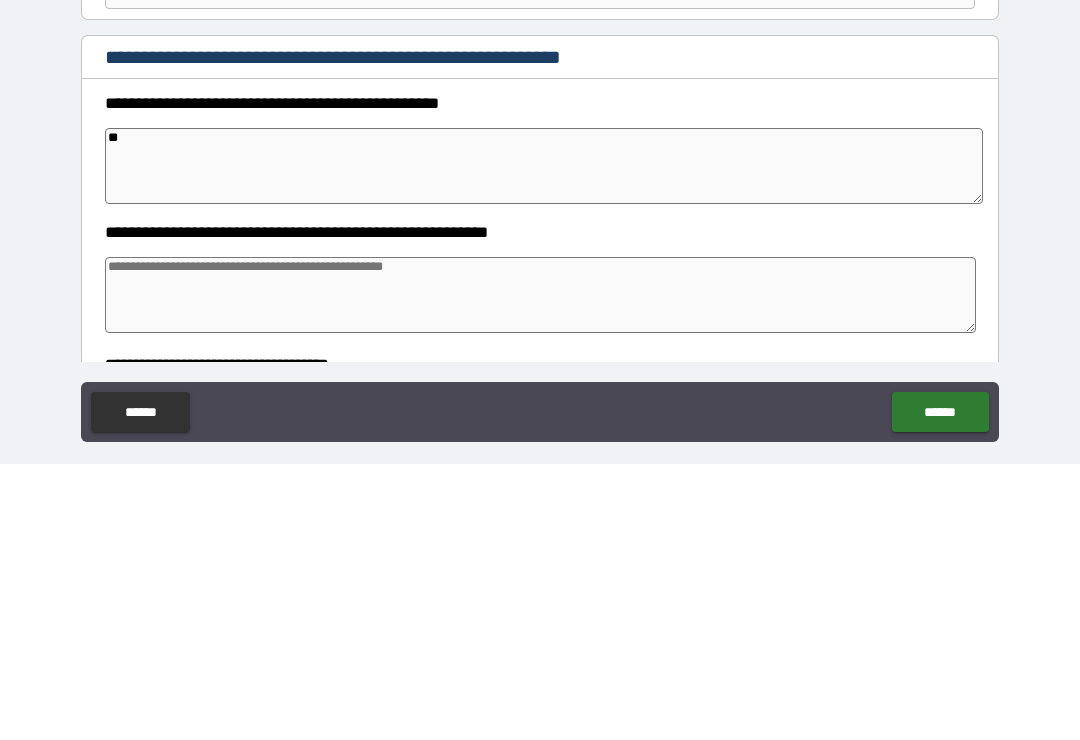type on "*" 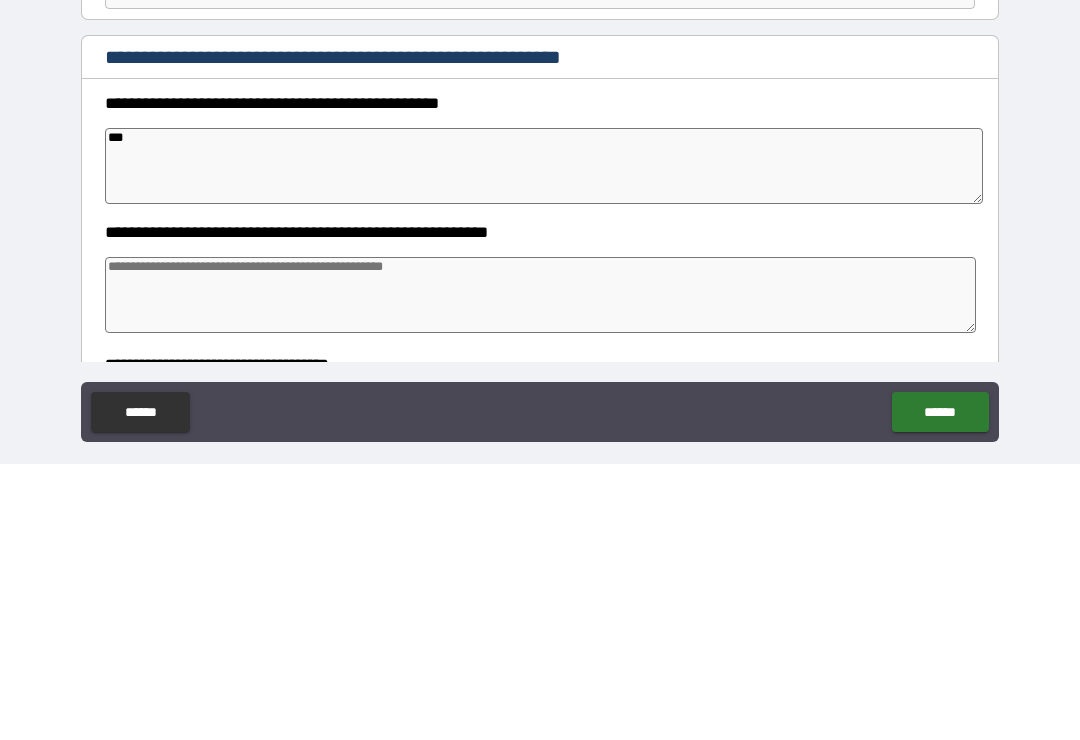 type on "*" 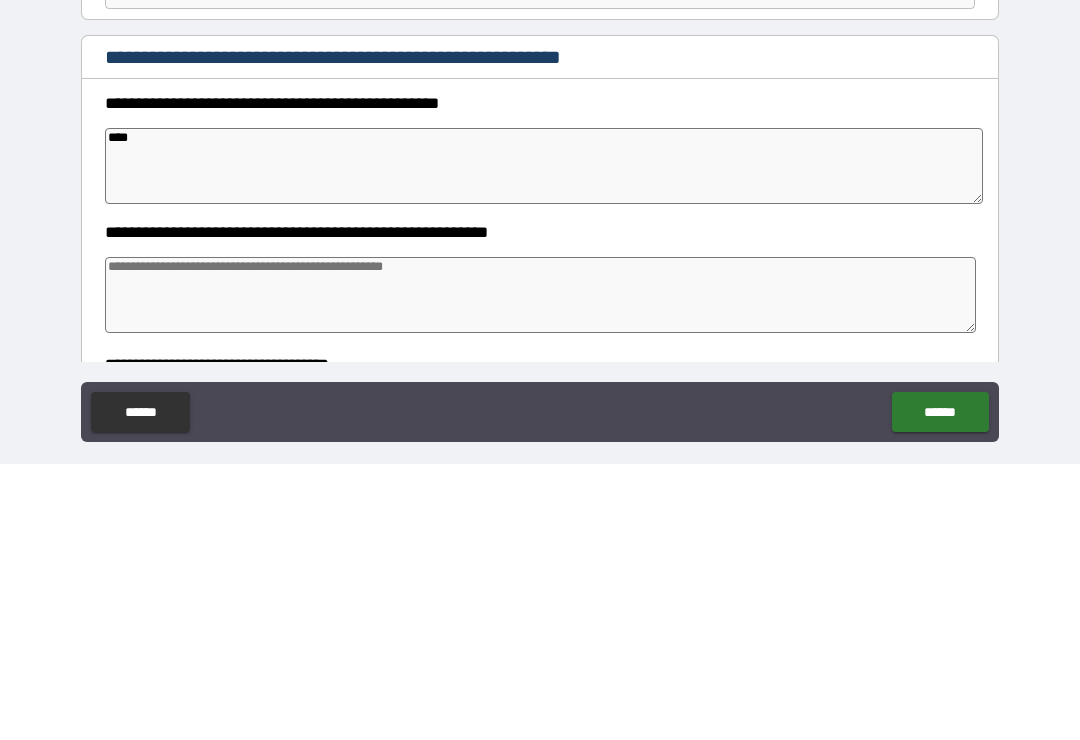 type on "*" 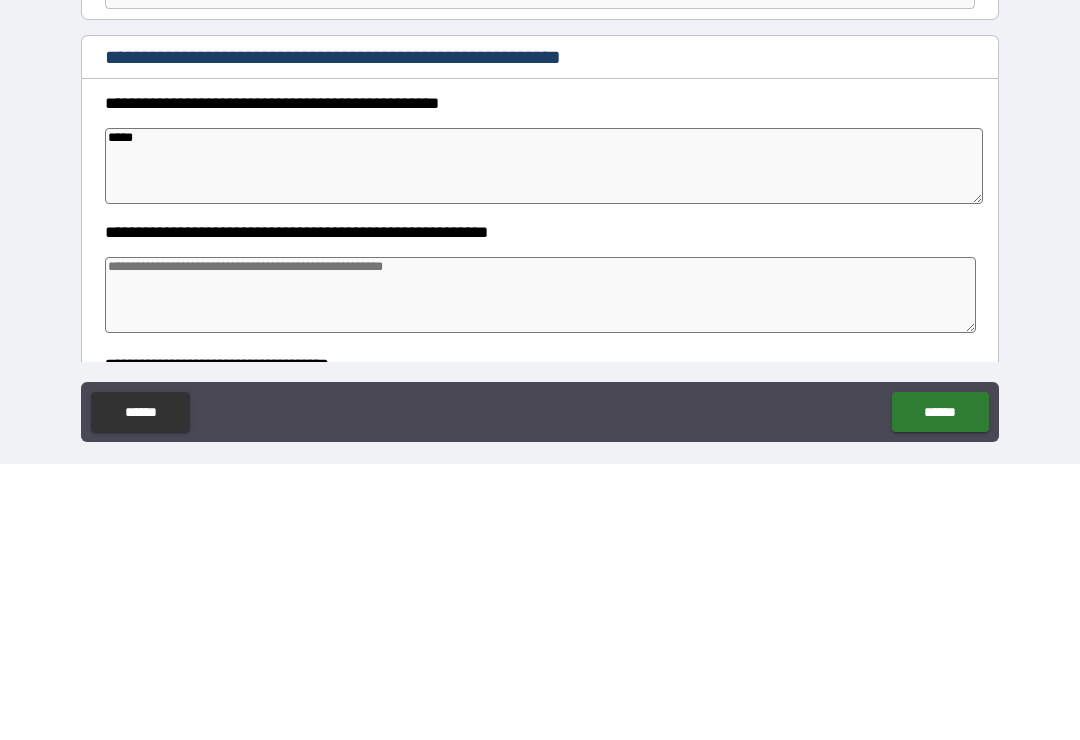 type on "*" 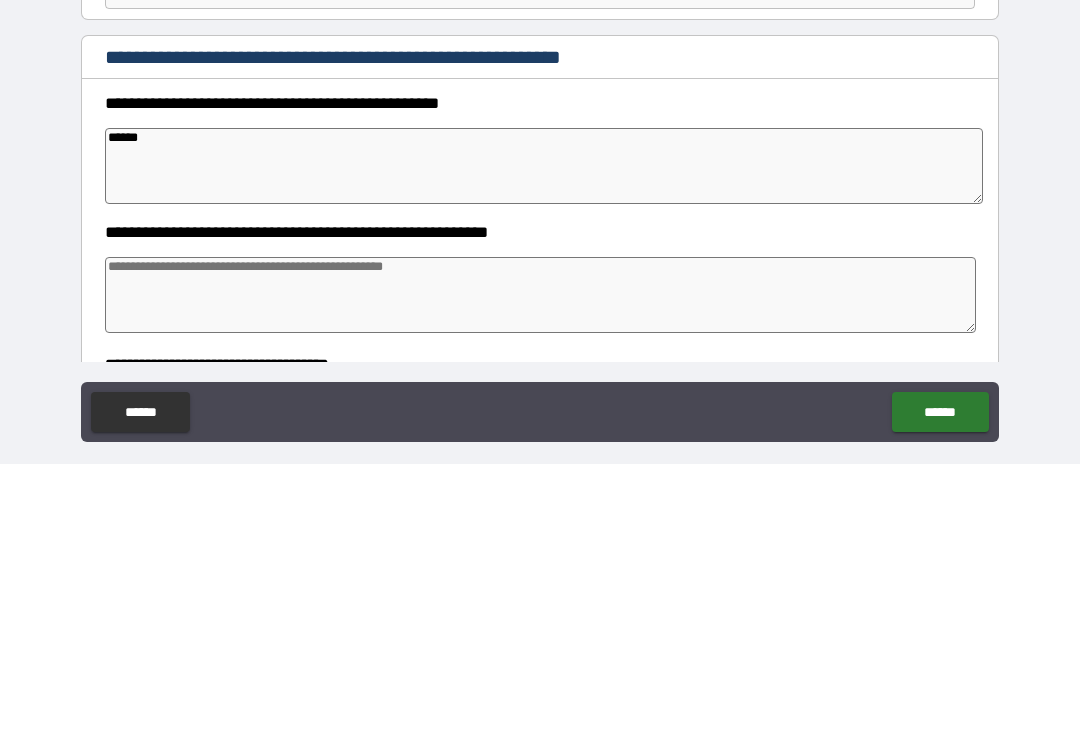 type on "*" 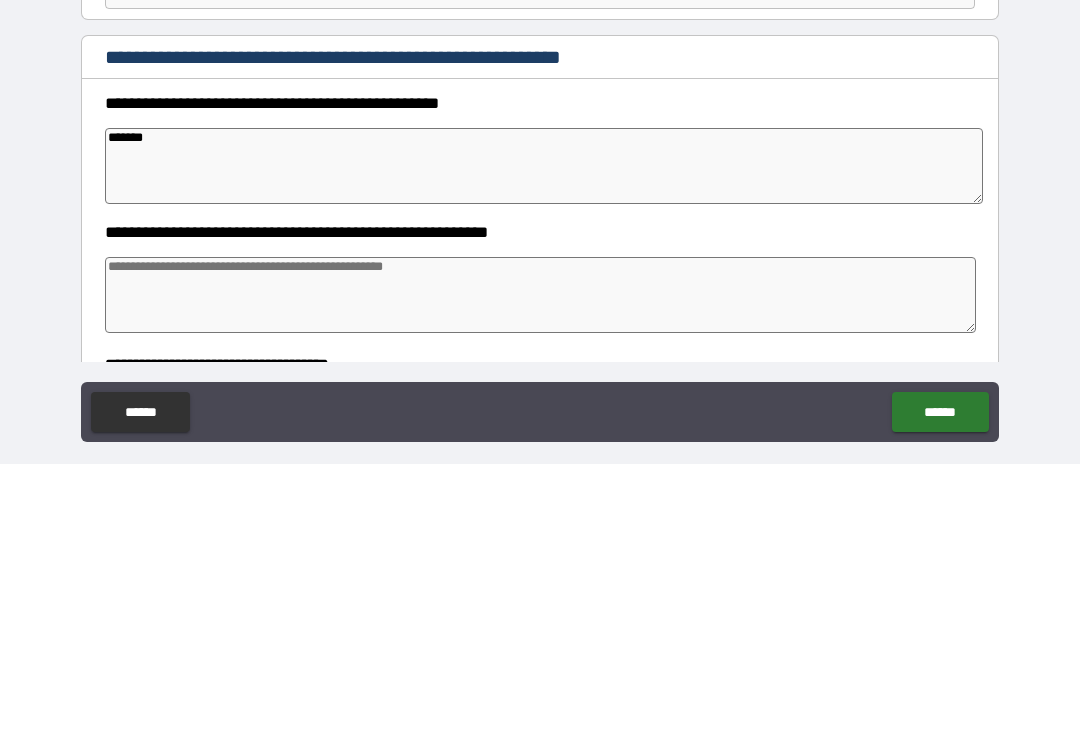 type on "*" 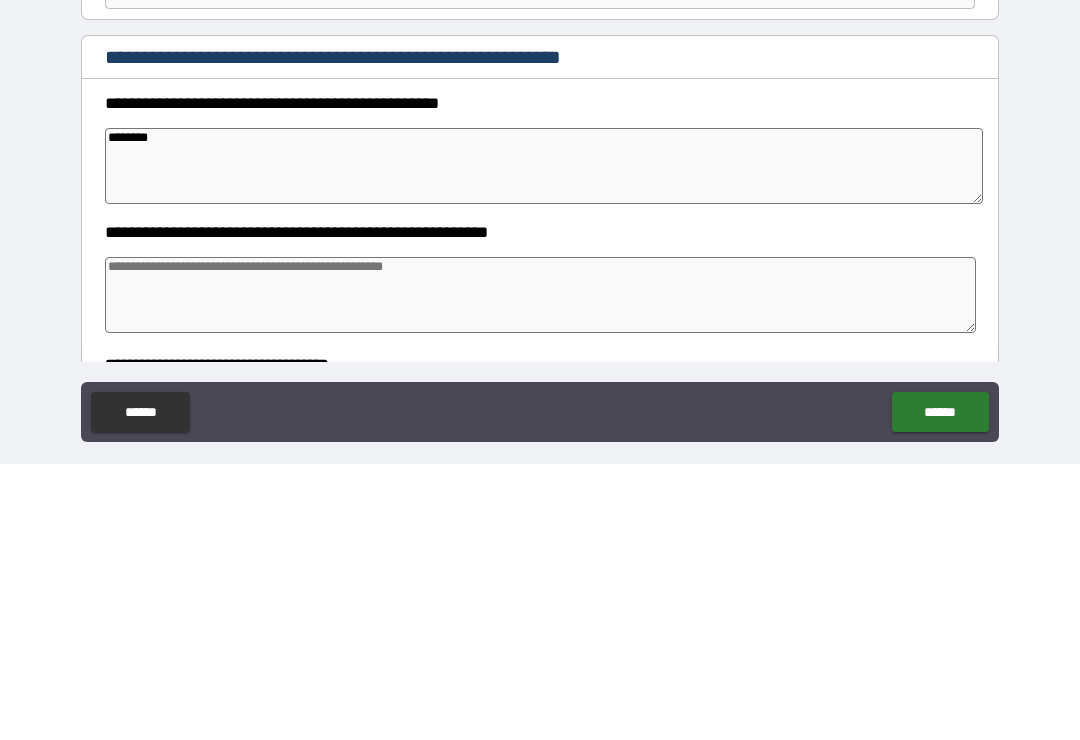 type on "*" 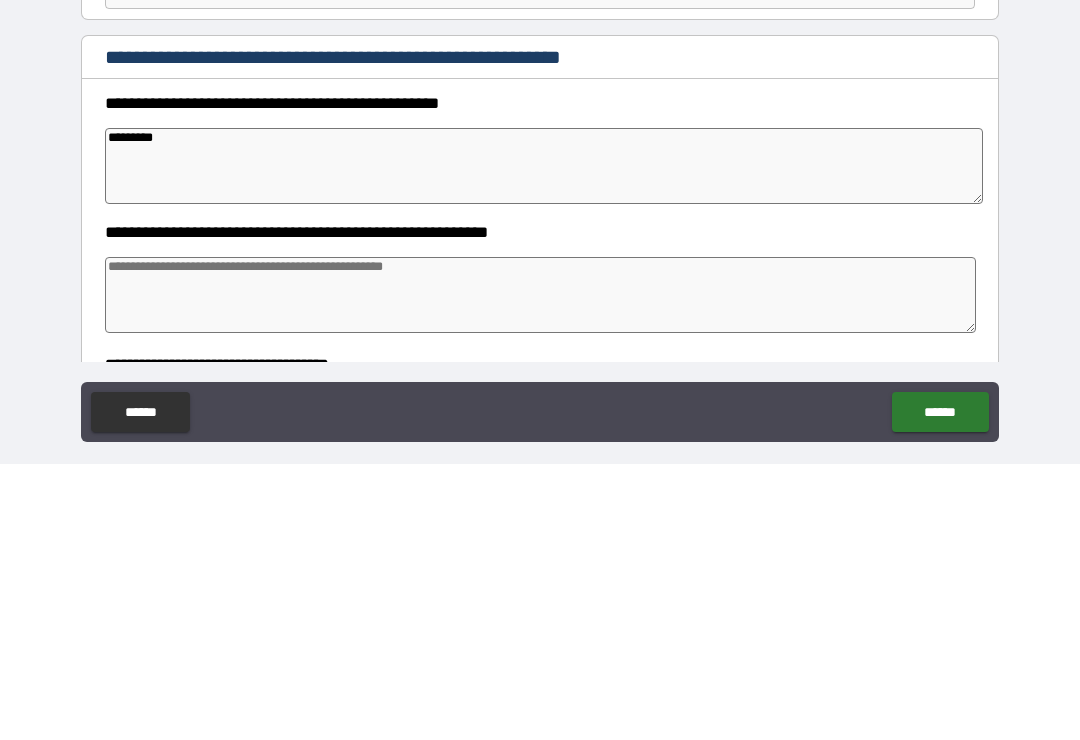 type on "*" 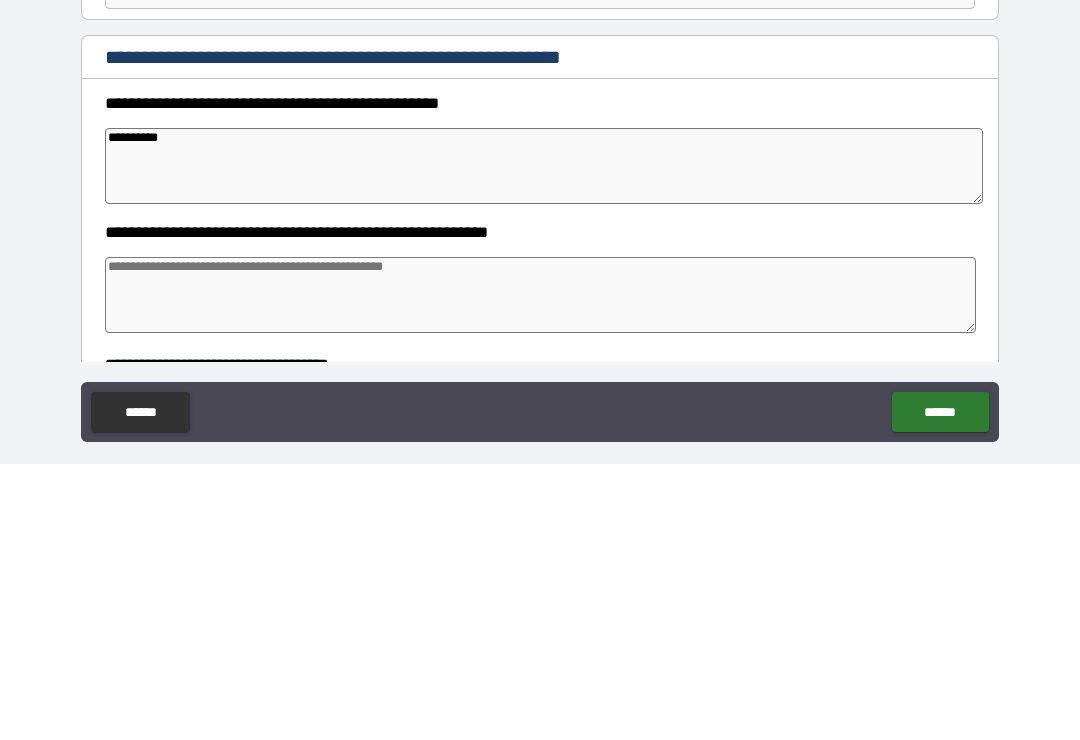 type on "*" 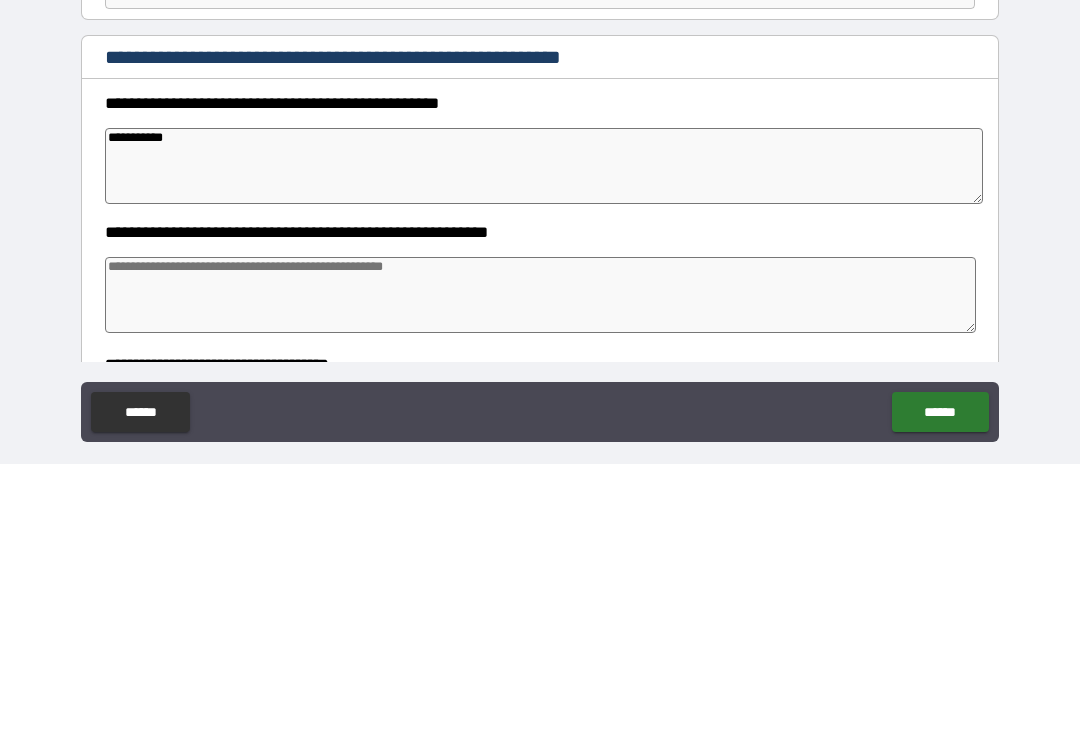 type on "*" 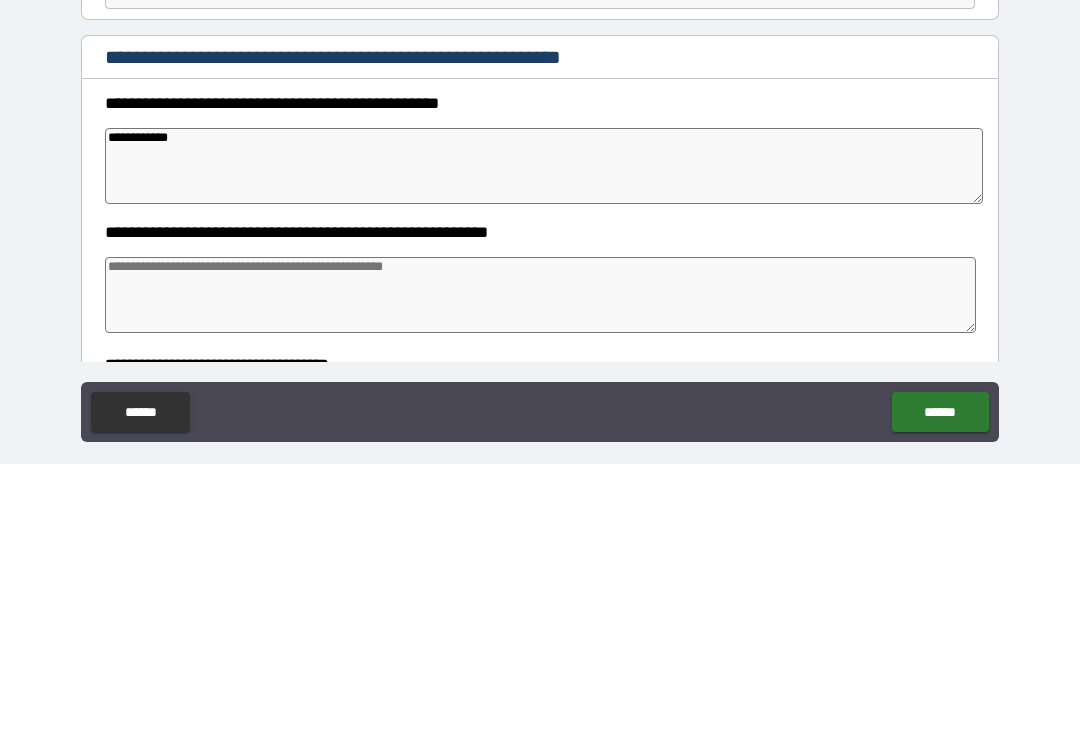 type on "*" 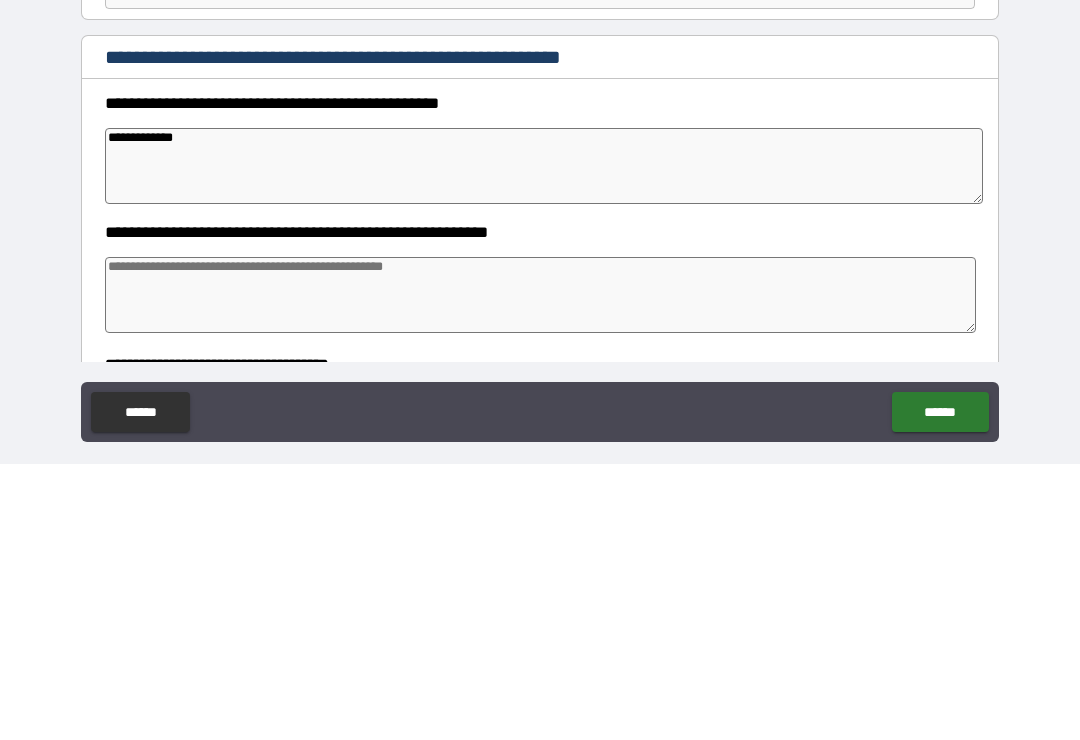 type on "*" 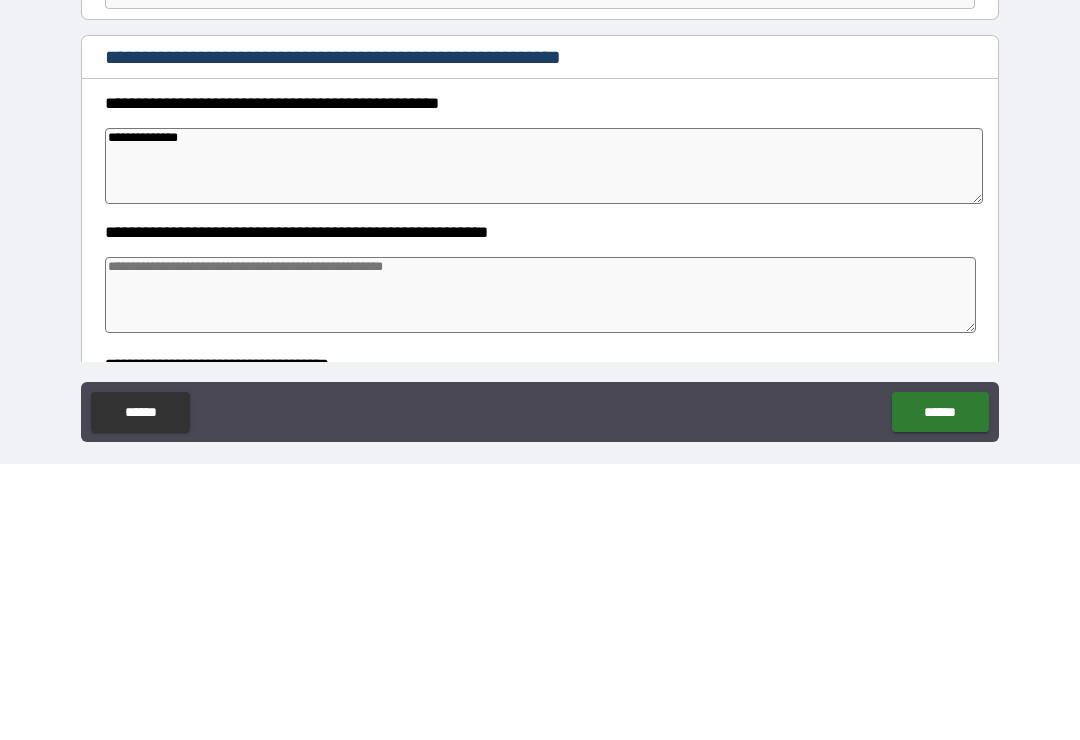 type on "*" 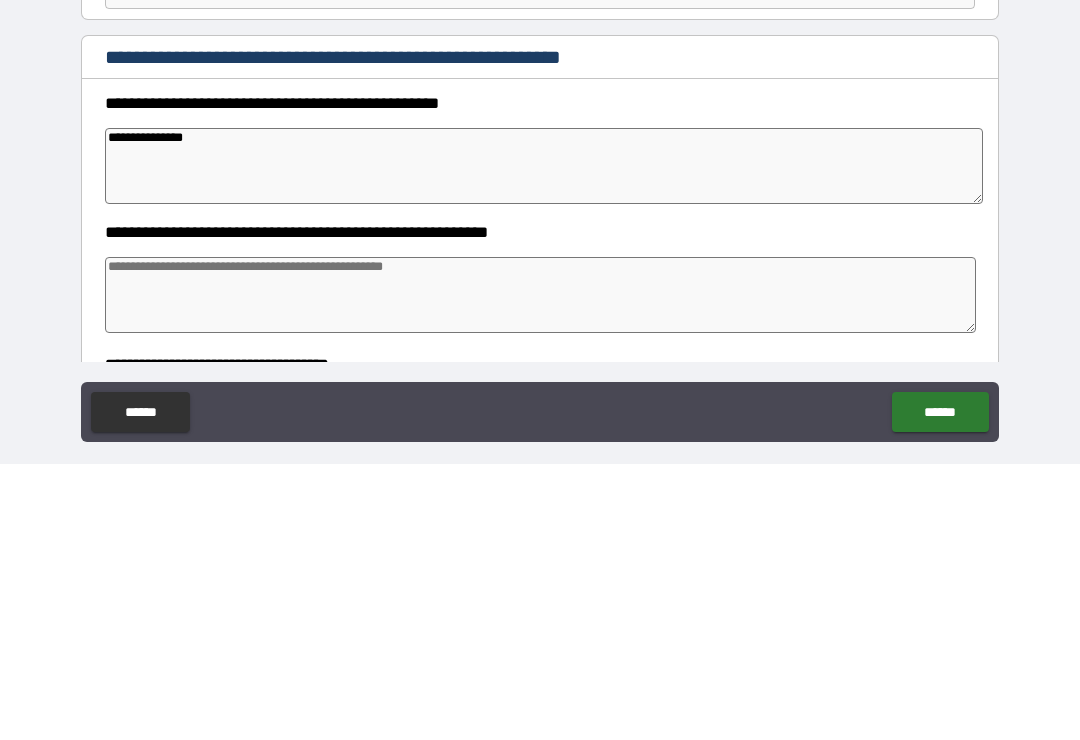 type on "*" 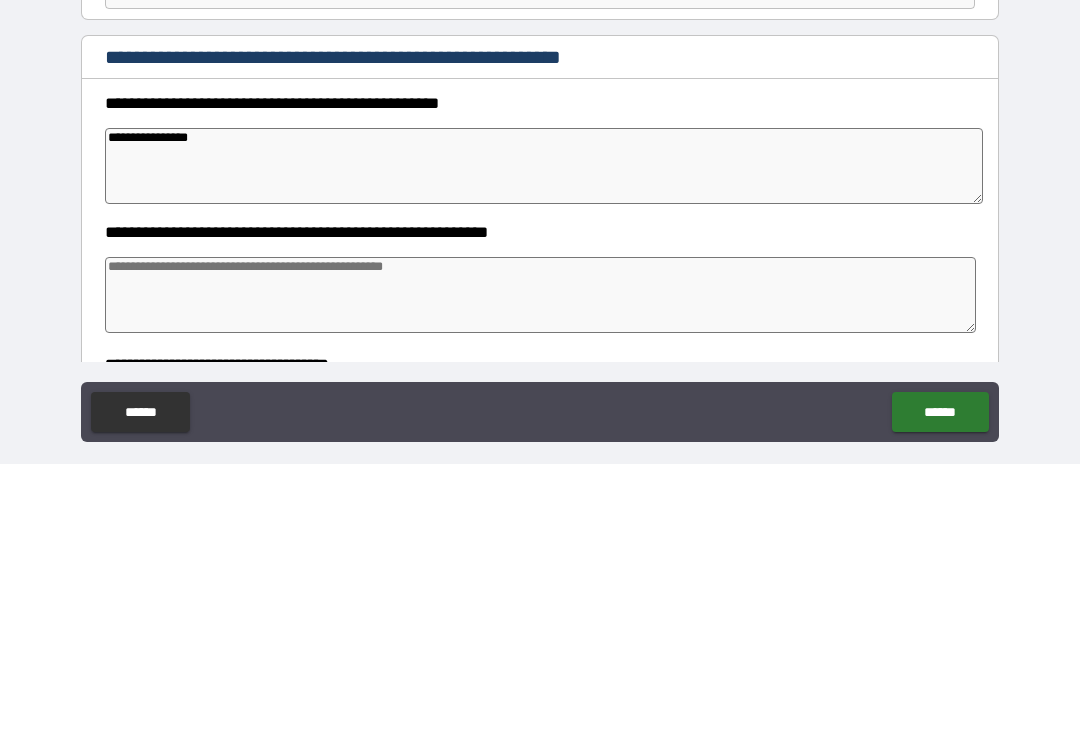 type on "*" 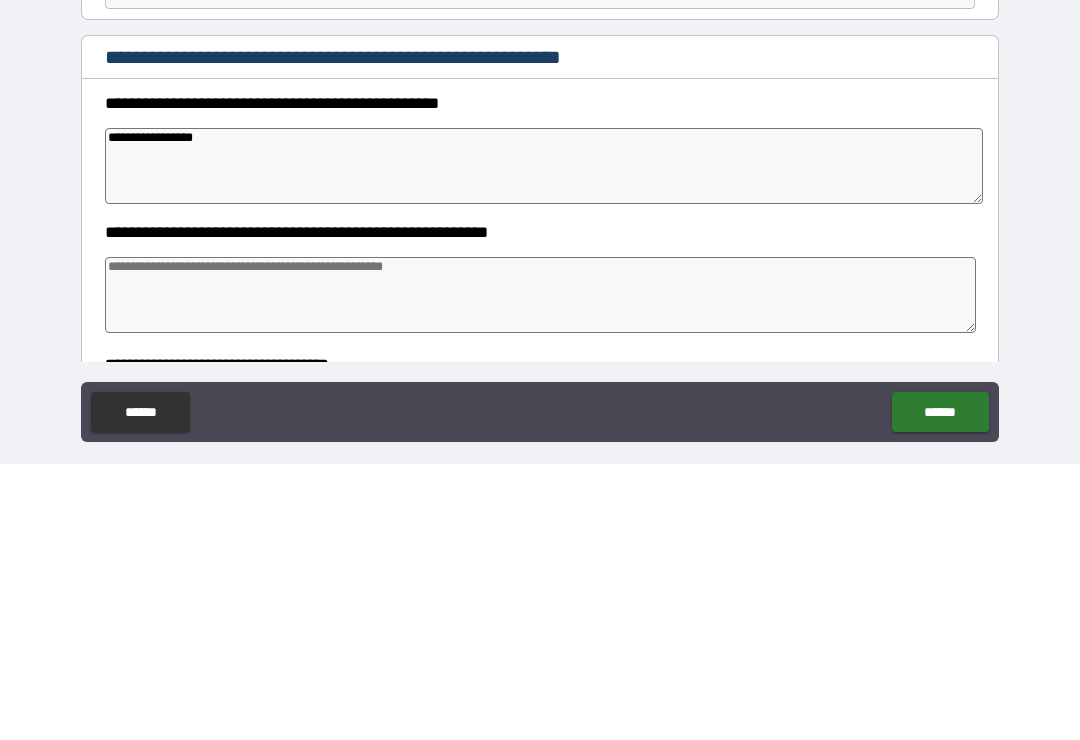 type on "*" 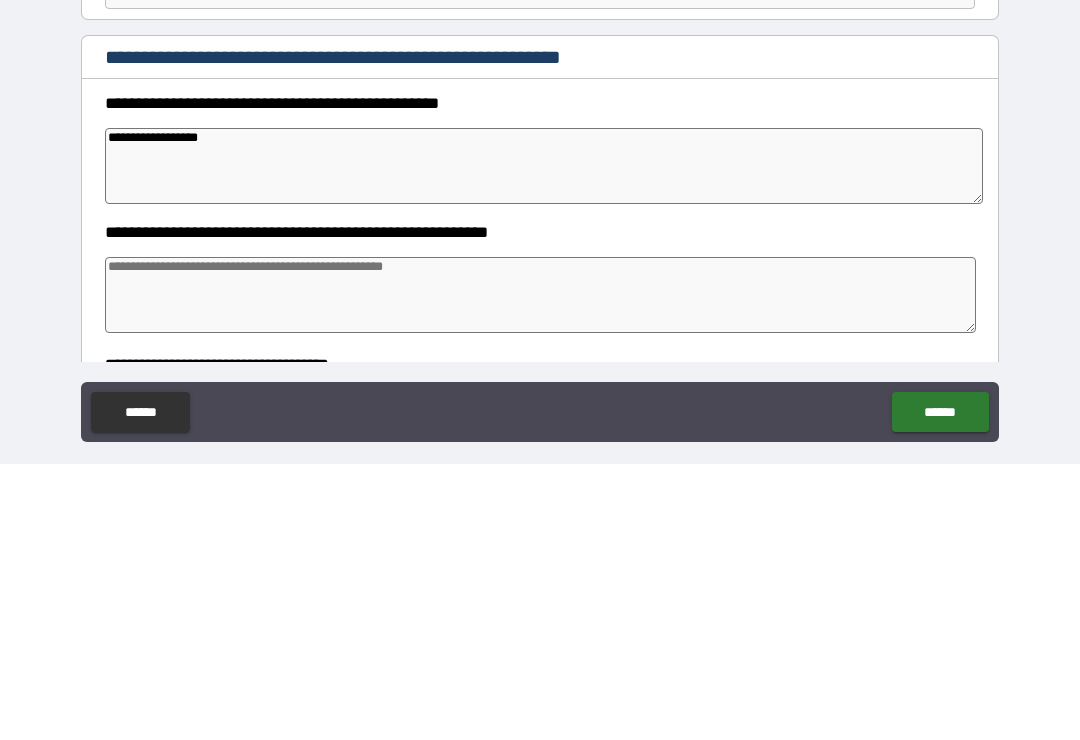 type on "*" 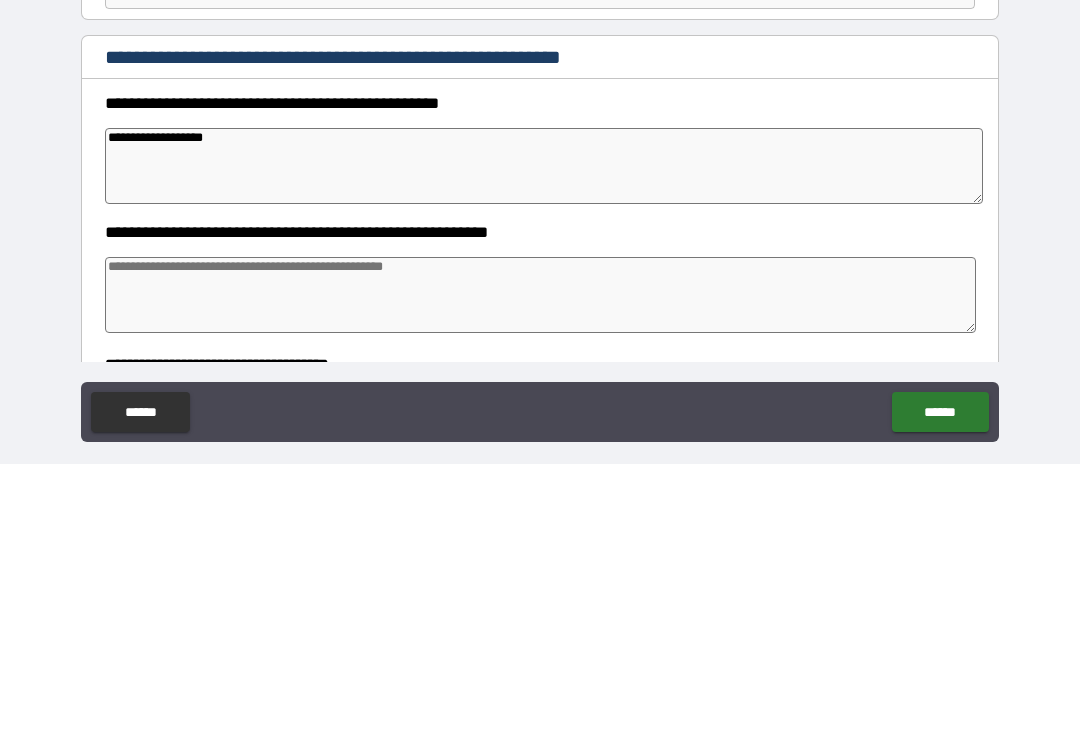type on "*" 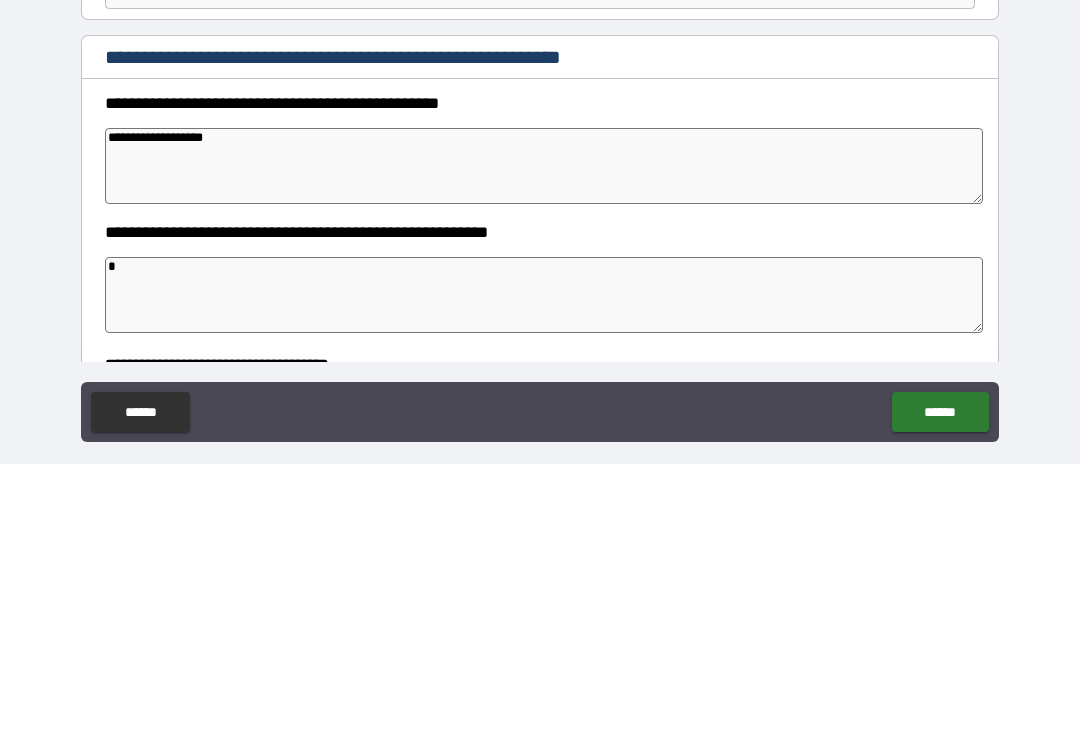 type on "*" 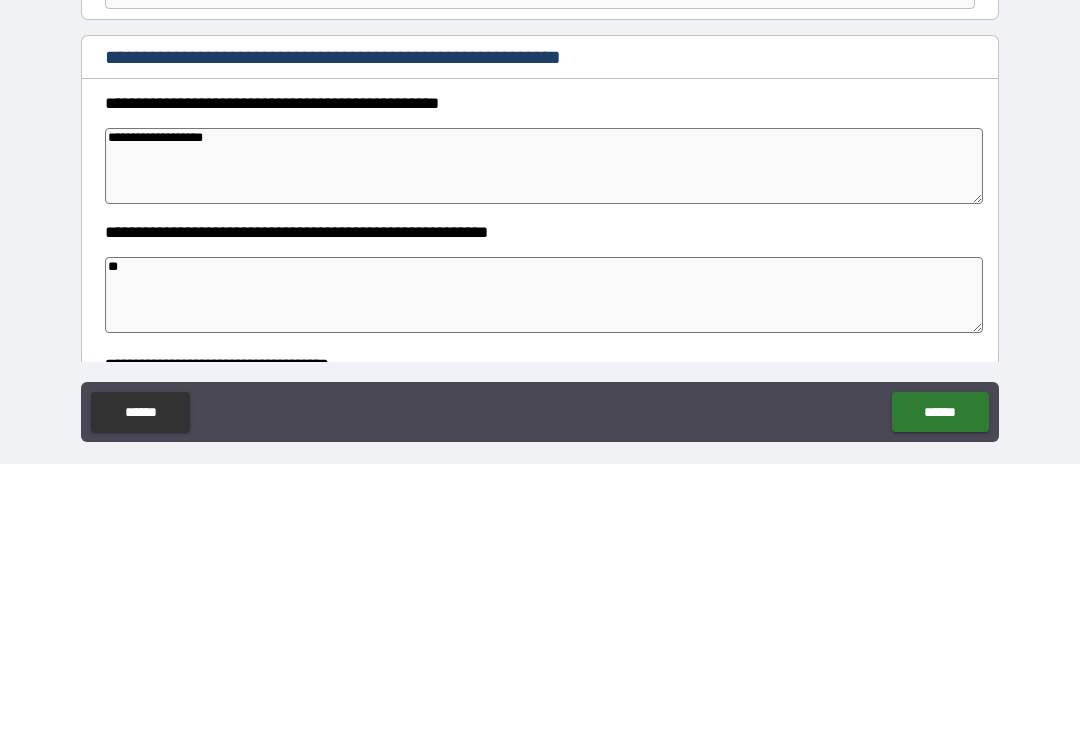 type on "*" 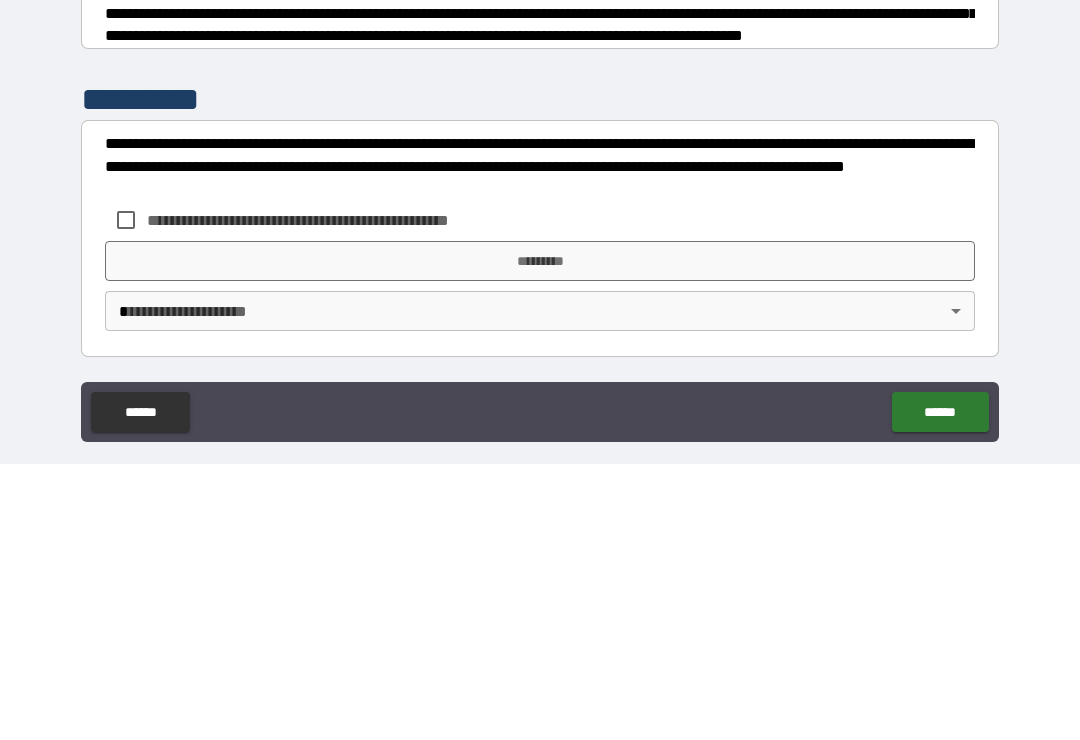 scroll, scrollTop: 504, scrollLeft: 0, axis: vertical 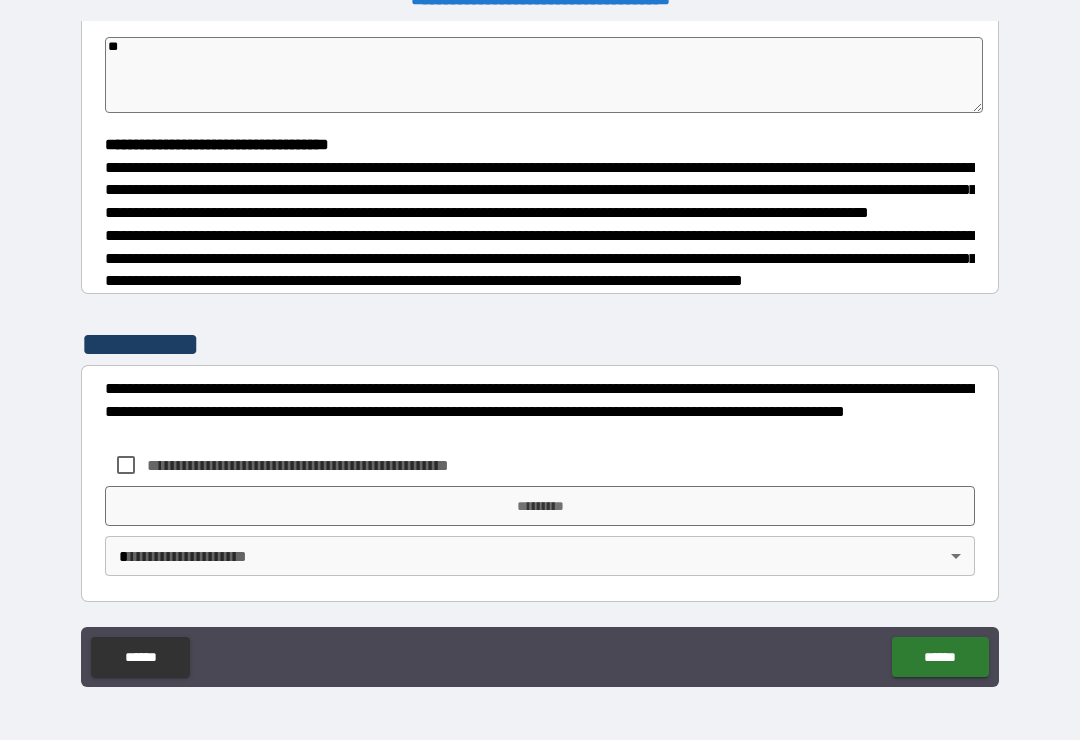 type on "*" 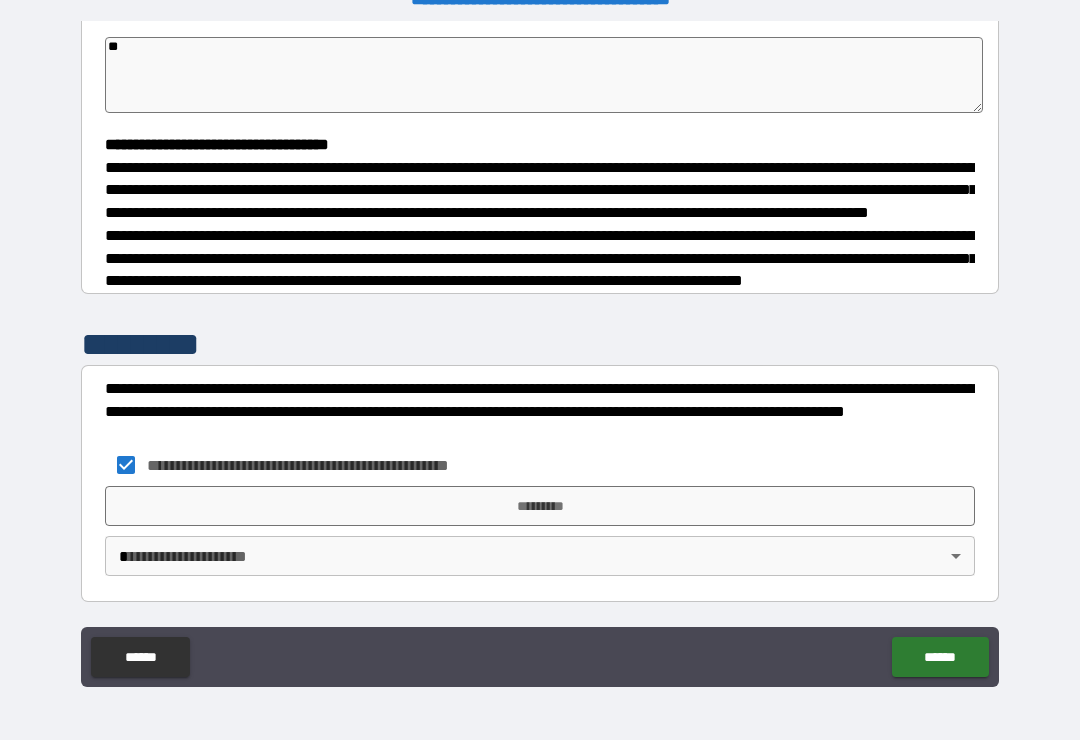 type on "*" 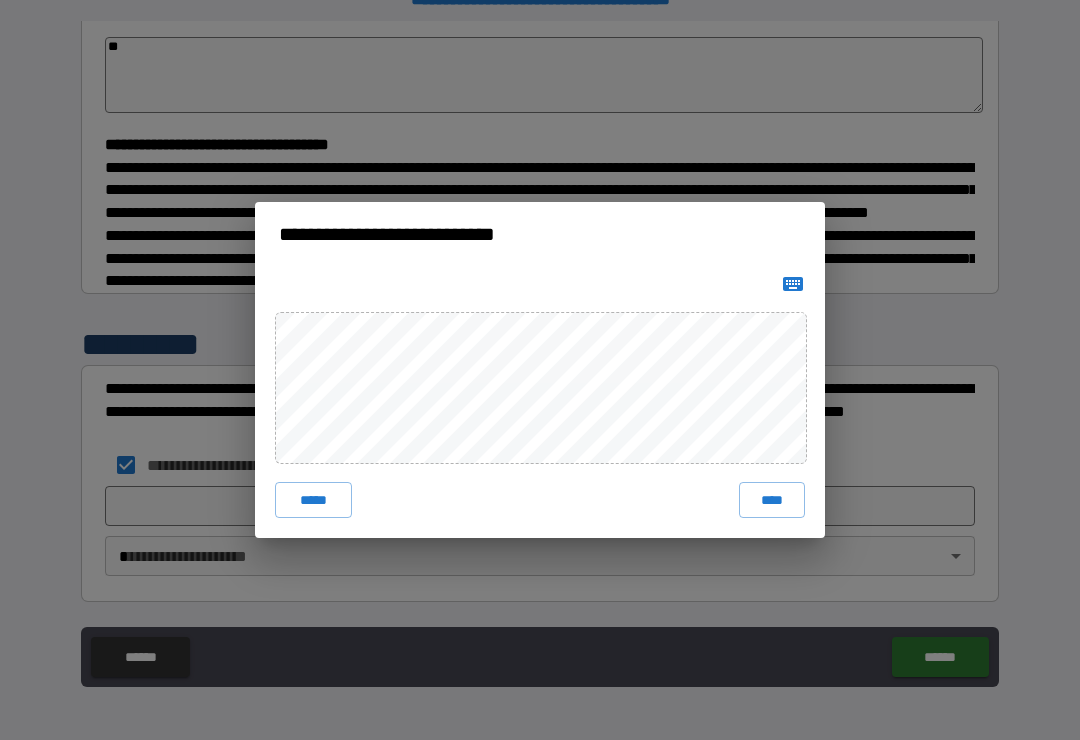 click on "****" at bounding box center [772, 500] 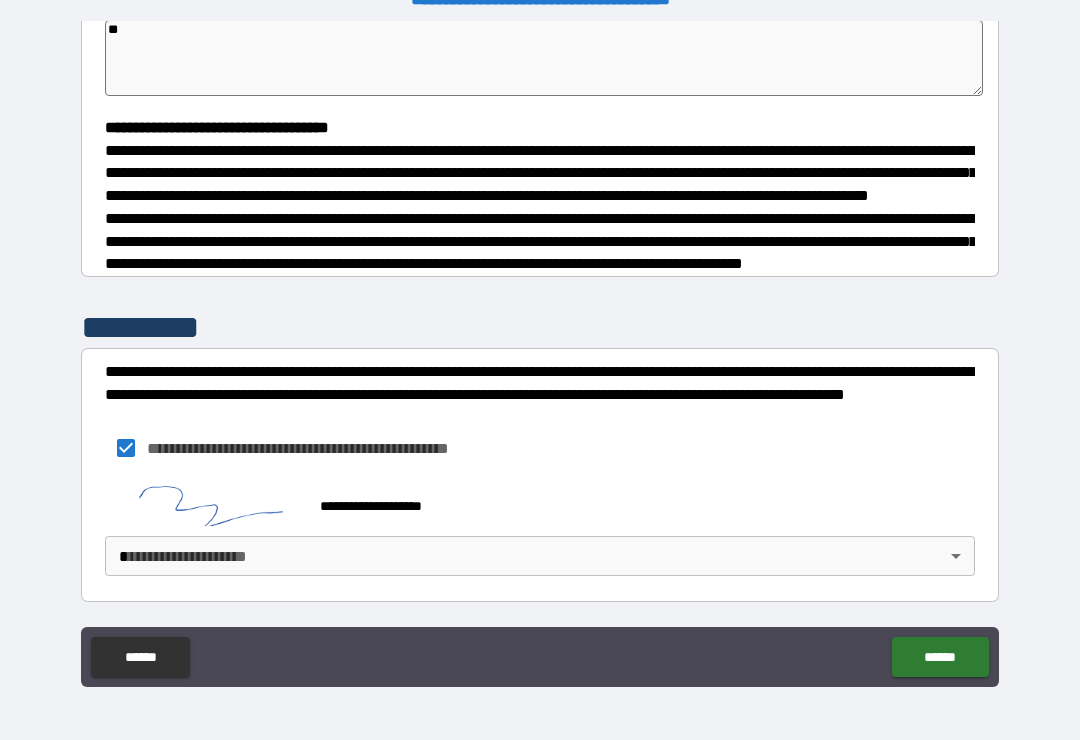 scroll, scrollTop: 494, scrollLeft: 0, axis: vertical 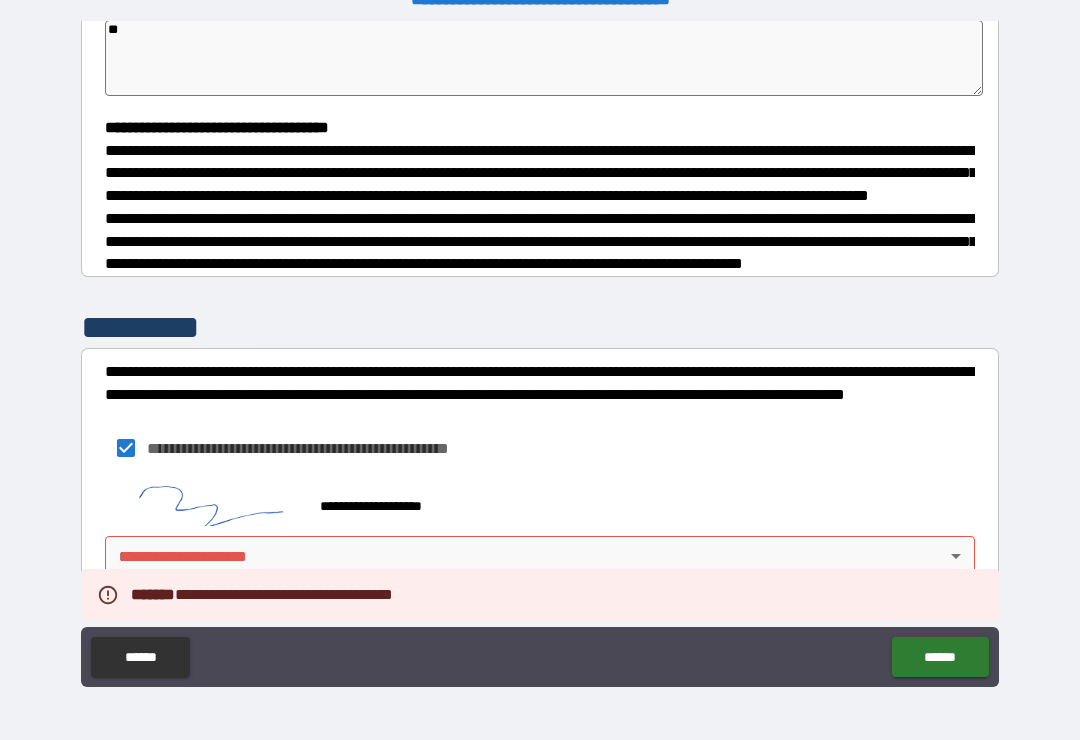 type on "*" 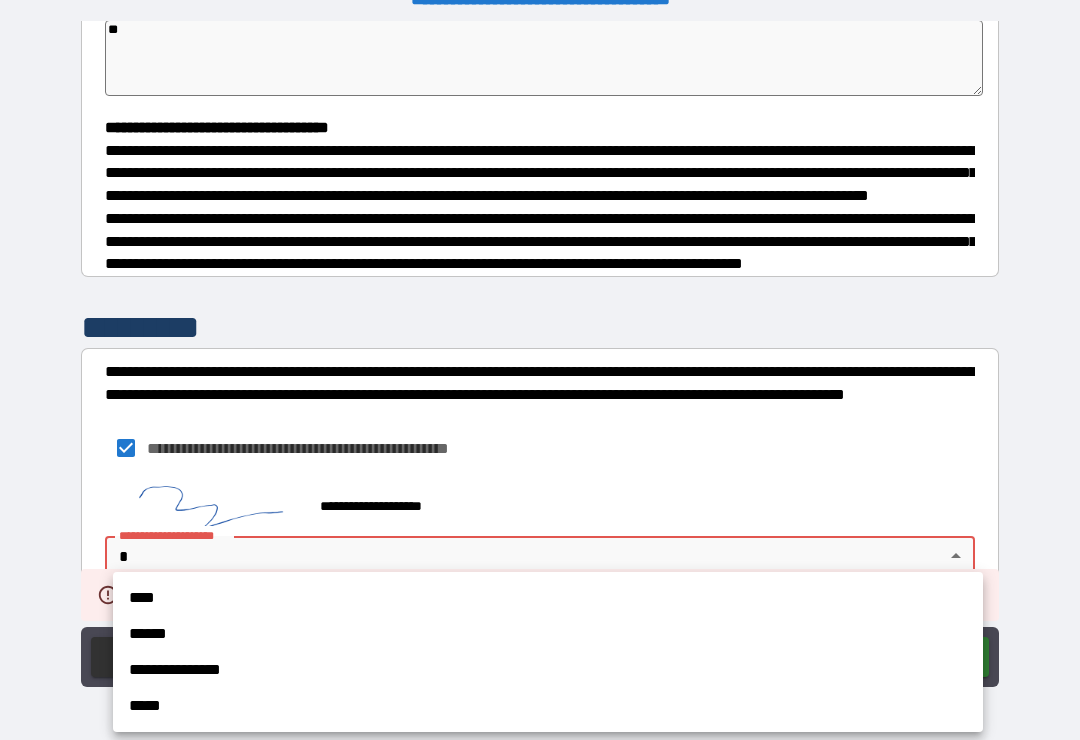 click on "**********" at bounding box center (548, 670) 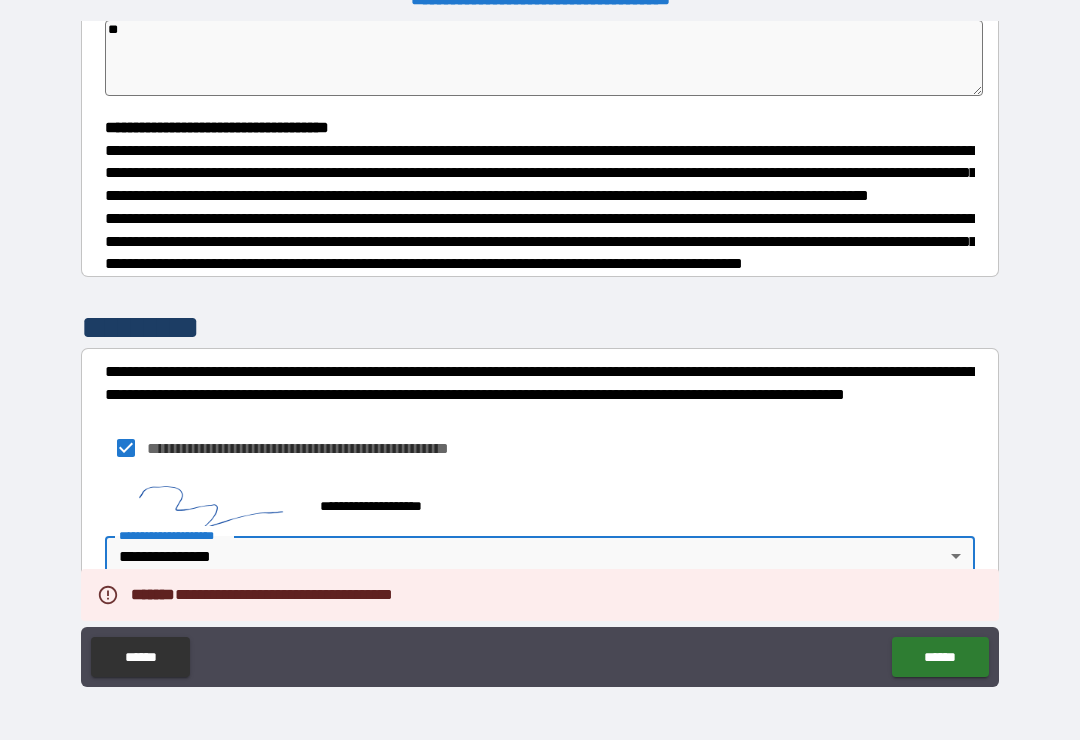 type on "*" 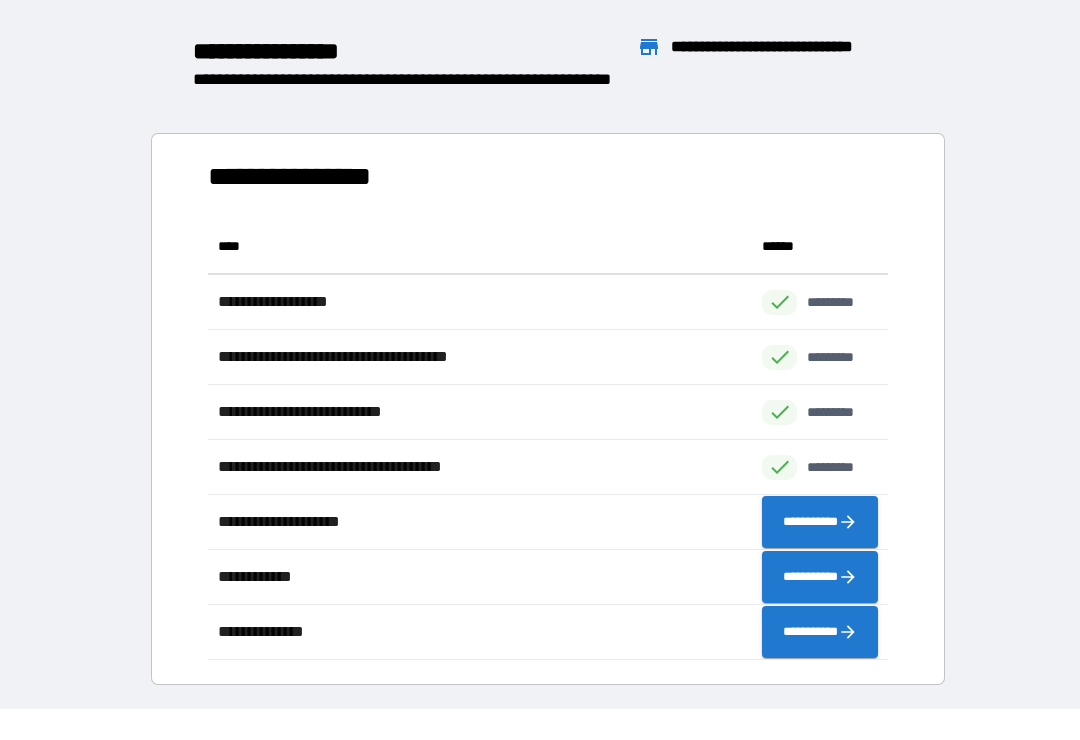 scroll, scrollTop: 441, scrollLeft: 680, axis: both 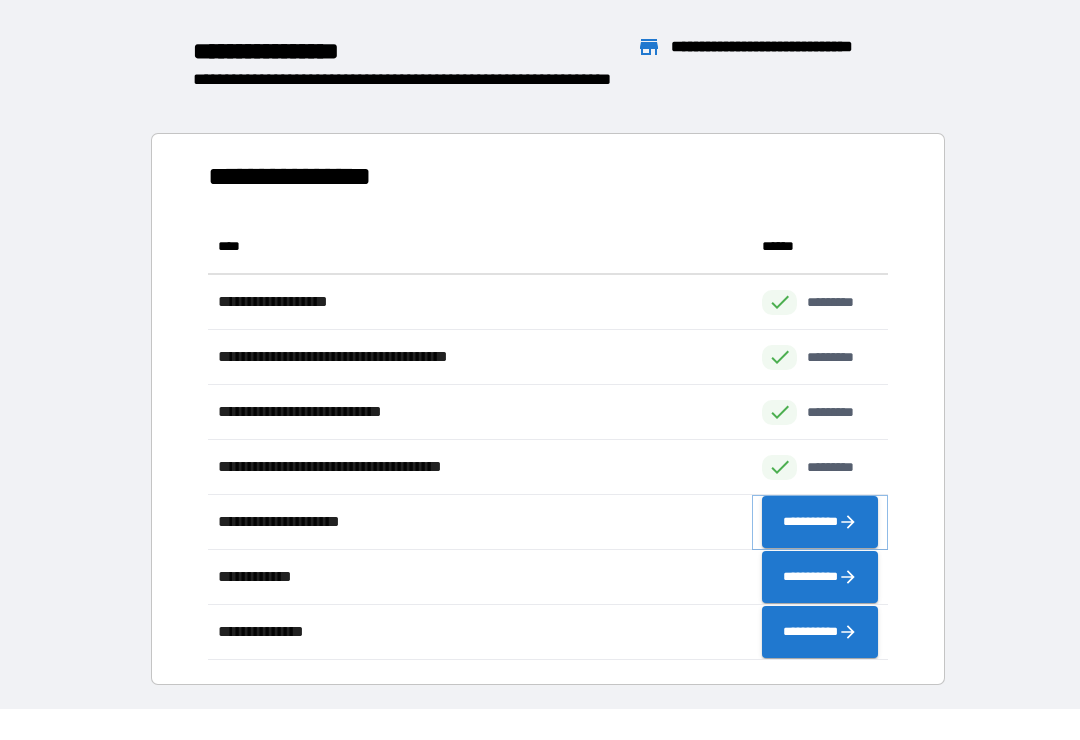 click on "**********" at bounding box center (820, 522) 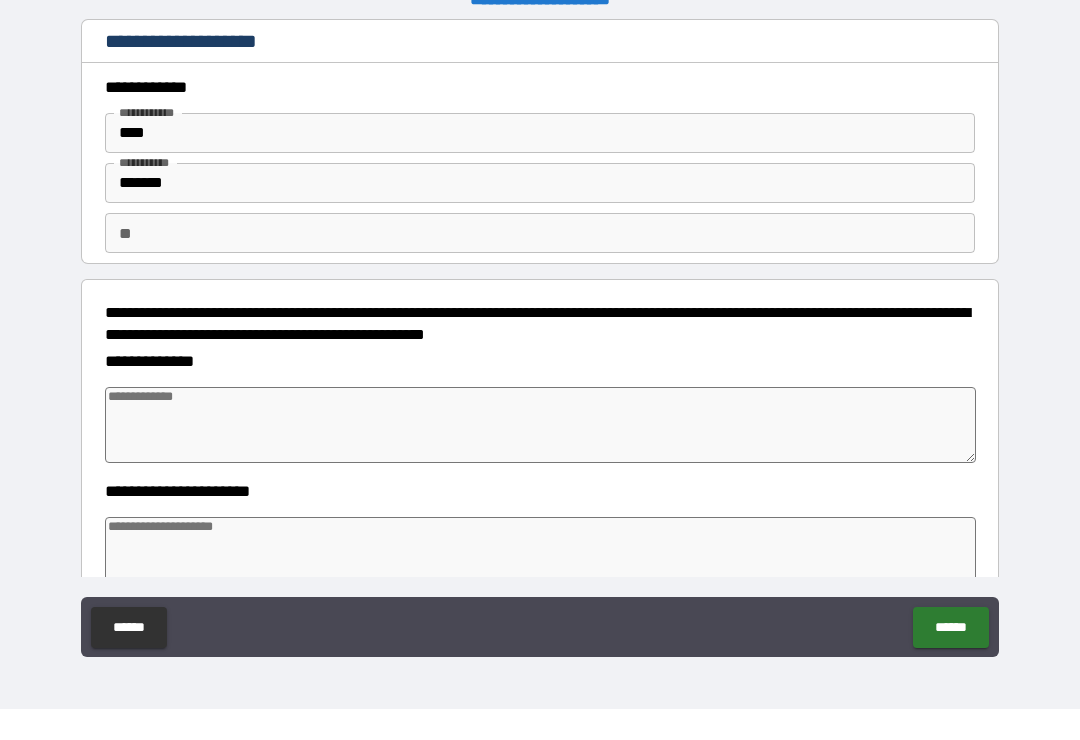type on "*" 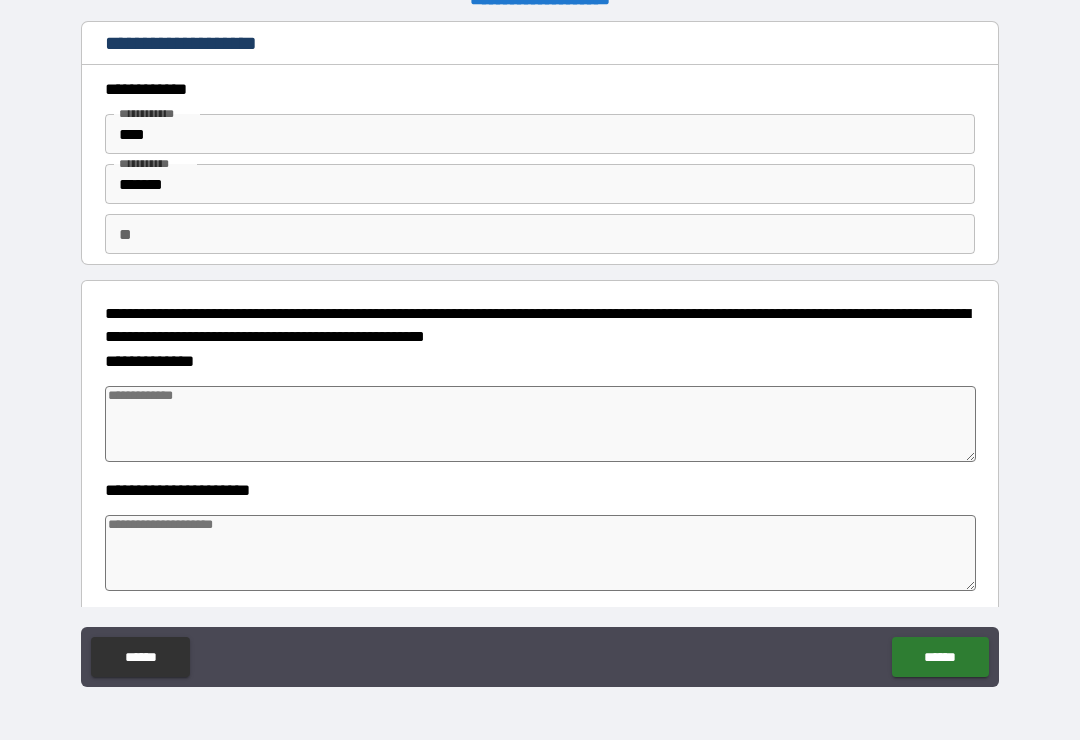 click at bounding box center (540, 424) 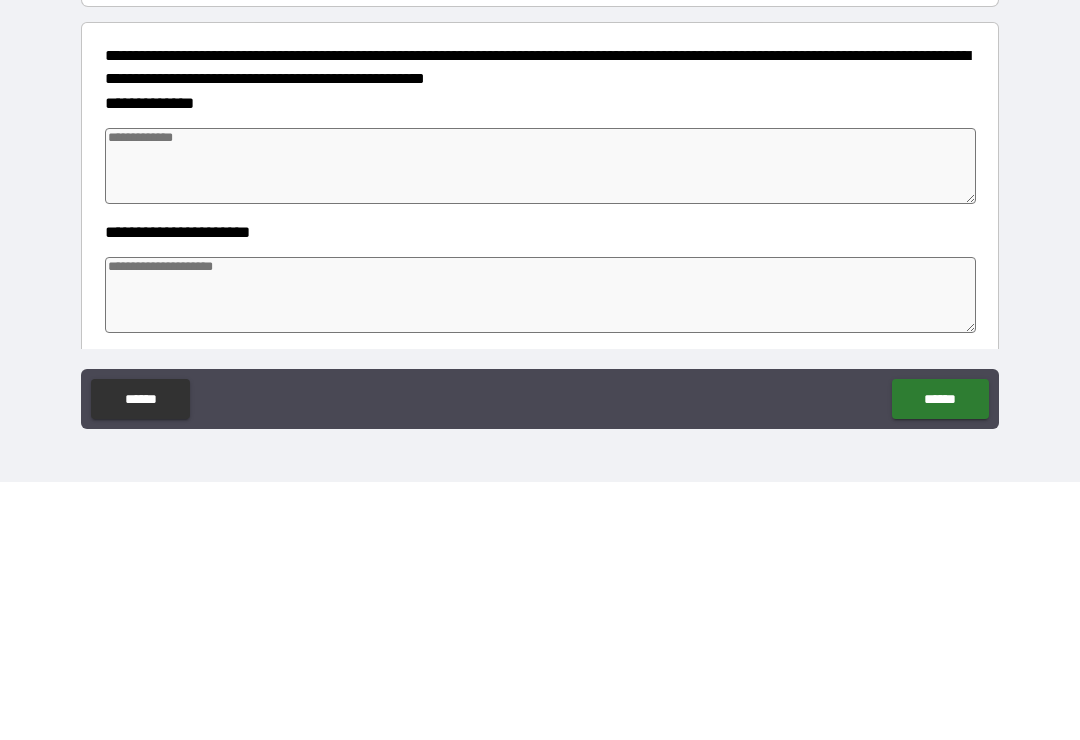 type on "*" 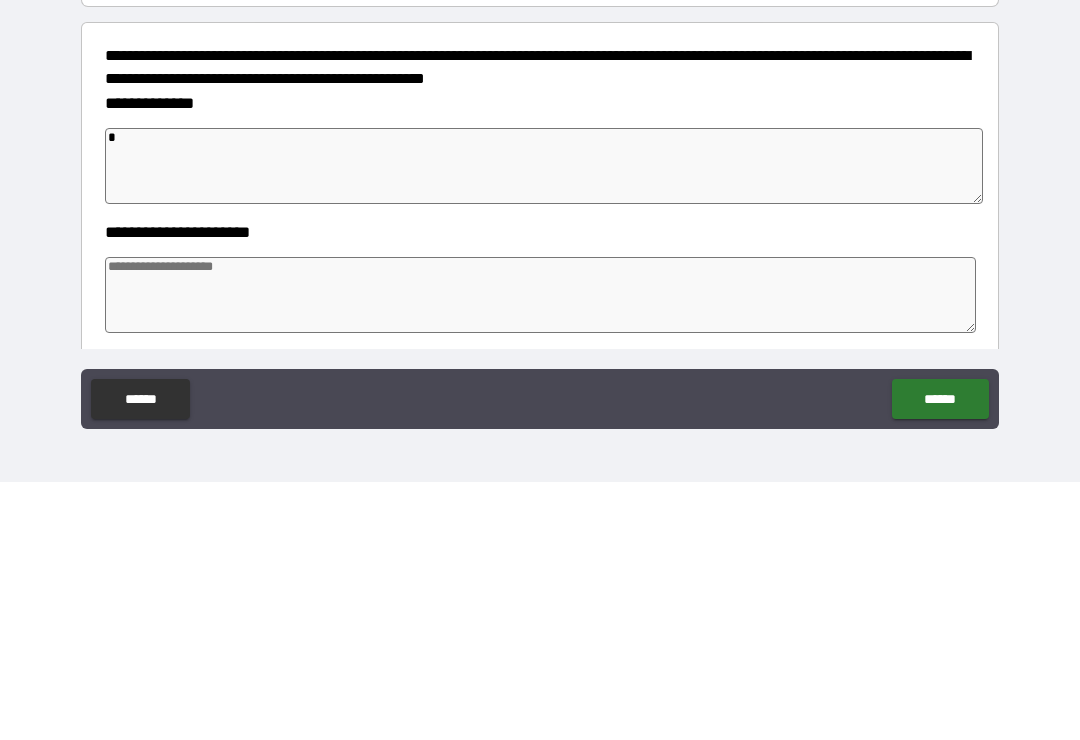type on "**" 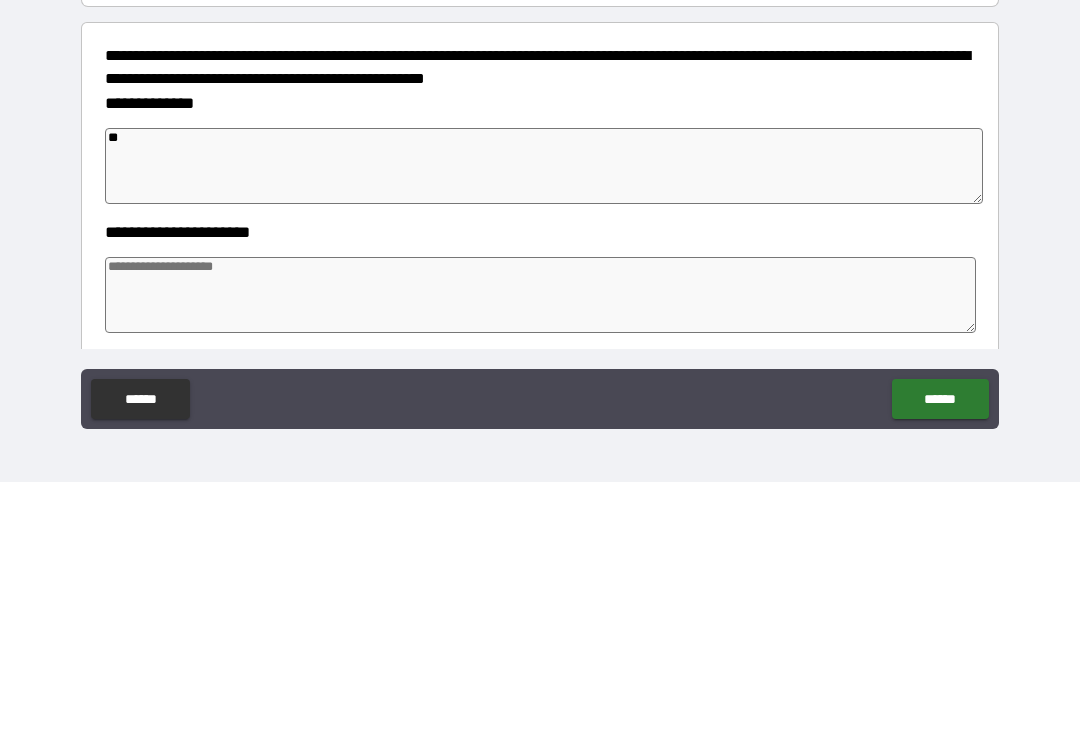 type on "*" 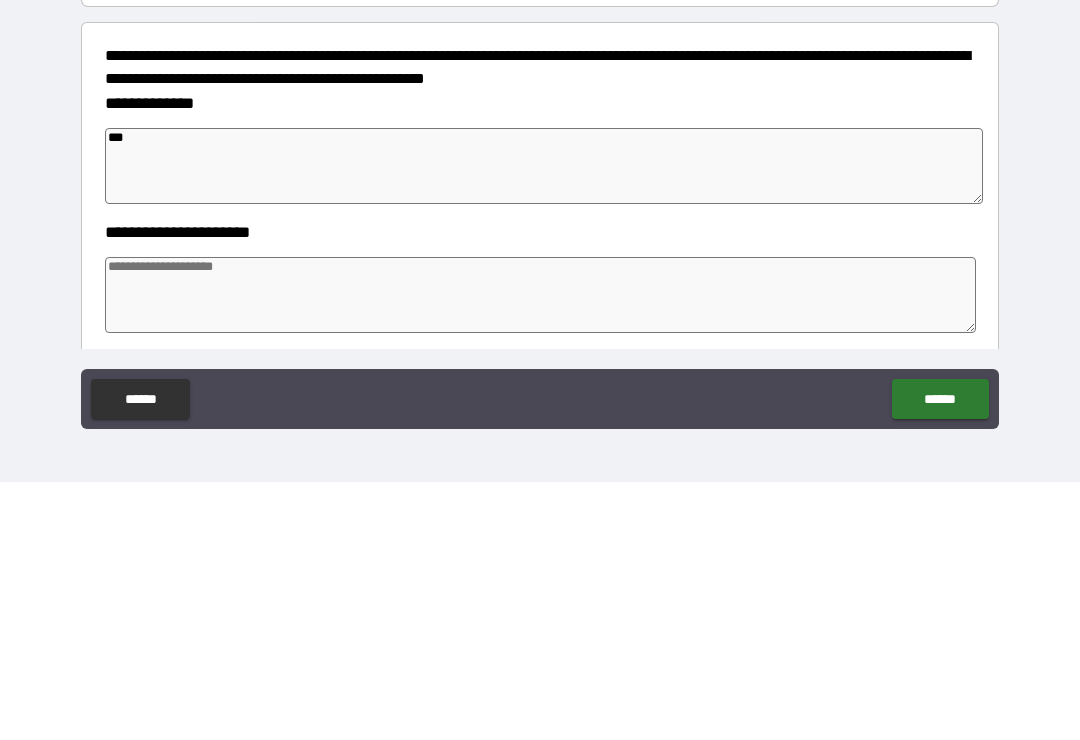 type on "*" 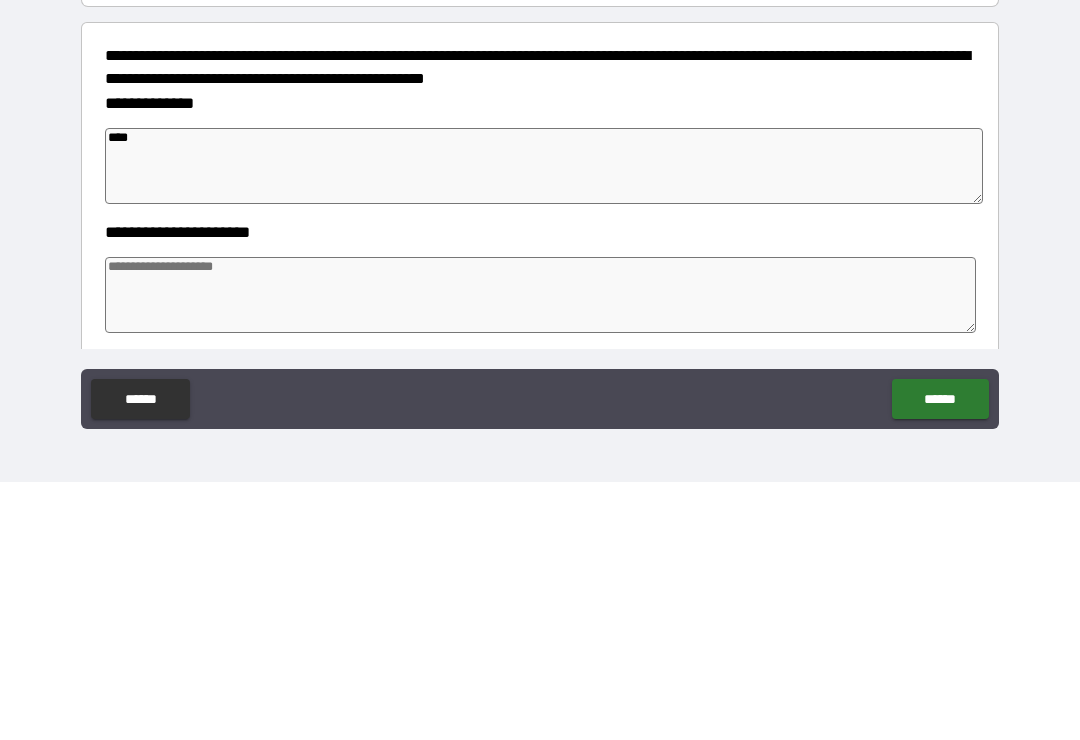 type on "*" 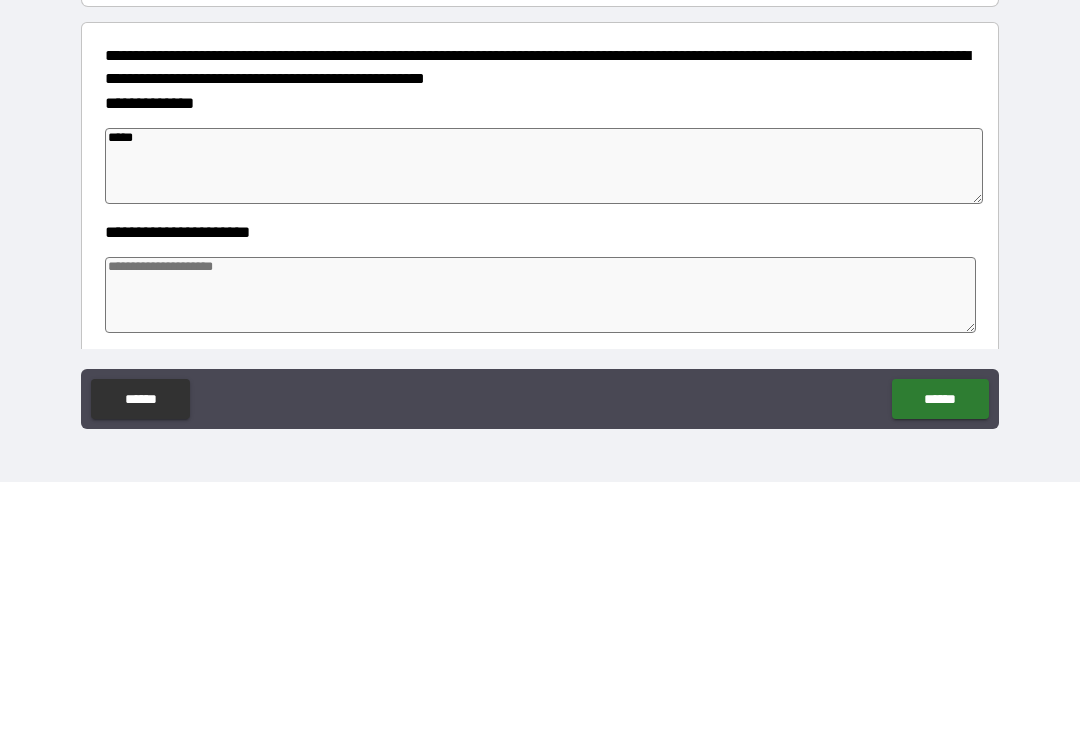 type on "*" 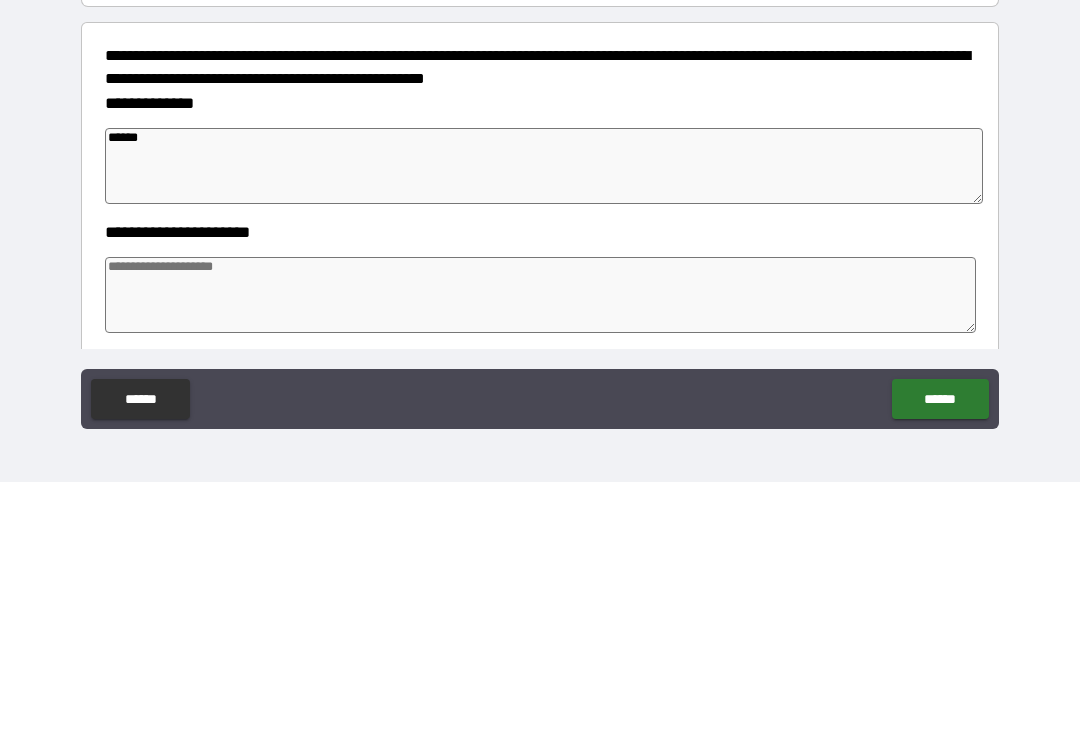 type on "*" 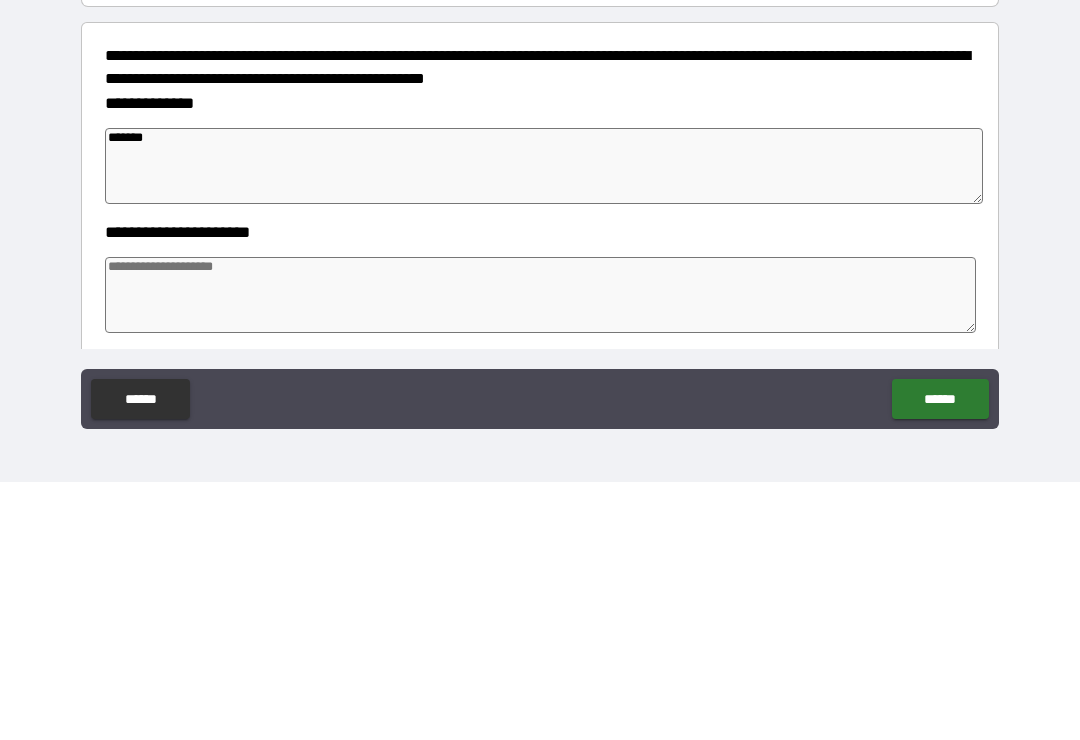 type on "*" 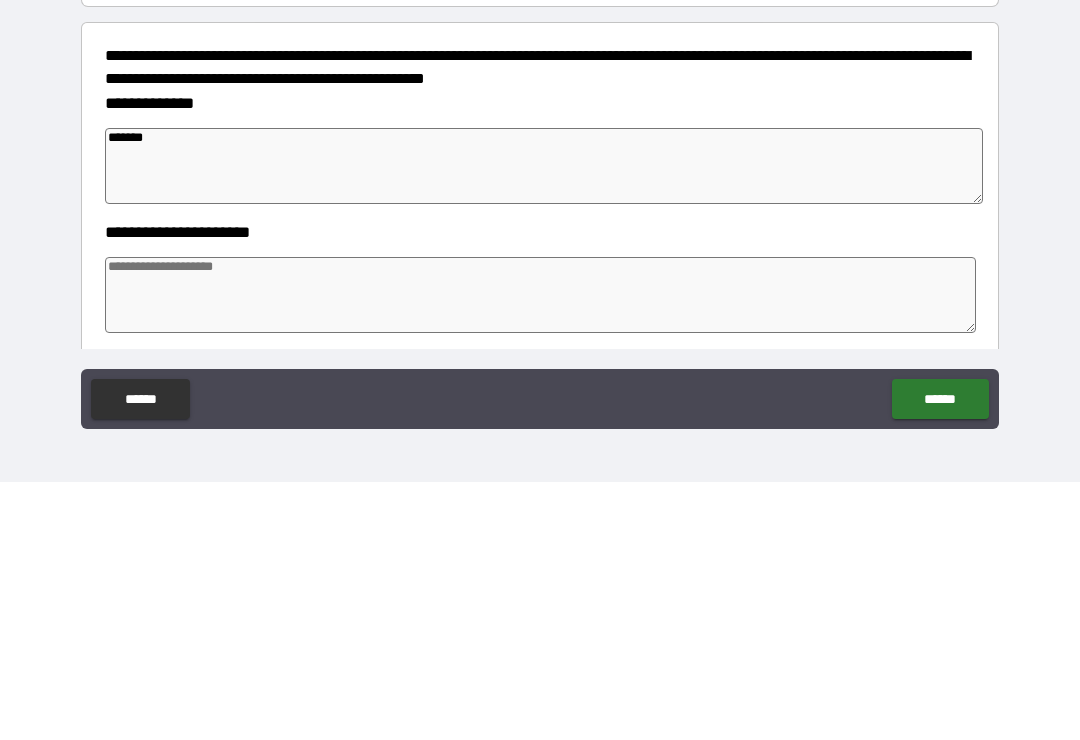 type on "*******" 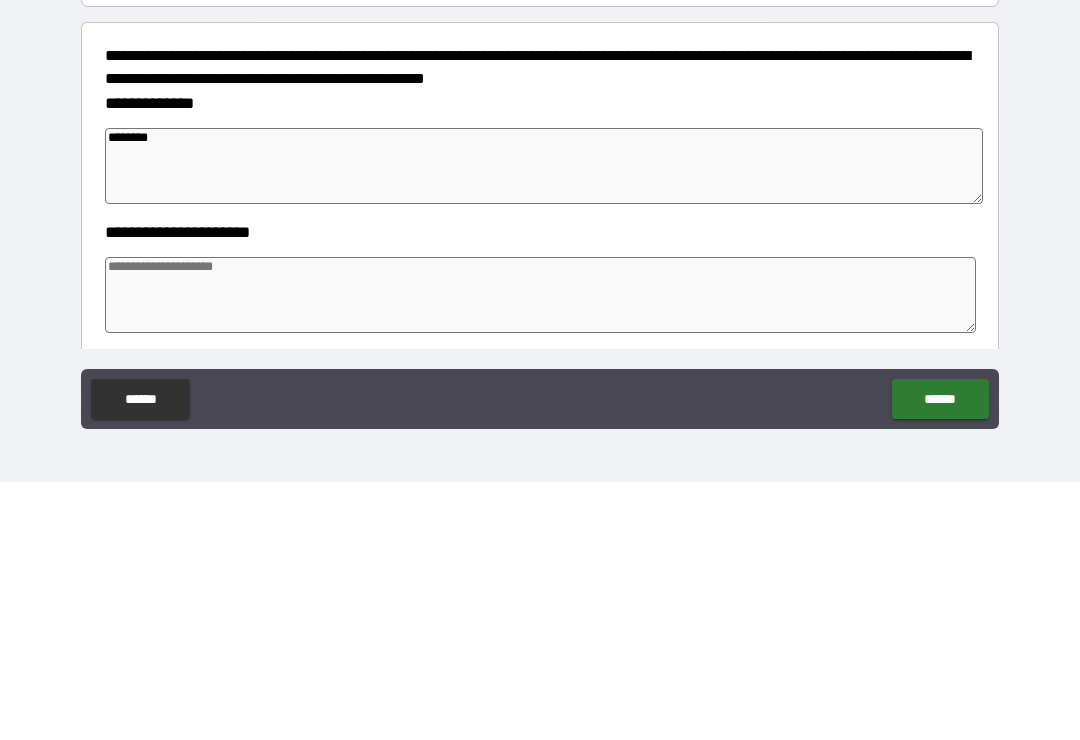 type on "*" 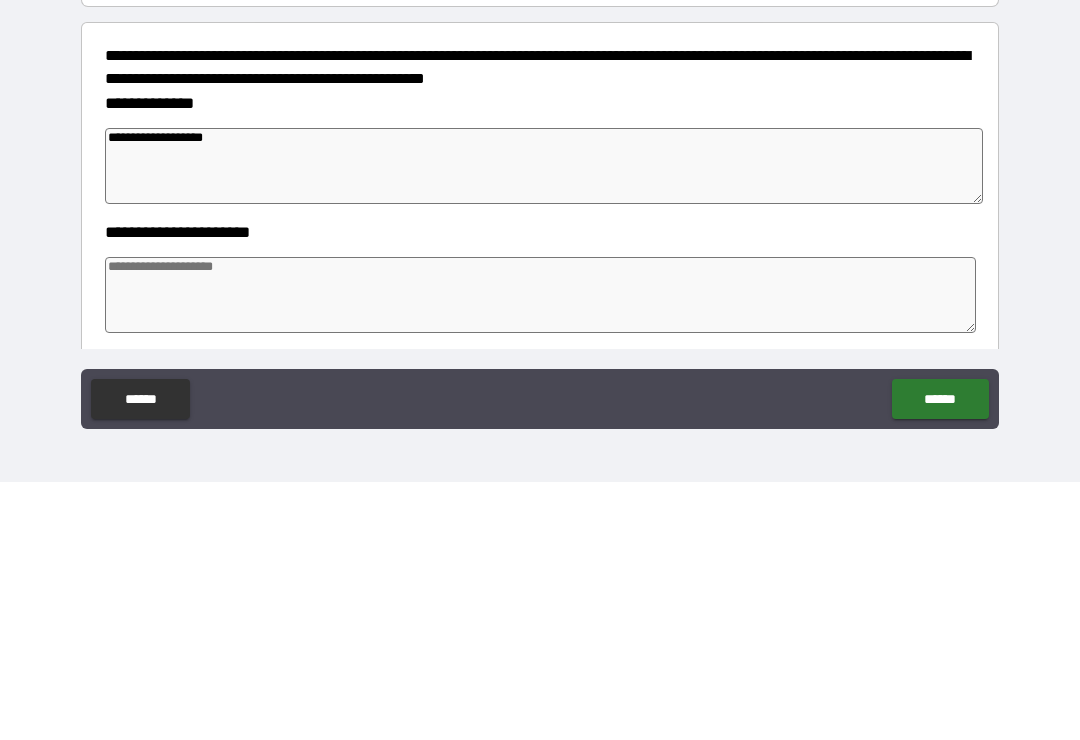 click at bounding box center (540, 553) 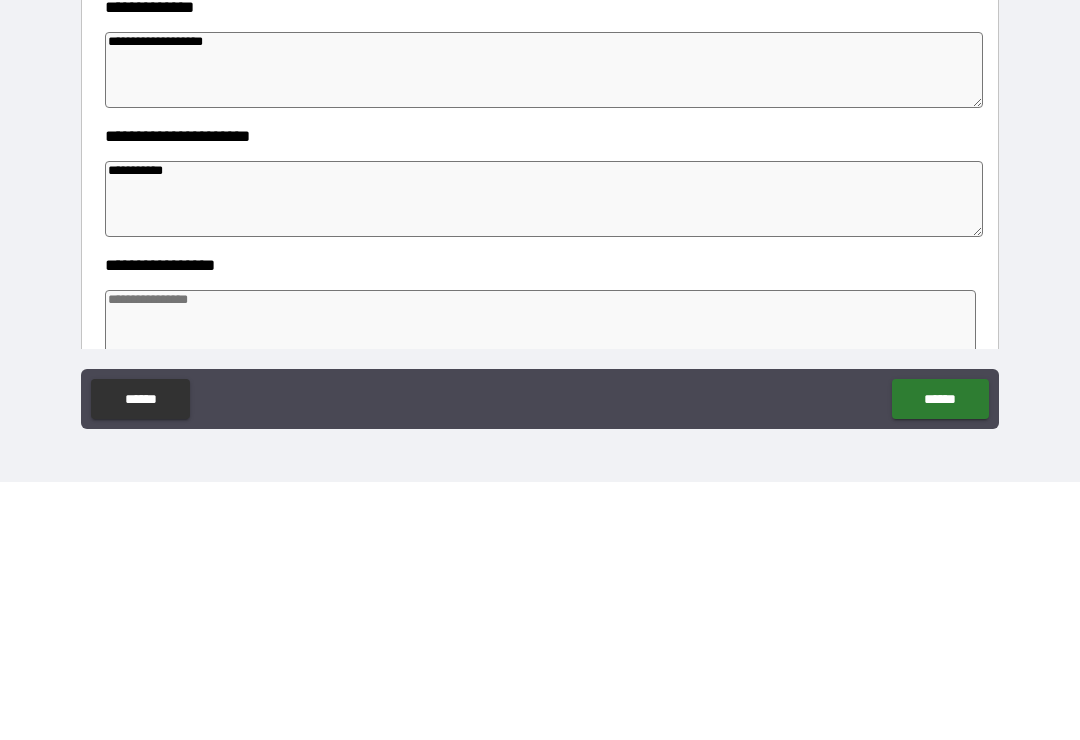 scroll, scrollTop: 120, scrollLeft: 0, axis: vertical 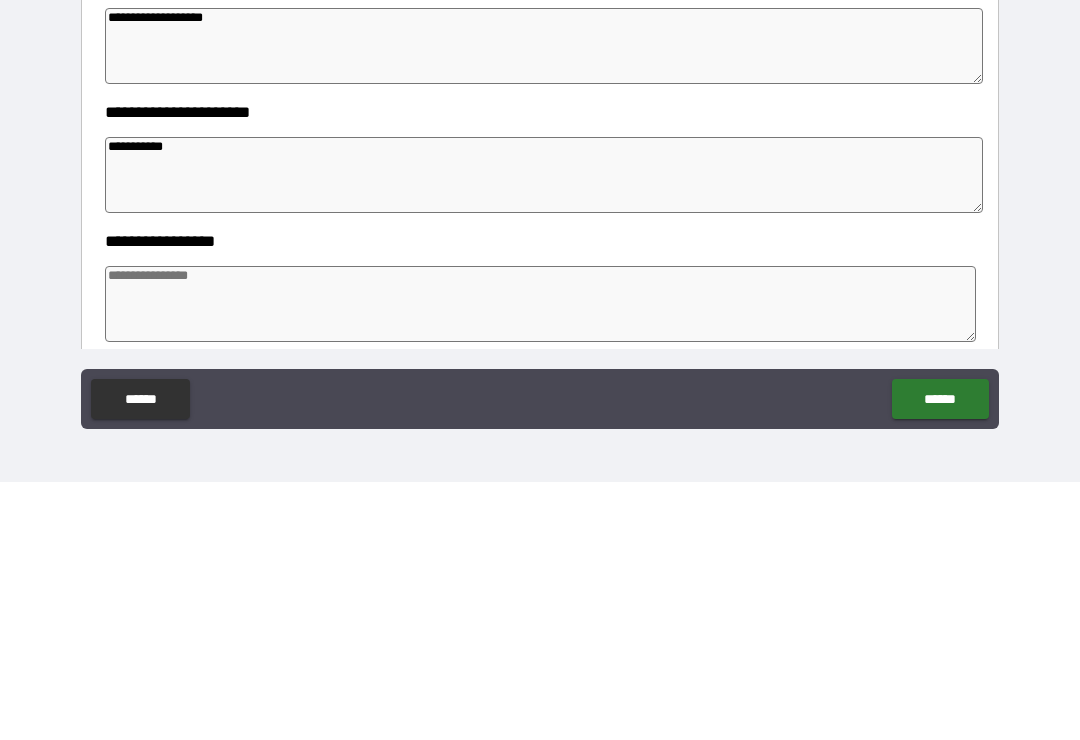 click at bounding box center (540, 562) 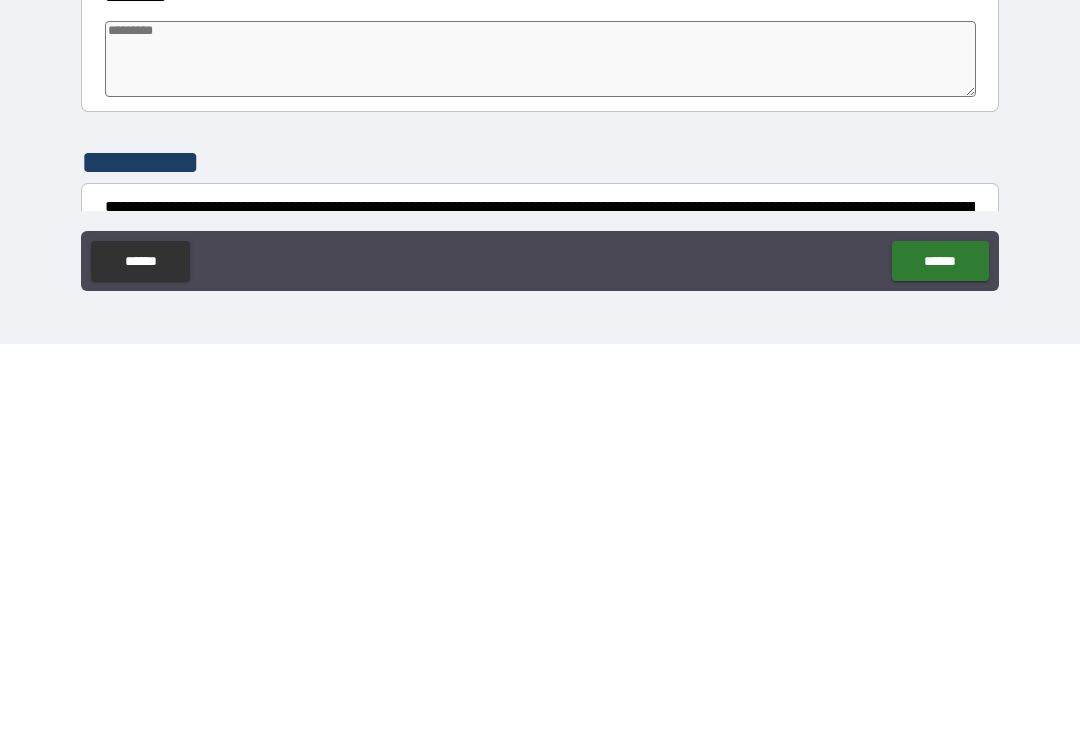 scroll, scrollTop: 342, scrollLeft: 0, axis: vertical 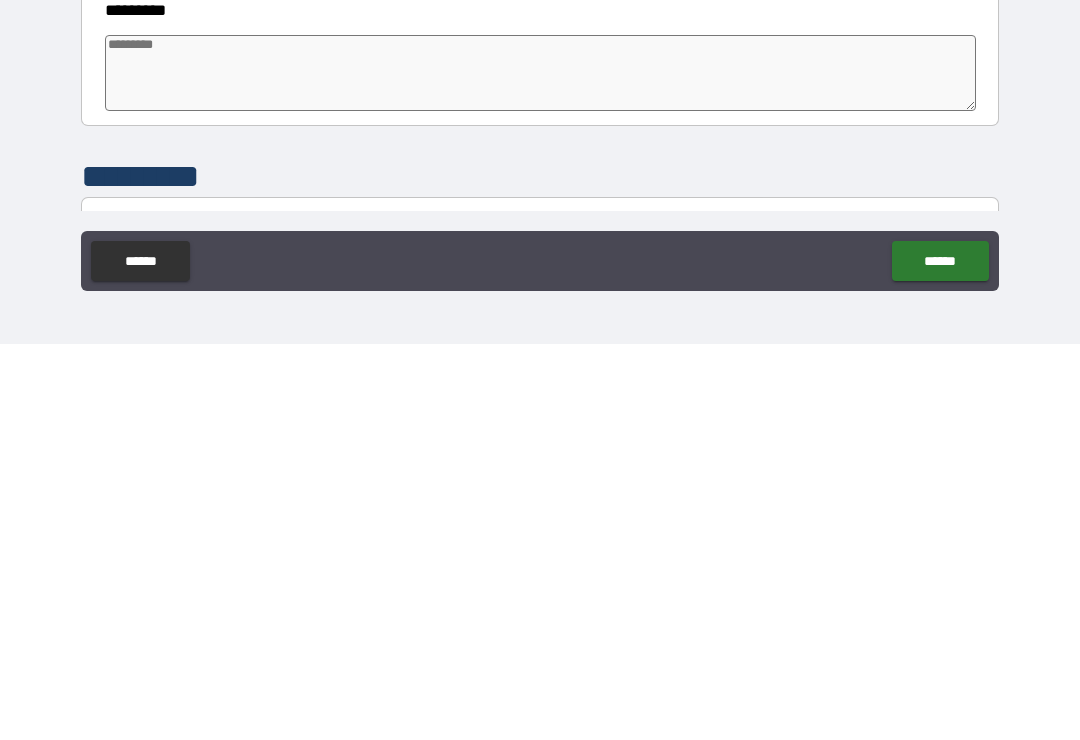 click at bounding box center [540, 469] 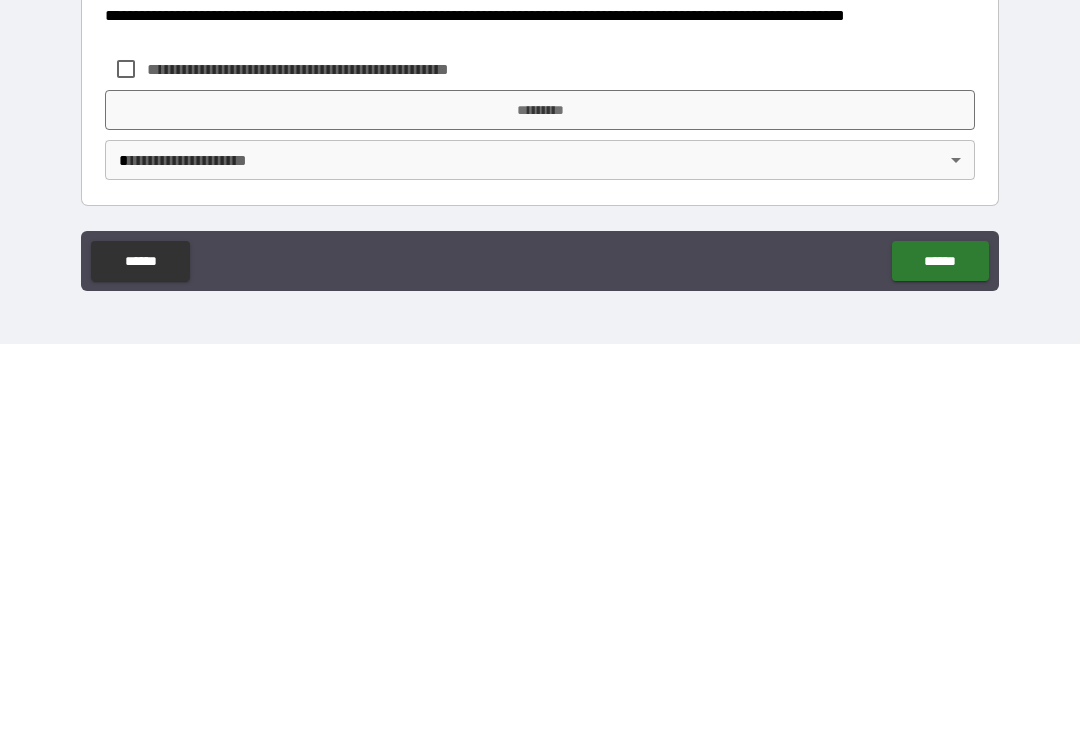 scroll, scrollTop: 570, scrollLeft: 0, axis: vertical 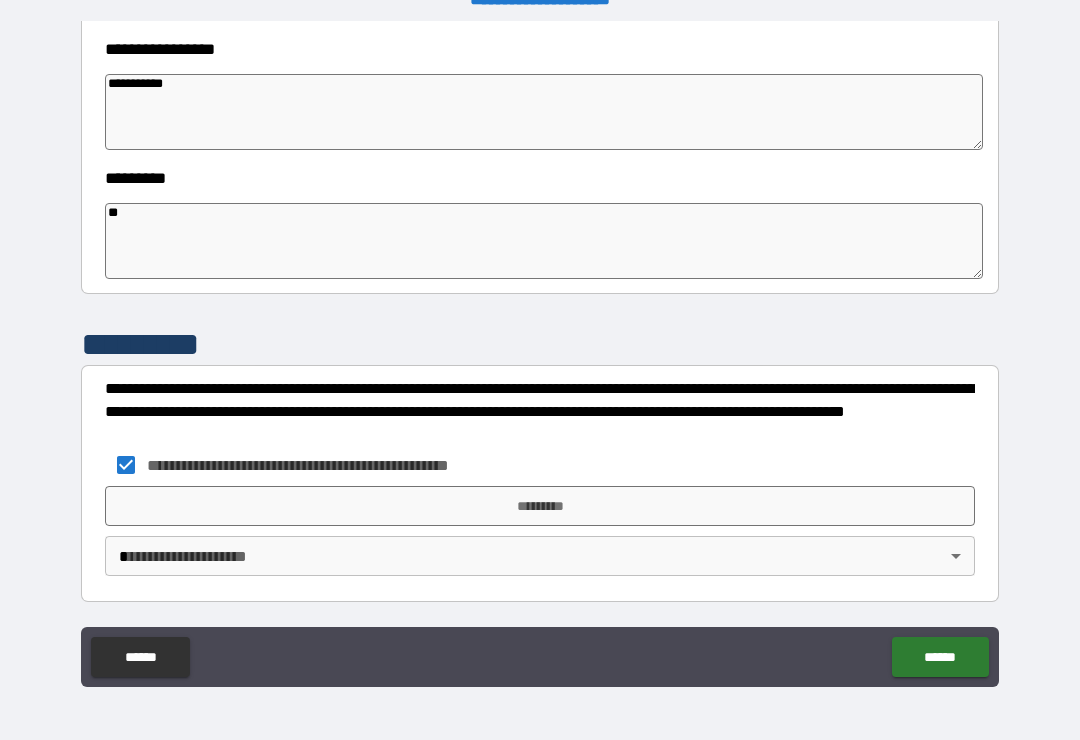 click on "*********" at bounding box center (540, 506) 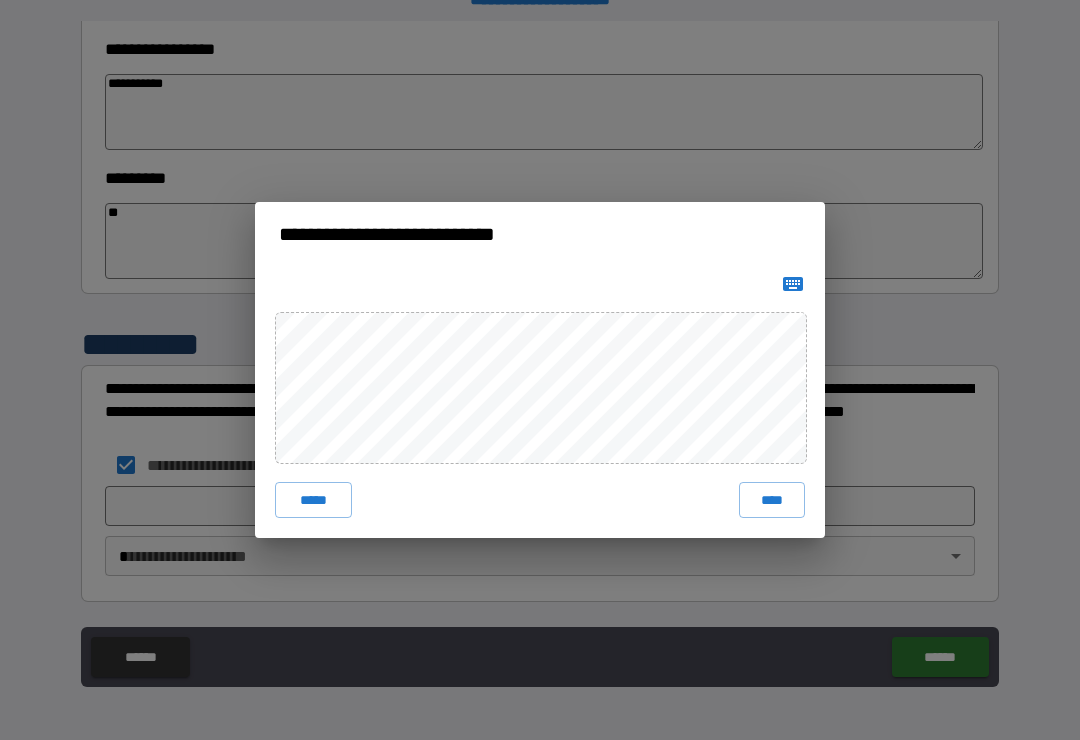 click on "****" at bounding box center [772, 500] 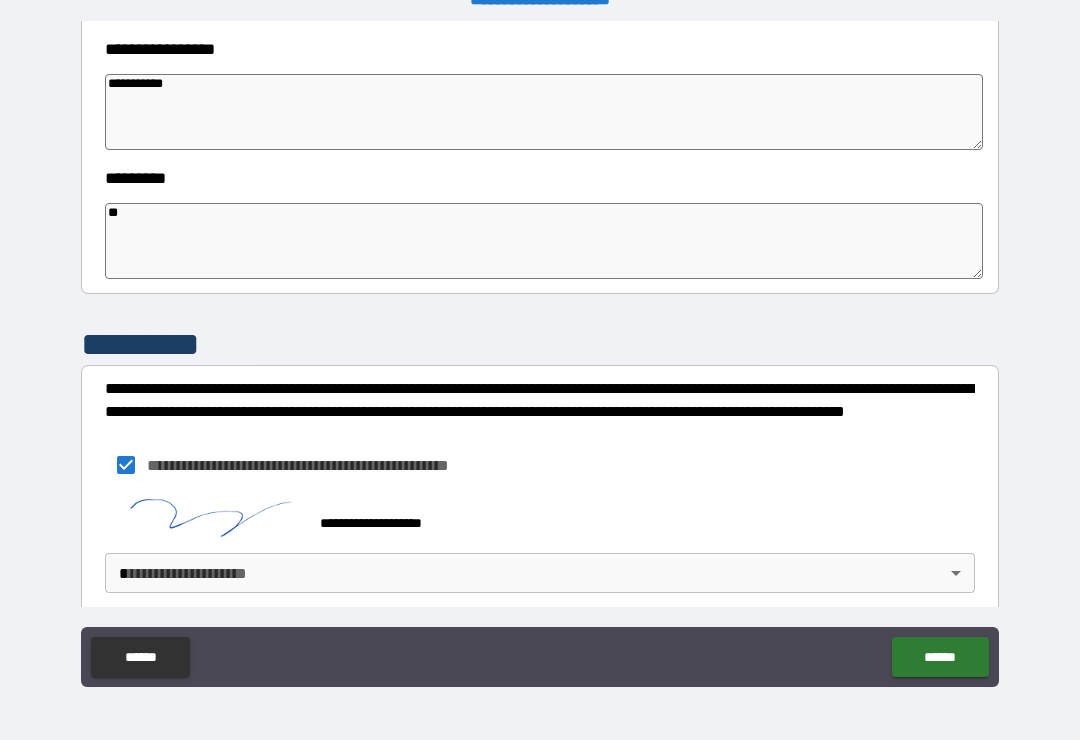 scroll, scrollTop: 560, scrollLeft: 0, axis: vertical 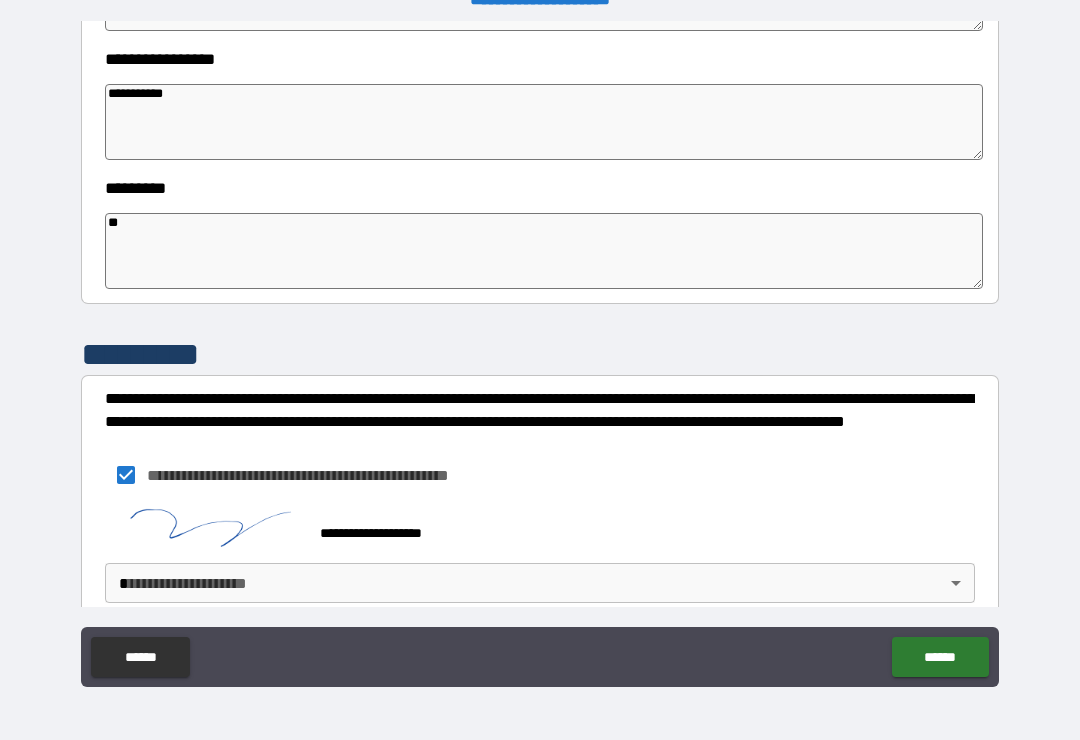 click on "**********" at bounding box center (540, 354) 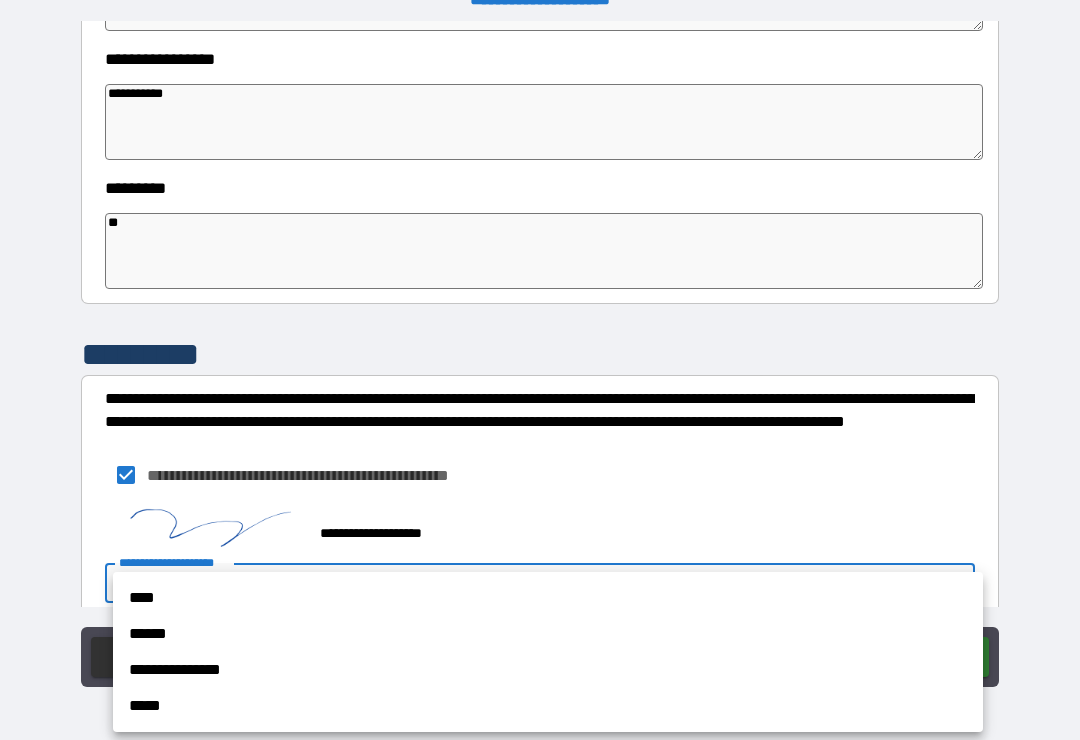 click on "**********" at bounding box center (548, 670) 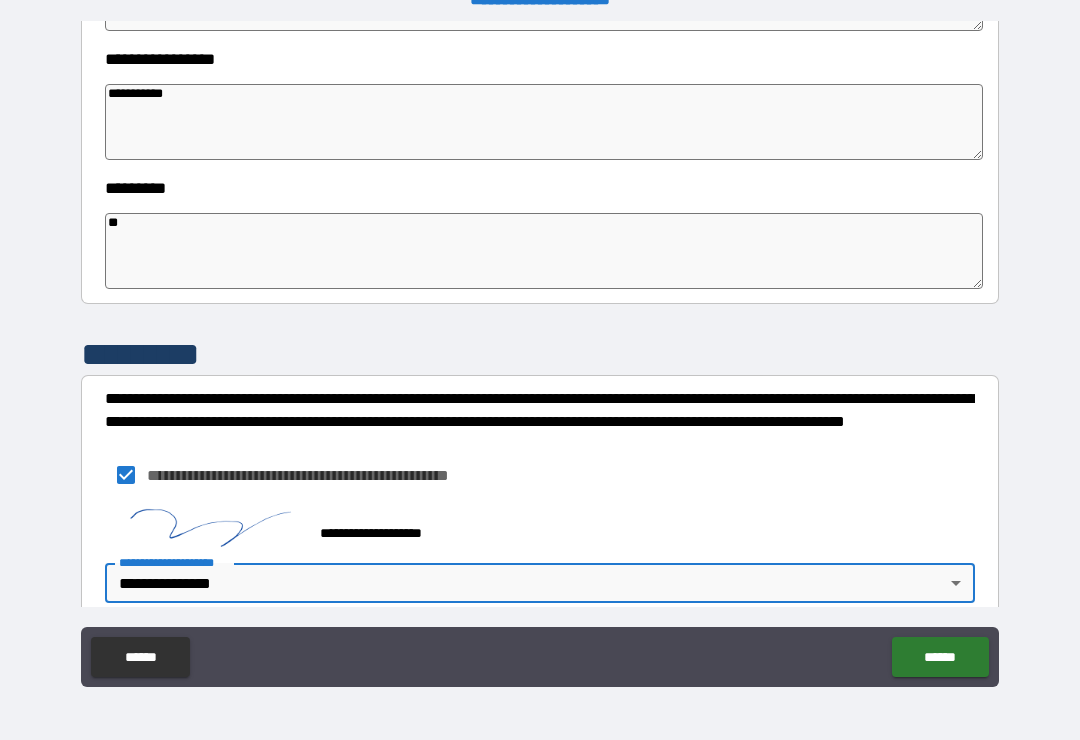 click on "******" at bounding box center (940, 657) 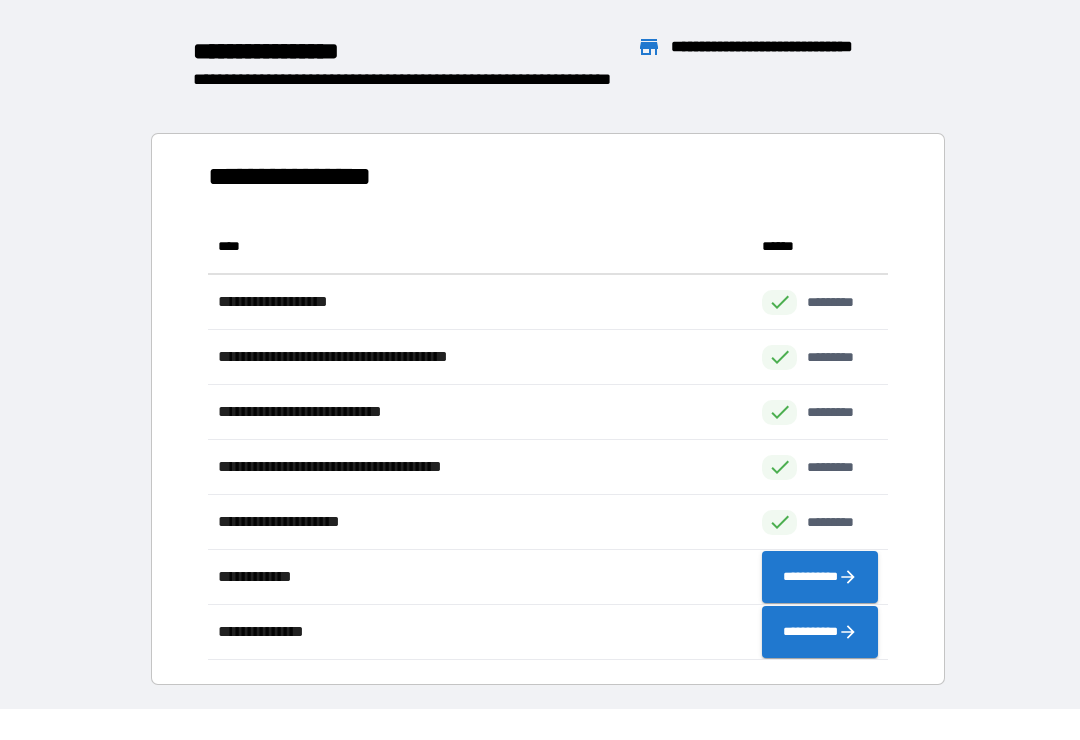 scroll, scrollTop: 1, scrollLeft: 1, axis: both 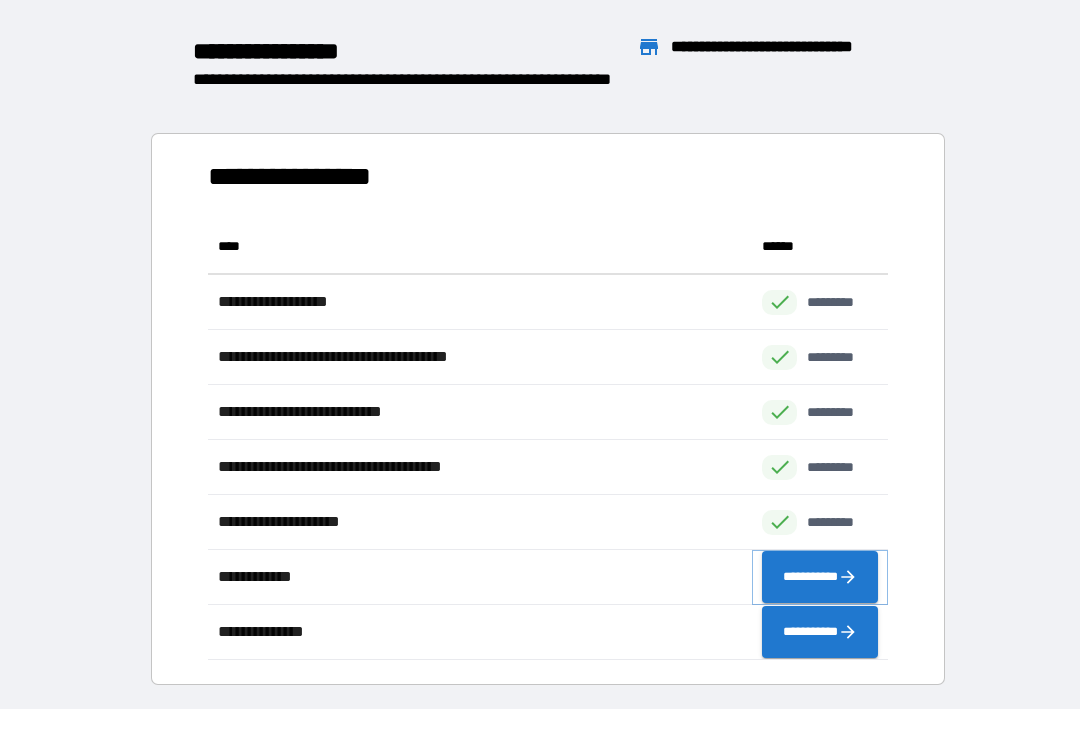 click on "**********" at bounding box center [820, 577] 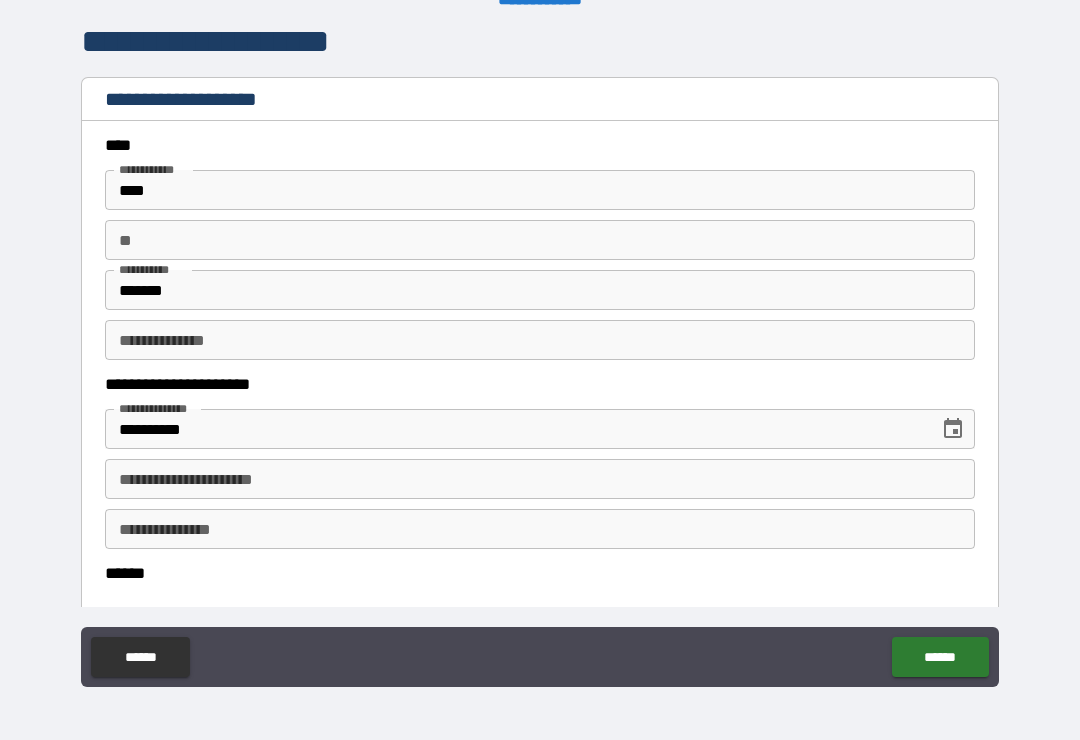 click on "**********" at bounding box center [515, 429] 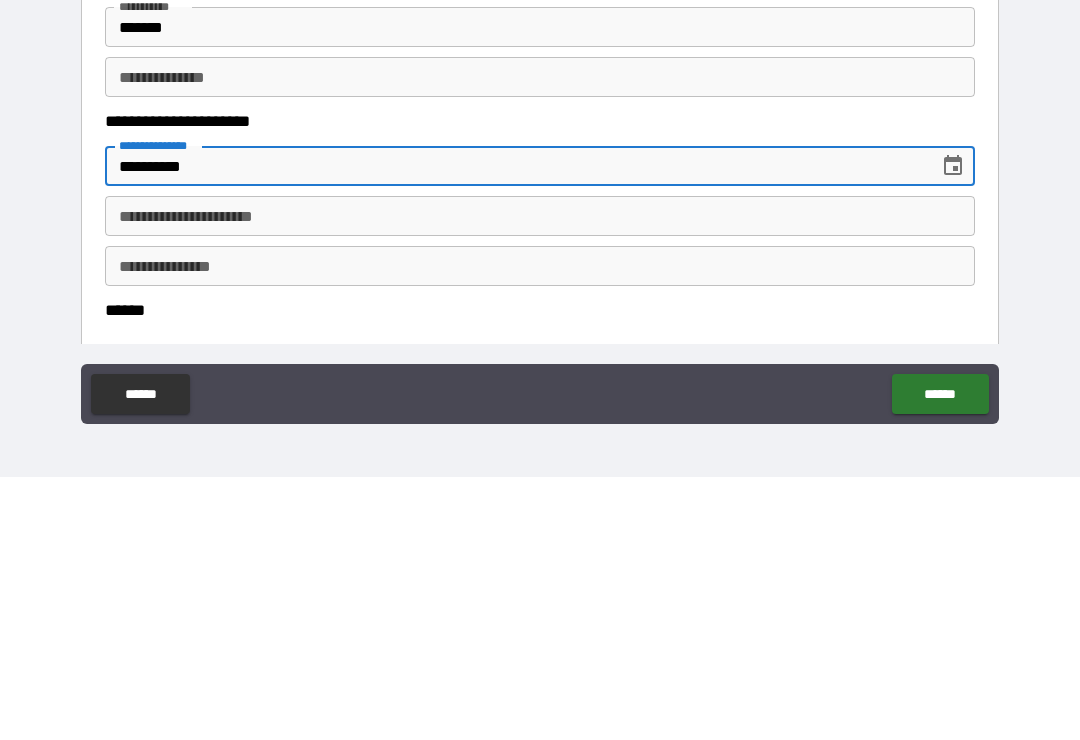 click on "**********" at bounding box center [540, 479] 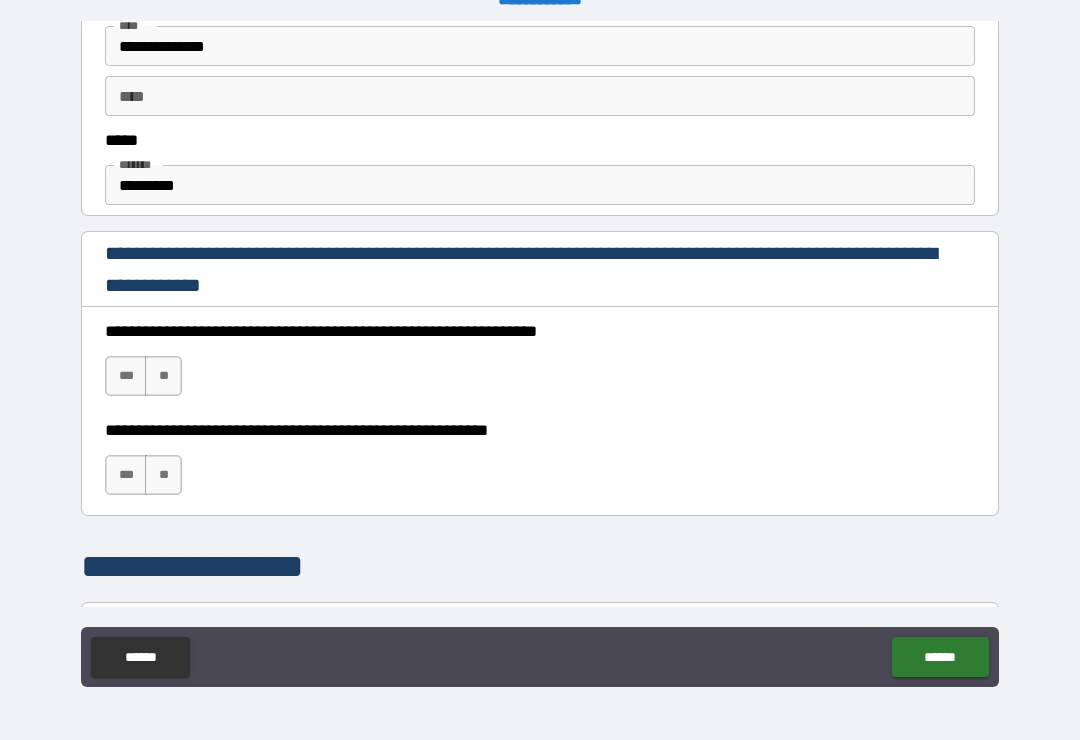 scroll, scrollTop: 1185, scrollLeft: 0, axis: vertical 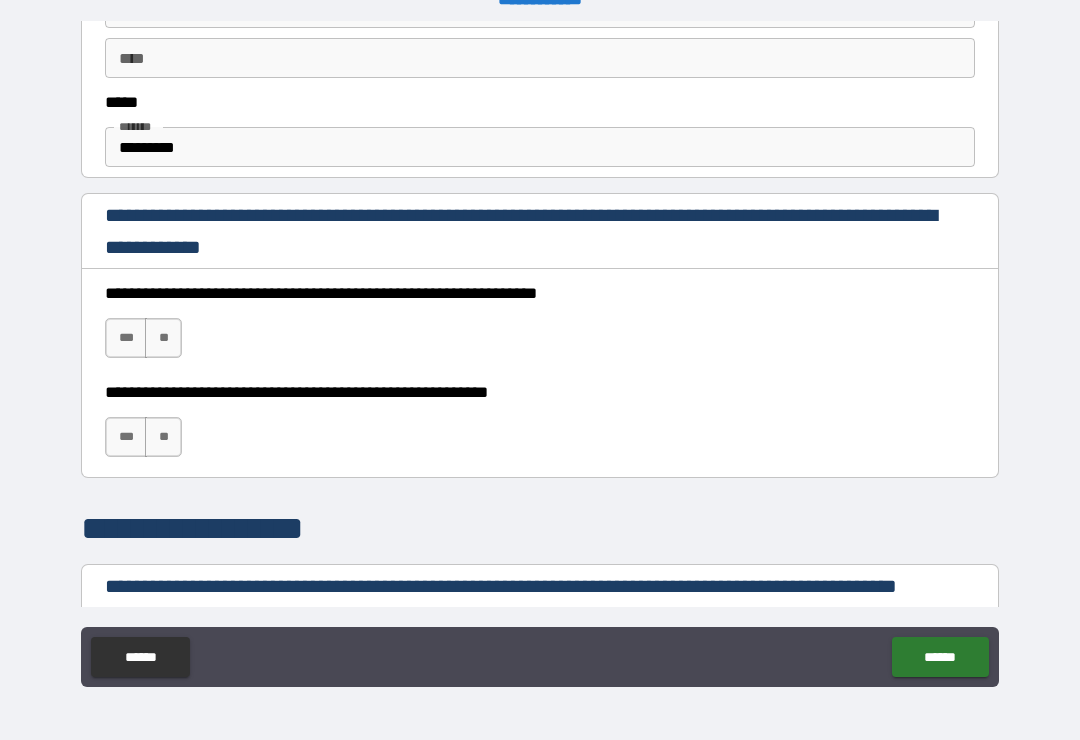 click on "***" at bounding box center (126, 338) 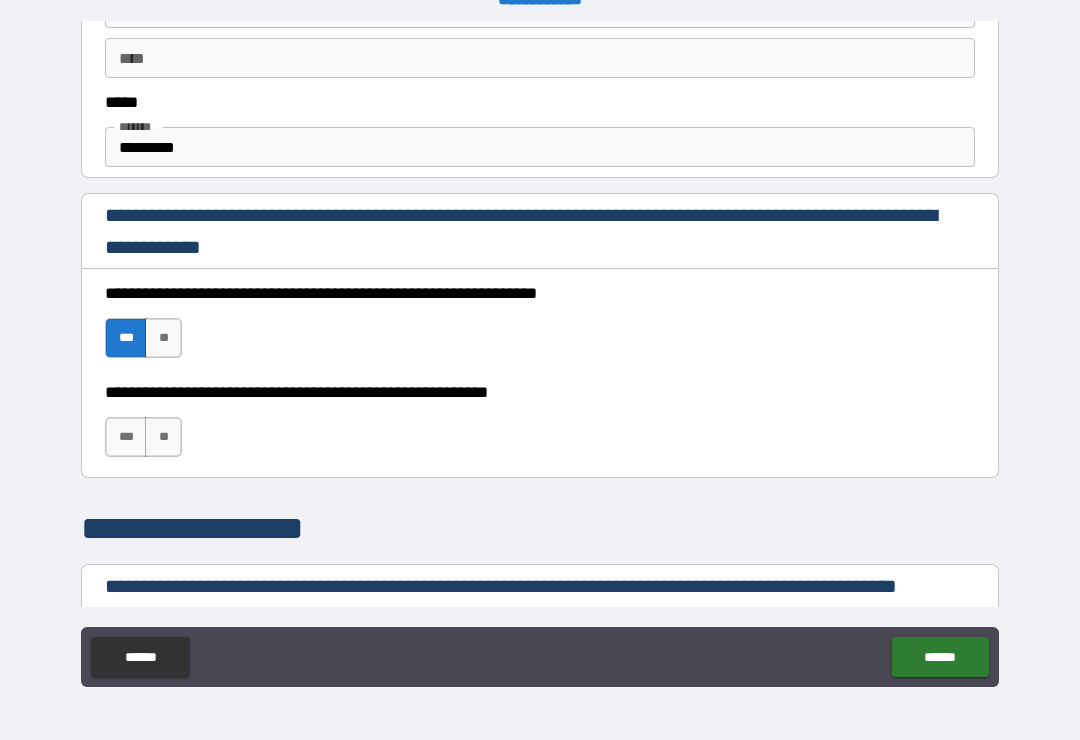click on "***" at bounding box center [126, 437] 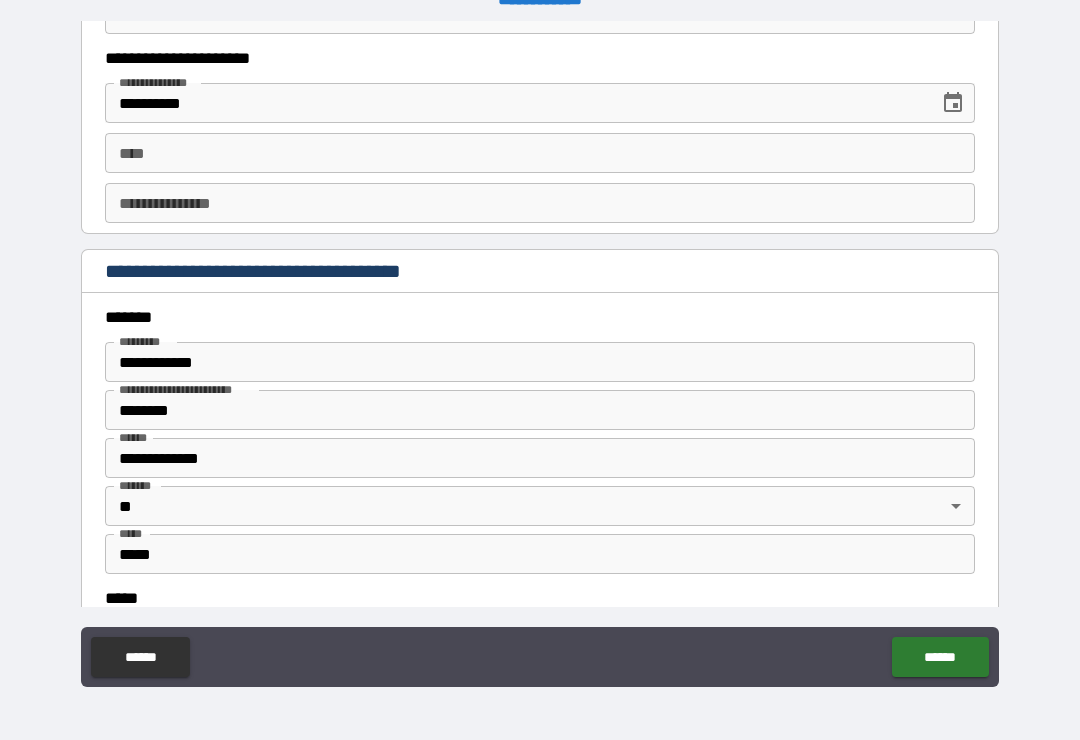 scroll, scrollTop: 2124, scrollLeft: 0, axis: vertical 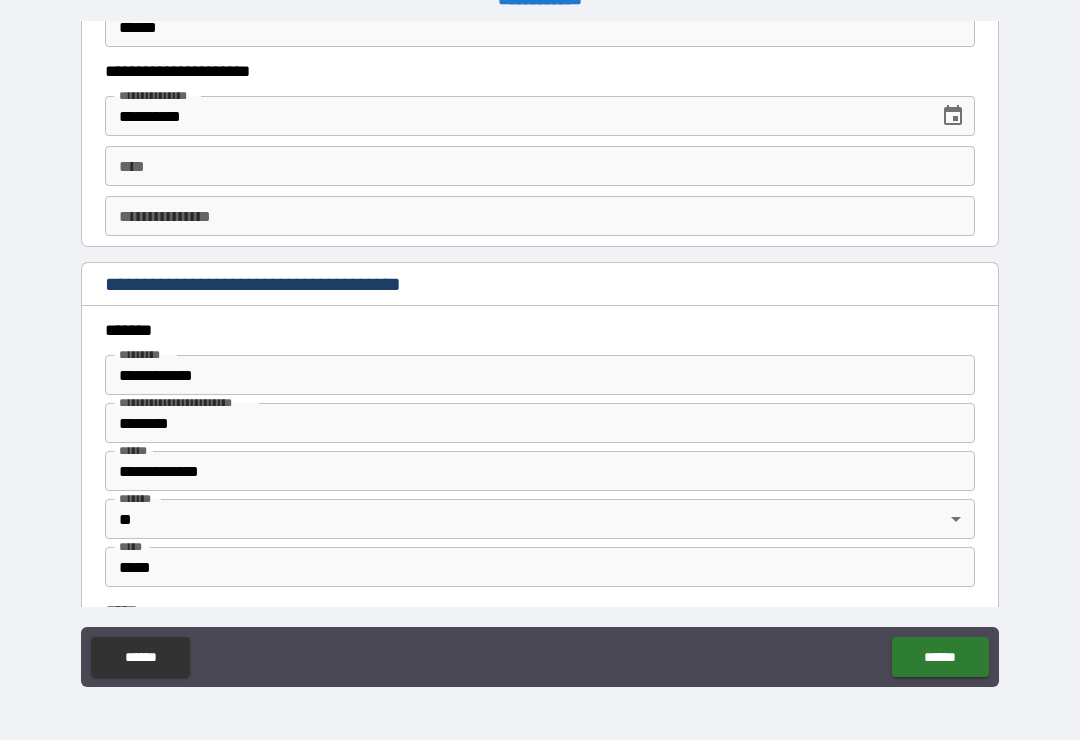 click on "****" at bounding box center [540, 166] 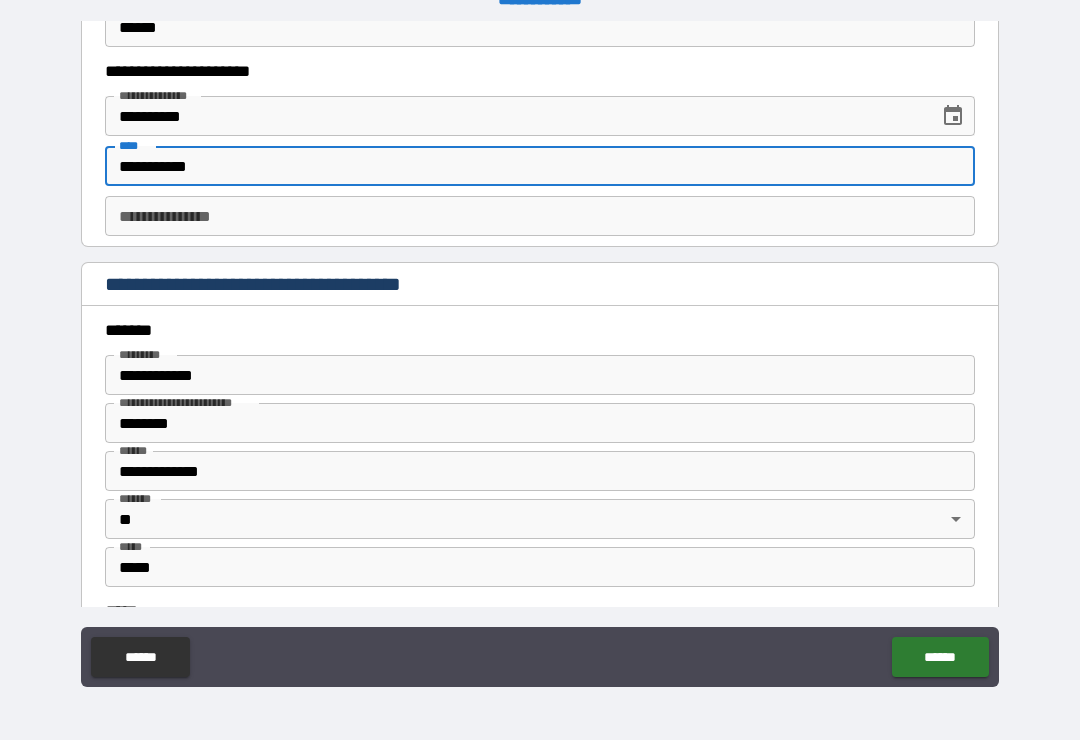 click on "**********" at bounding box center (540, 216) 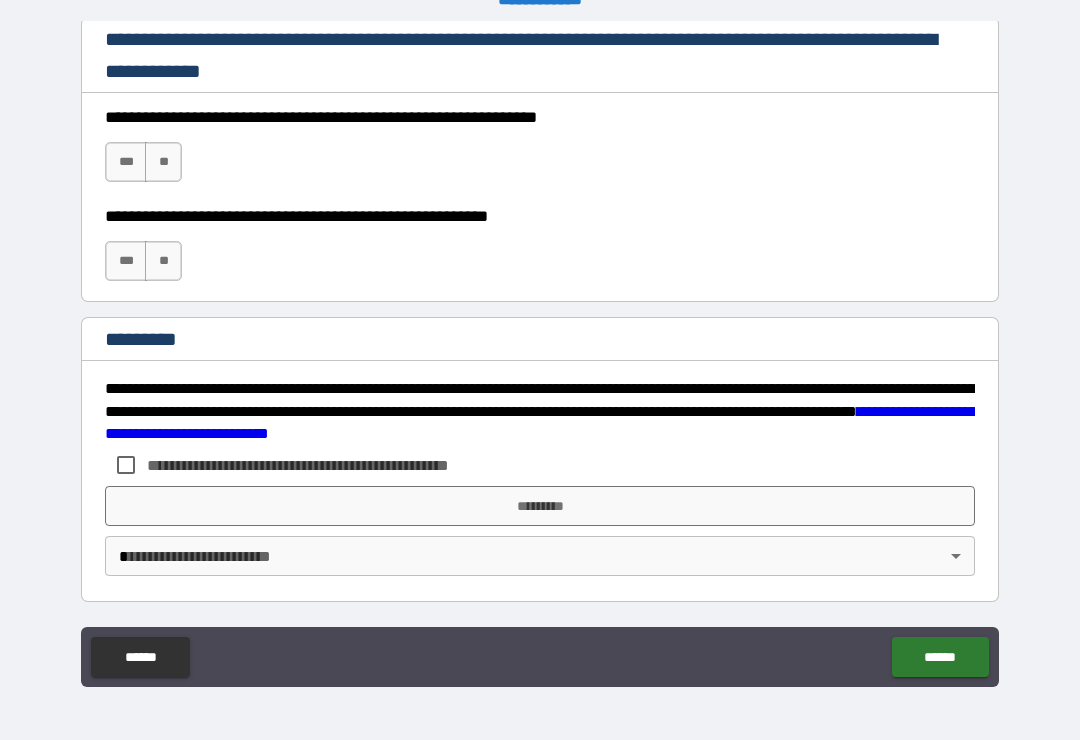scroll, scrollTop: 2998, scrollLeft: 0, axis: vertical 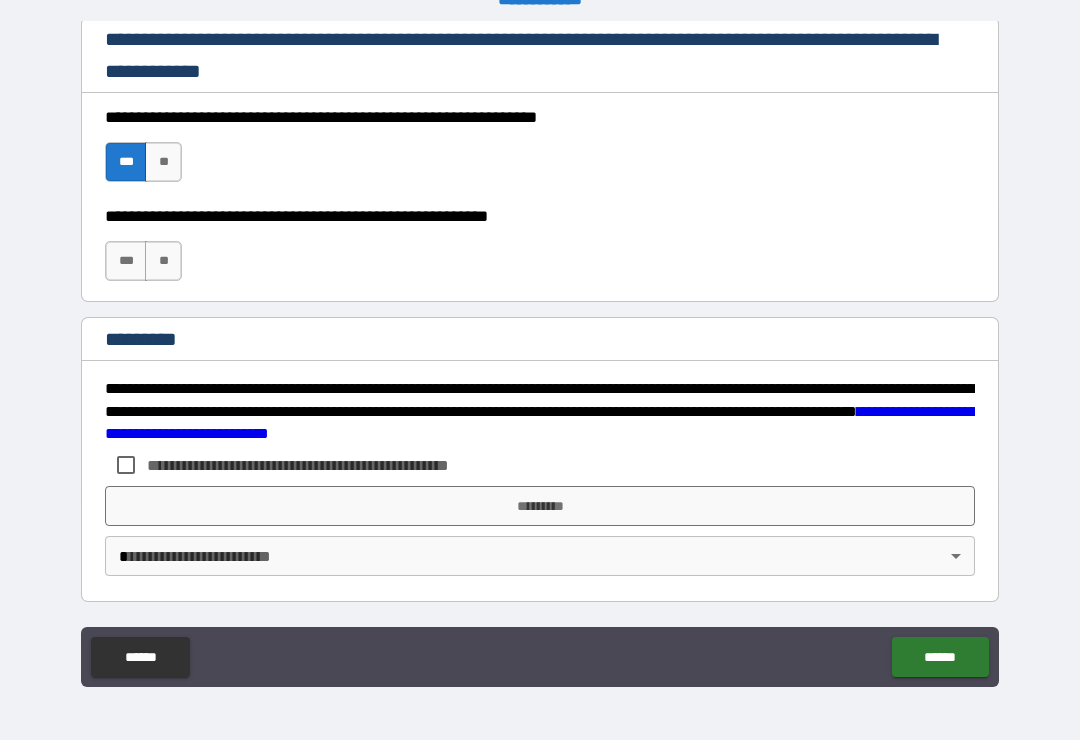 click on "***" at bounding box center [126, 261] 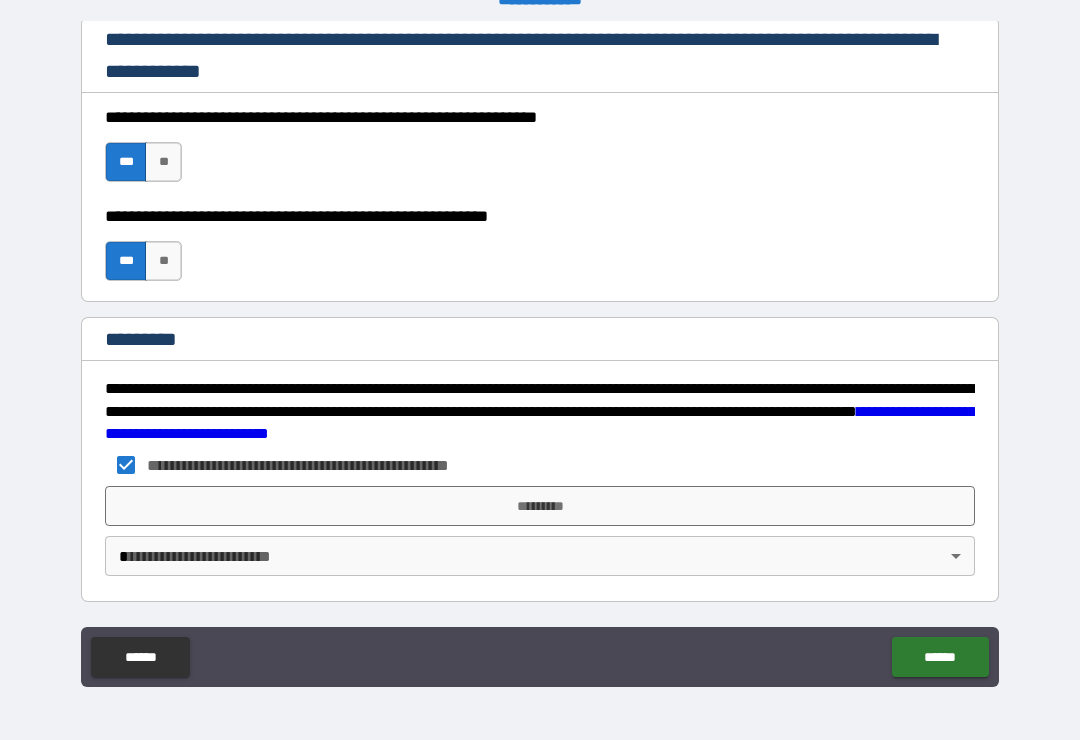 click on "*********" at bounding box center (540, 506) 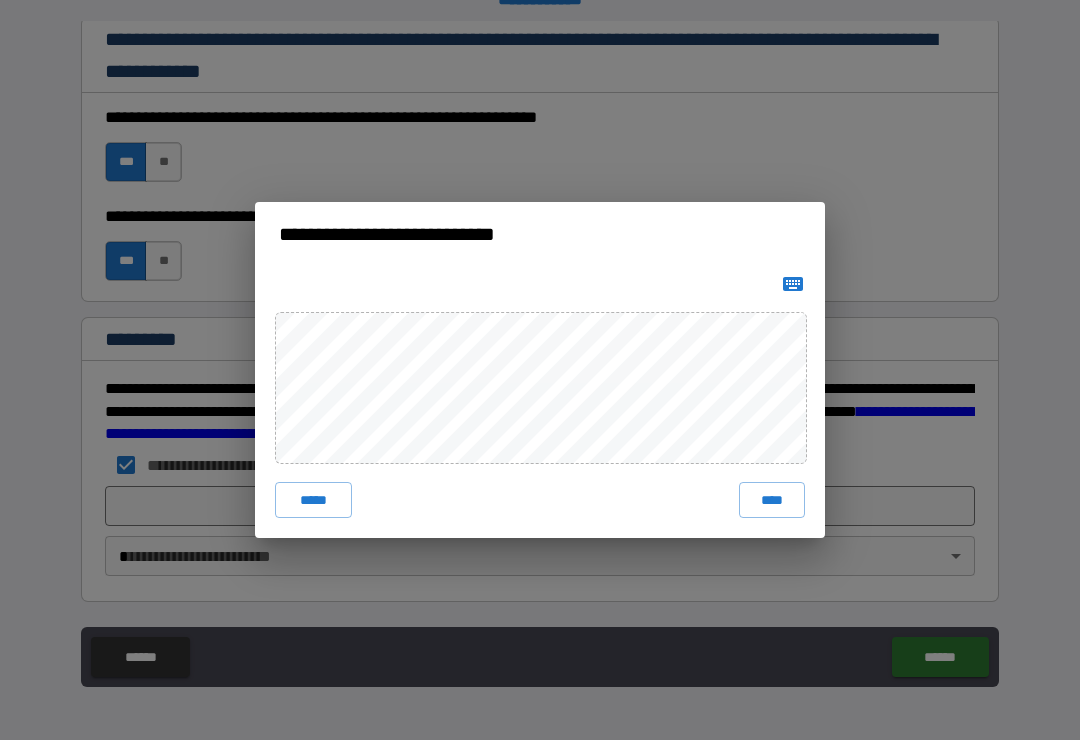 click on "****" at bounding box center (772, 500) 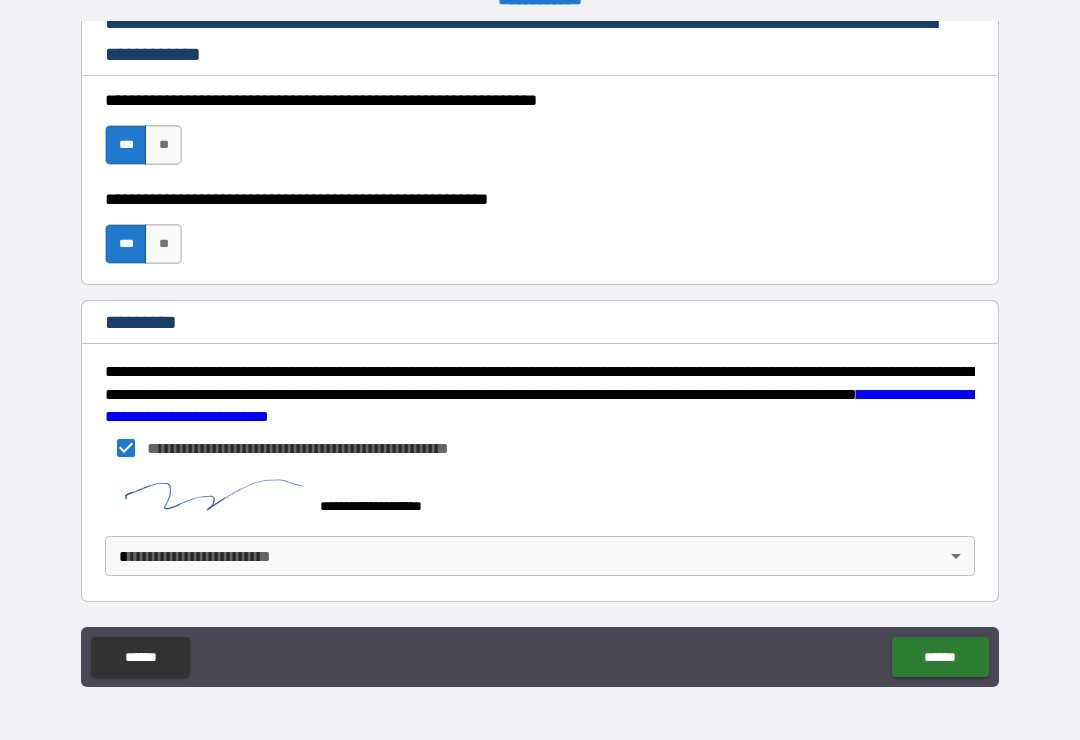 scroll, scrollTop: 3015, scrollLeft: 0, axis: vertical 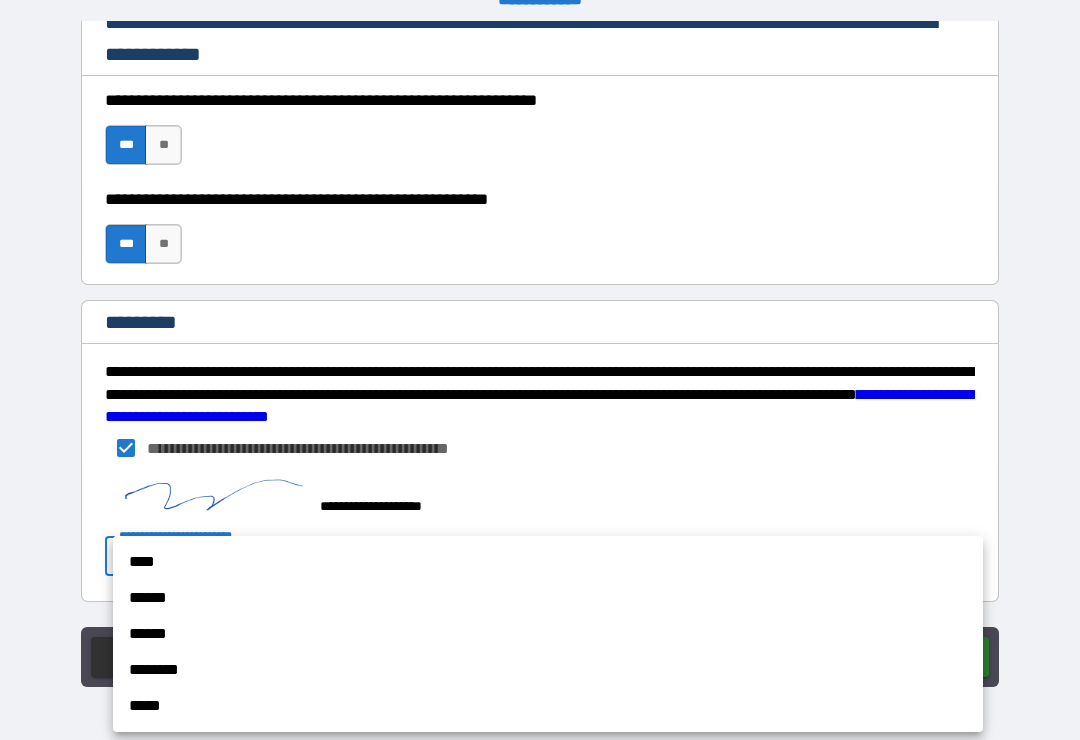 click on "******" at bounding box center [548, 598] 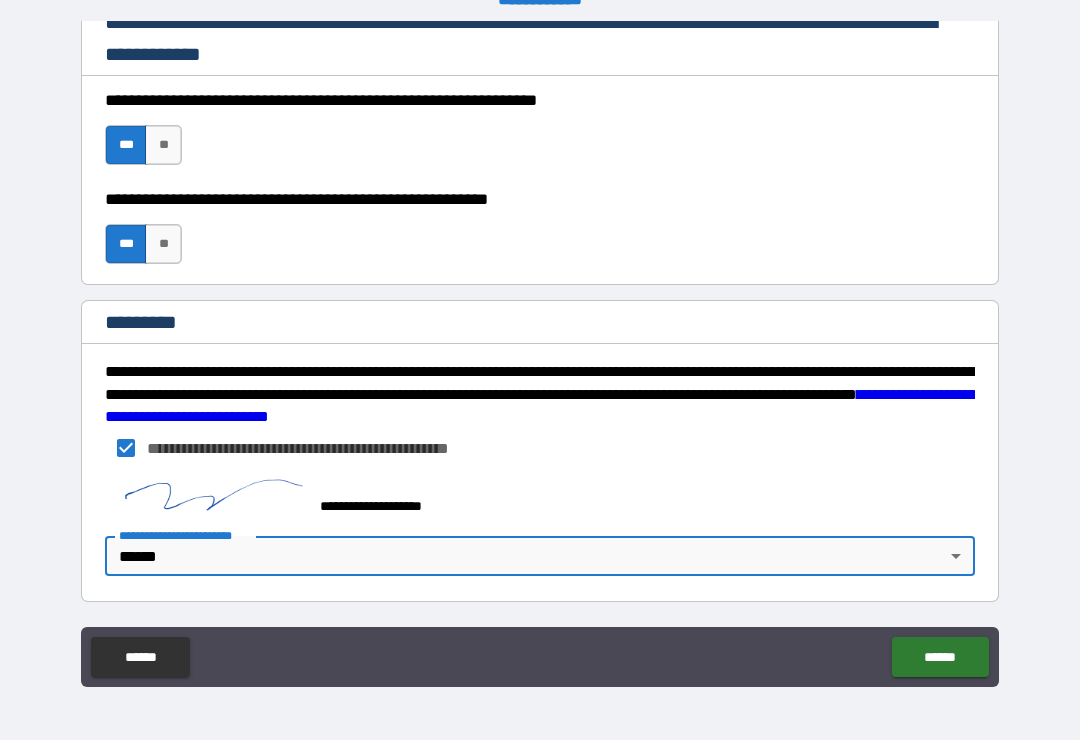 click on "******" at bounding box center (940, 657) 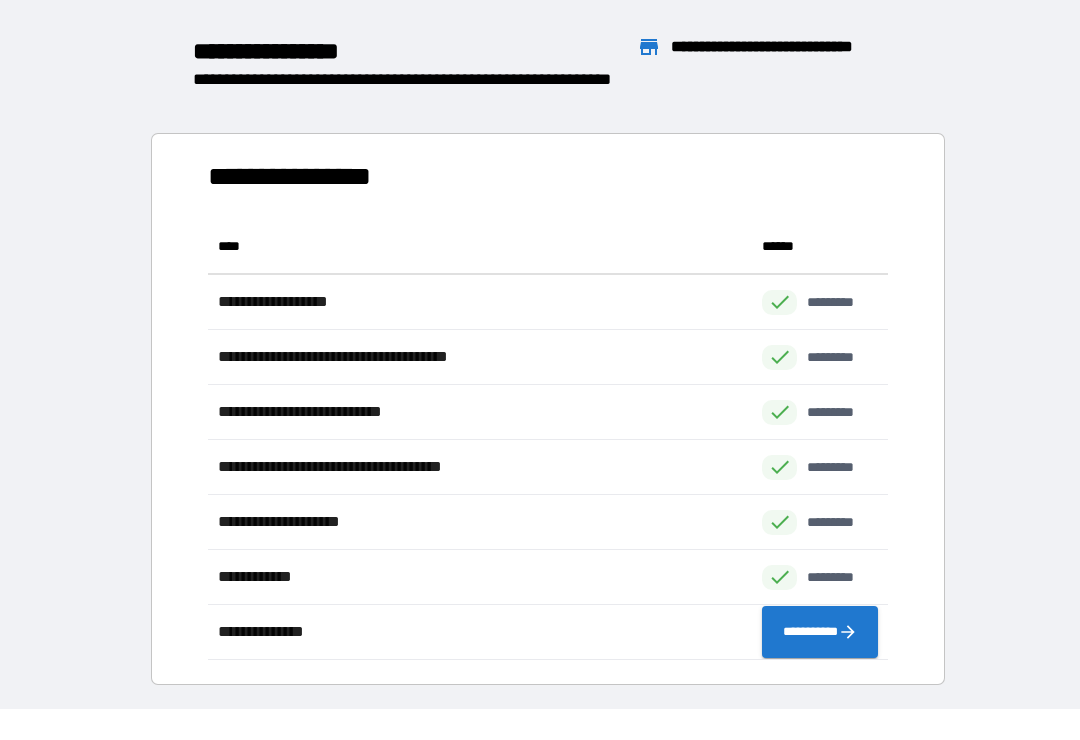 scroll, scrollTop: 1, scrollLeft: 1, axis: both 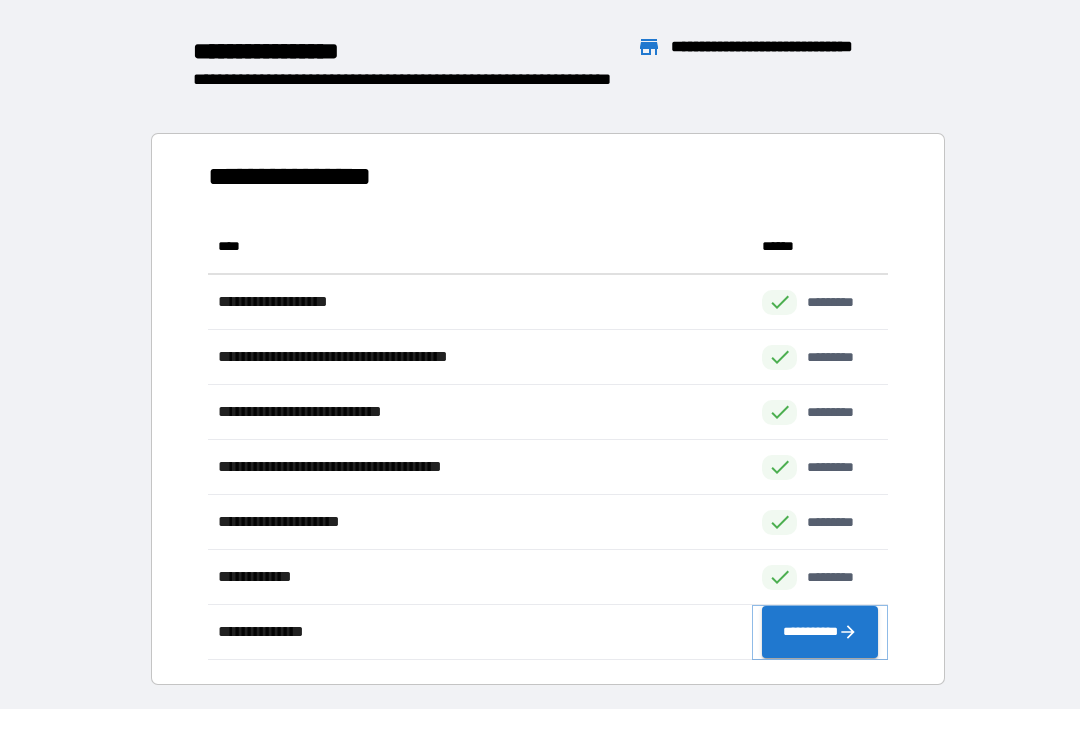 click on "**********" at bounding box center [820, 632] 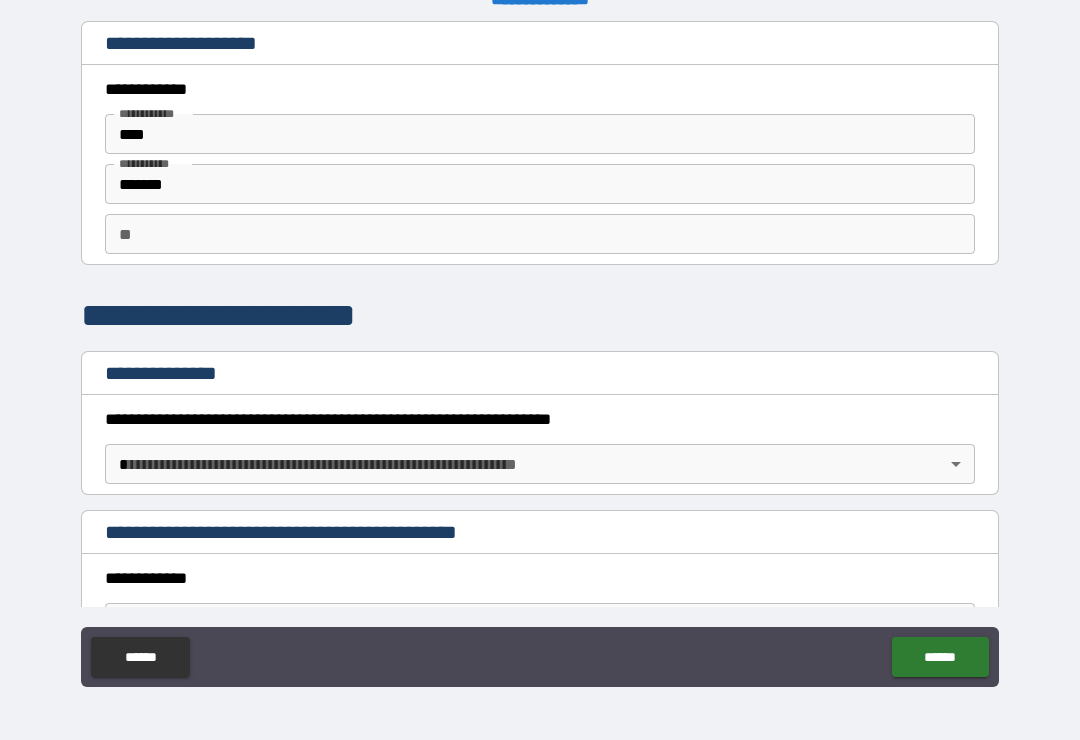 click on "**********" at bounding box center (540, 354) 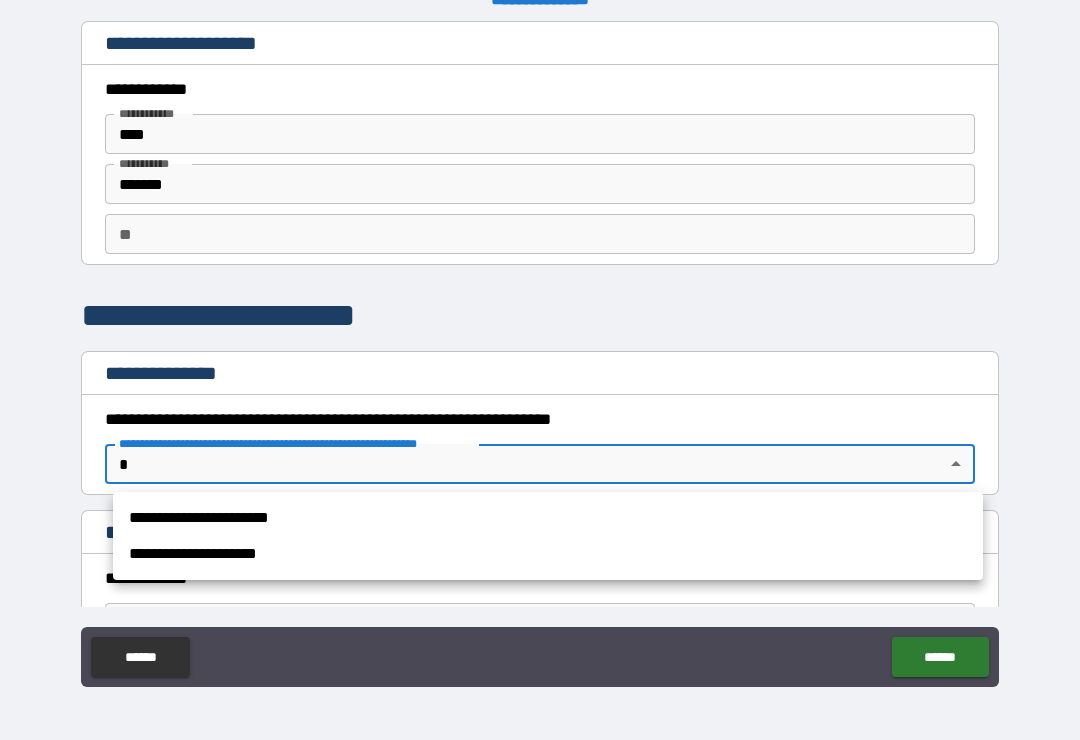 click on "**********" at bounding box center (548, 518) 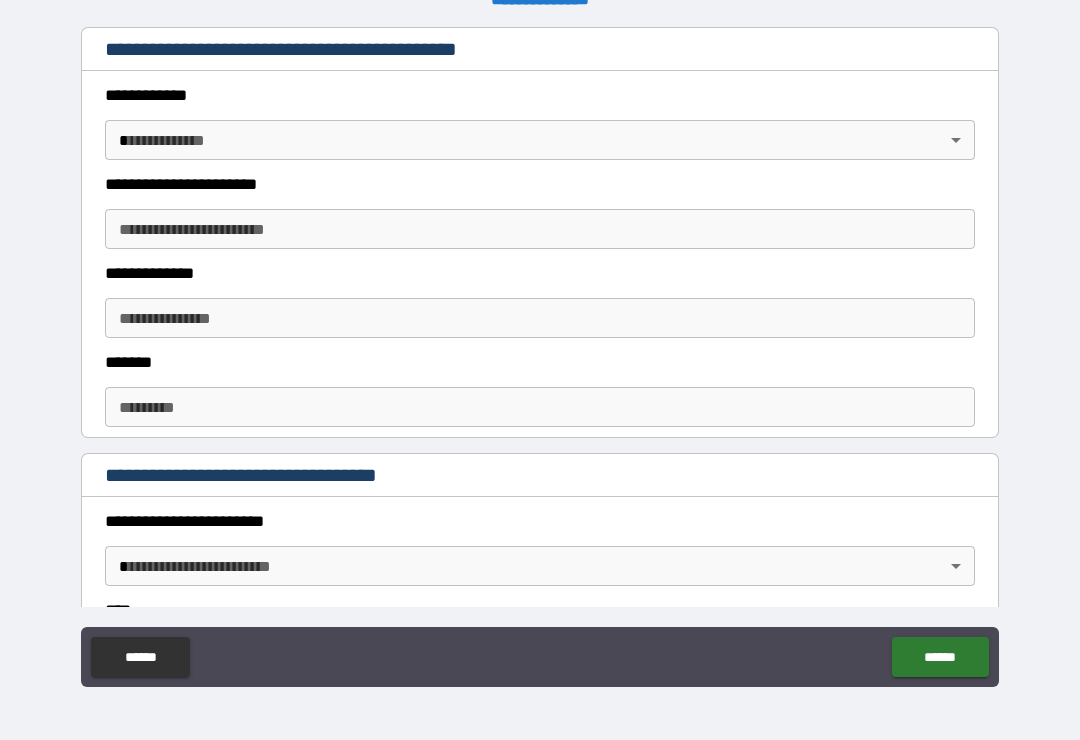 scroll, scrollTop: 486, scrollLeft: 0, axis: vertical 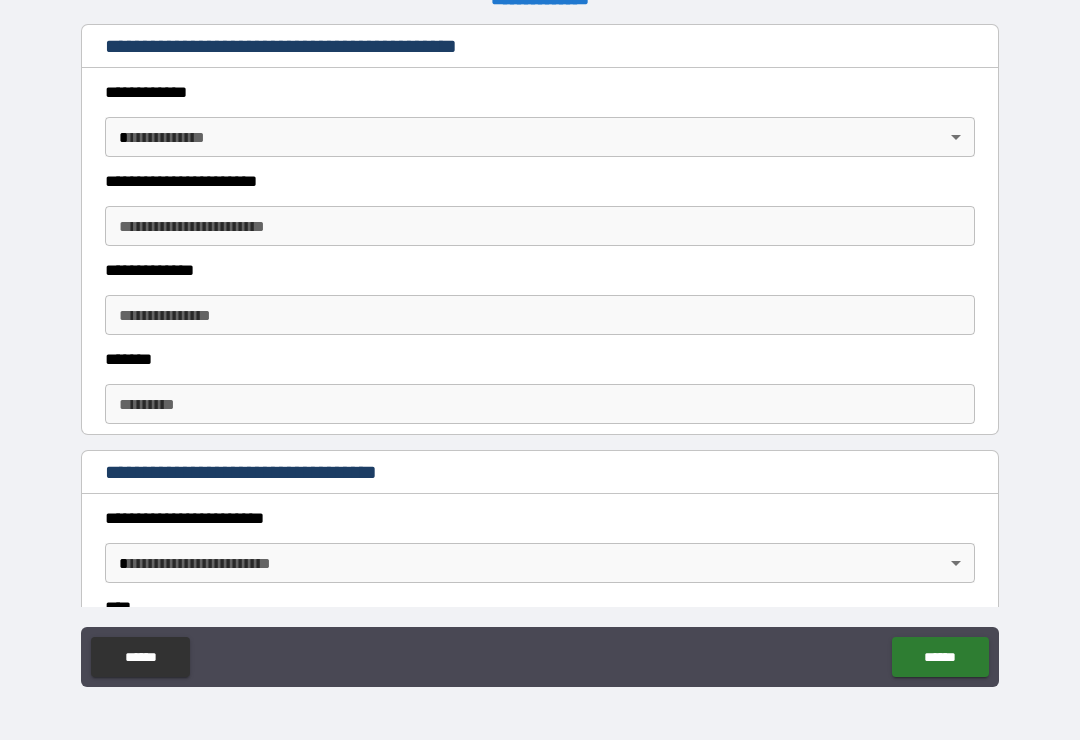 click on "**********" at bounding box center (540, 354) 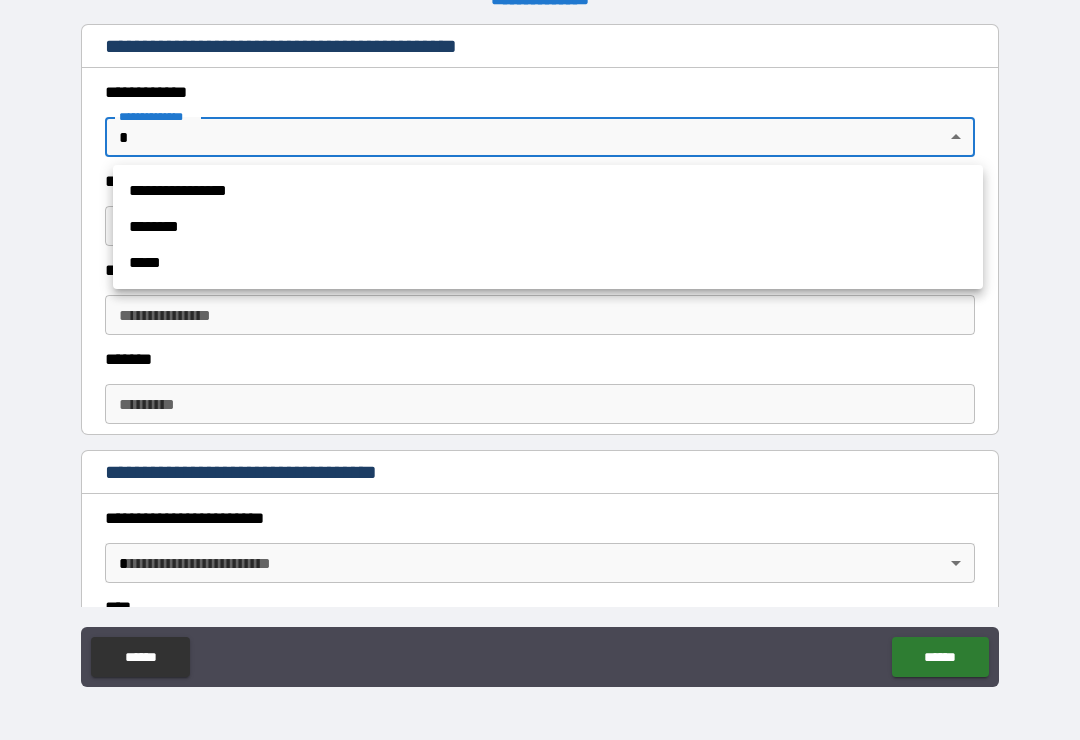click on "********" at bounding box center [548, 227] 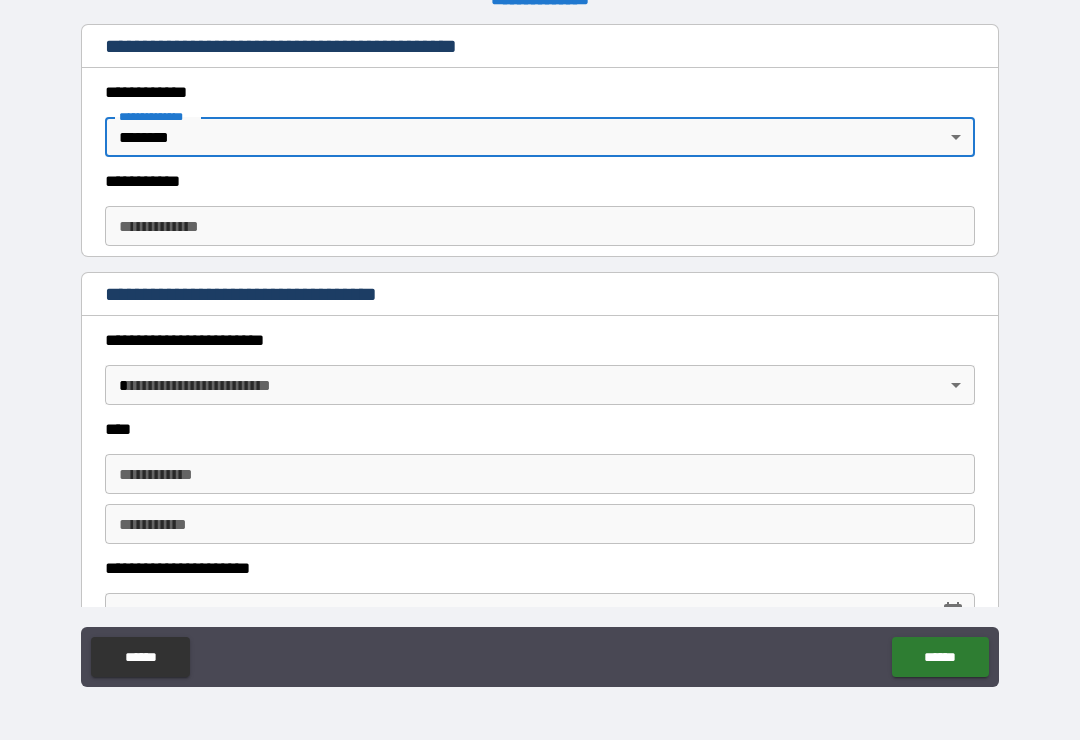 click on "**********" at bounding box center [540, 354] 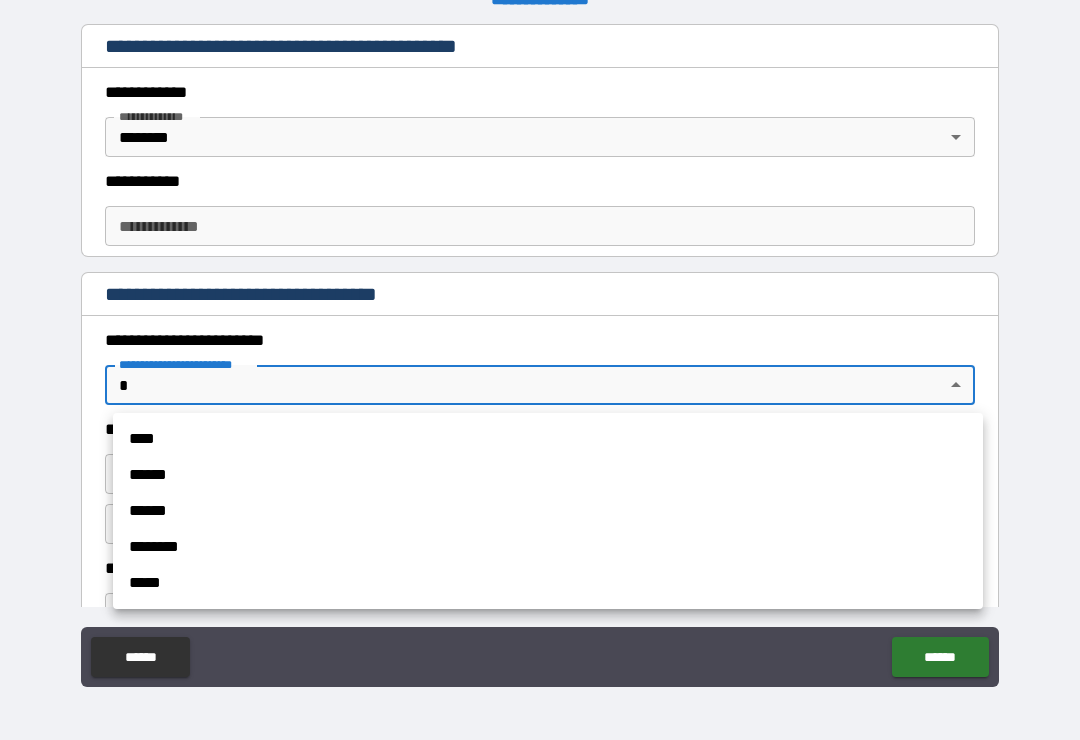 click on "******" at bounding box center (548, 475) 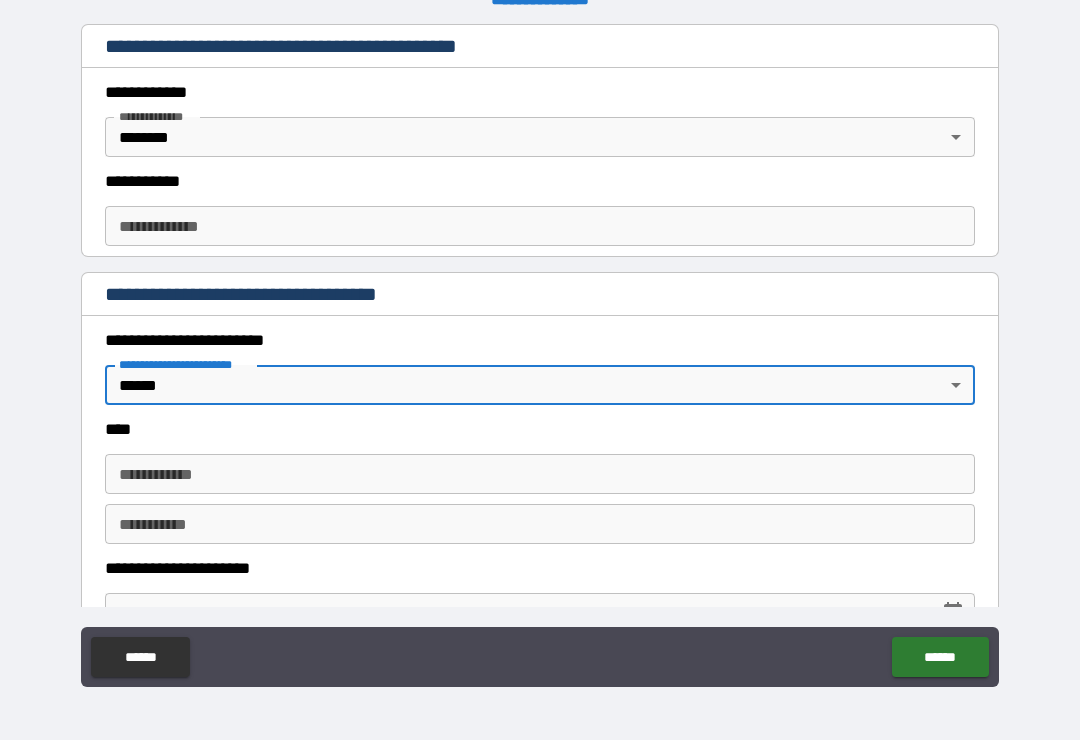 click on "**********" at bounding box center [540, 474] 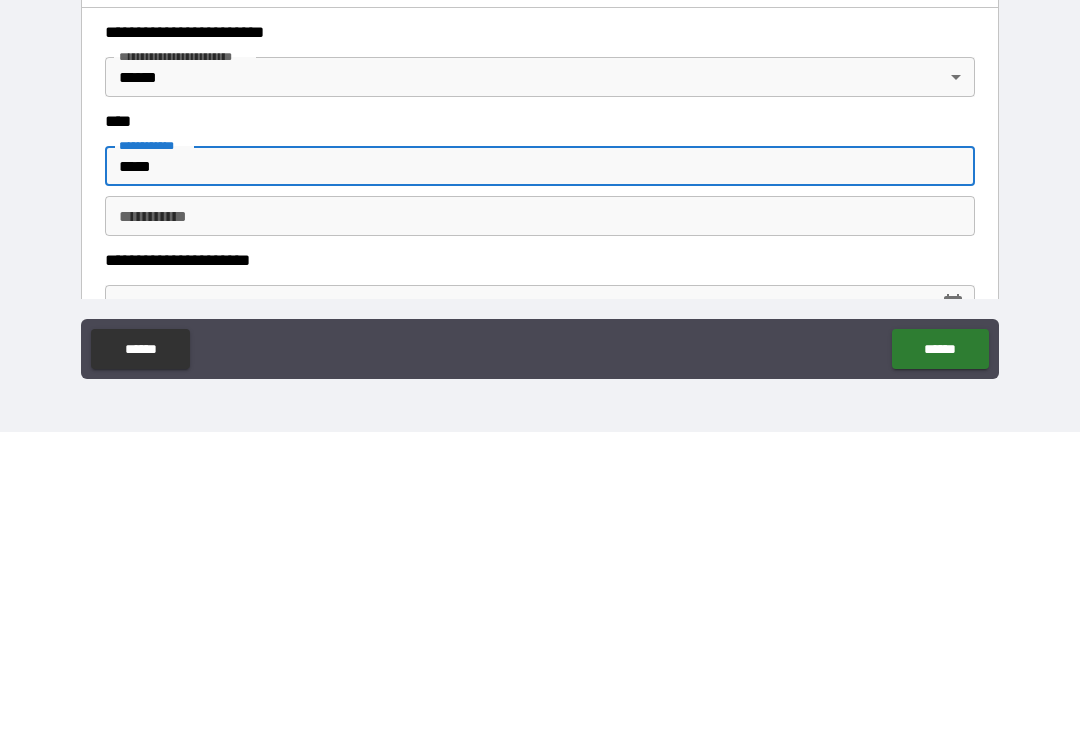 click on "*********   *" at bounding box center [540, 524] 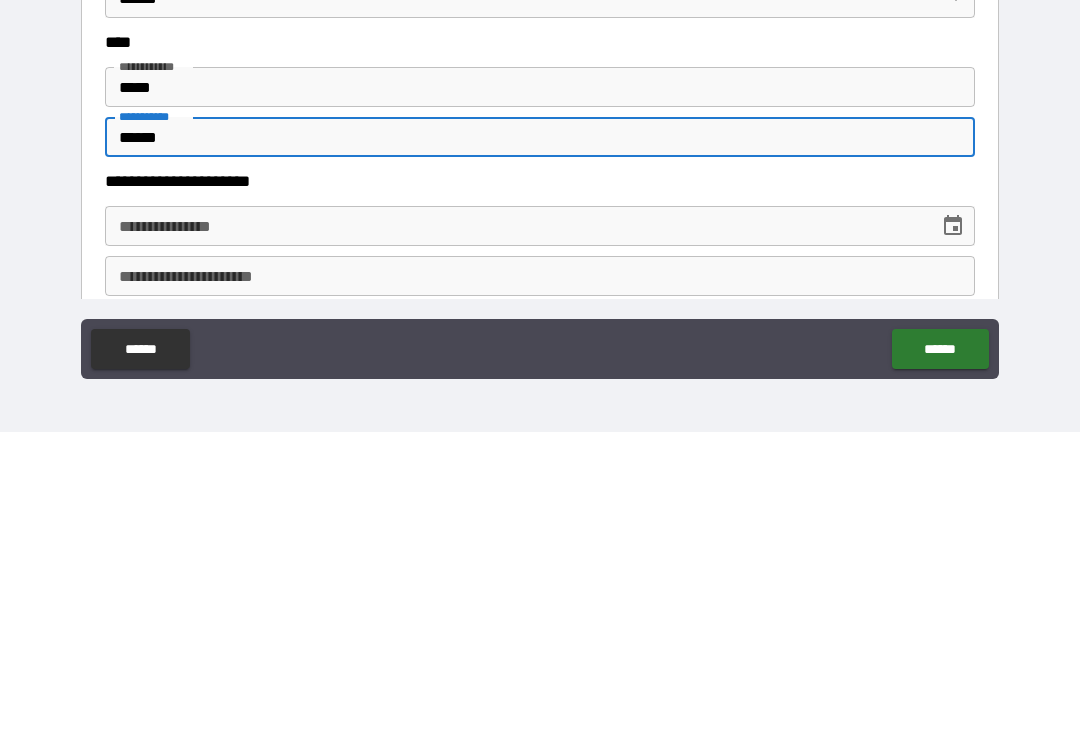scroll, scrollTop: 590, scrollLeft: 0, axis: vertical 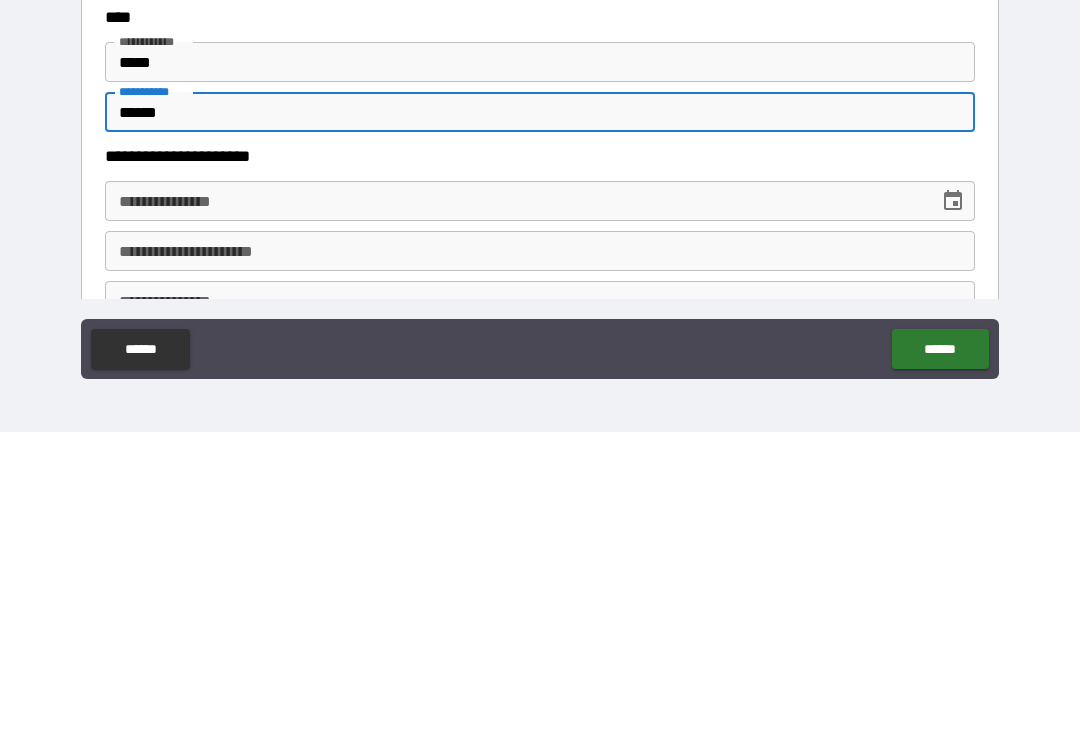 click on "**********" at bounding box center [515, 509] 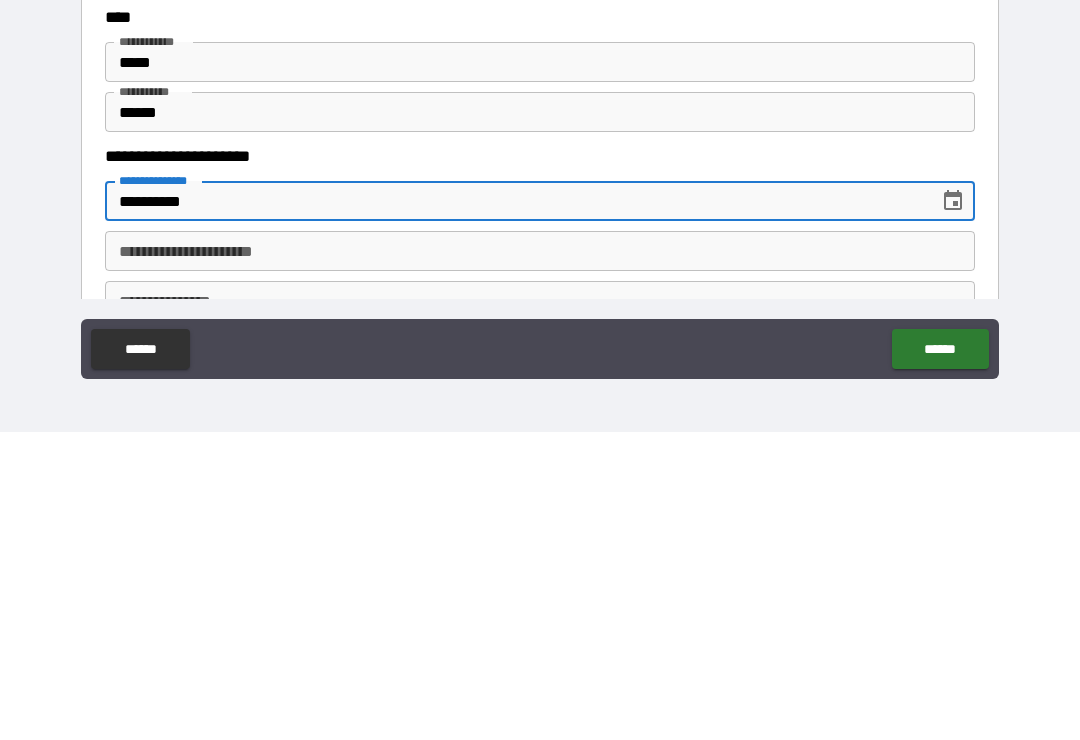 click on "**********" at bounding box center [540, 559] 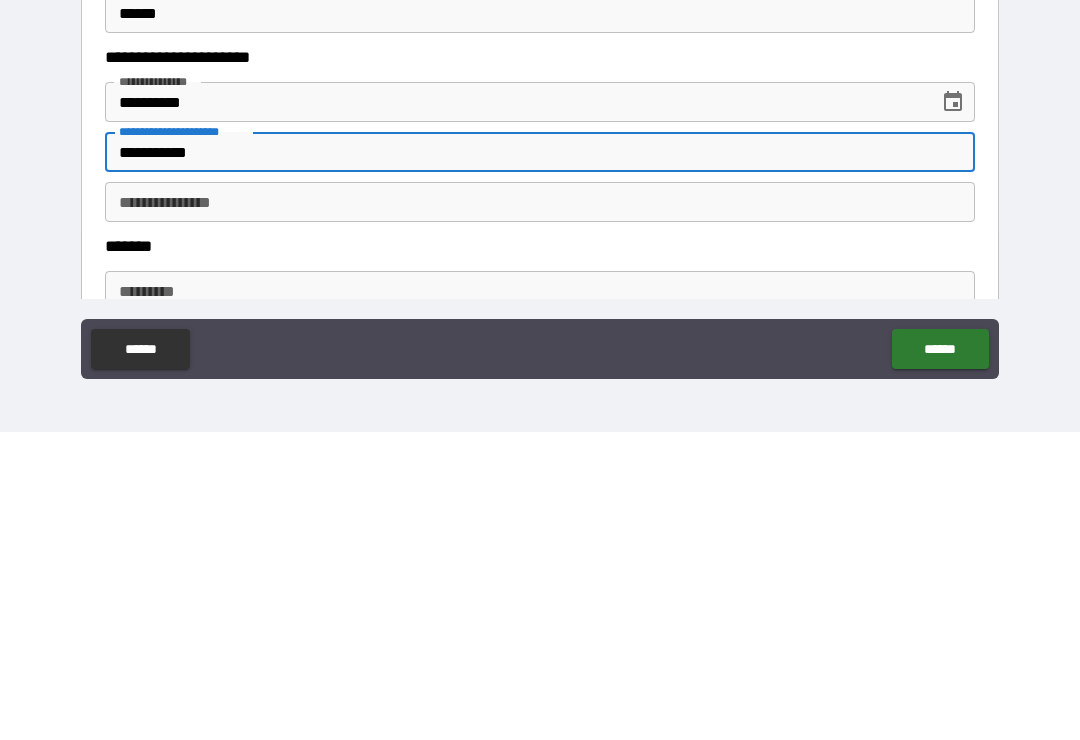scroll, scrollTop: 707, scrollLeft: 0, axis: vertical 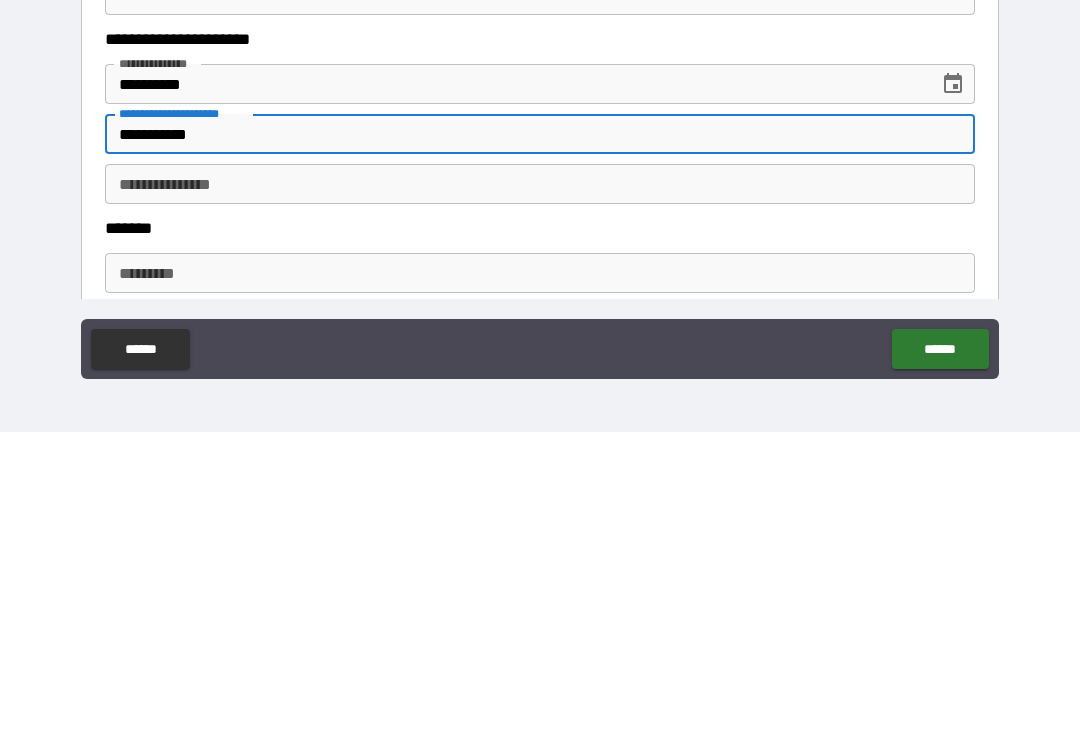 click on "**********" at bounding box center [540, 492] 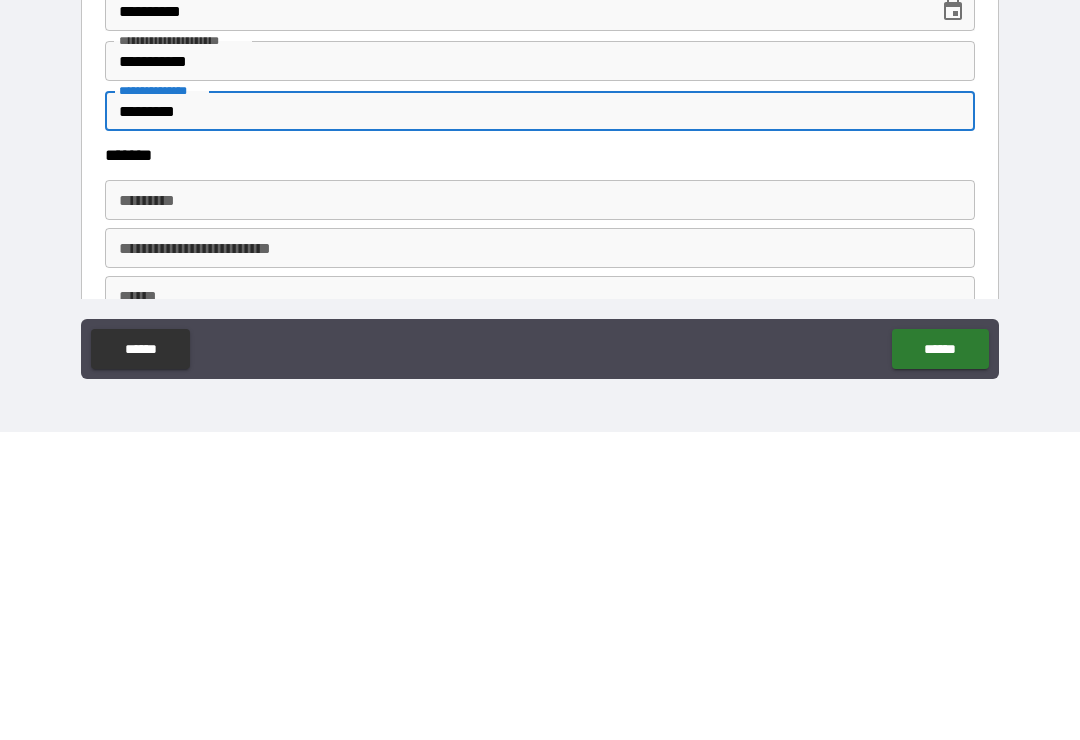 scroll, scrollTop: 799, scrollLeft: 0, axis: vertical 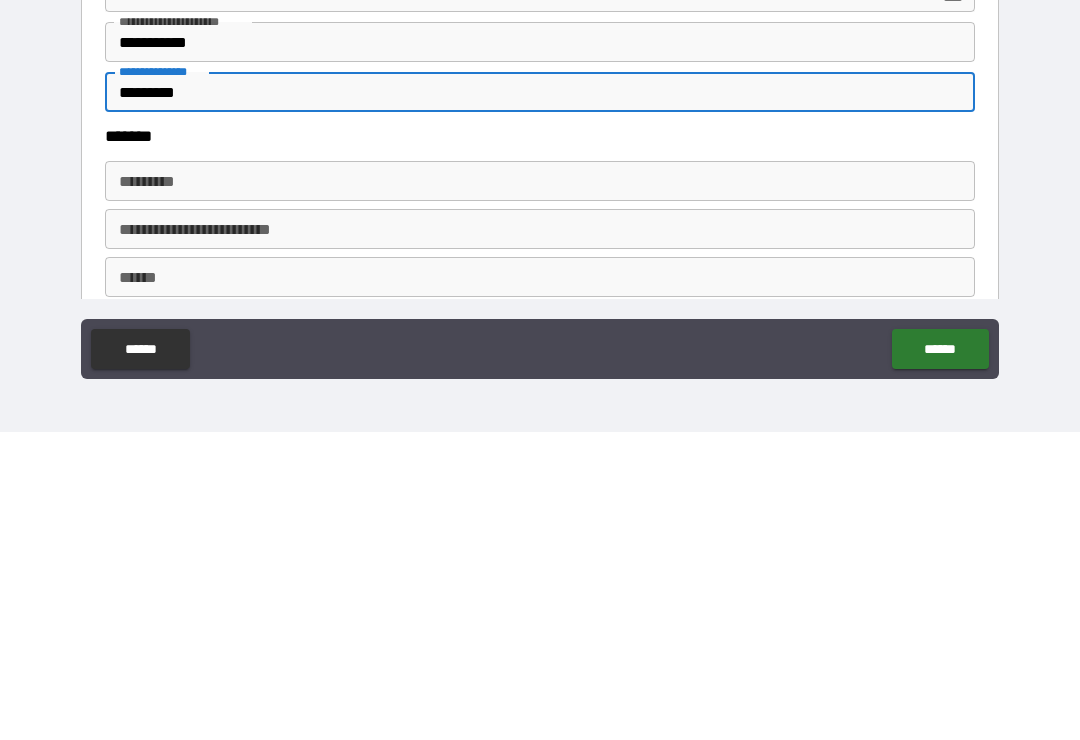 click on "*******   *" at bounding box center (540, 489) 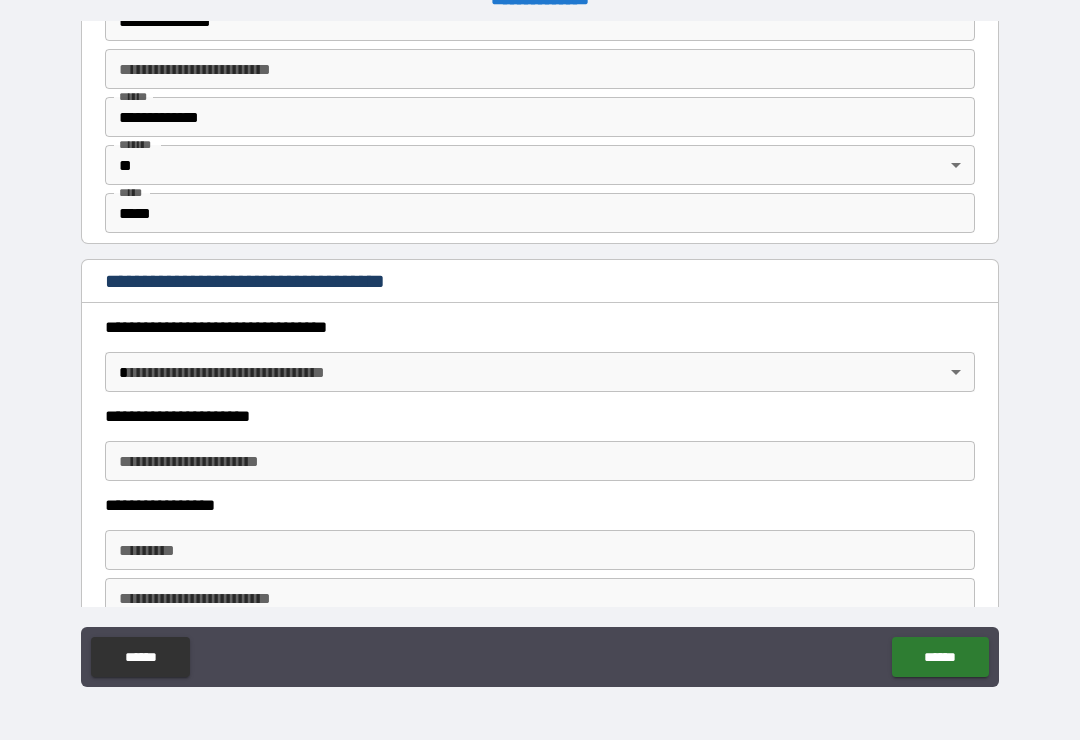 scroll, scrollTop: 1270, scrollLeft: 0, axis: vertical 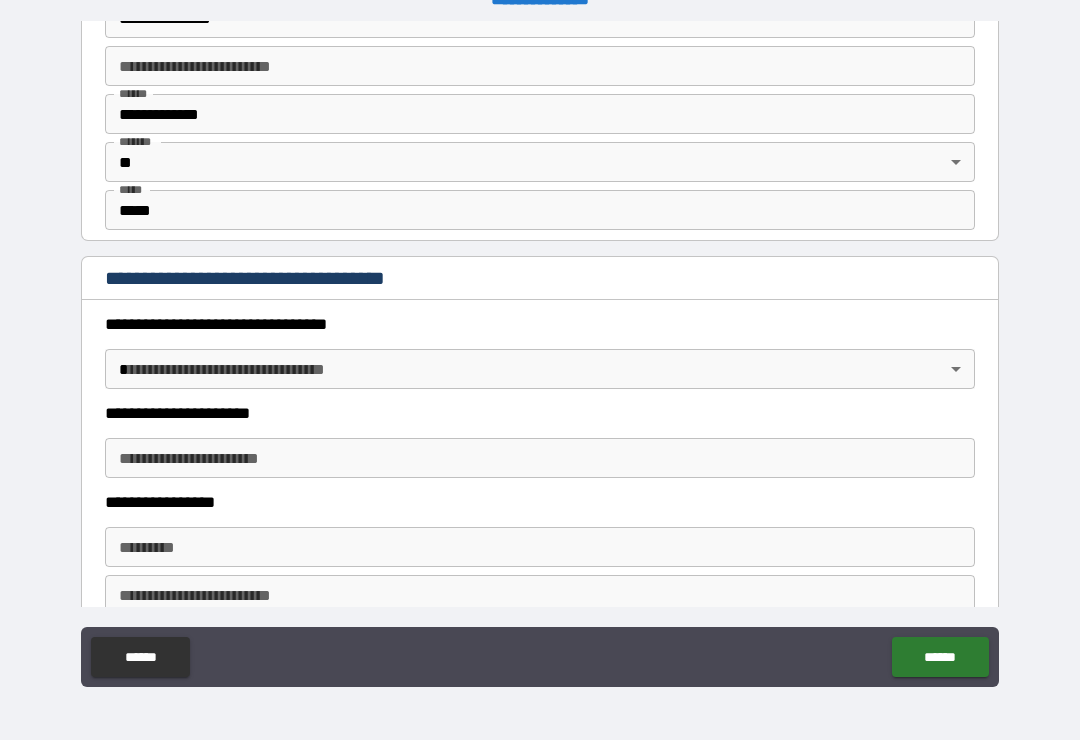 click on "**********" at bounding box center (540, 354) 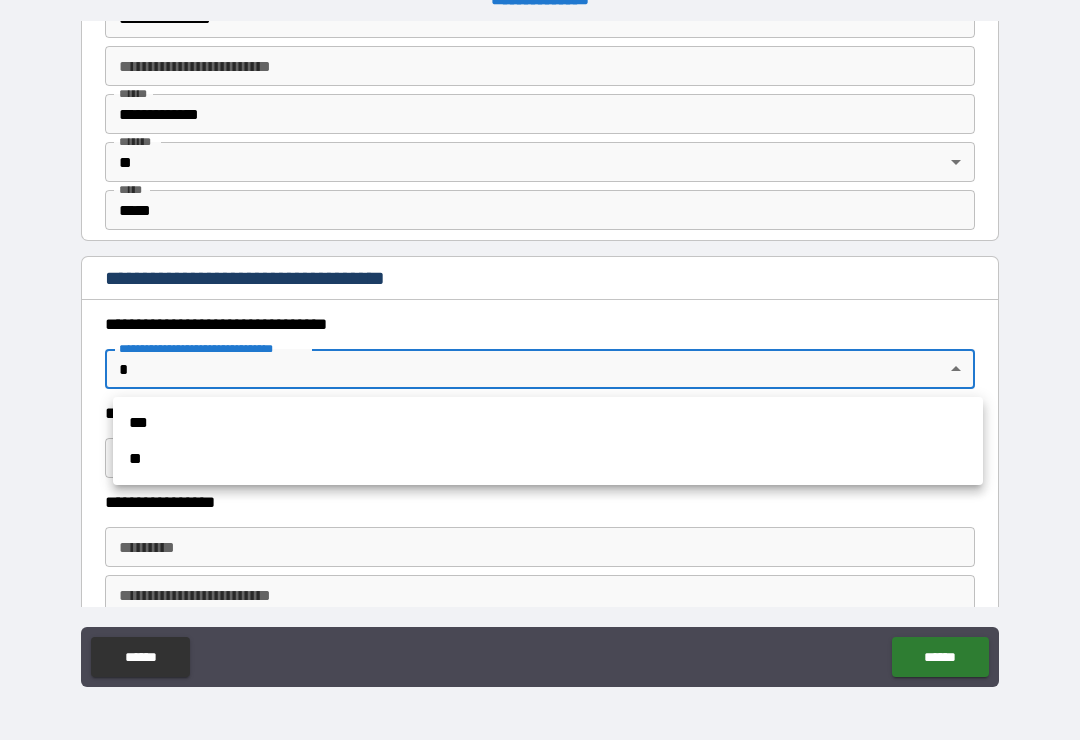 click on "**" at bounding box center (548, 459) 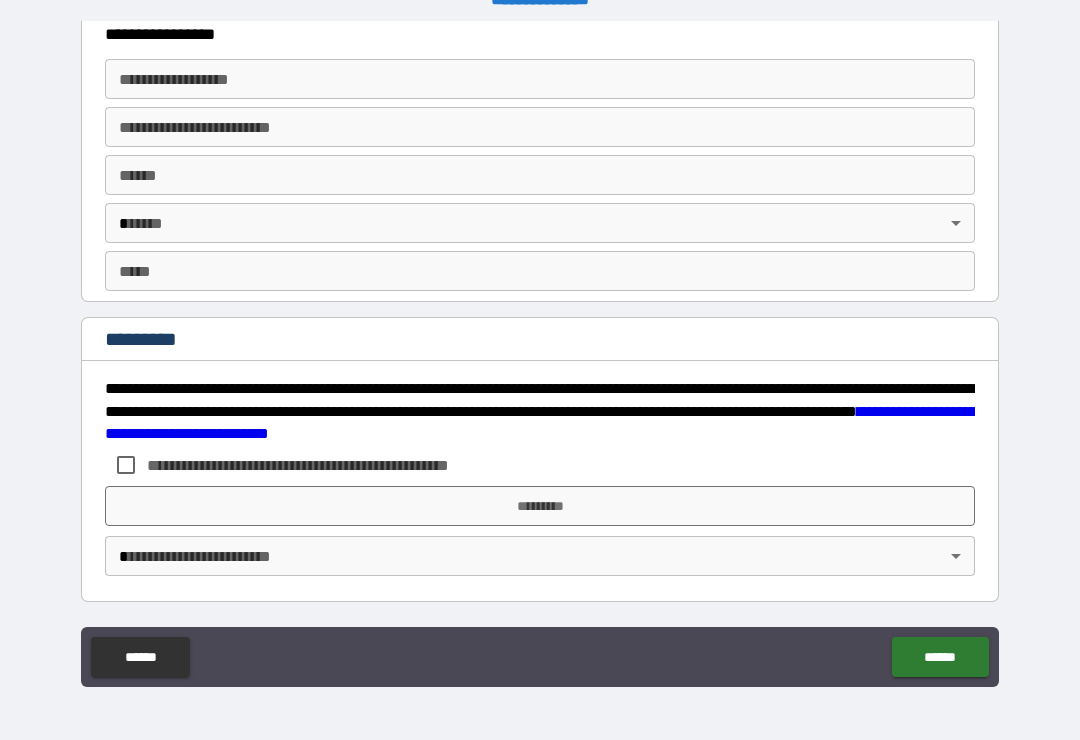 scroll, scrollTop: 3180, scrollLeft: 0, axis: vertical 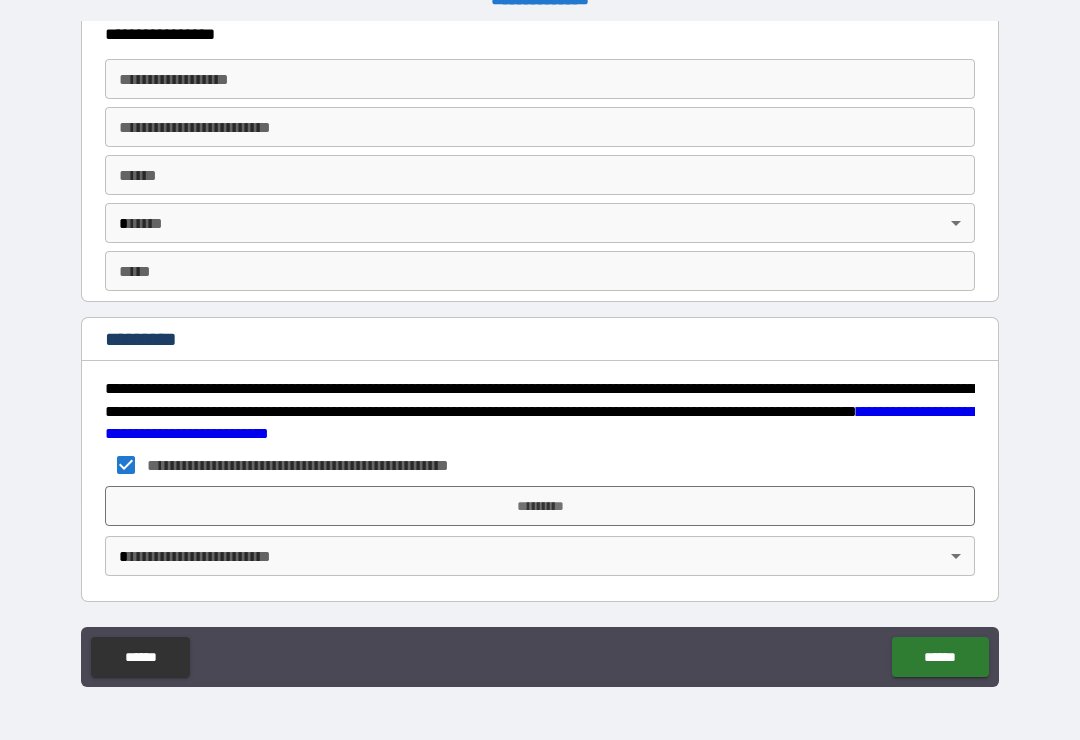 click on "*********" at bounding box center [540, 506] 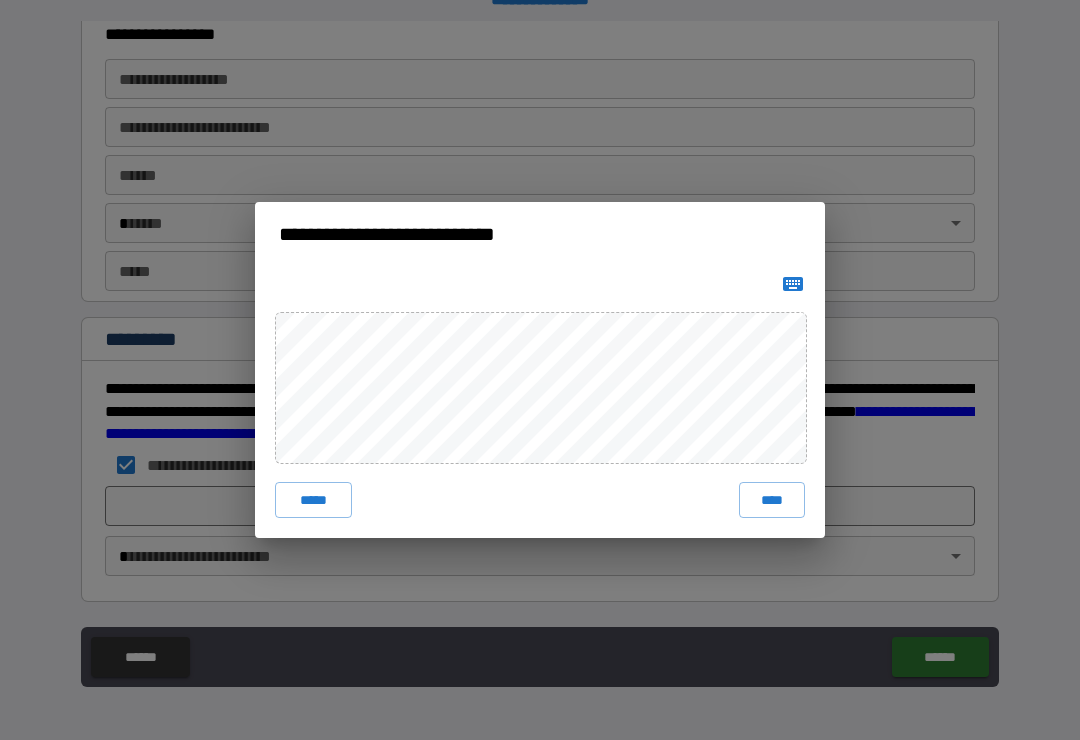 click on "****" at bounding box center (772, 500) 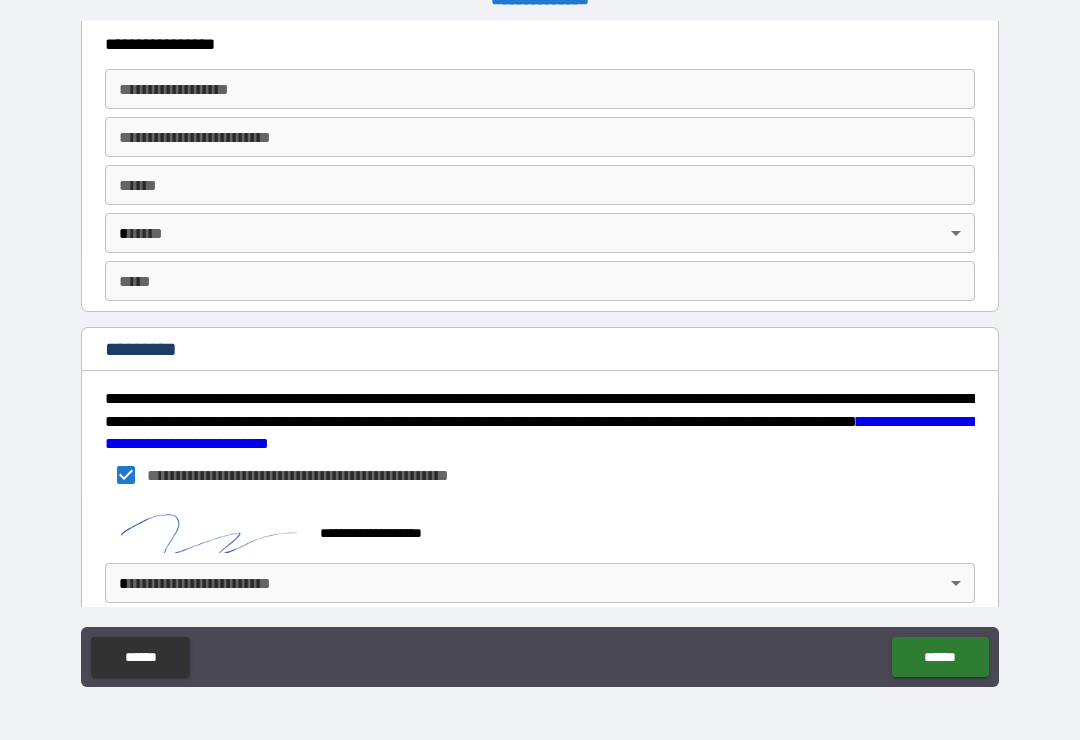 click on "**********" at bounding box center (540, 354) 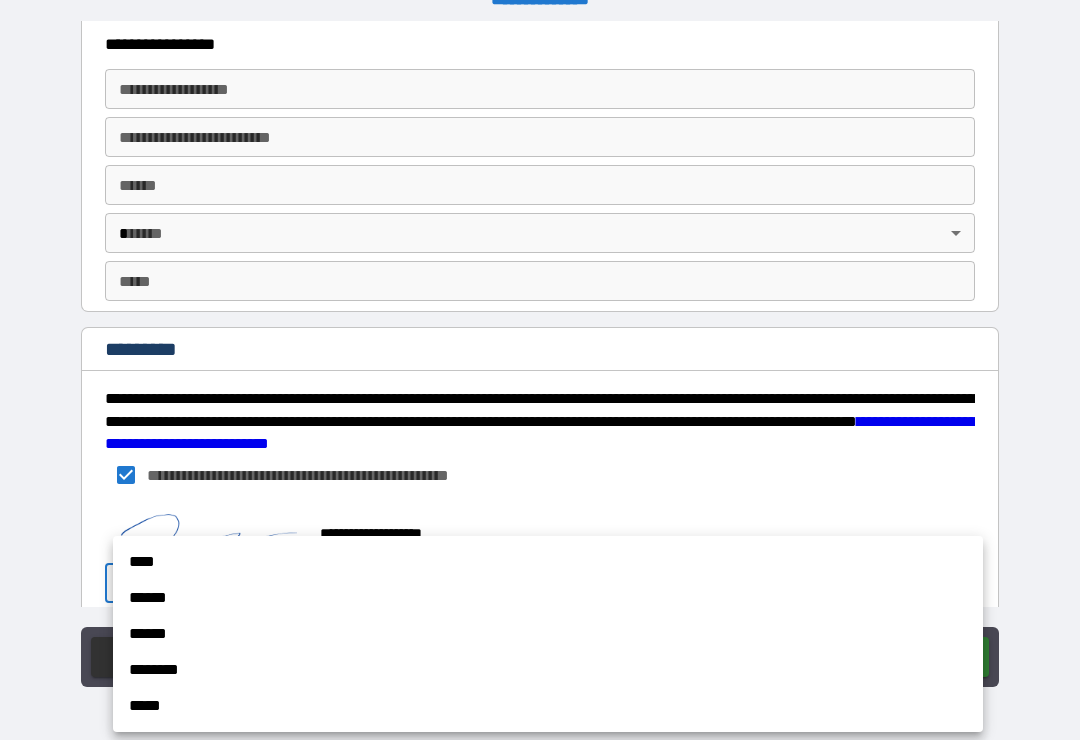 click on "******" at bounding box center [548, 598] 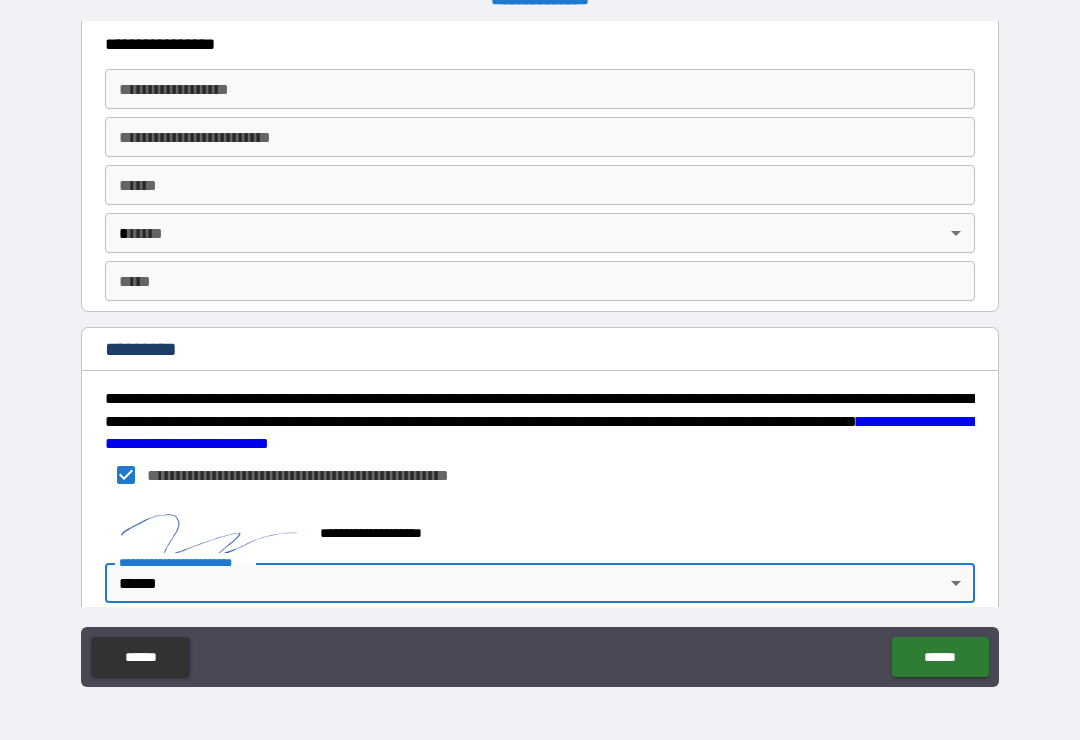 click on "******" at bounding box center [940, 657] 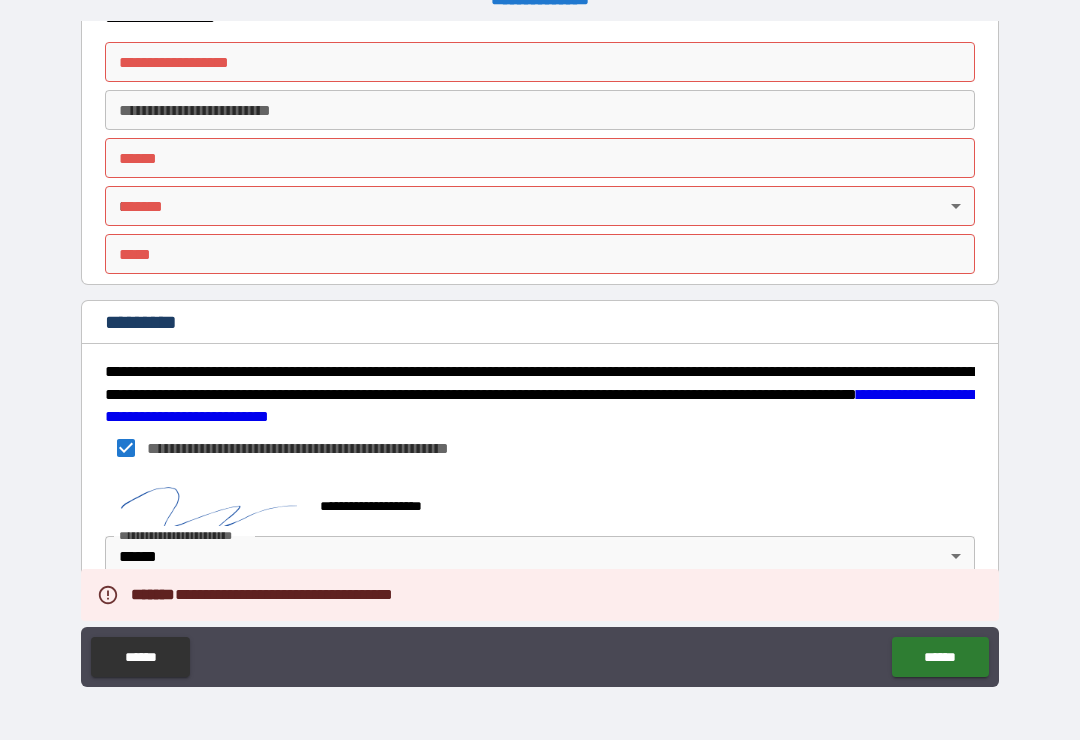 scroll, scrollTop: 3197, scrollLeft: 0, axis: vertical 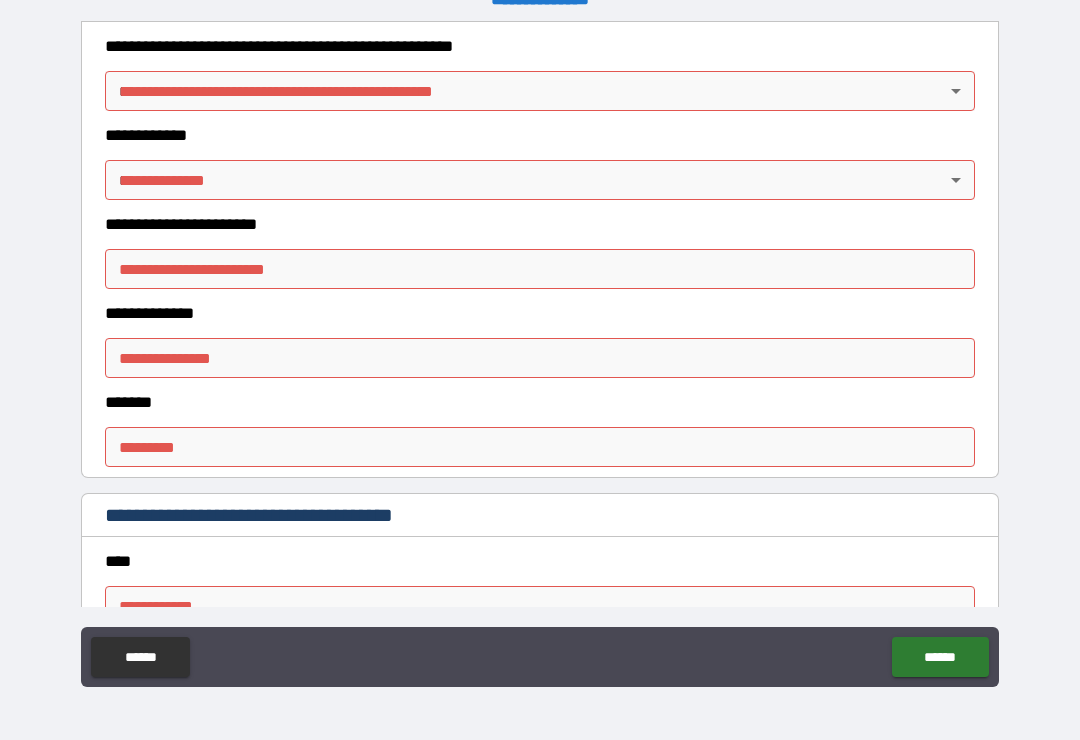 click on "**********" at bounding box center (540, 354) 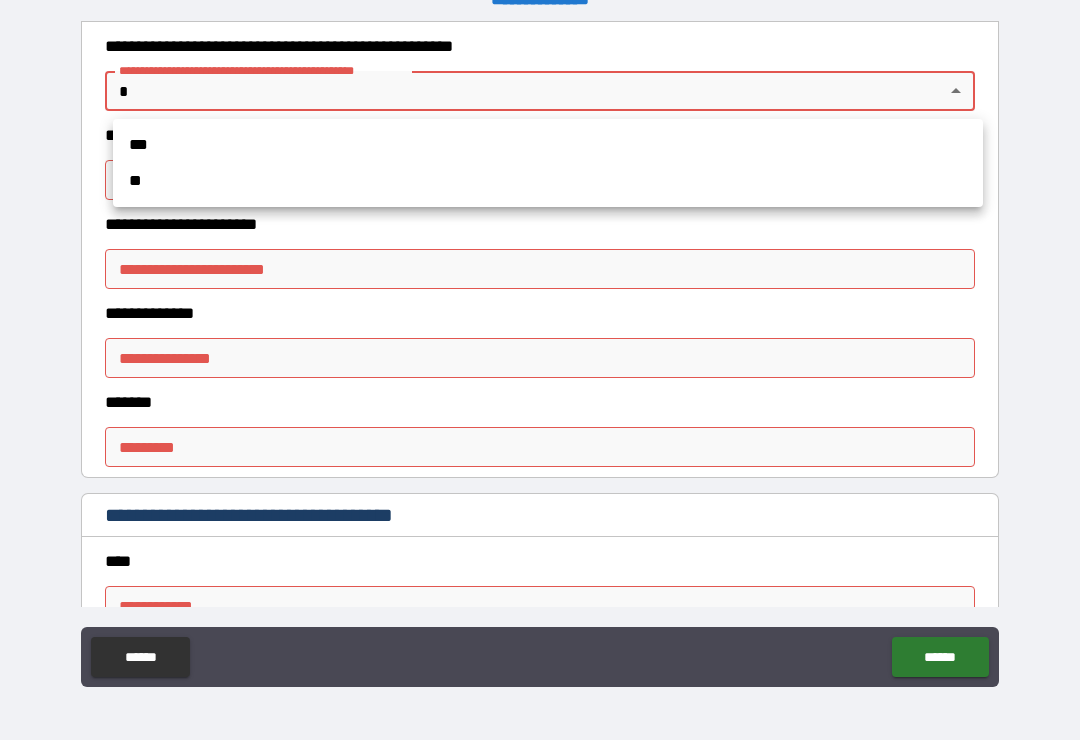 click on "**" at bounding box center (548, 181) 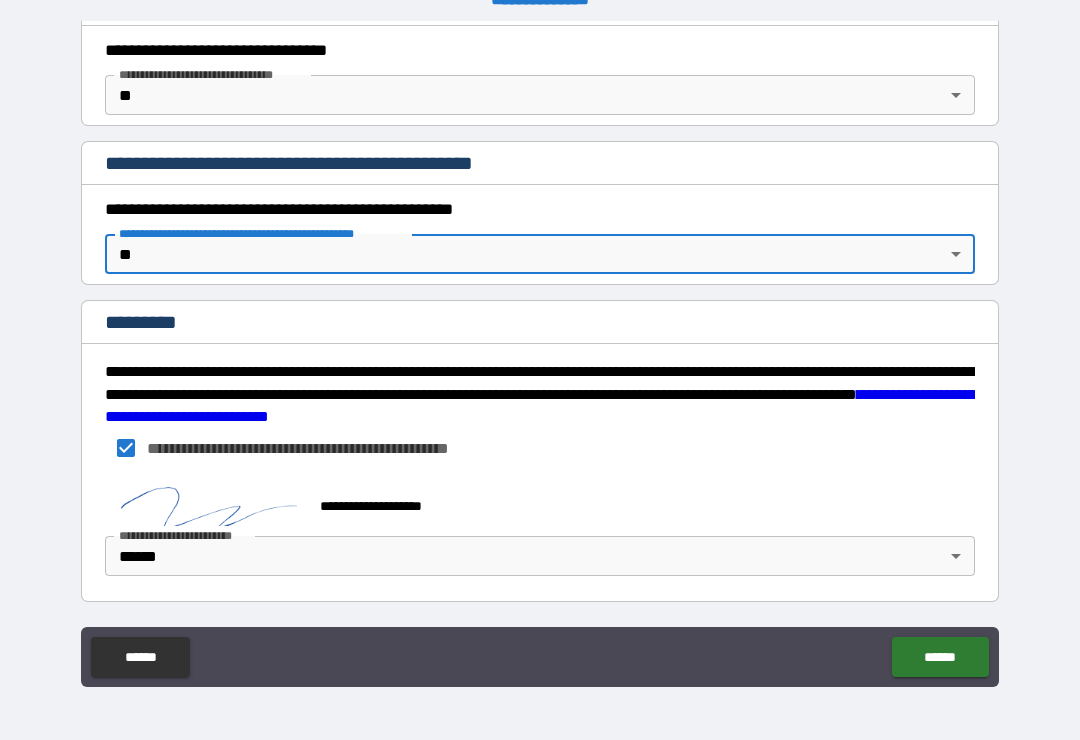 scroll, scrollTop: 1544, scrollLeft: 0, axis: vertical 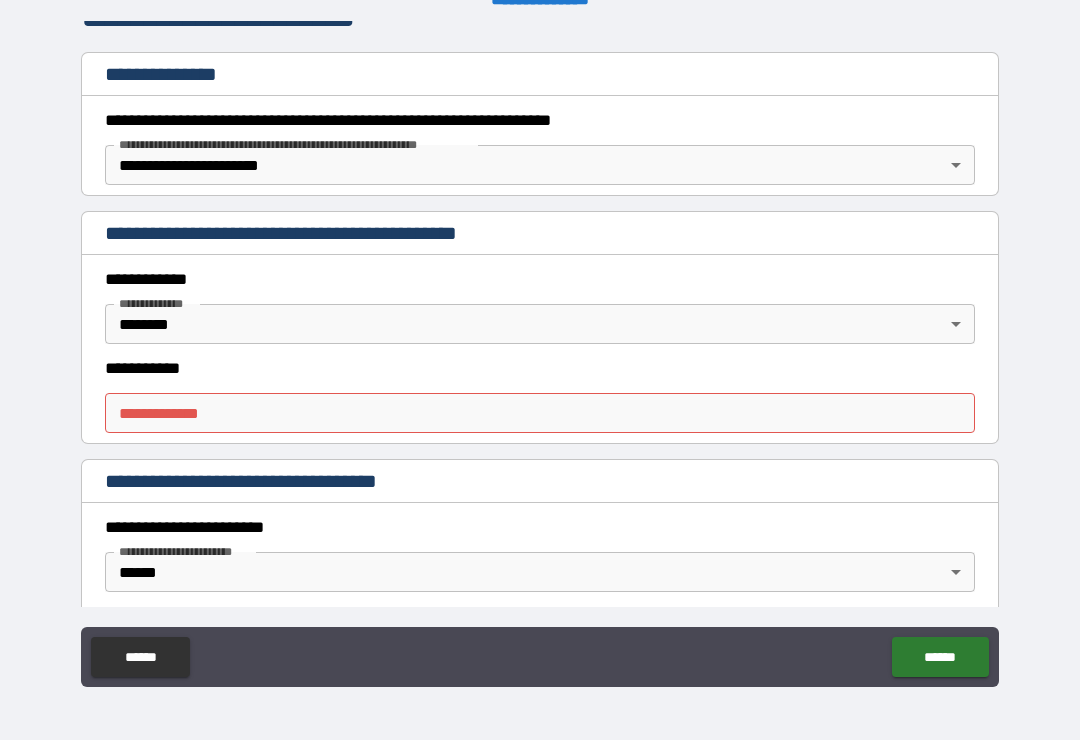 click on "**********" at bounding box center [540, 413] 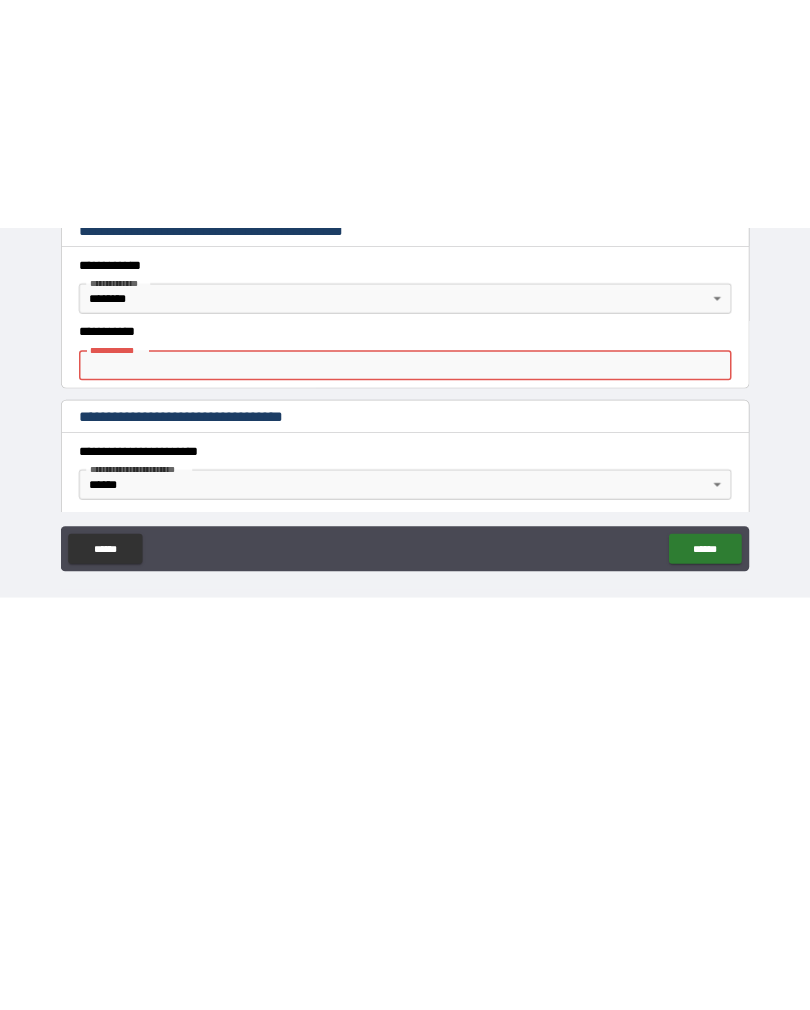 scroll, scrollTop: 0, scrollLeft: 0, axis: both 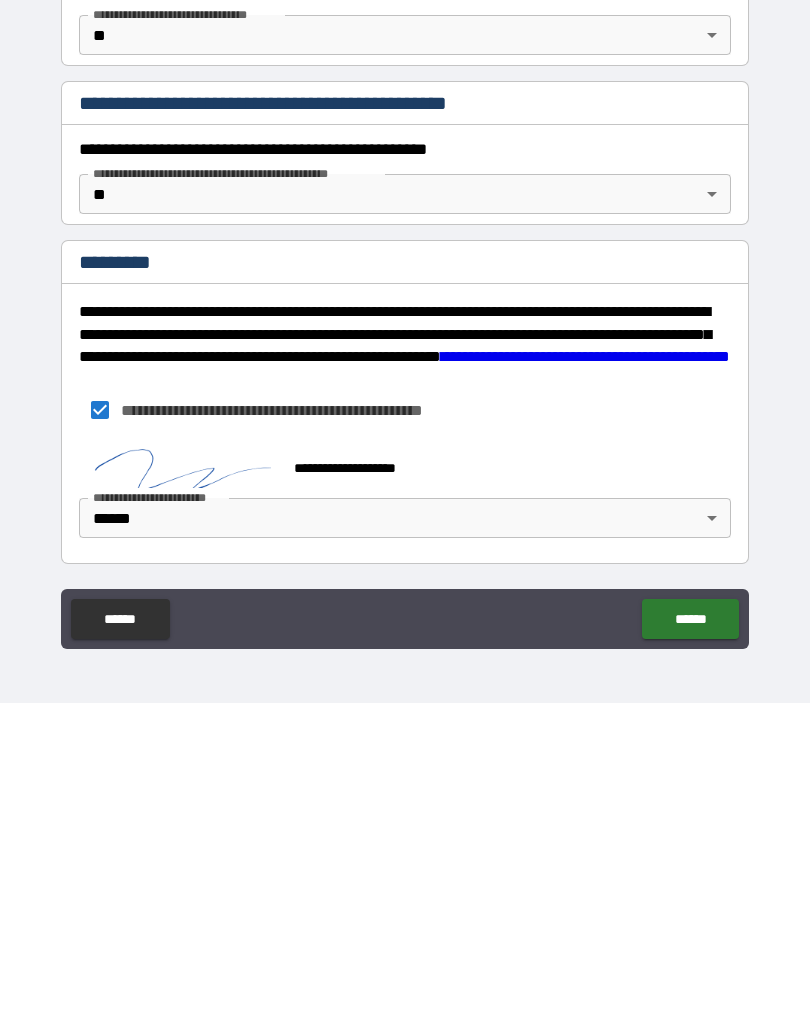 click on "******" at bounding box center (690, 926) 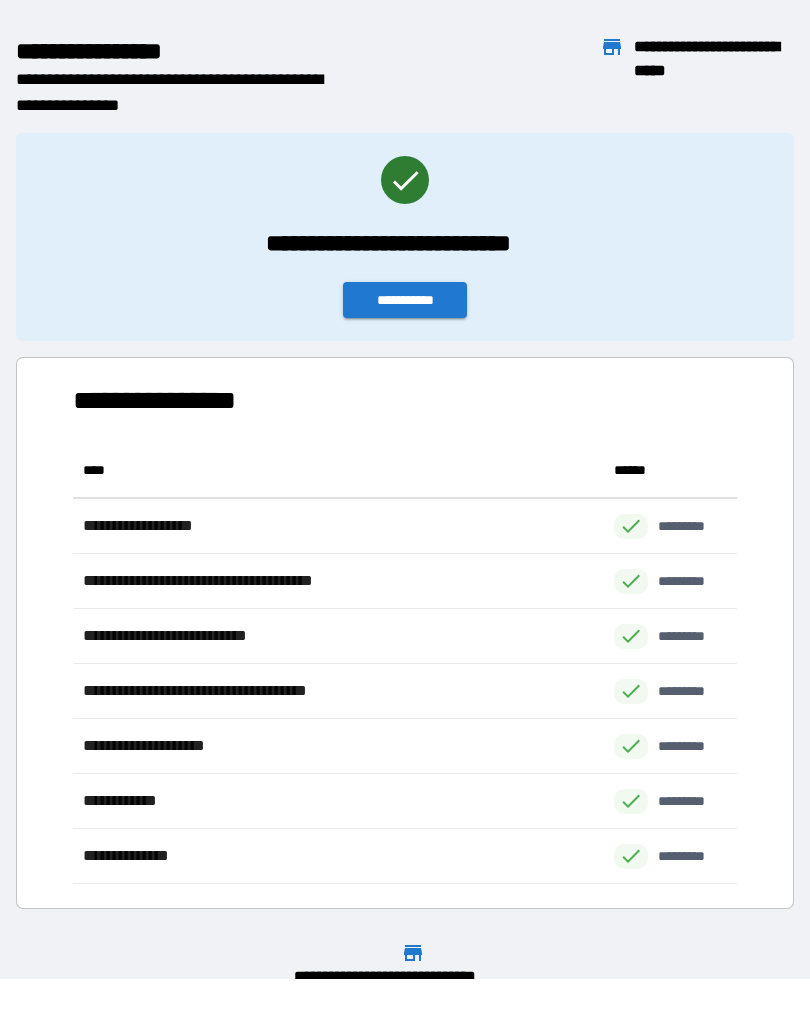 scroll, scrollTop: 441, scrollLeft: 664, axis: both 